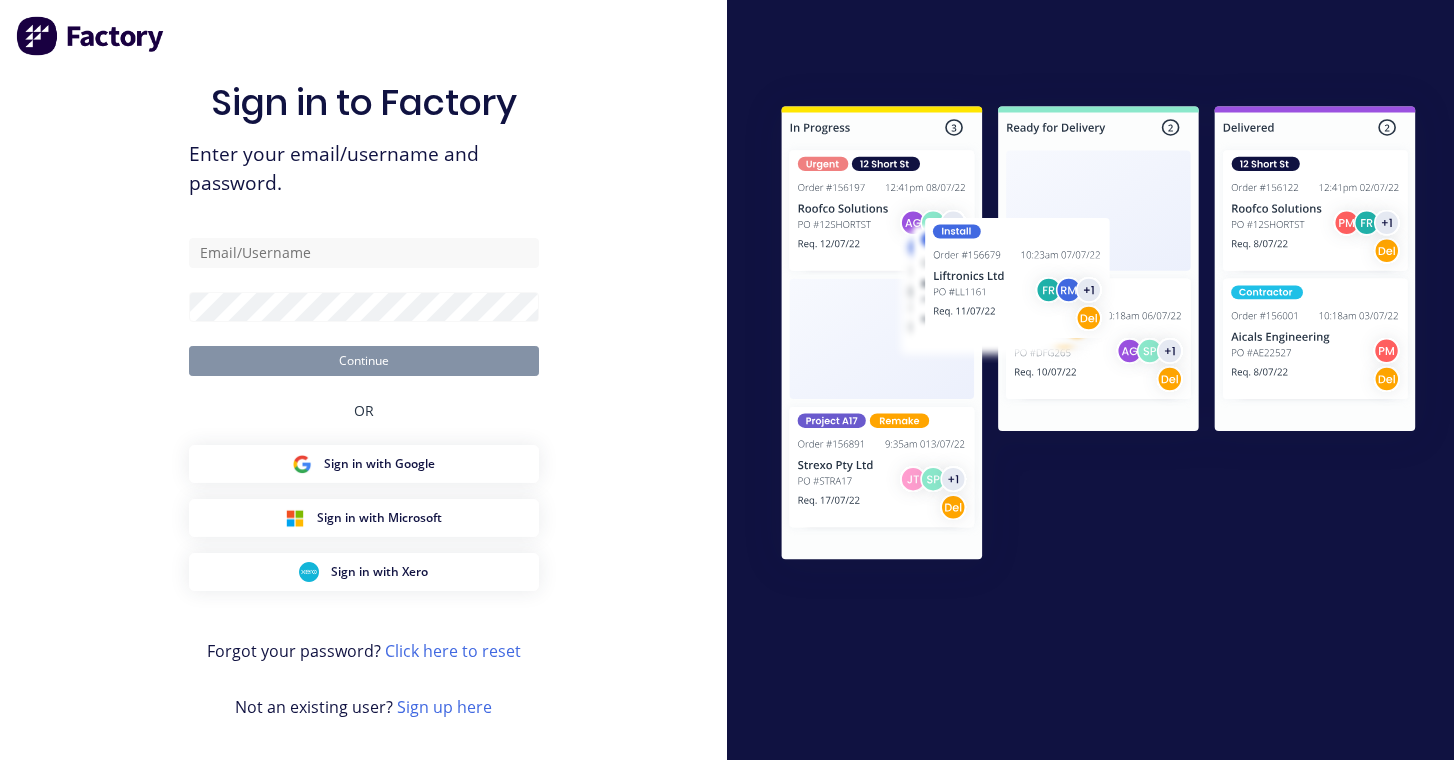 scroll, scrollTop: 0, scrollLeft: 0, axis: both 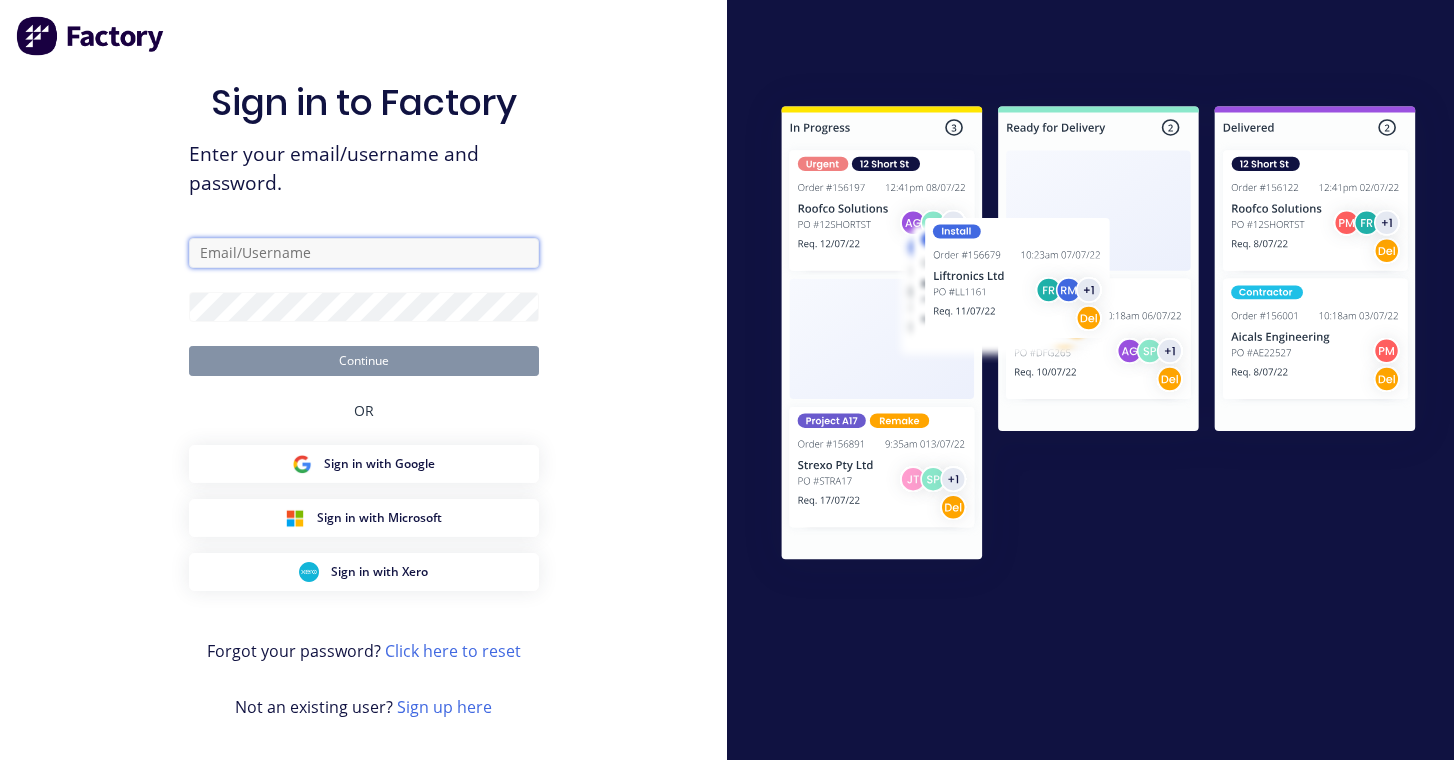 type on "[EMAIL]" 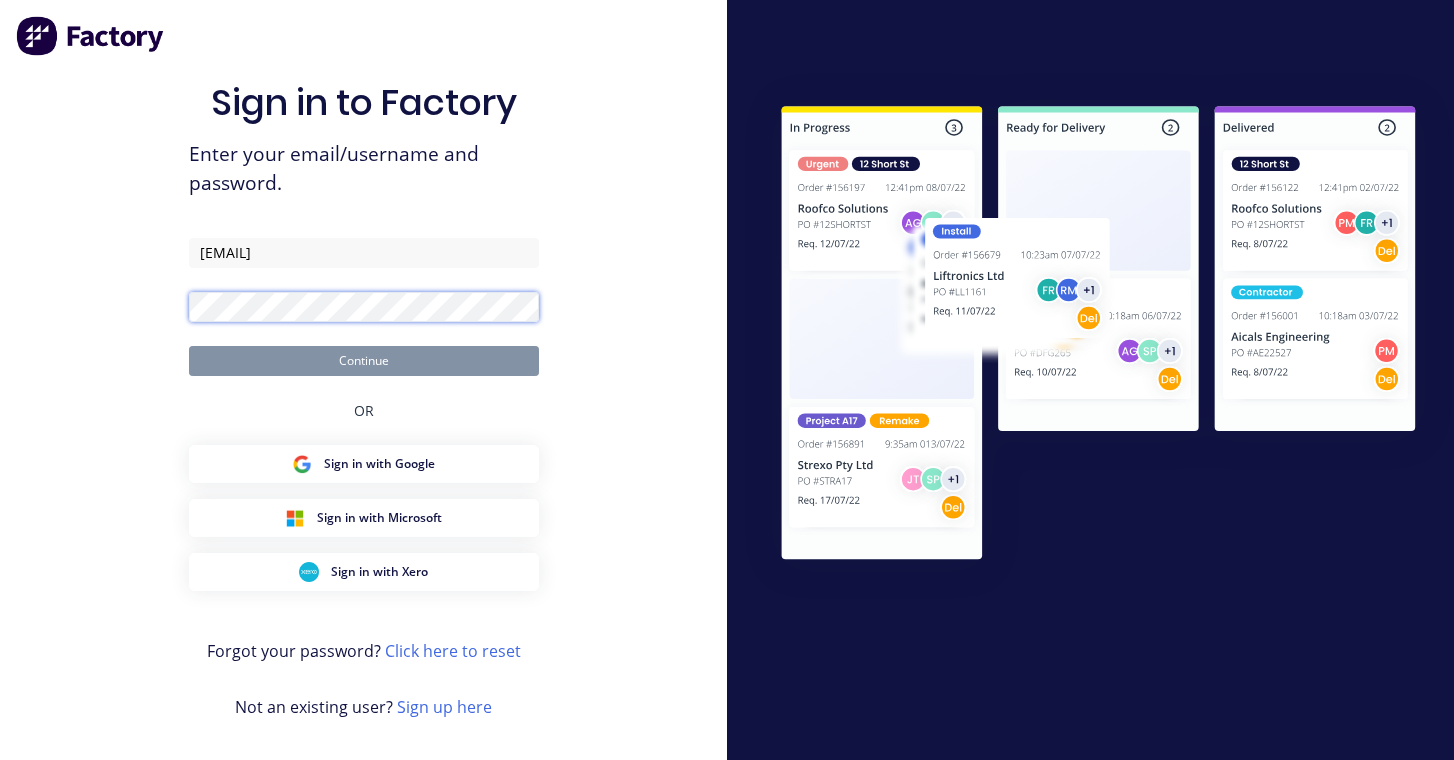 click on "Continue" at bounding box center [364, 361] 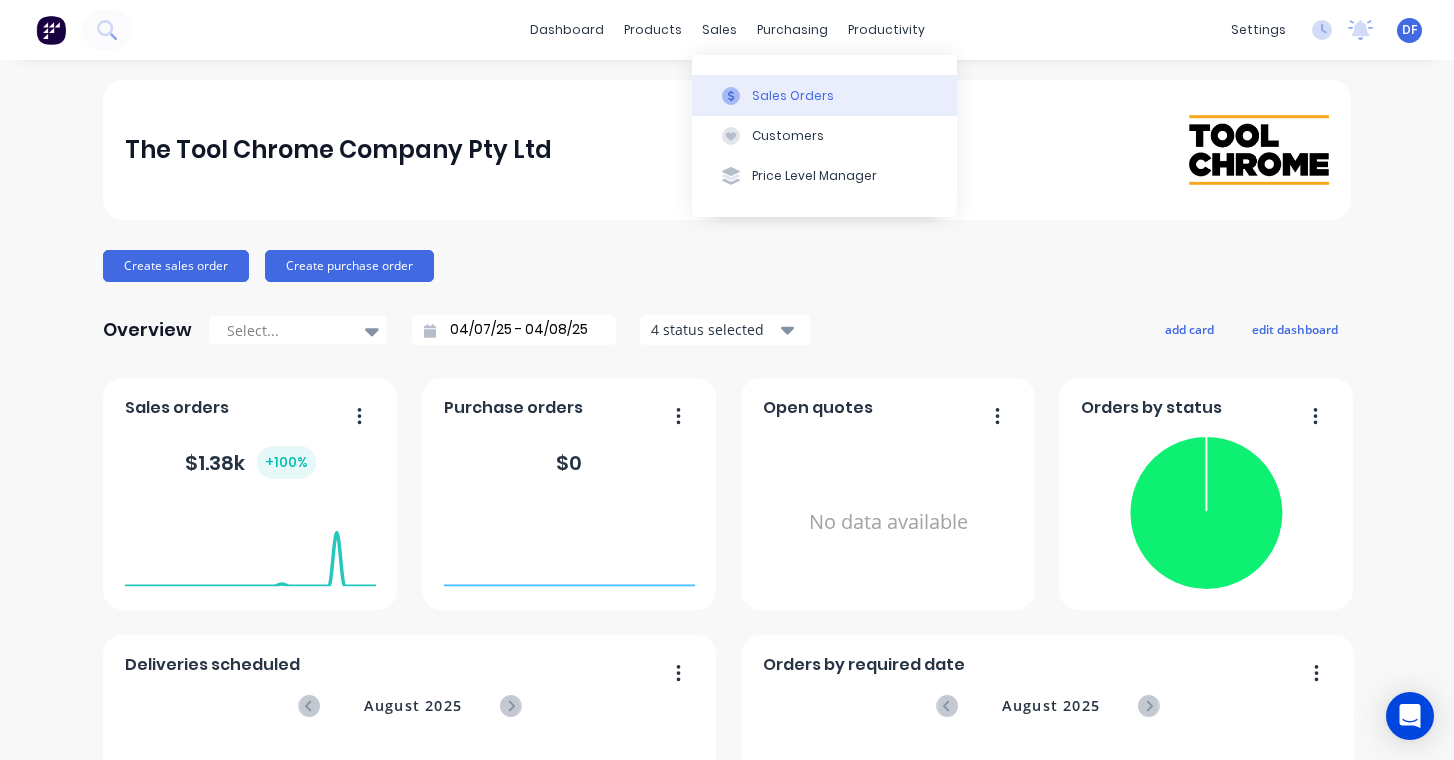 click at bounding box center [731, 96] 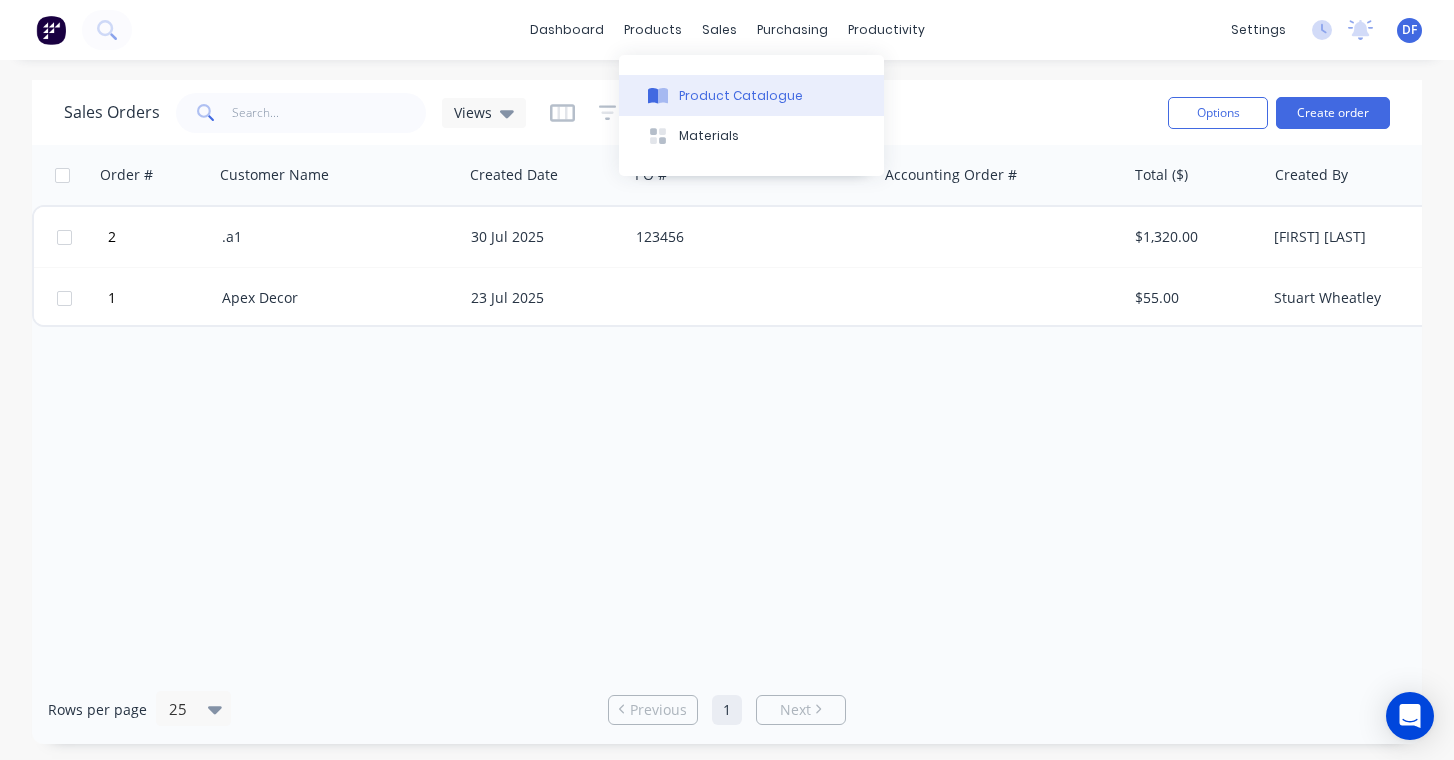 click on "Product Catalogue" at bounding box center [741, 96] 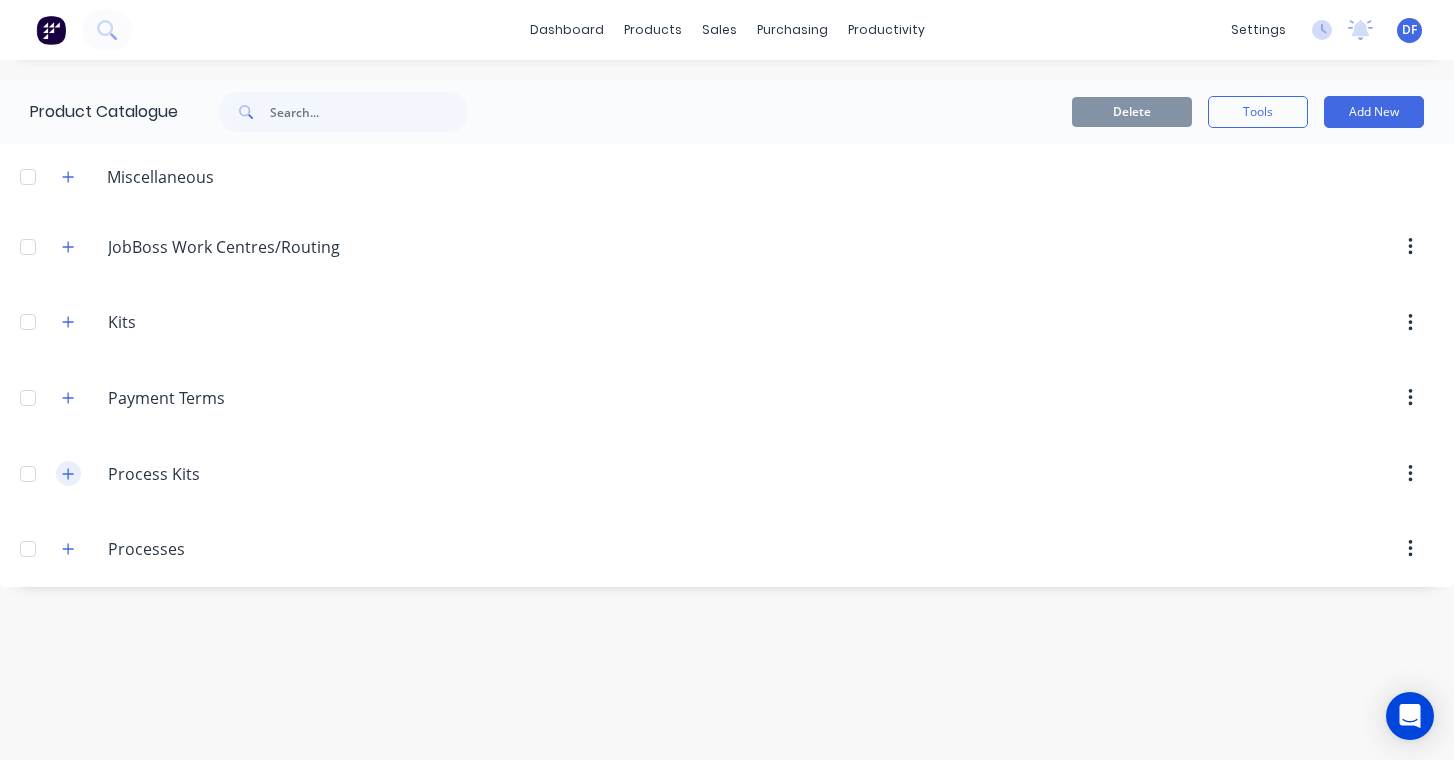 click 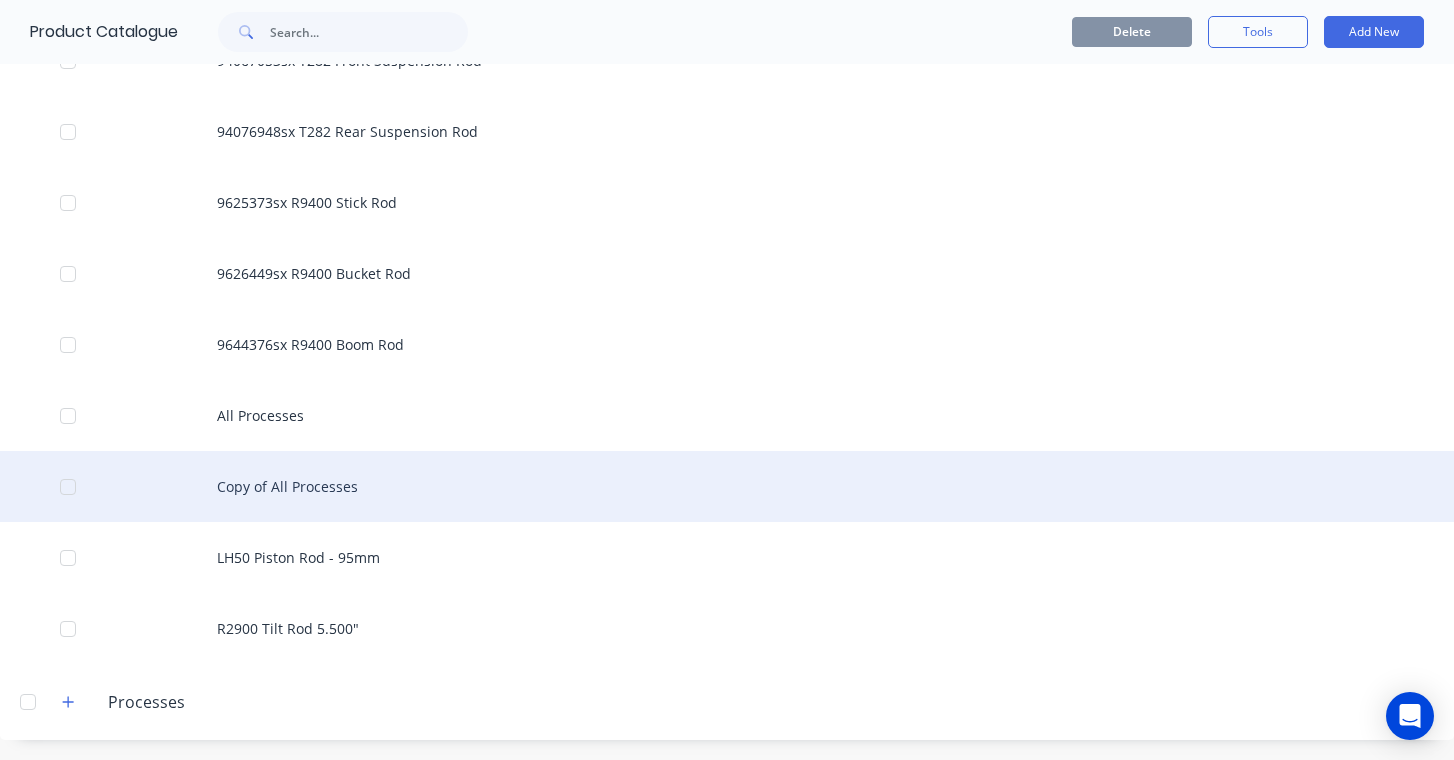 scroll, scrollTop: 1196, scrollLeft: 0, axis: vertical 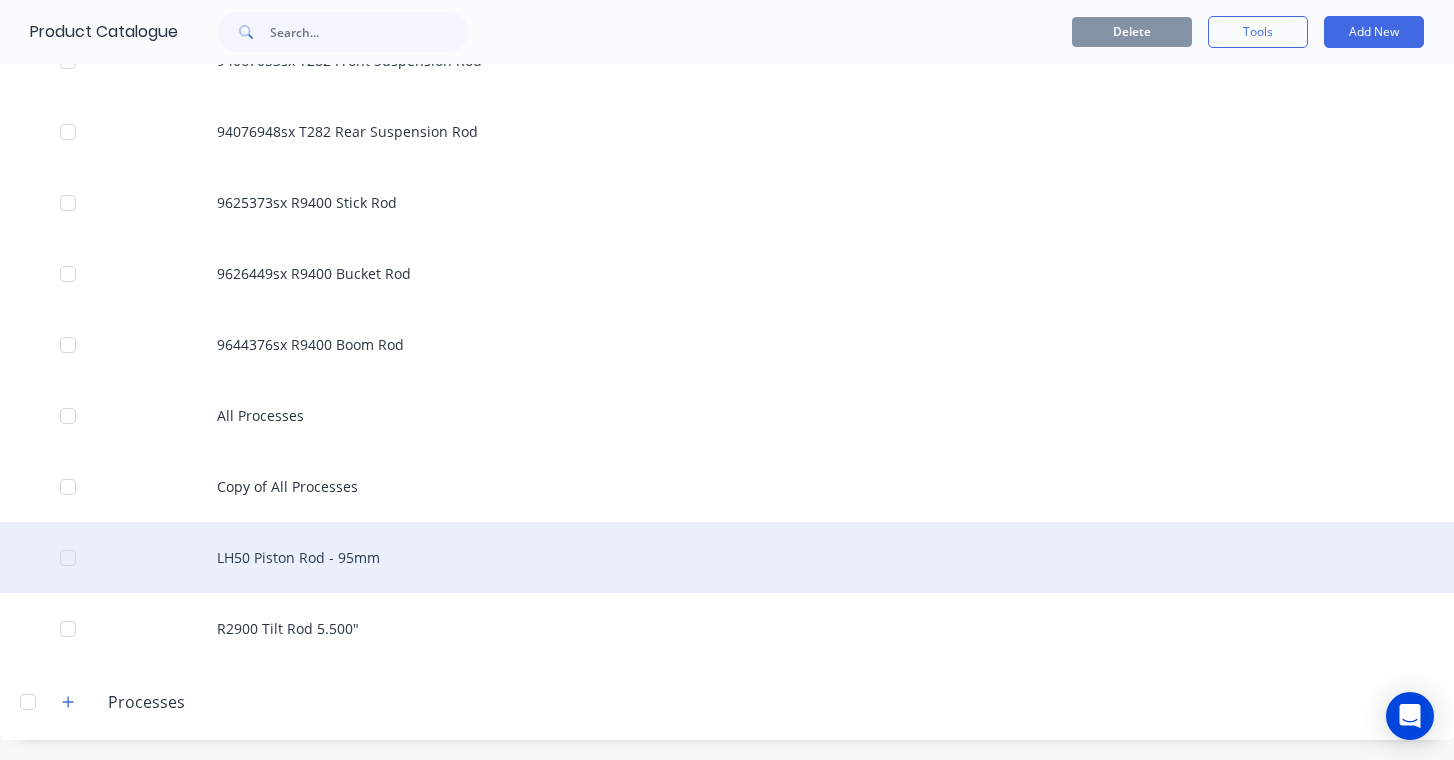 click on "LH50 Piston Rod - 95mm" at bounding box center [727, 557] 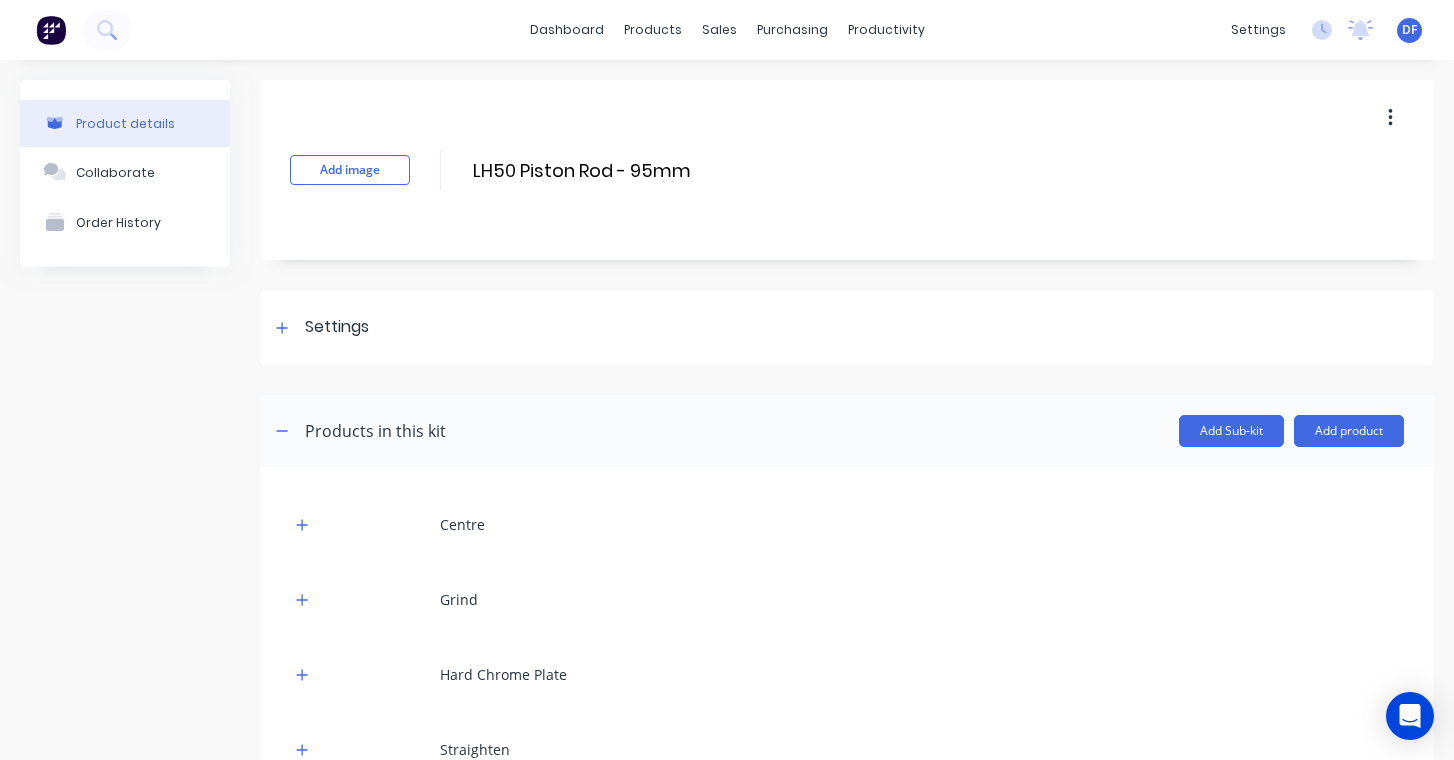scroll, scrollTop: 0, scrollLeft: 0, axis: both 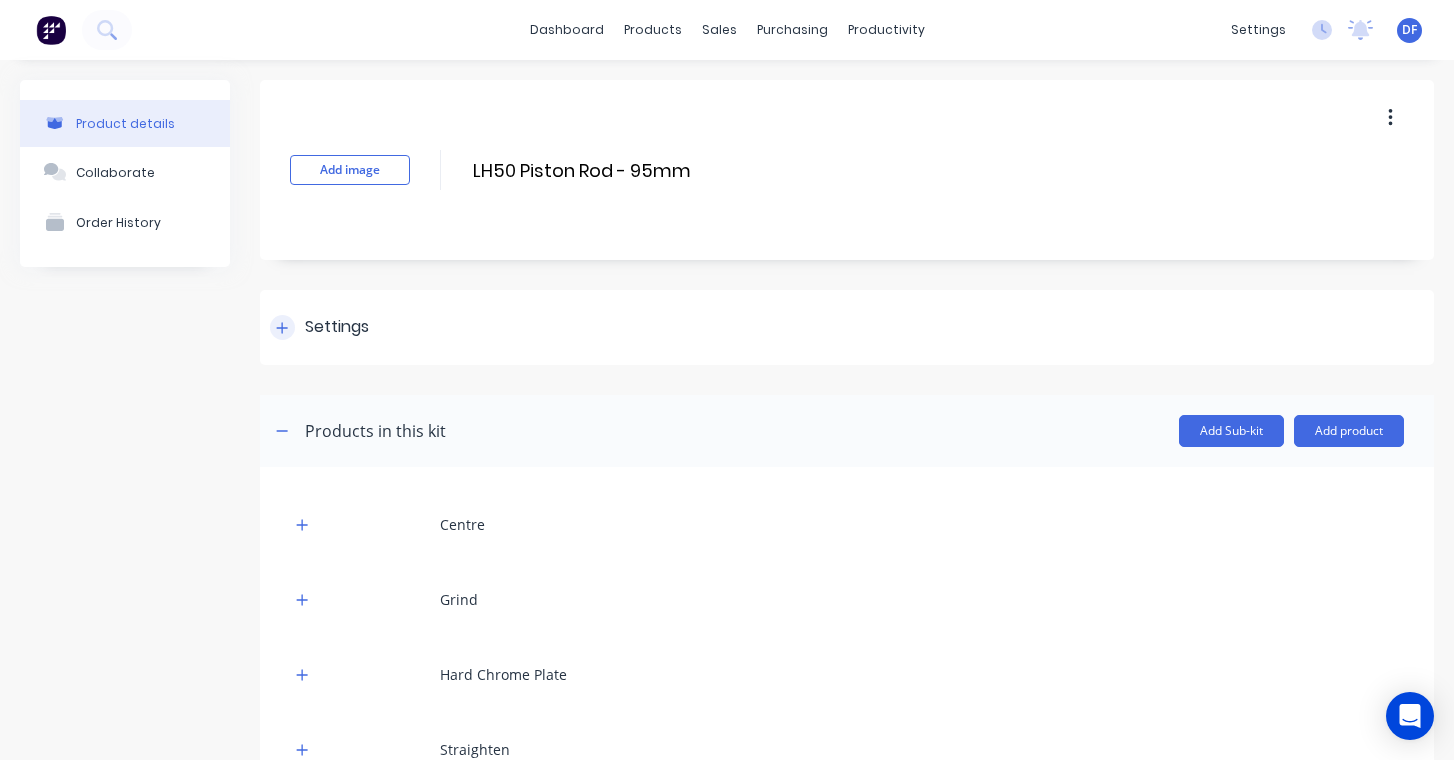 click on "Settings" at bounding box center [337, 327] 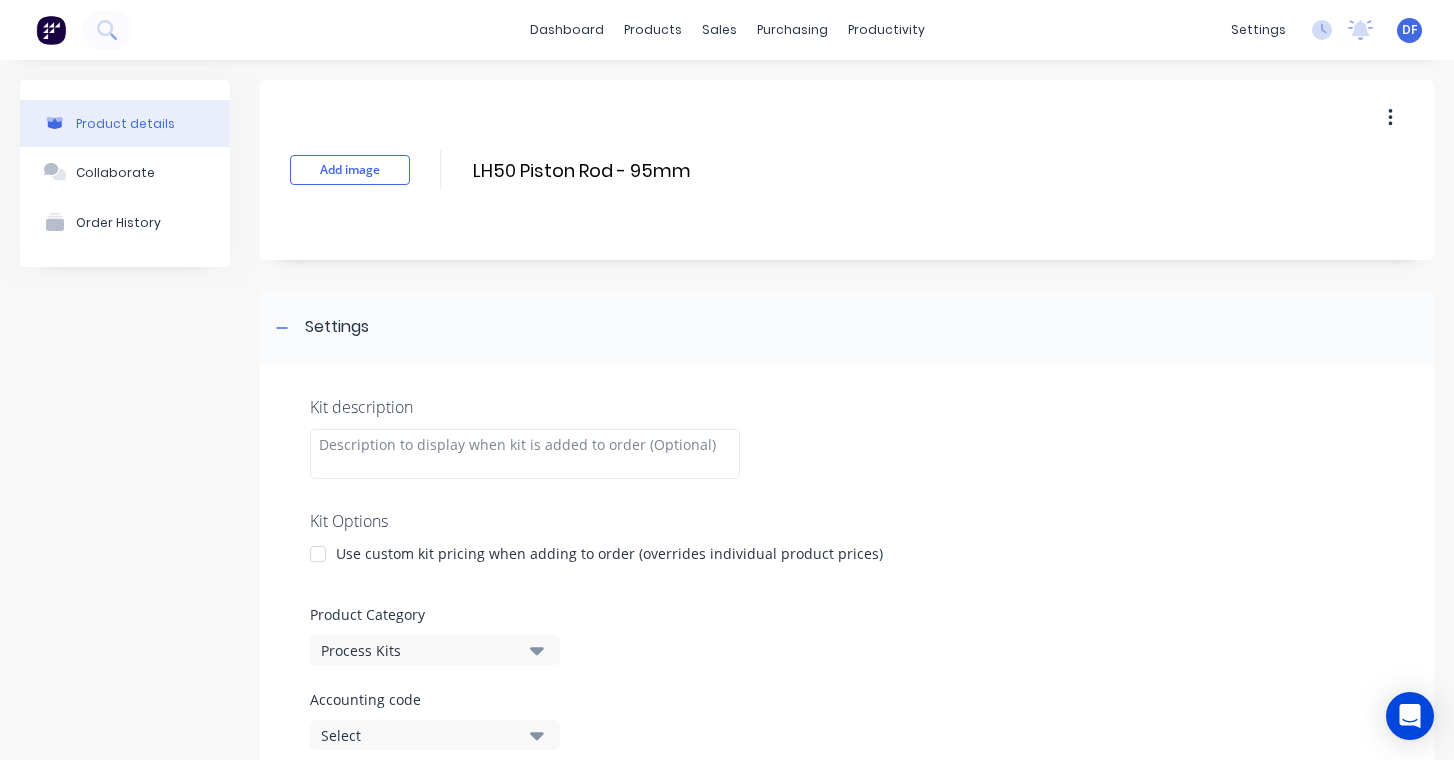 scroll, scrollTop: 0, scrollLeft: 0, axis: both 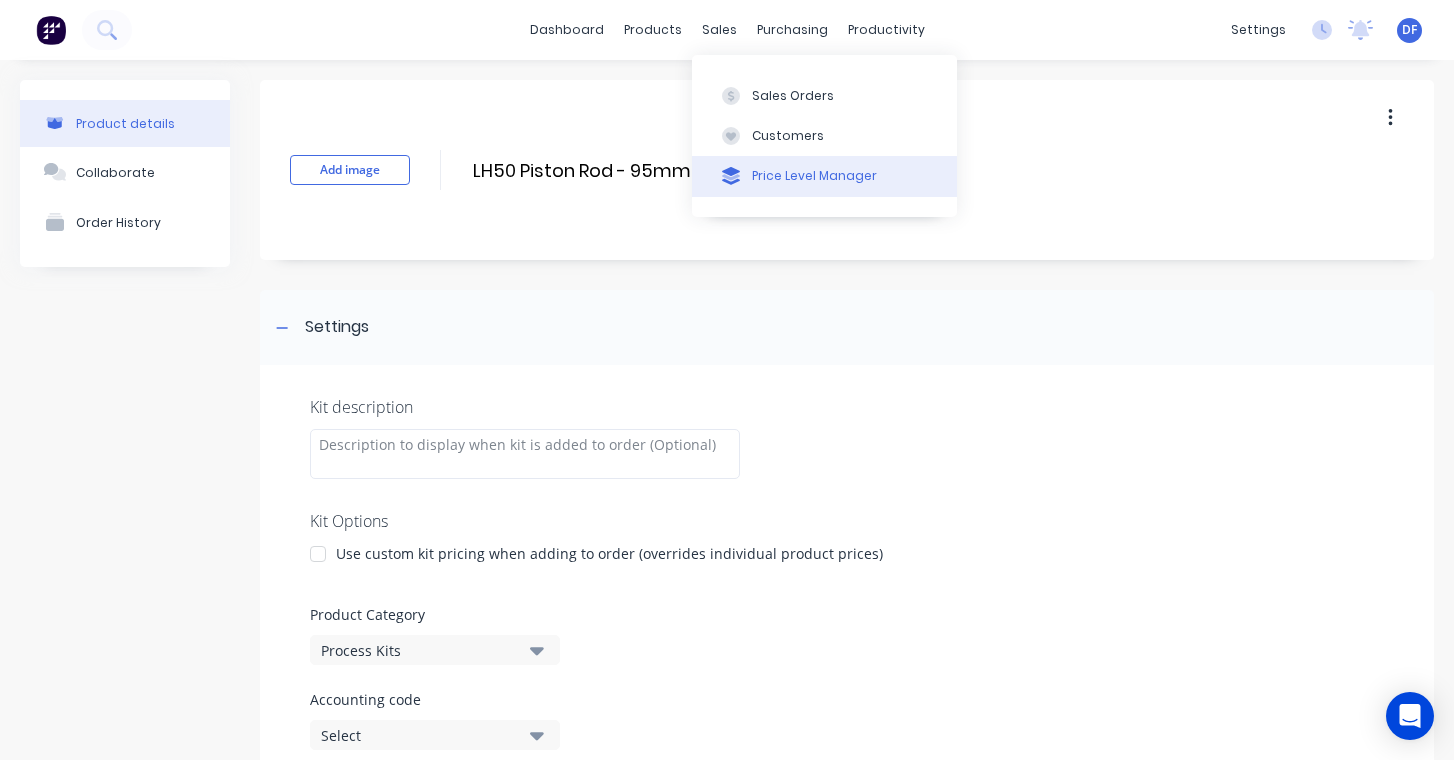click on "Price Level Manager" at bounding box center (824, 176) 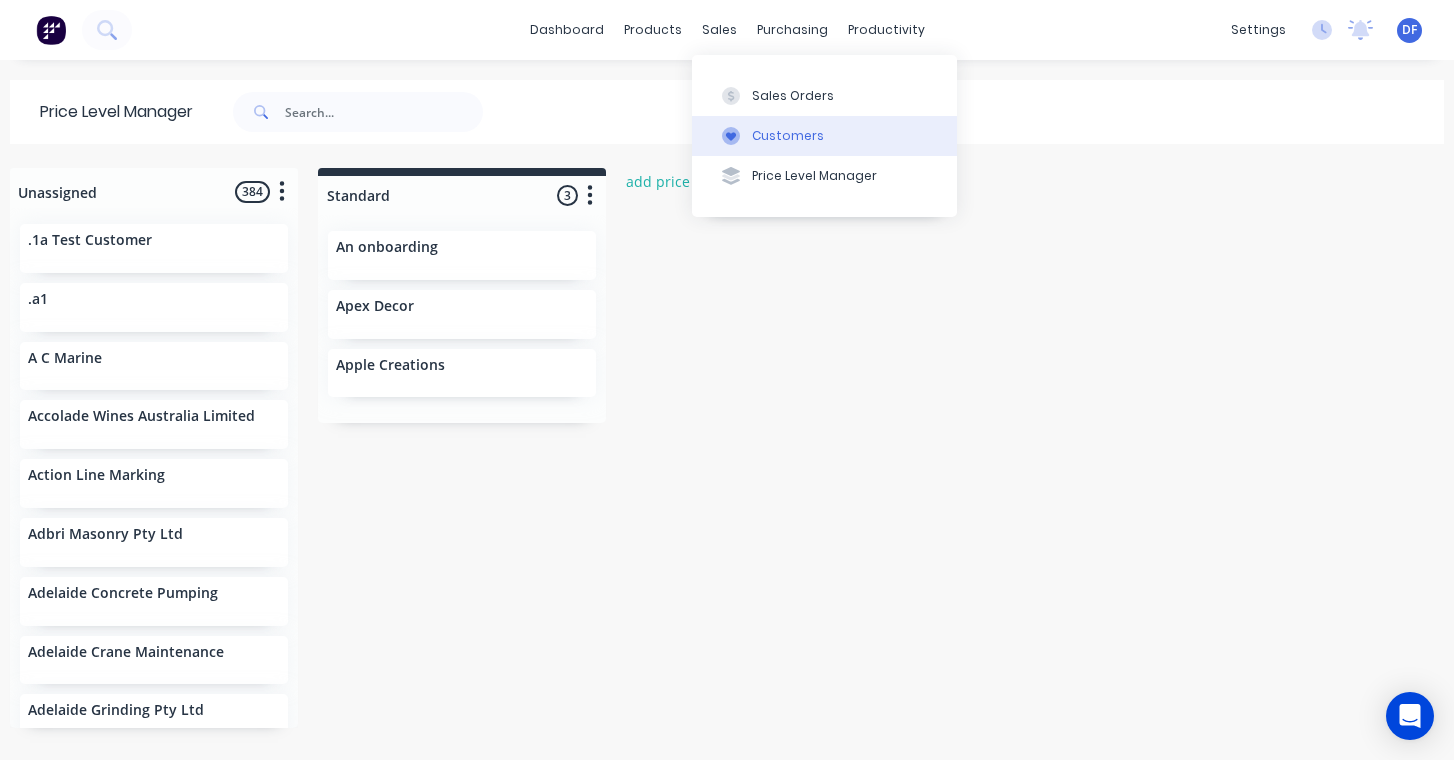 click on "Customers" at bounding box center (788, 136) 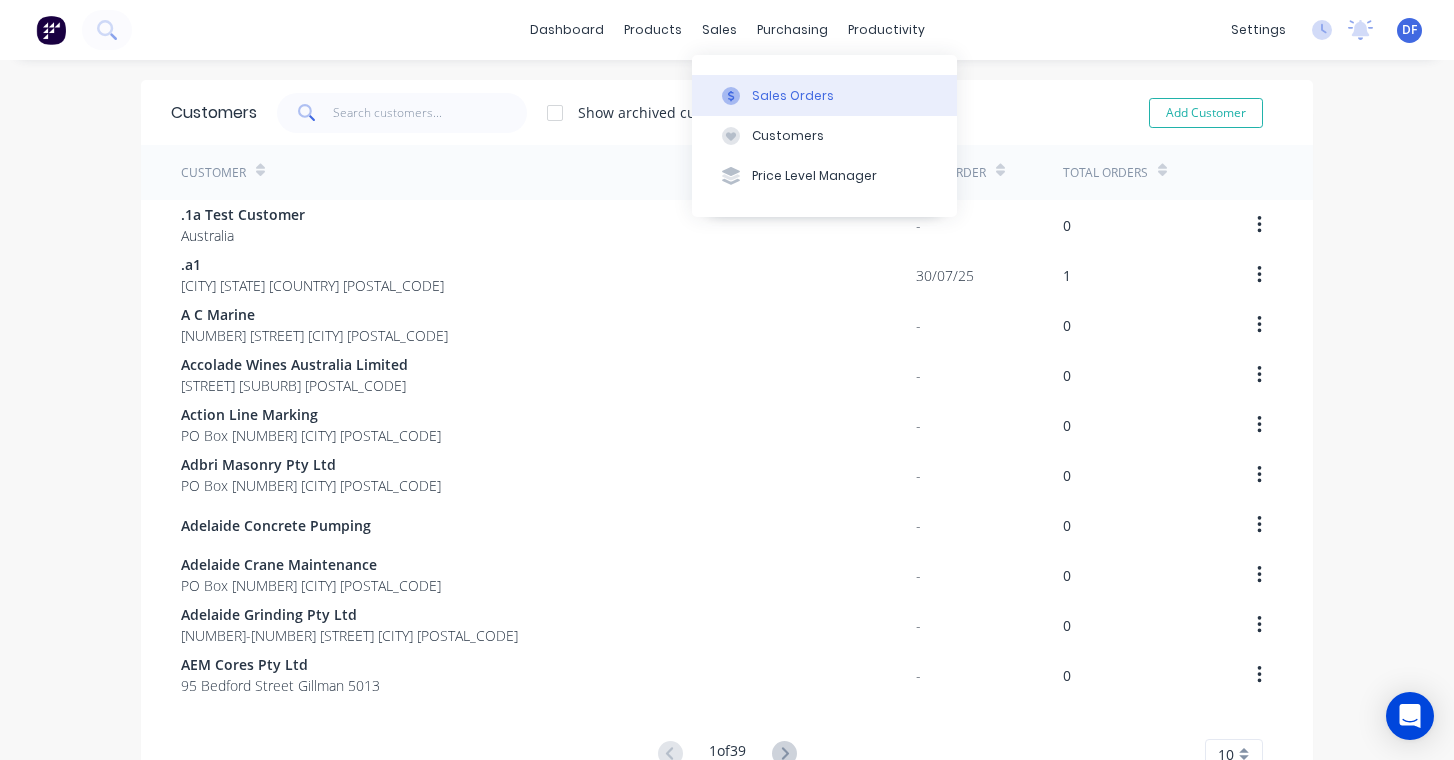 click on "Sales Orders" at bounding box center (793, 96) 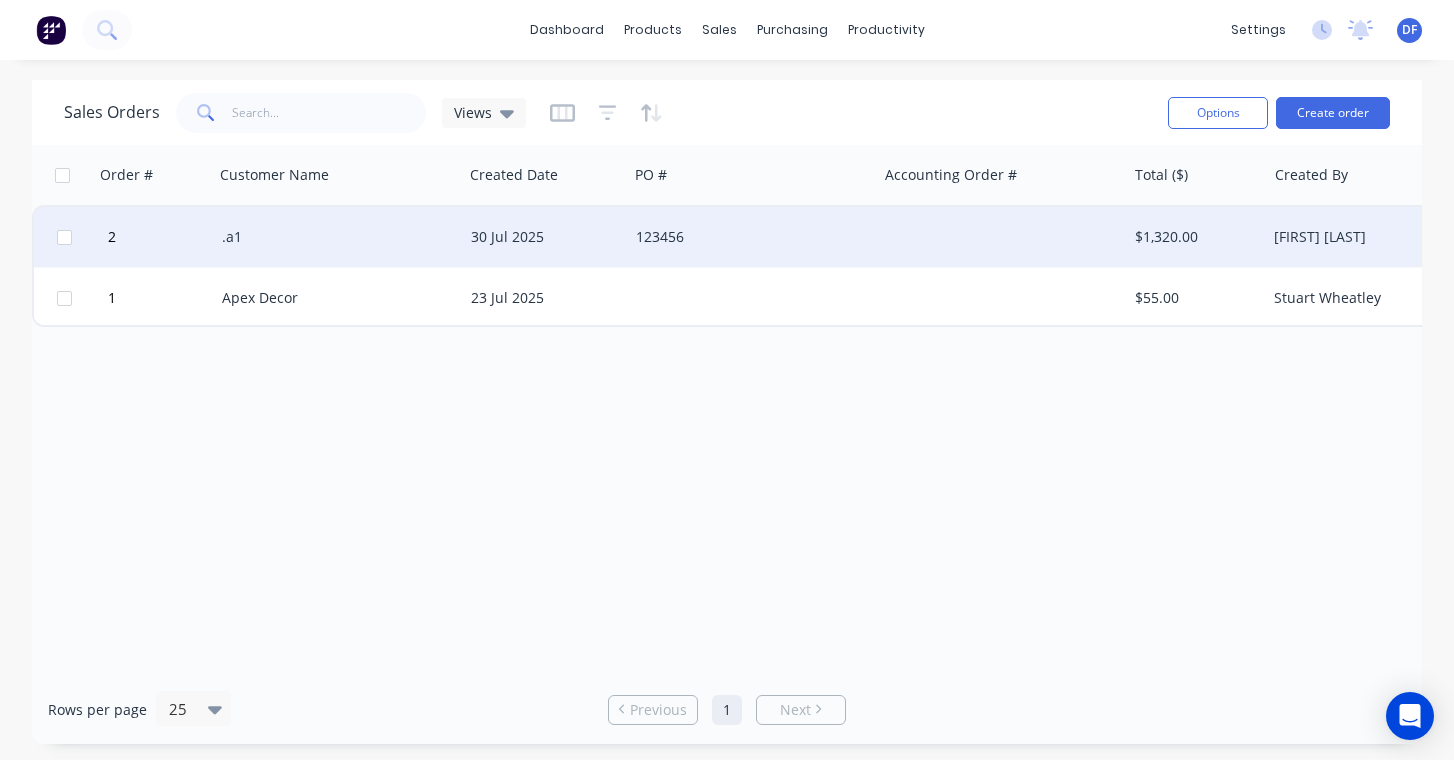 click on ".a1" at bounding box center (333, 237) 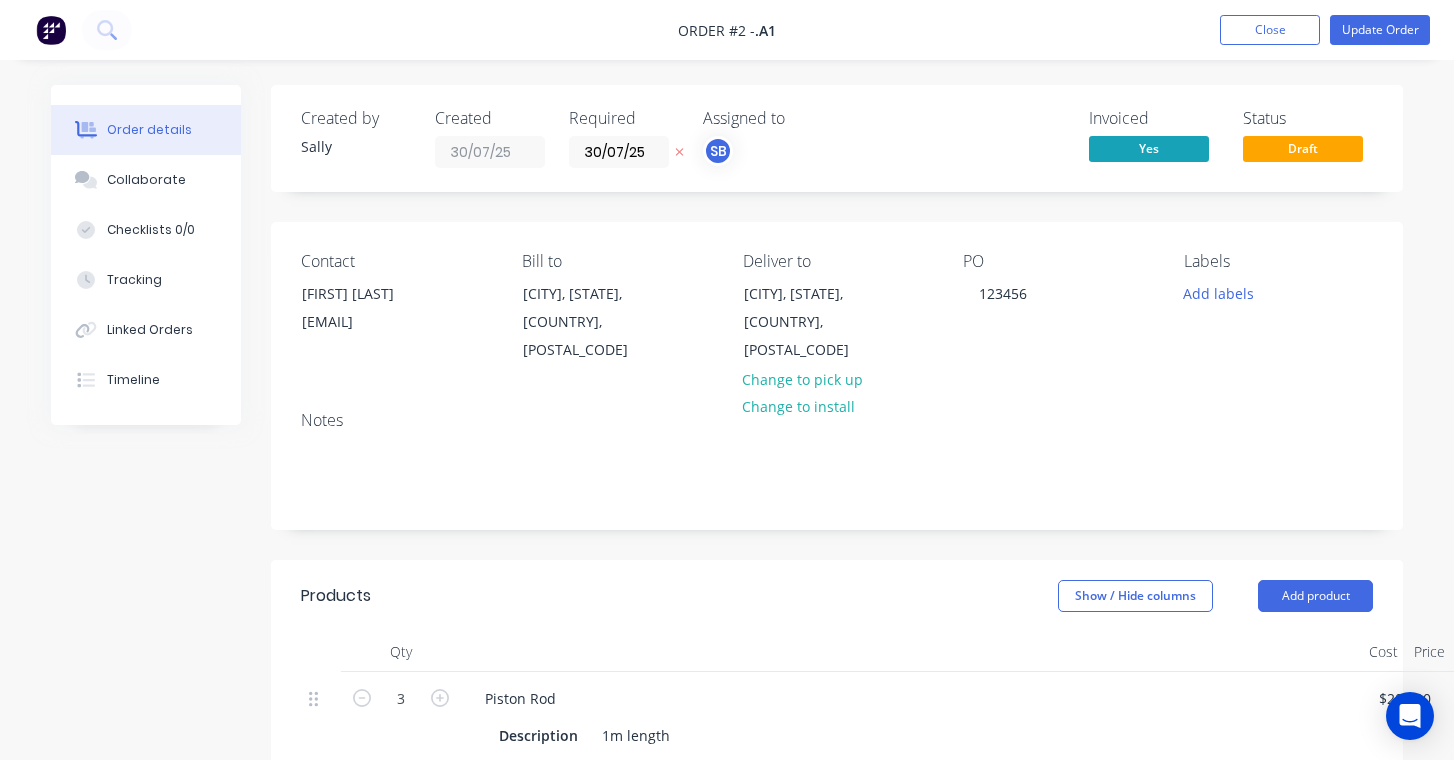 scroll, scrollTop: 0, scrollLeft: 0, axis: both 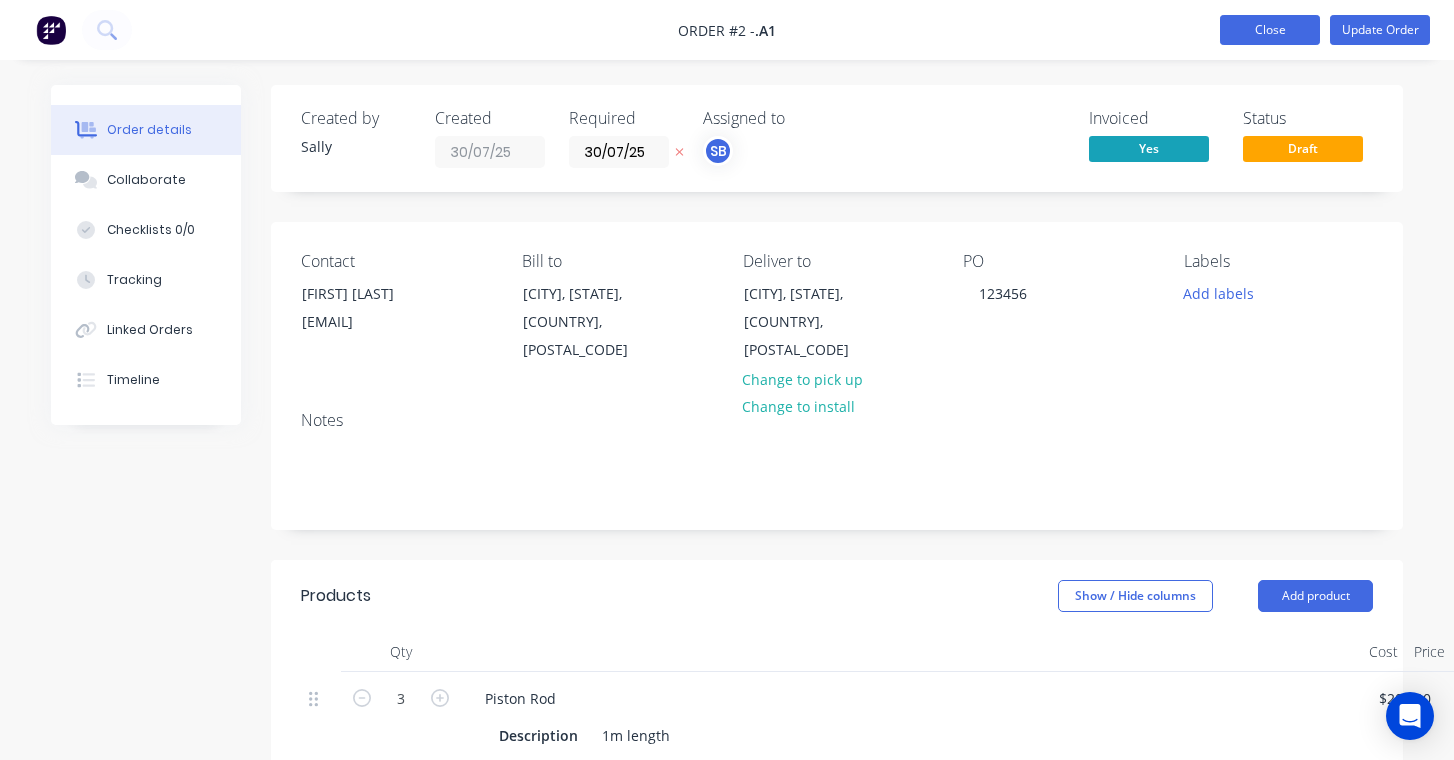 click on "Close" at bounding box center (1270, 30) 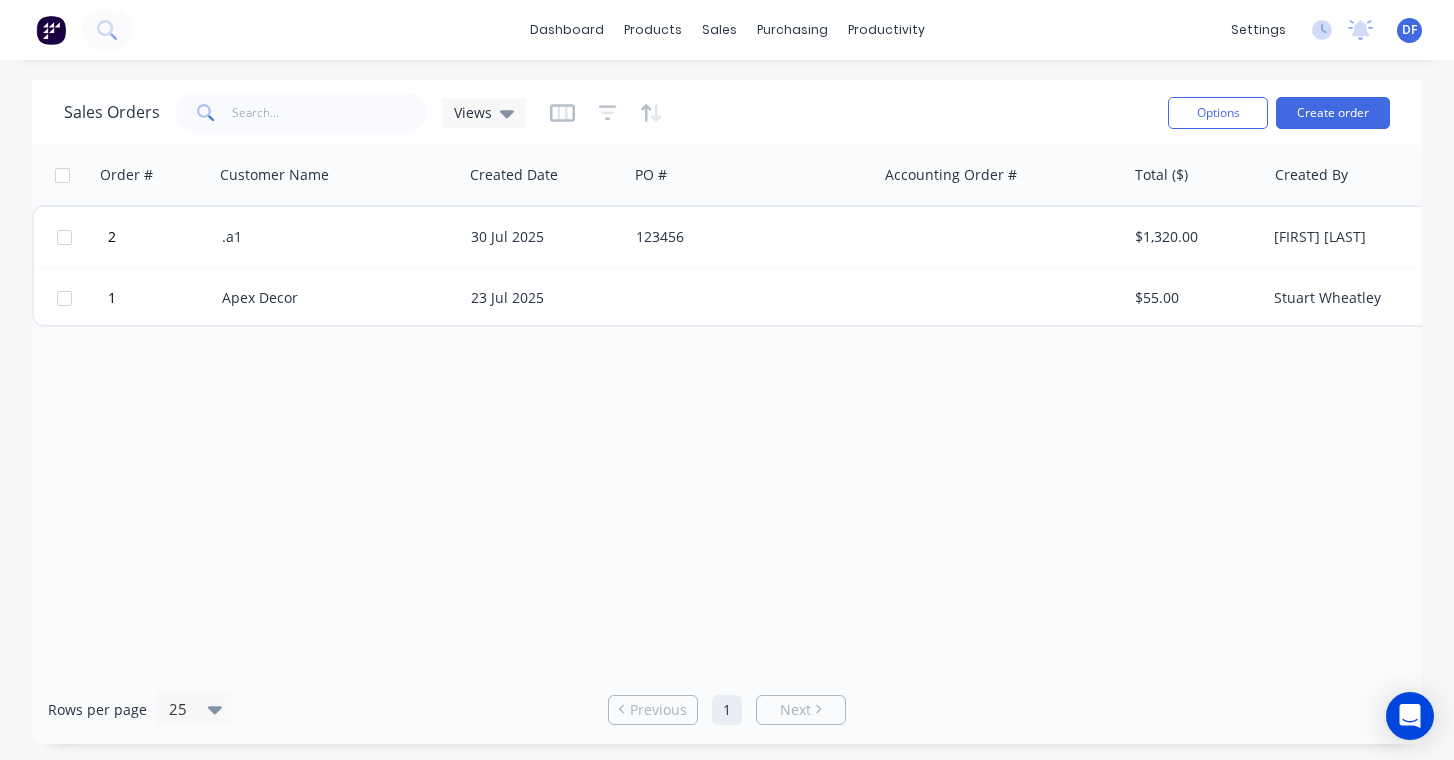scroll, scrollTop: 0, scrollLeft: 0, axis: both 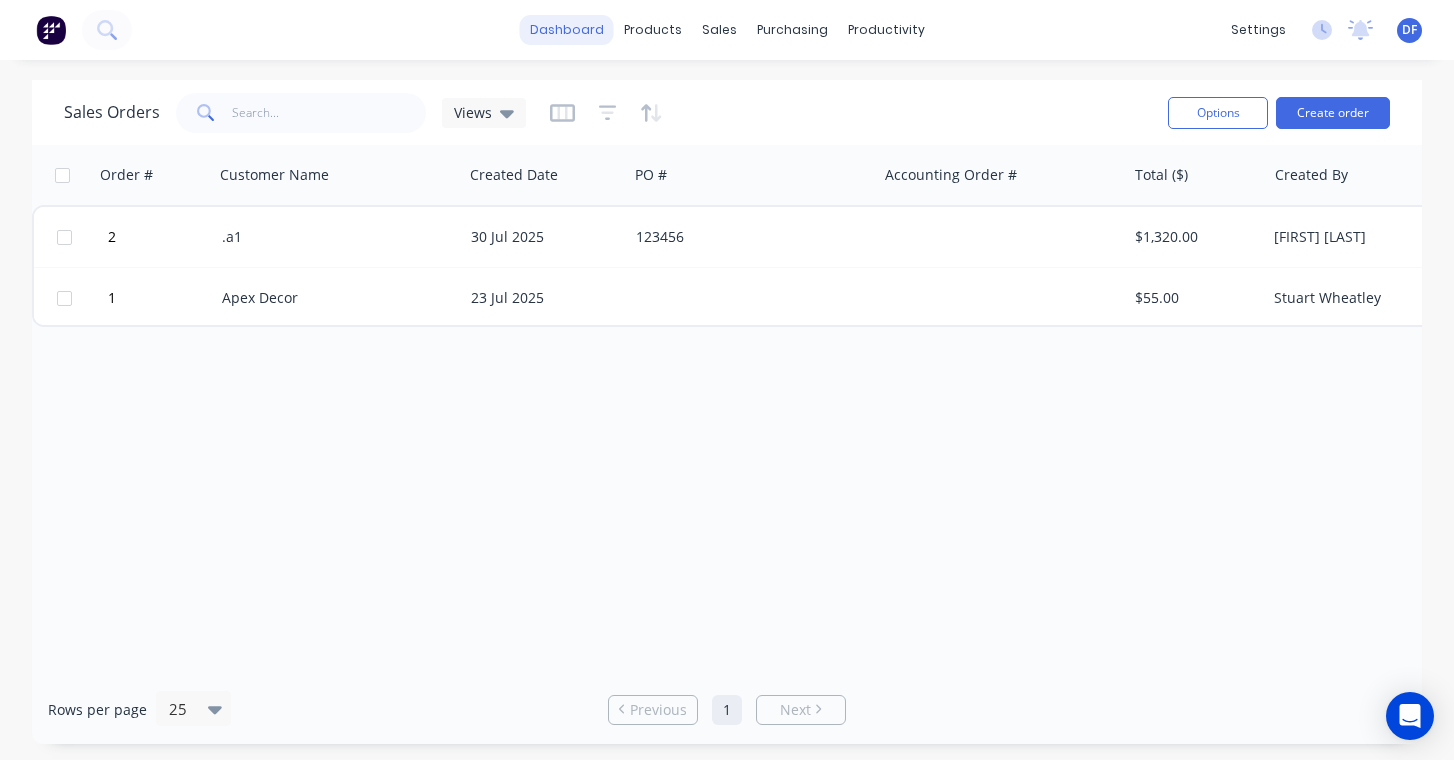 click on "dashboard" at bounding box center (567, 30) 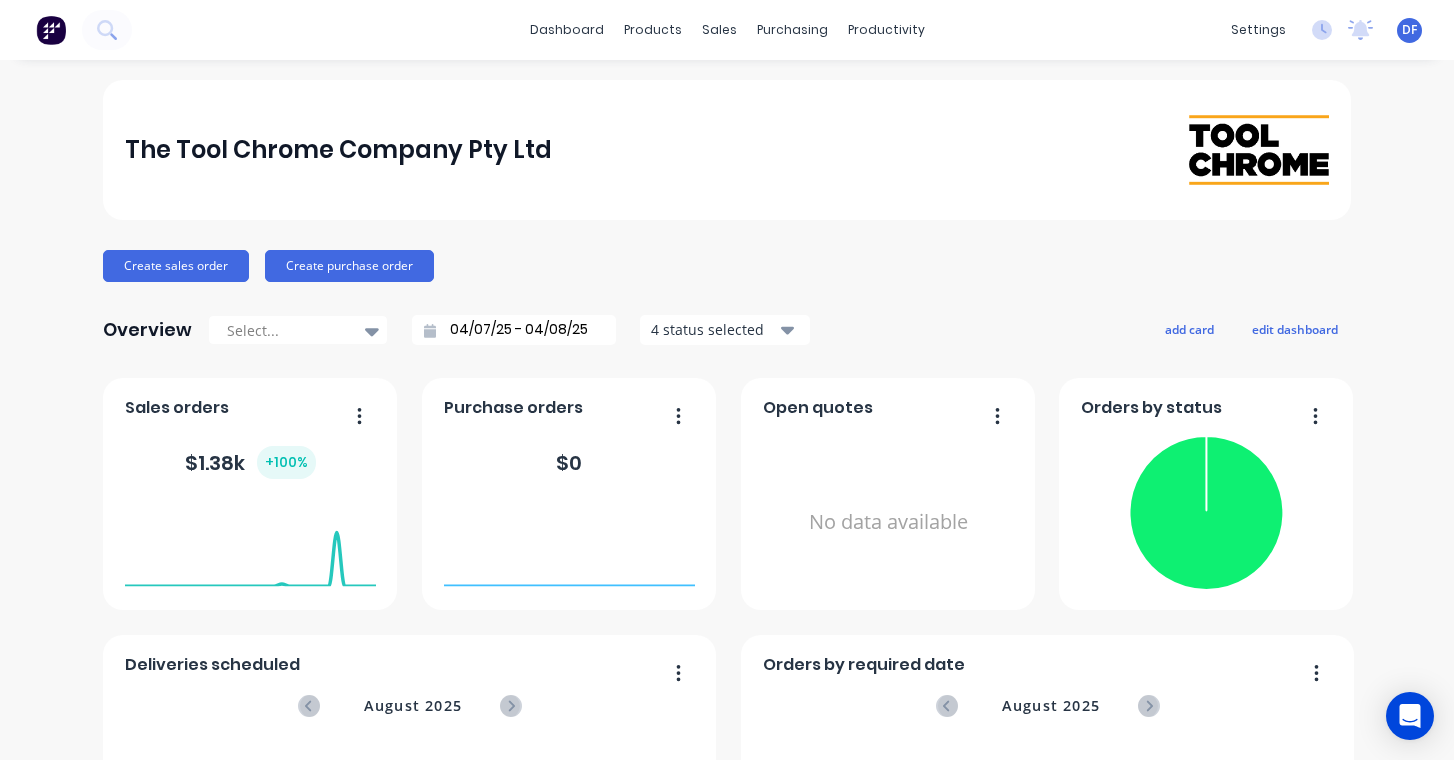 scroll, scrollTop: 0, scrollLeft: 0, axis: both 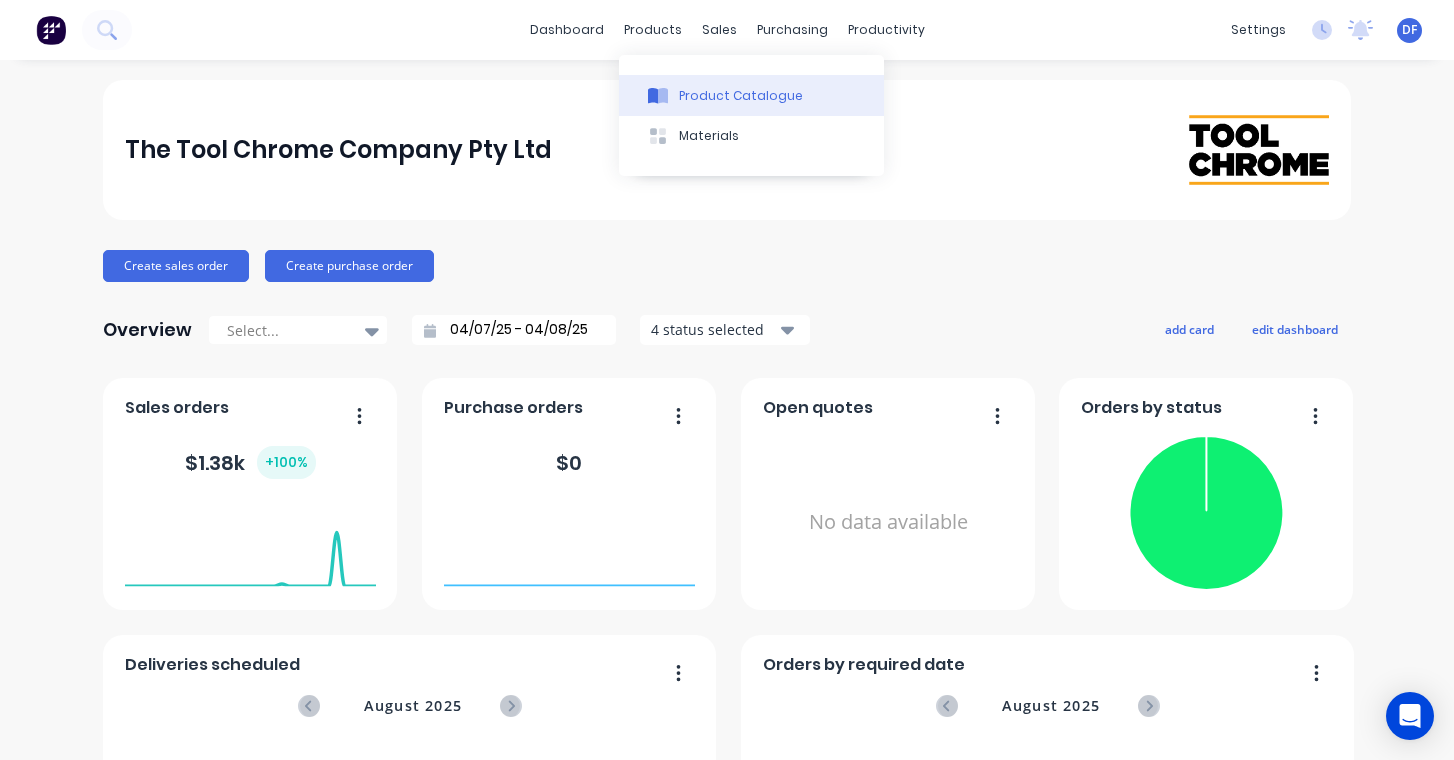 click on "Product Catalogue" at bounding box center (751, 95) 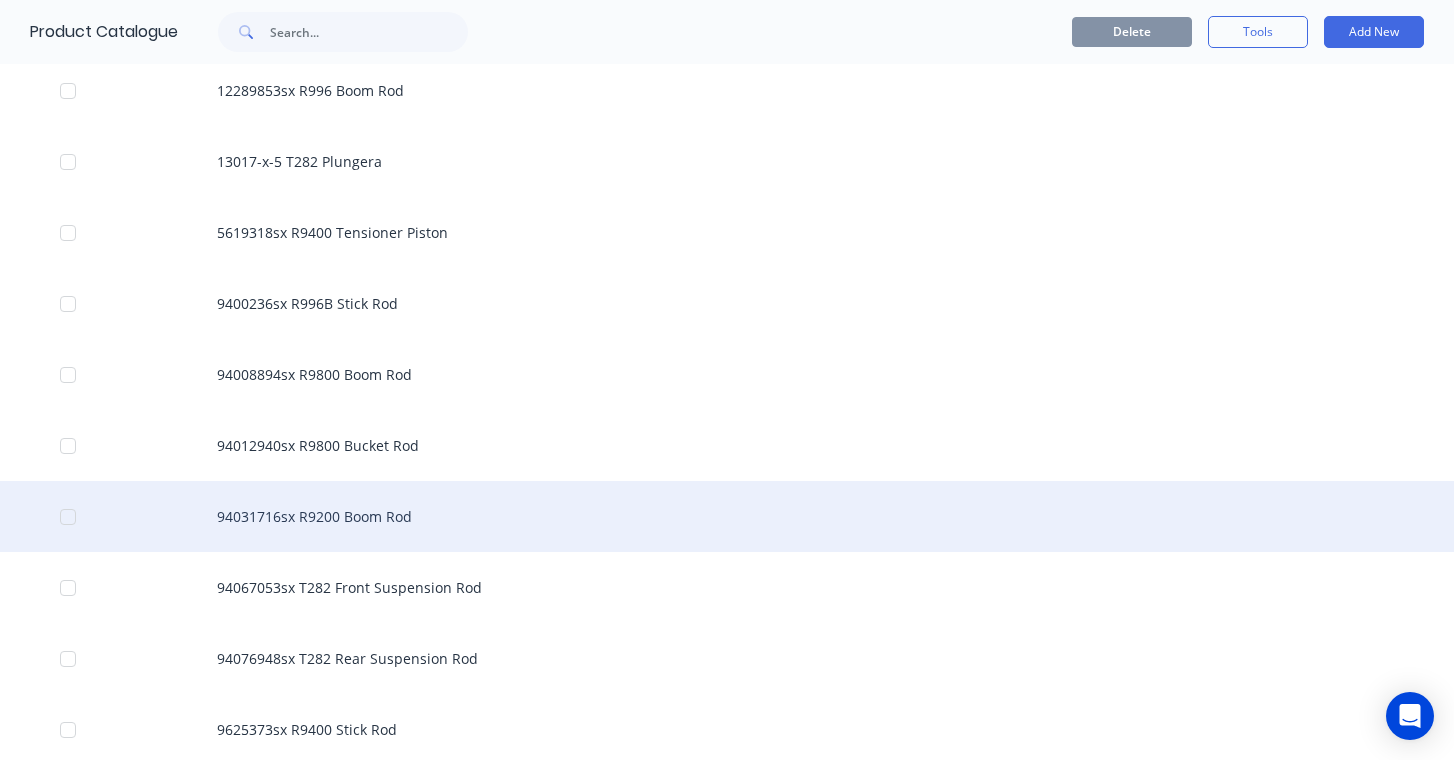 scroll, scrollTop: 711, scrollLeft: 0, axis: vertical 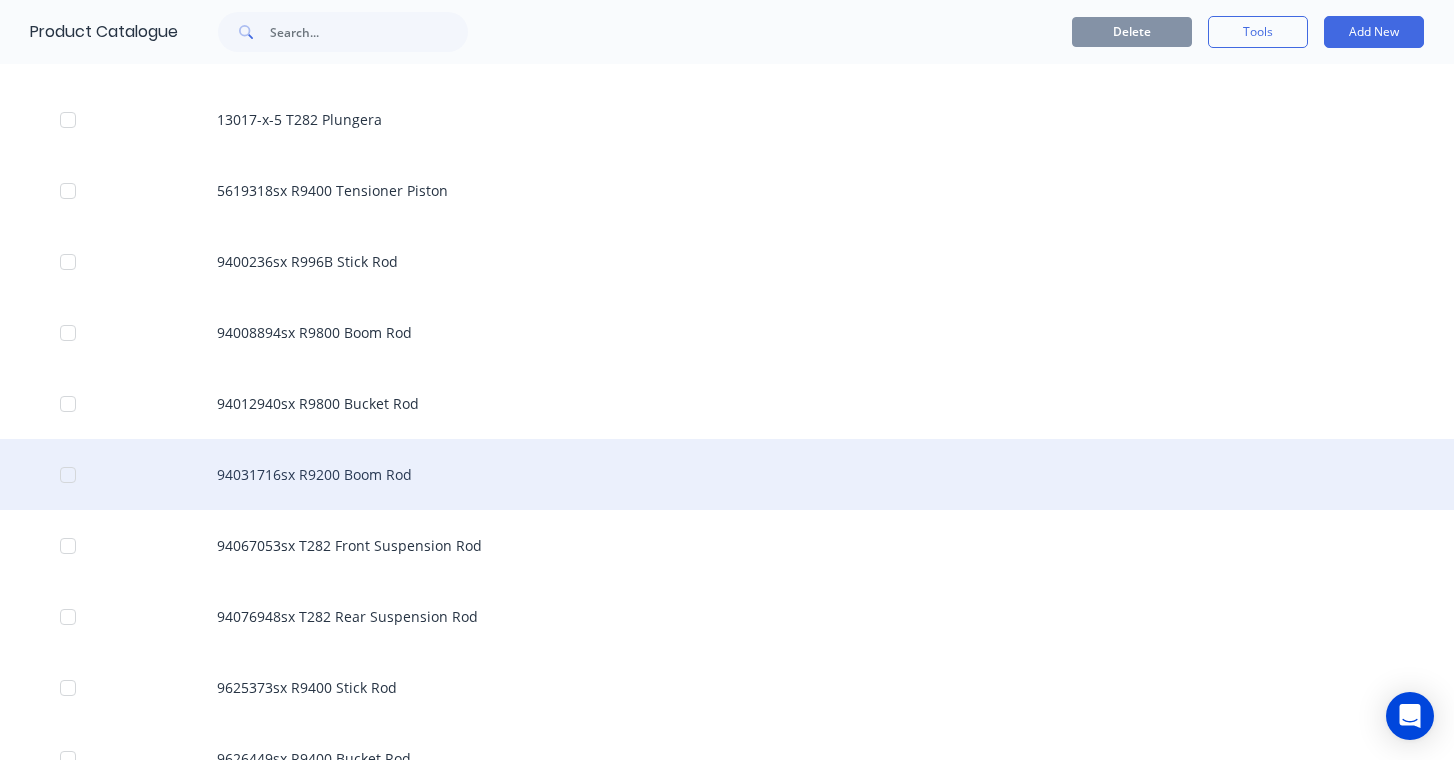 click on "94031716sx R9200 Boom Rod" at bounding box center (727, 474) 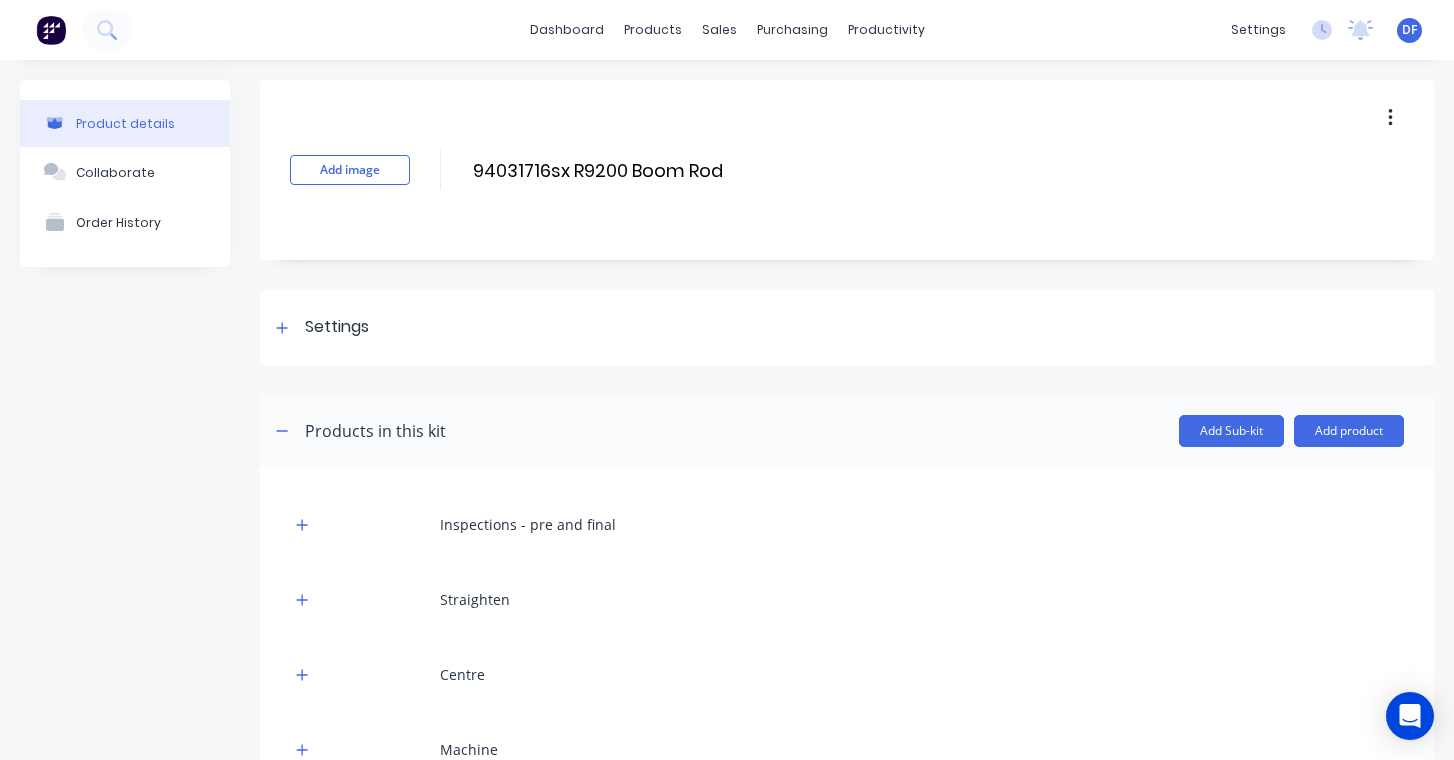 click 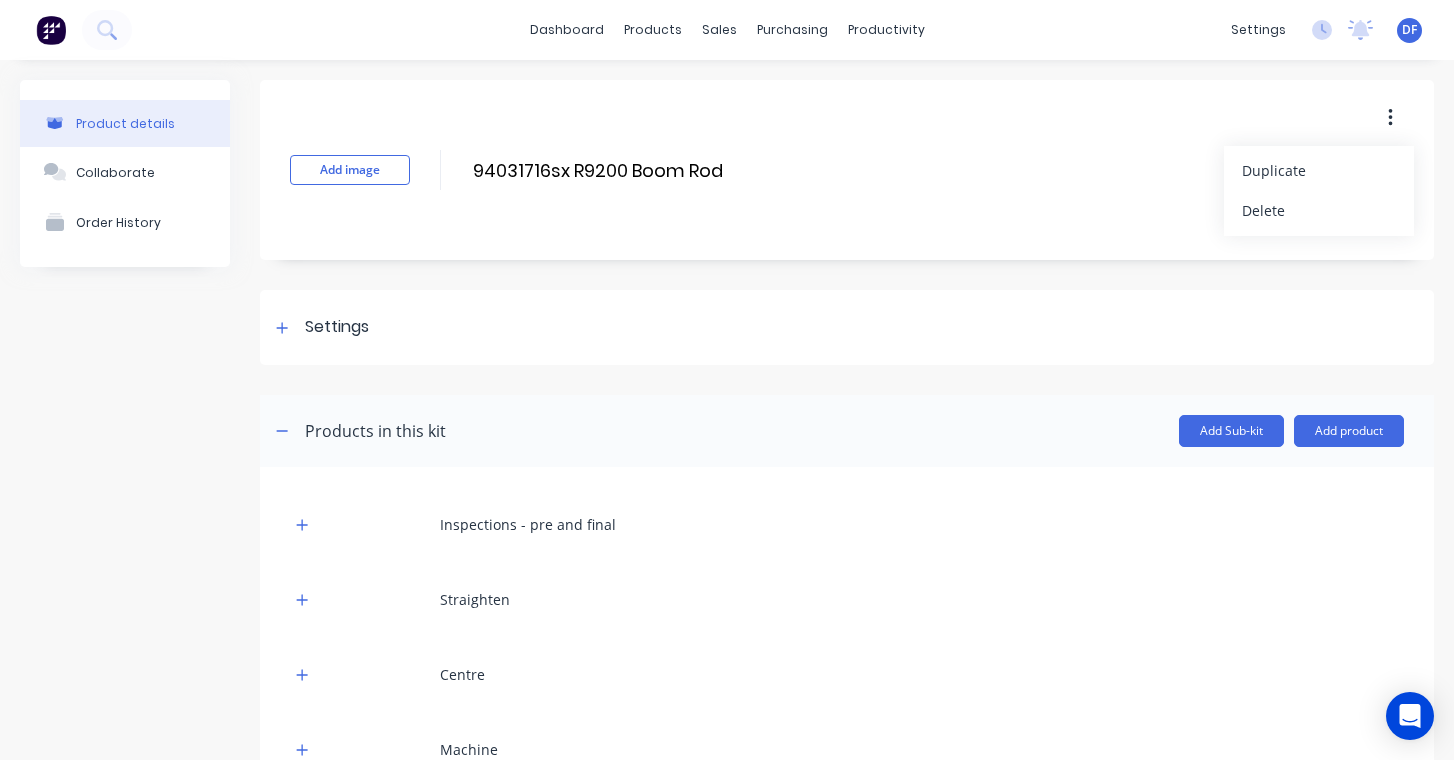 click 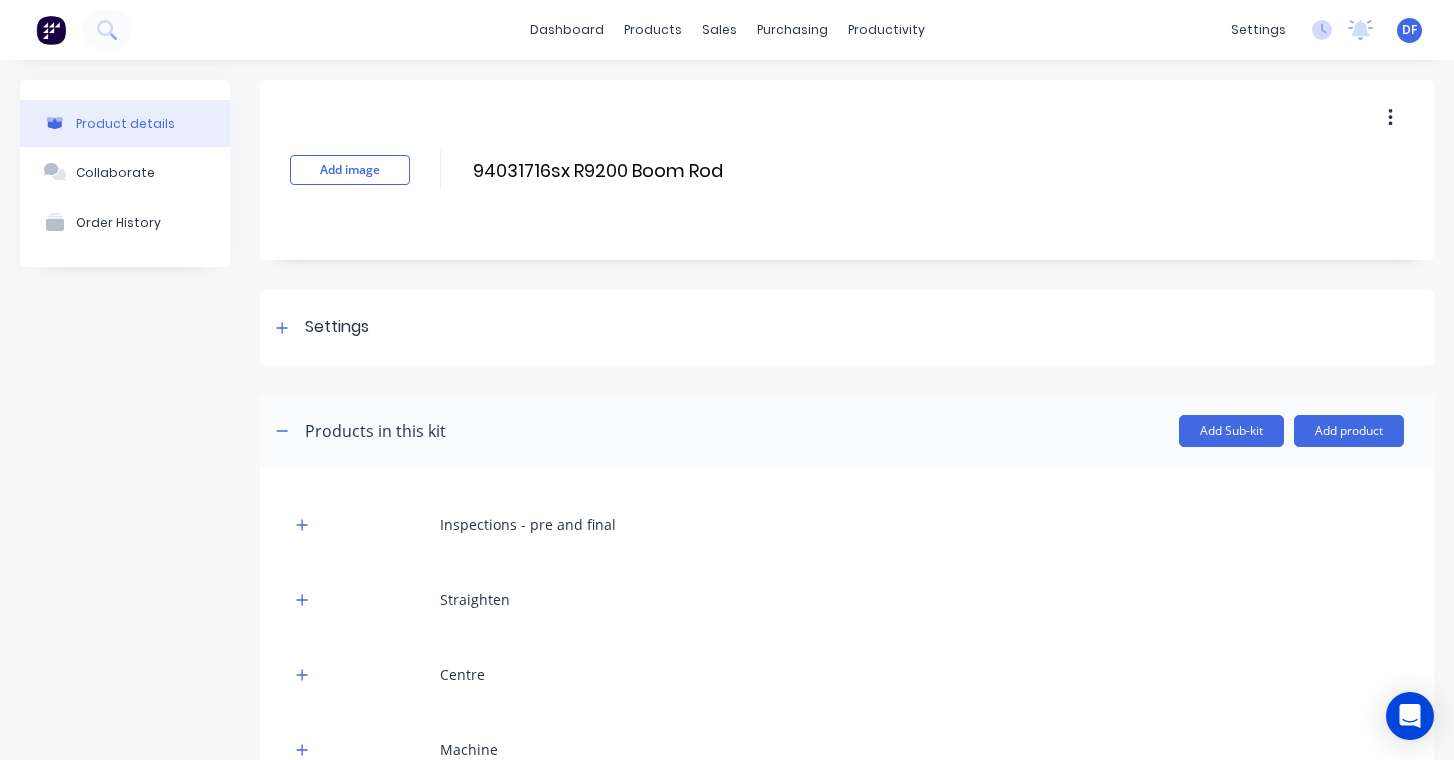 scroll, scrollTop: 0, scrollLeft: 0, axis: both 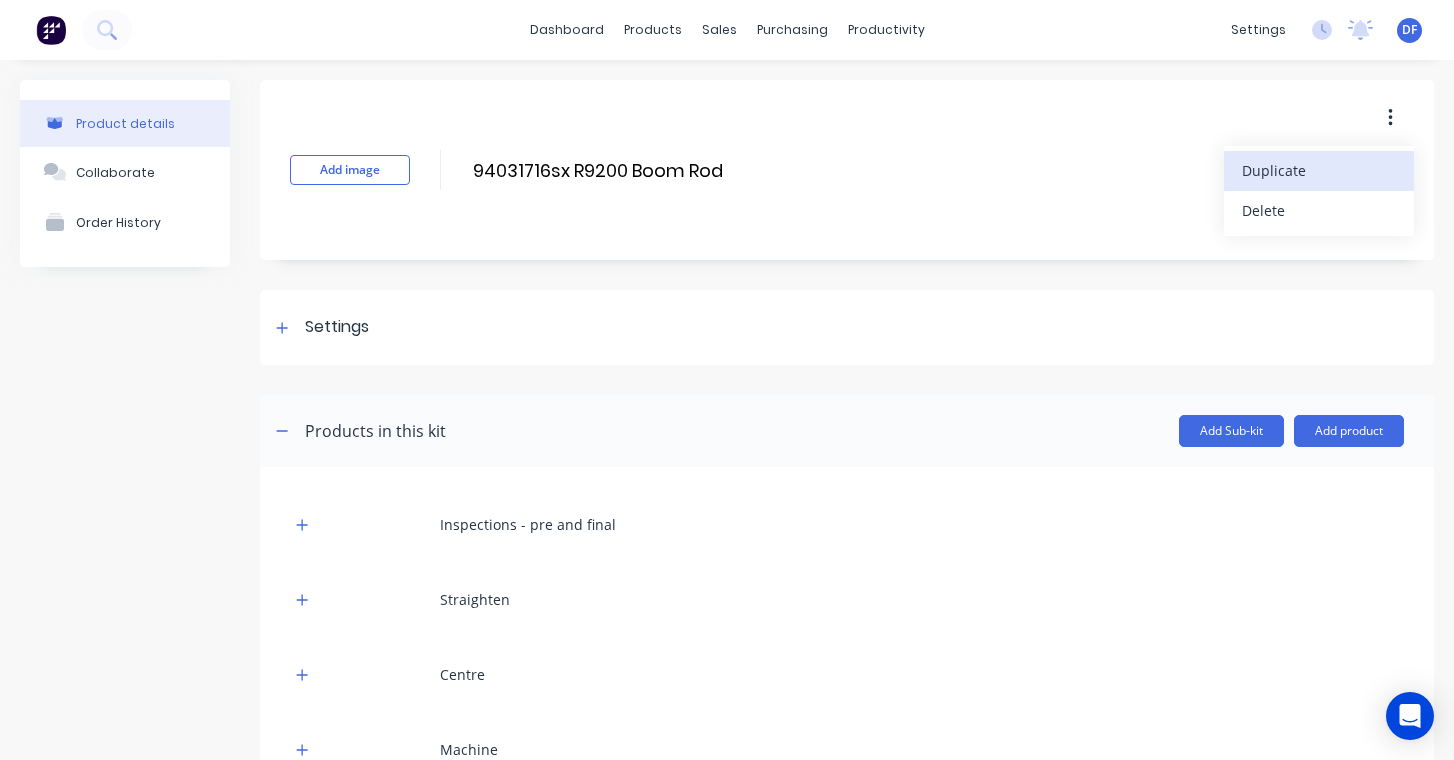 click on "Duplicate" at bounding box center (1317, 170) 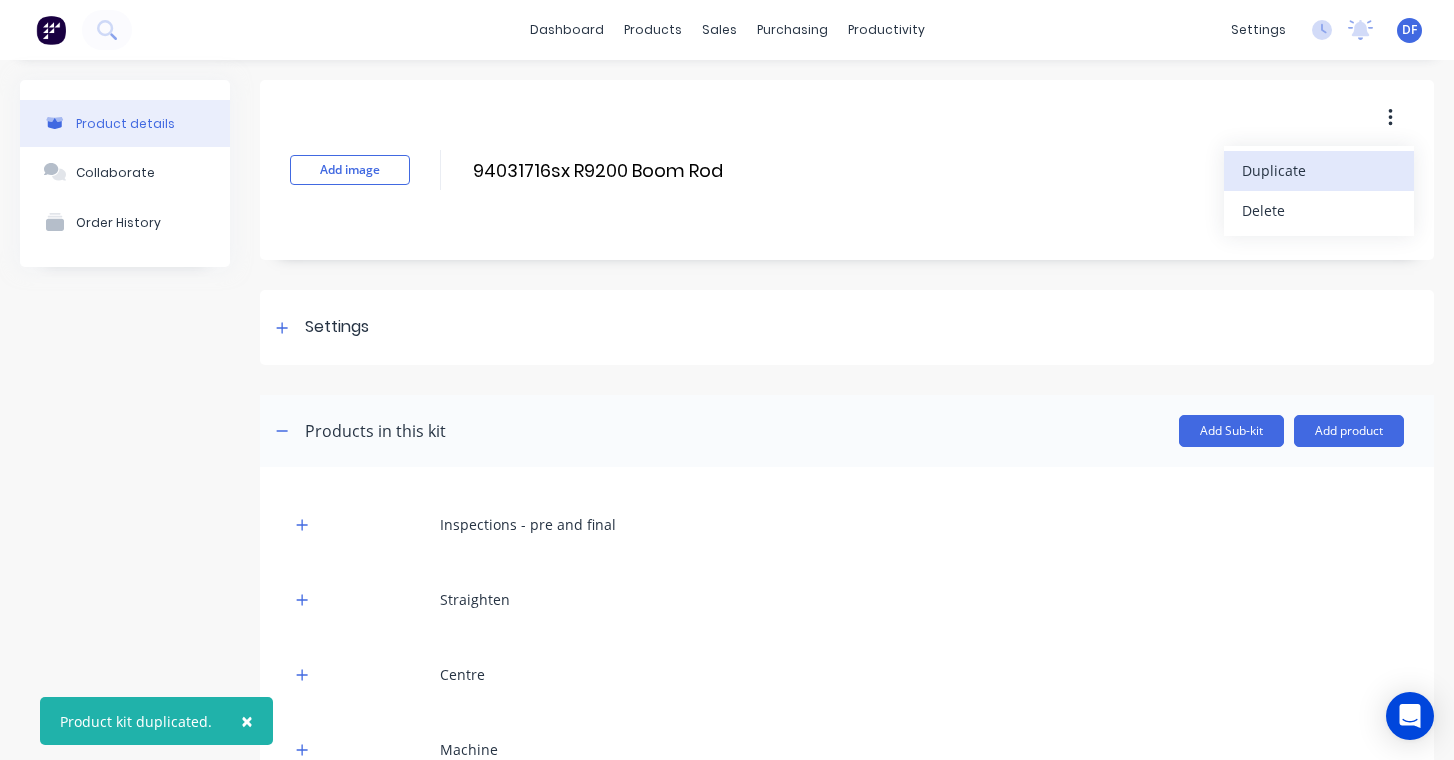 scroll, scrollTop: 0, scrollLeft: 0, axis: both 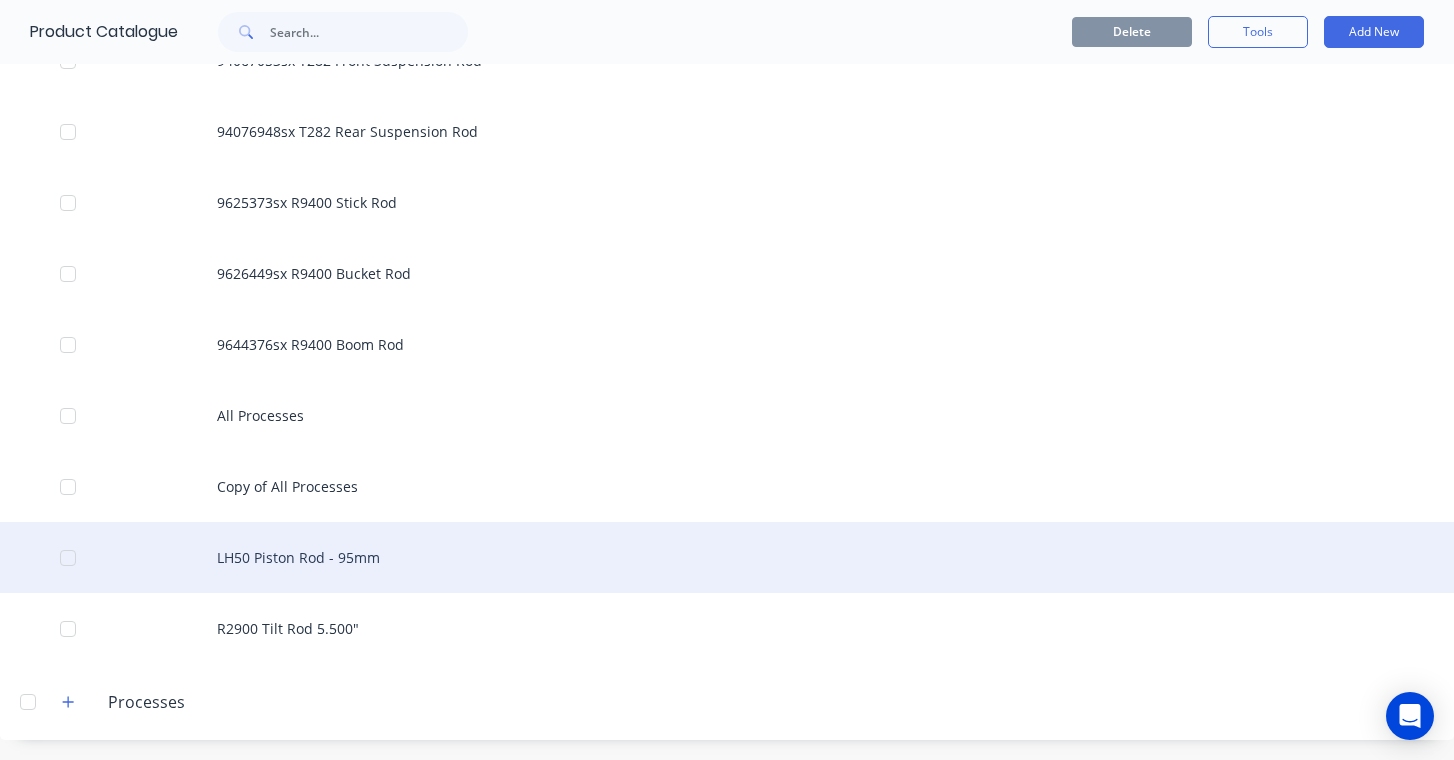 click on "LH50 Piston Rod - 95mm" at bounding box center (727, 557) 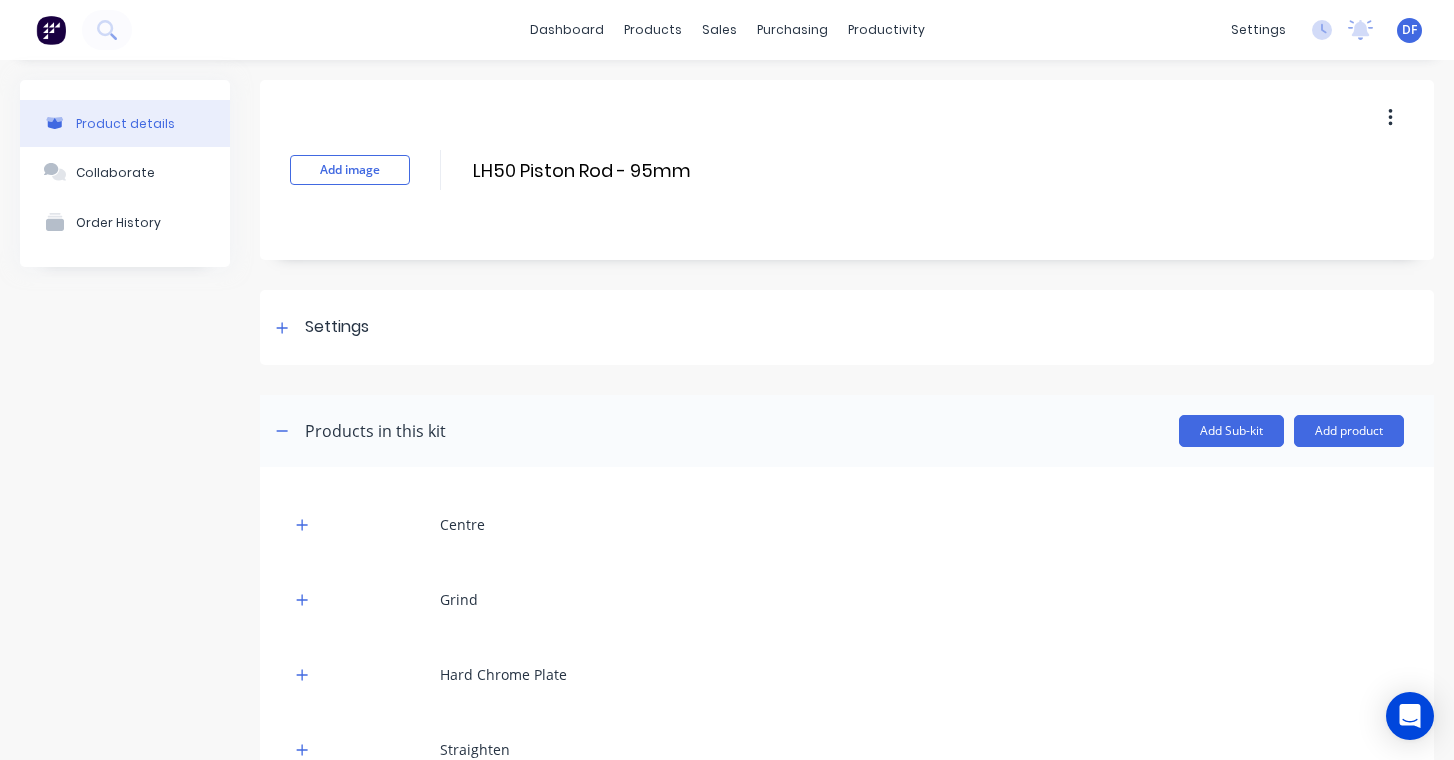 click 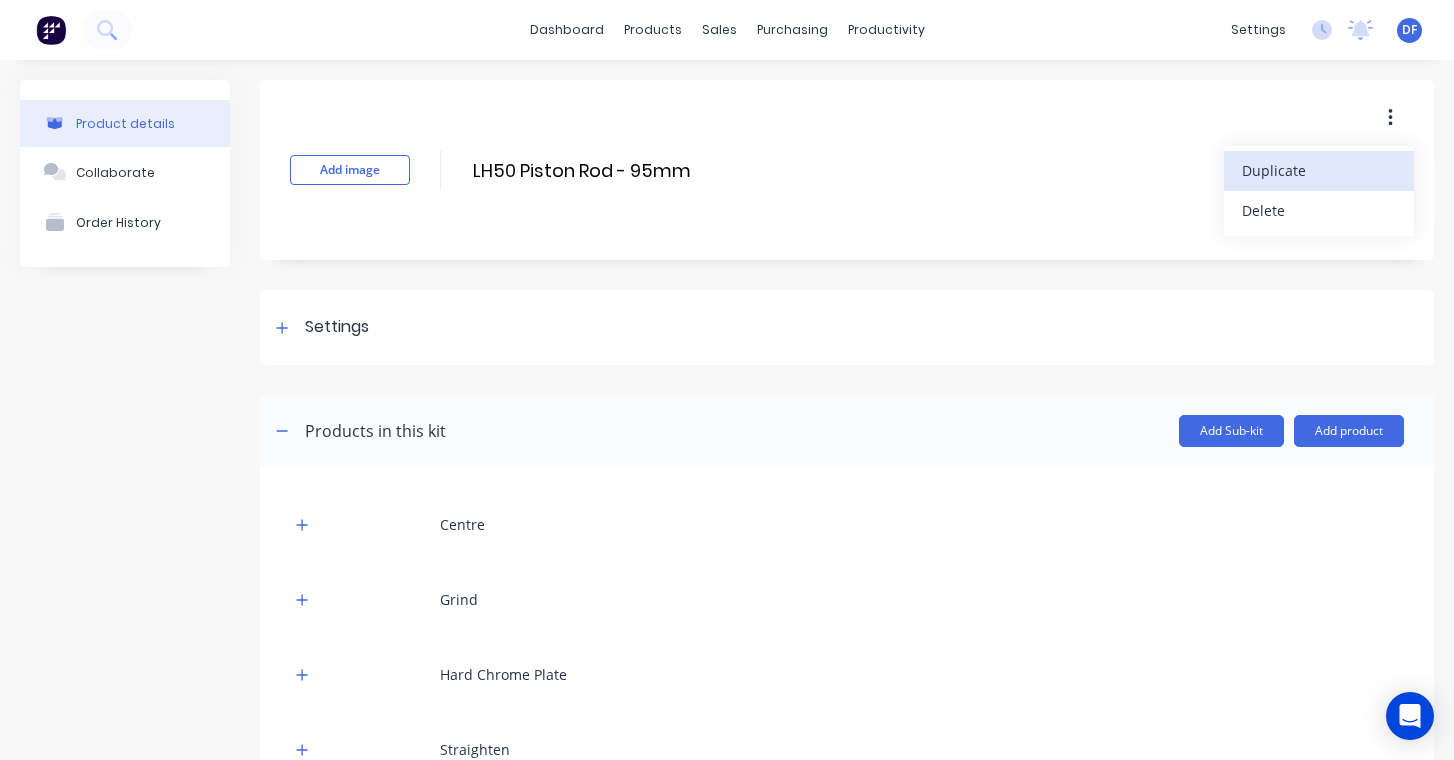 click on "Duplicate" at bounding box center [1317, 170] 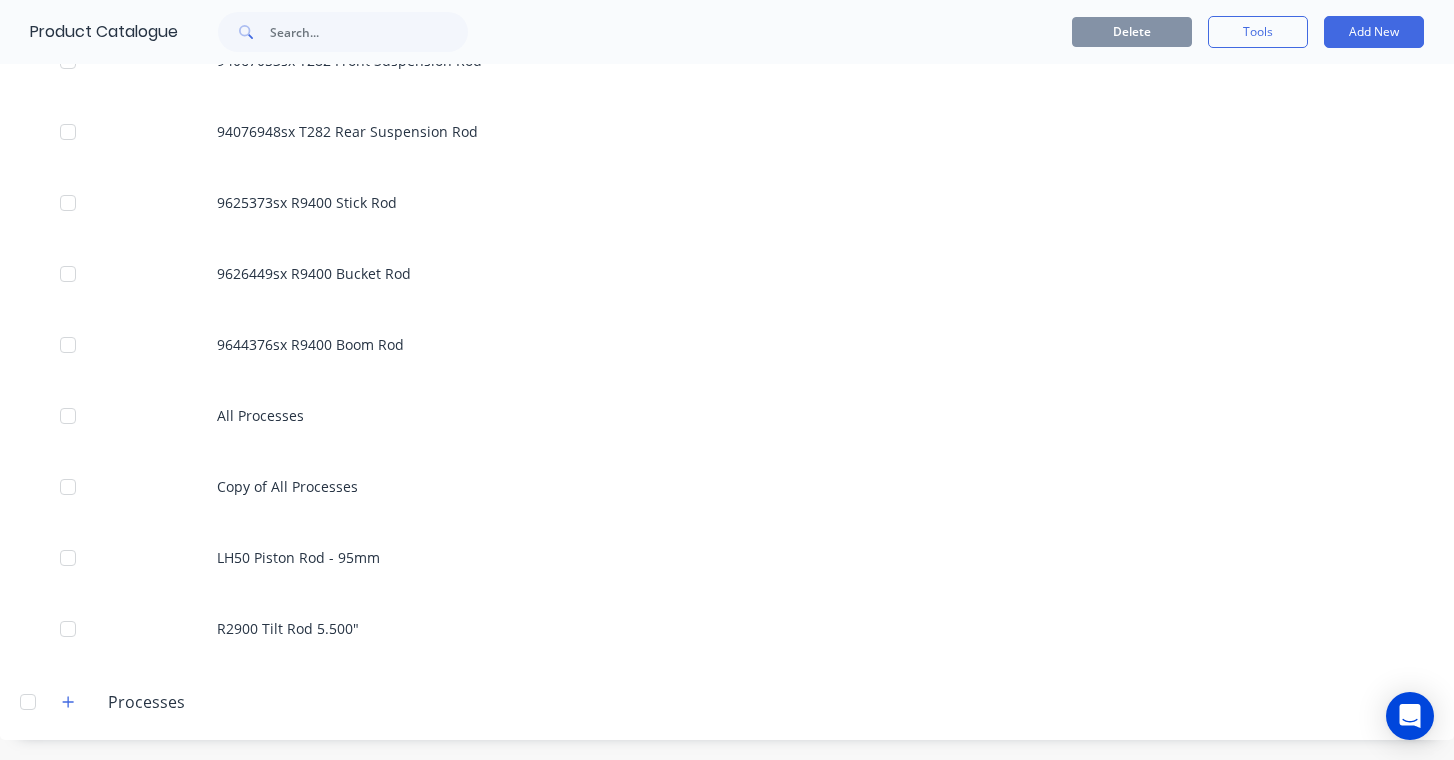 scroll, scrollTop: 1196, scrollLeft: 0, axis: vertical 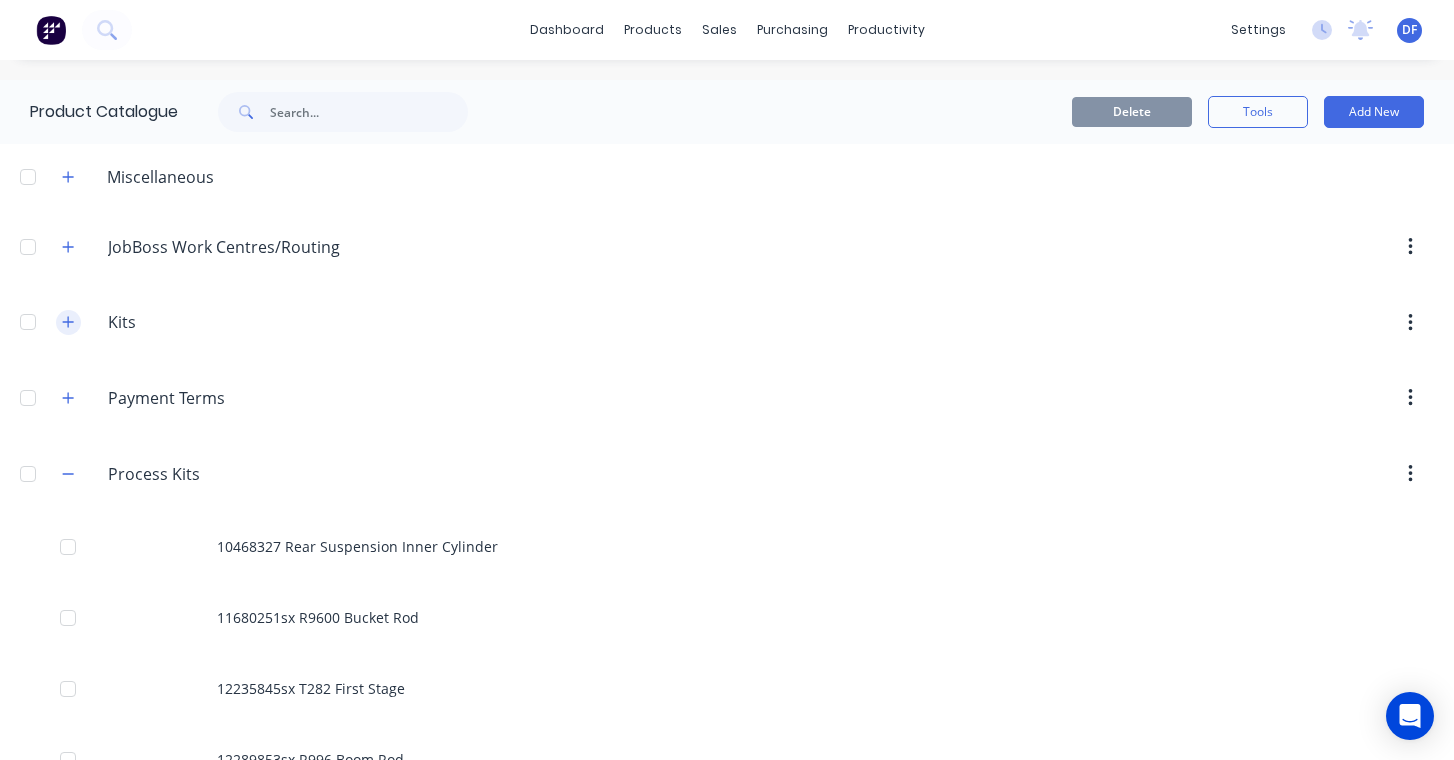 click 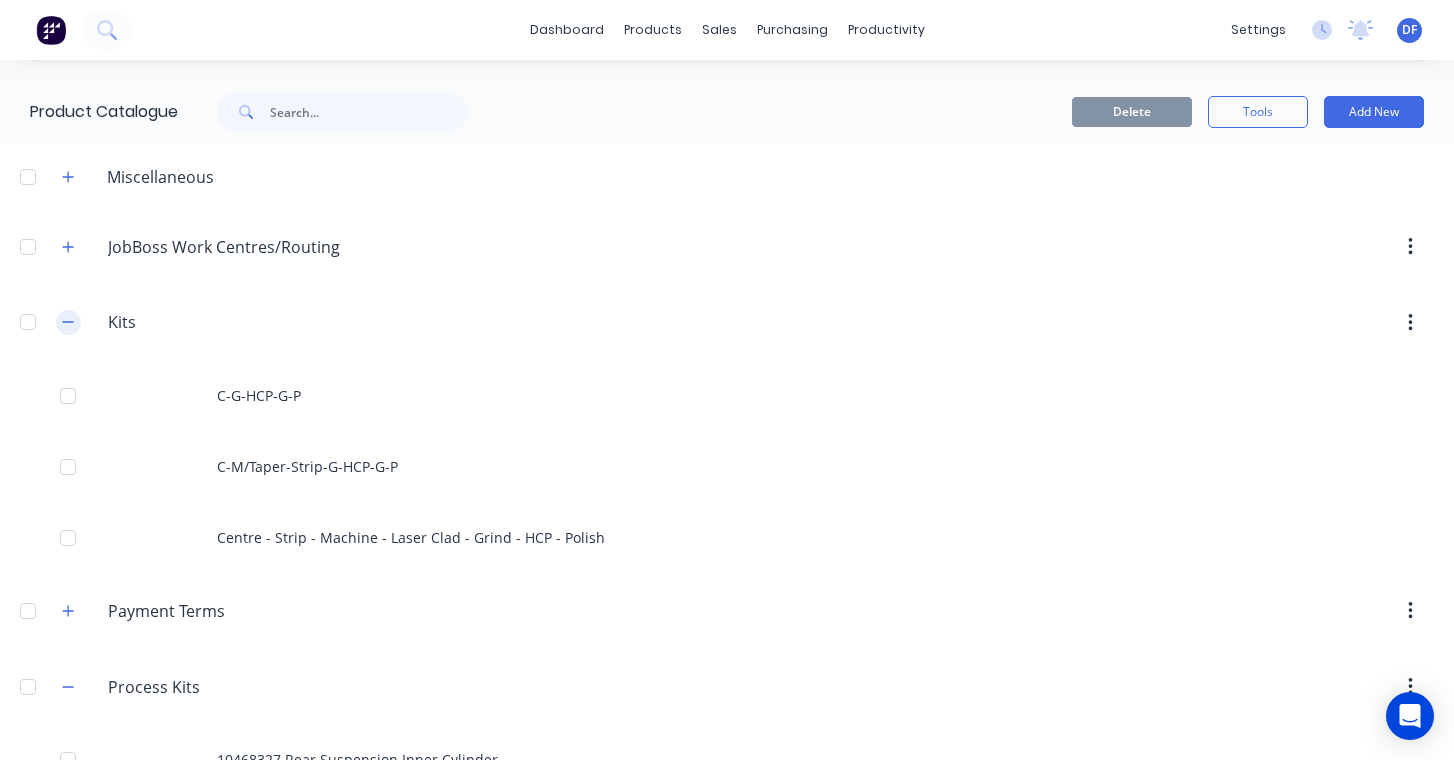 click 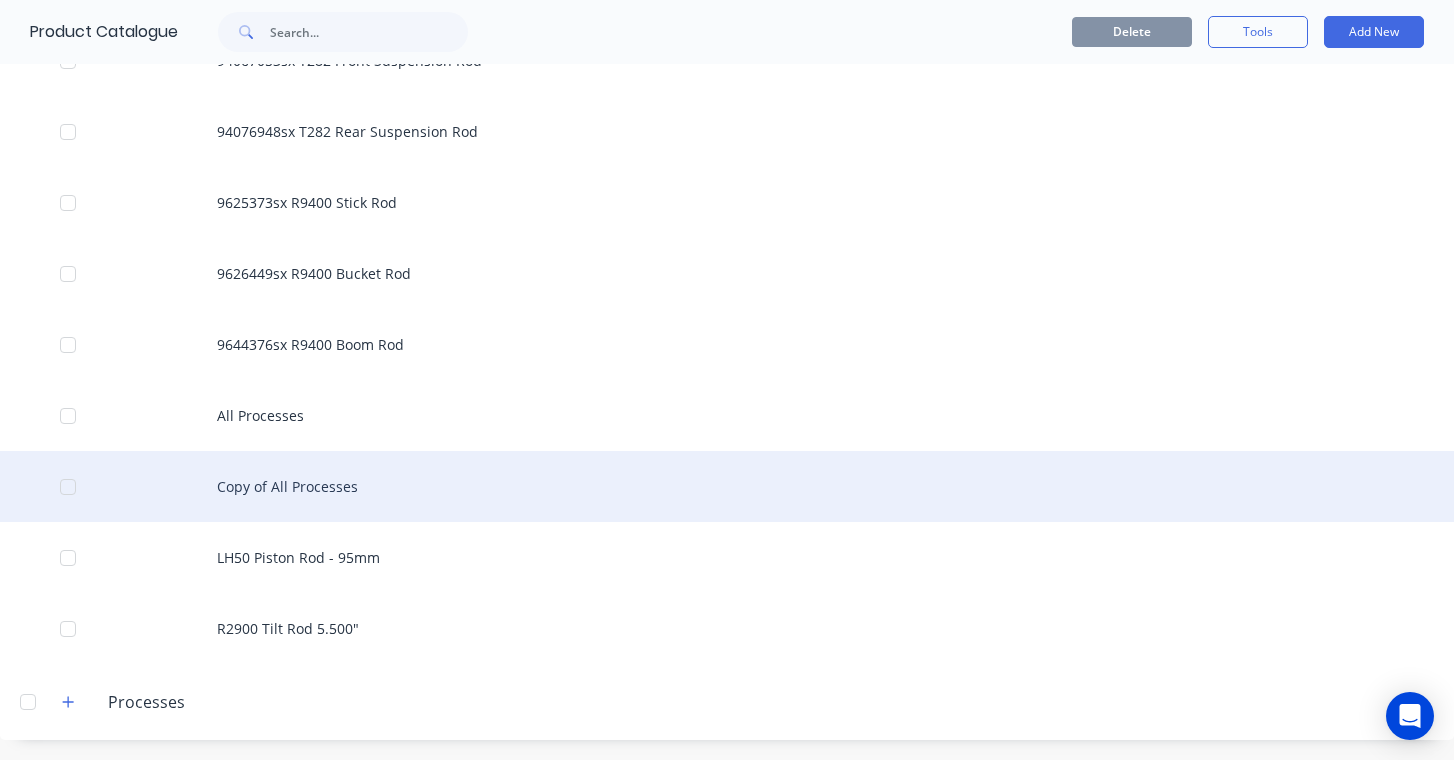 scroll, scrollTop: 1196, scrollLeft: 0, axis: vertical 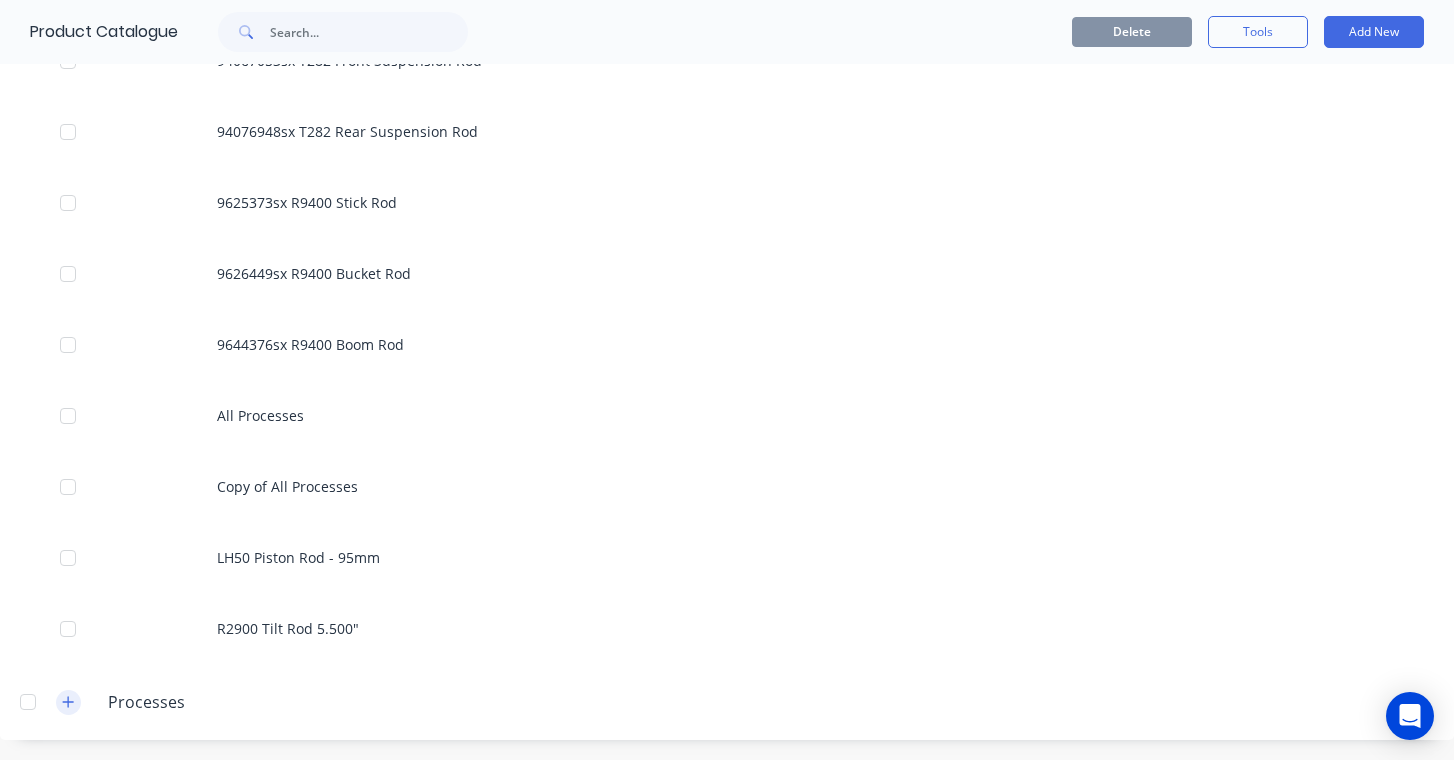 click 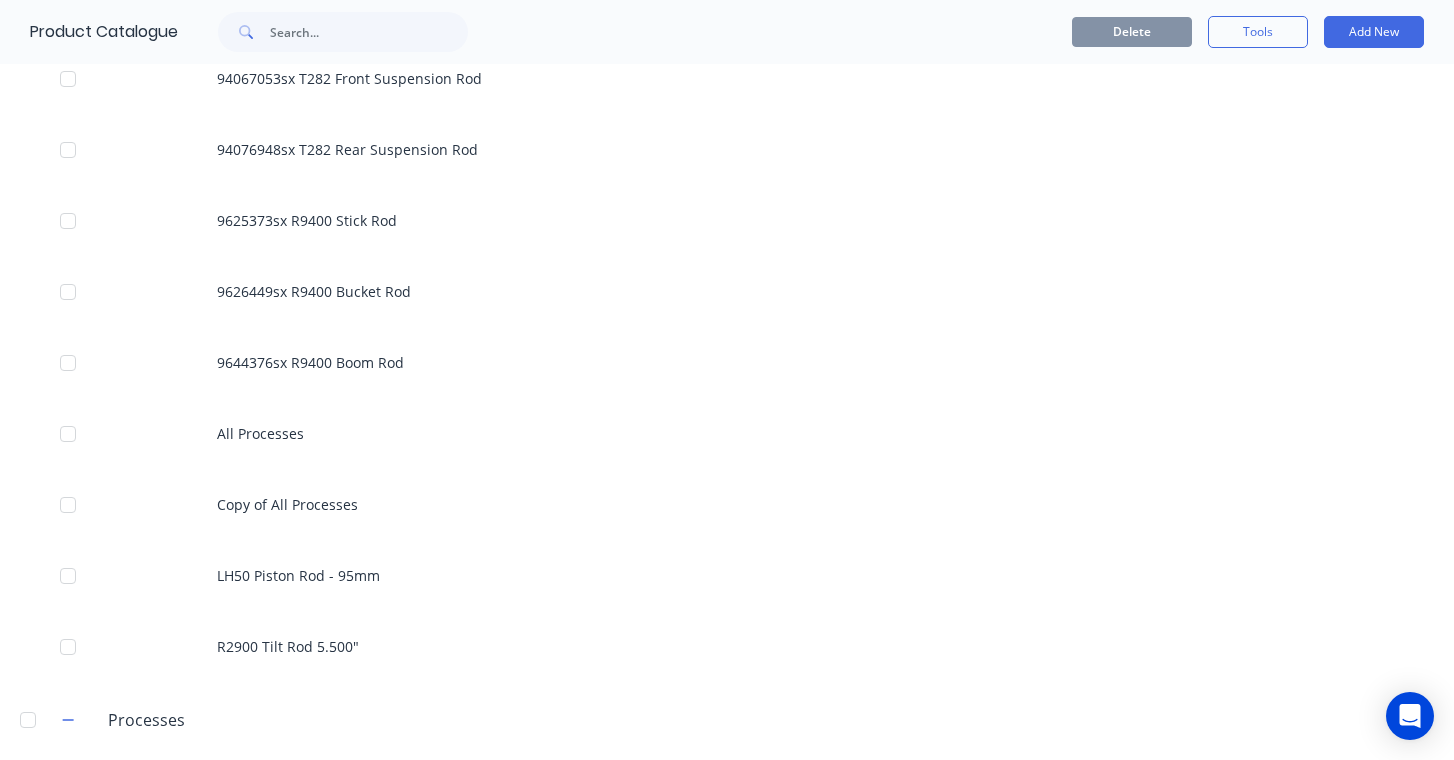 scroll, scrollTop: 1149, scrollLeft: 0, axis: vertical 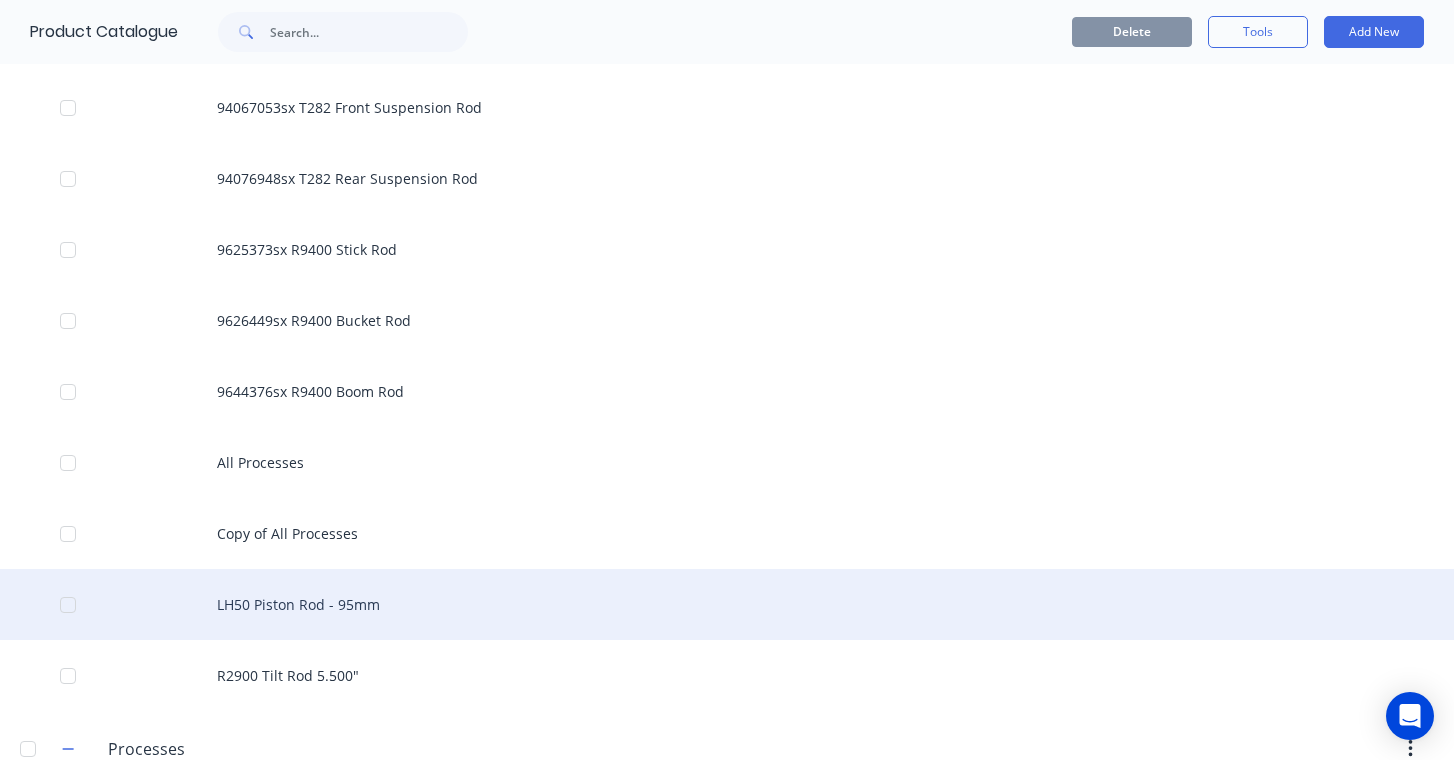 click at bounding box center [68, 605] 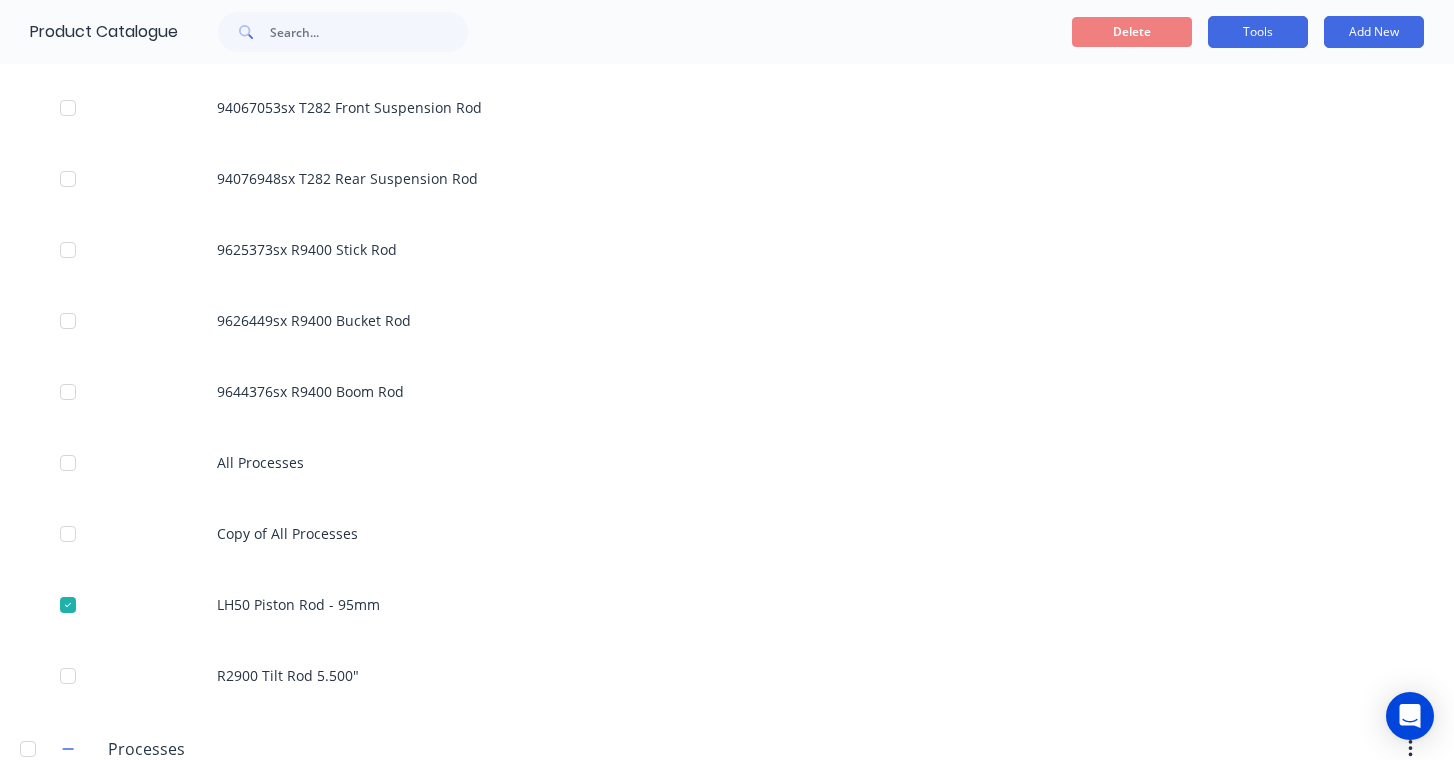 click on "Tools" at bounding box center (1258, 32) 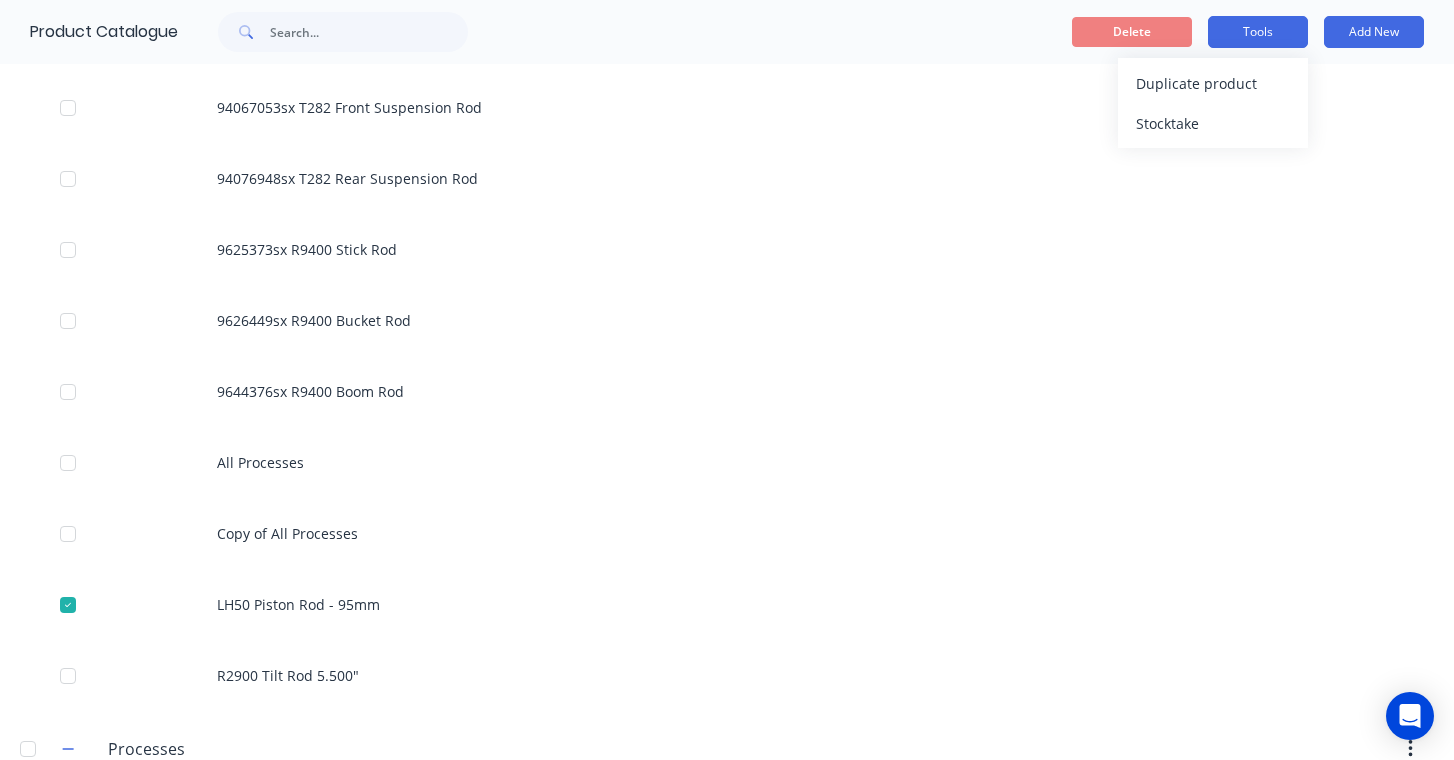 click on "Tools" at bounding box center [1258, 32] 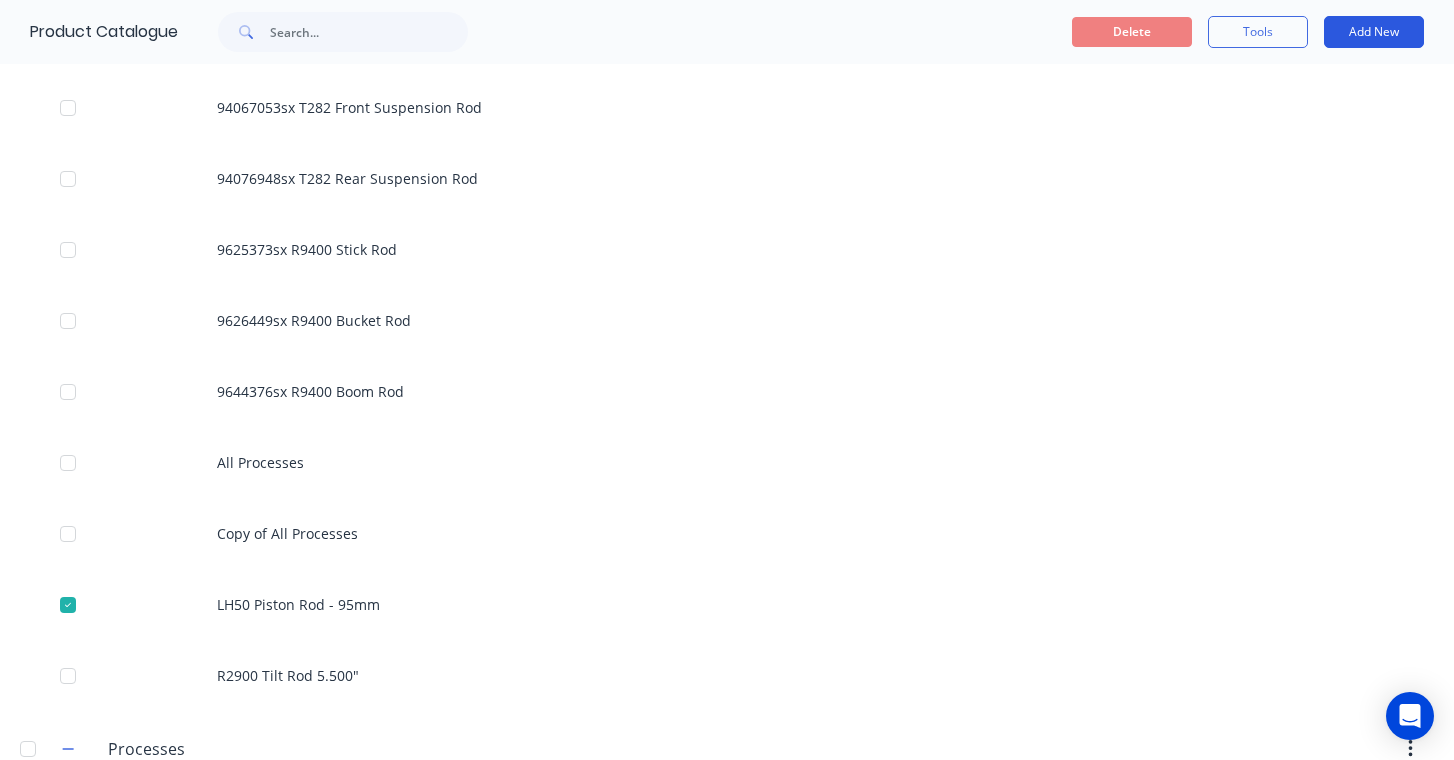 click on "Add New" at bounding box center [1374, 32] 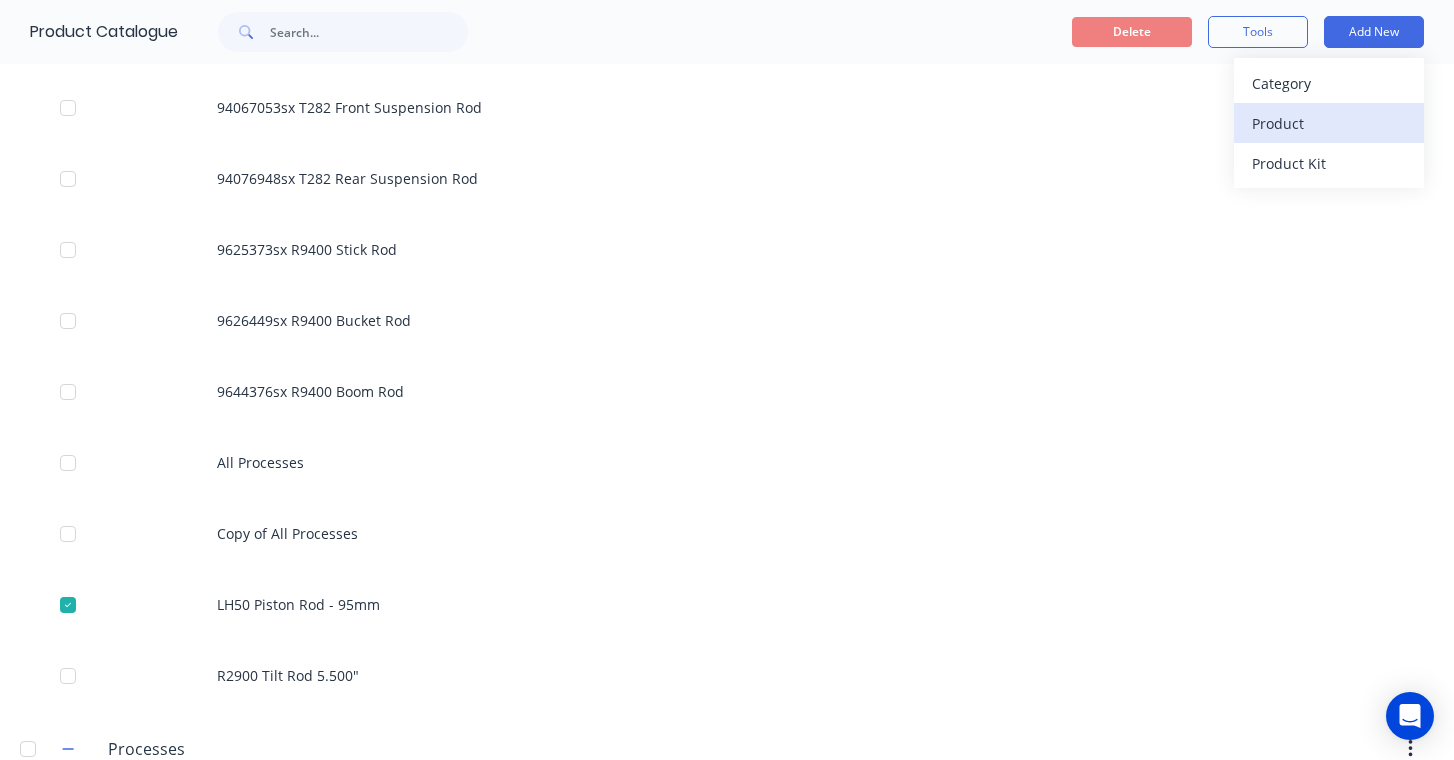click on "Product" at bounding box center [1329, 123] 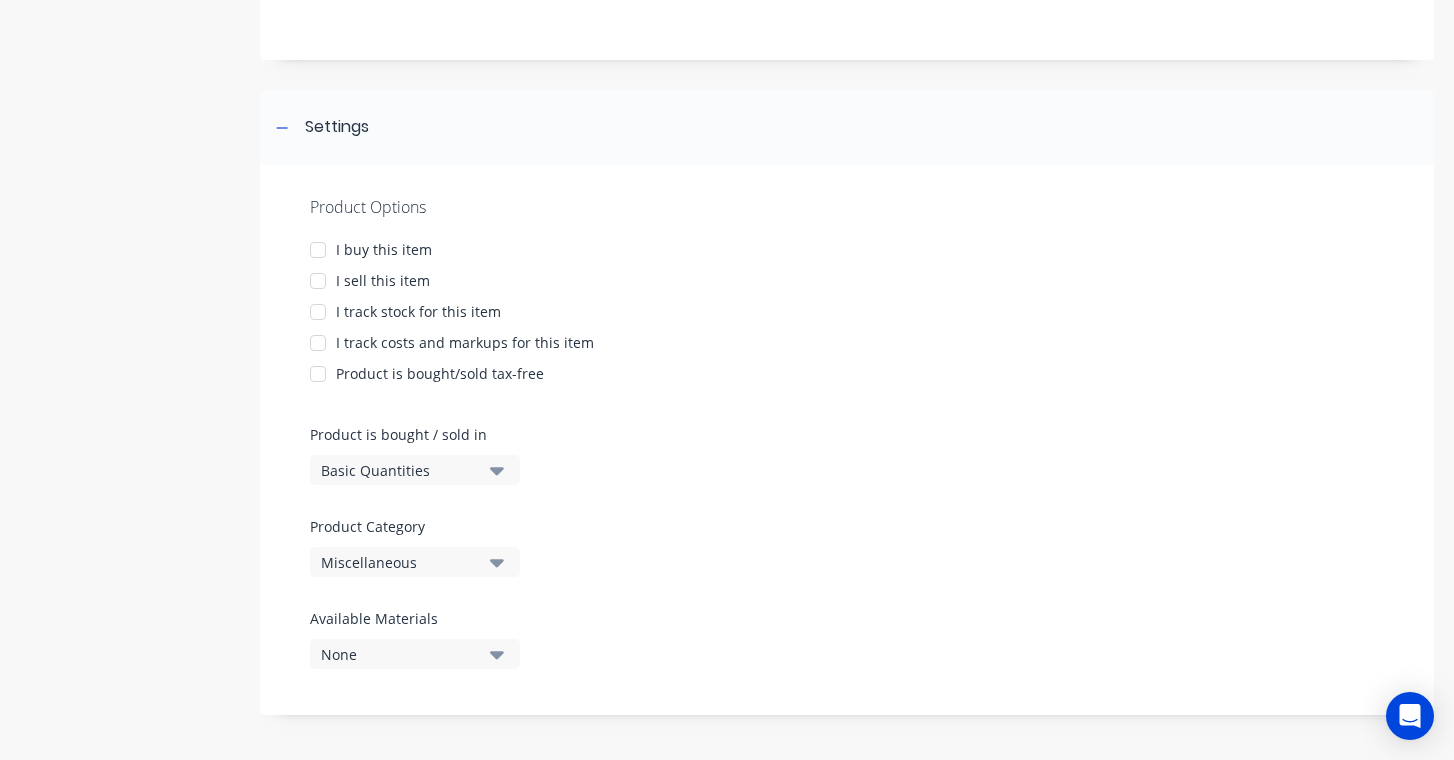 scroll, scrollTop: 205, scrollLeft: 0, axis: vertical 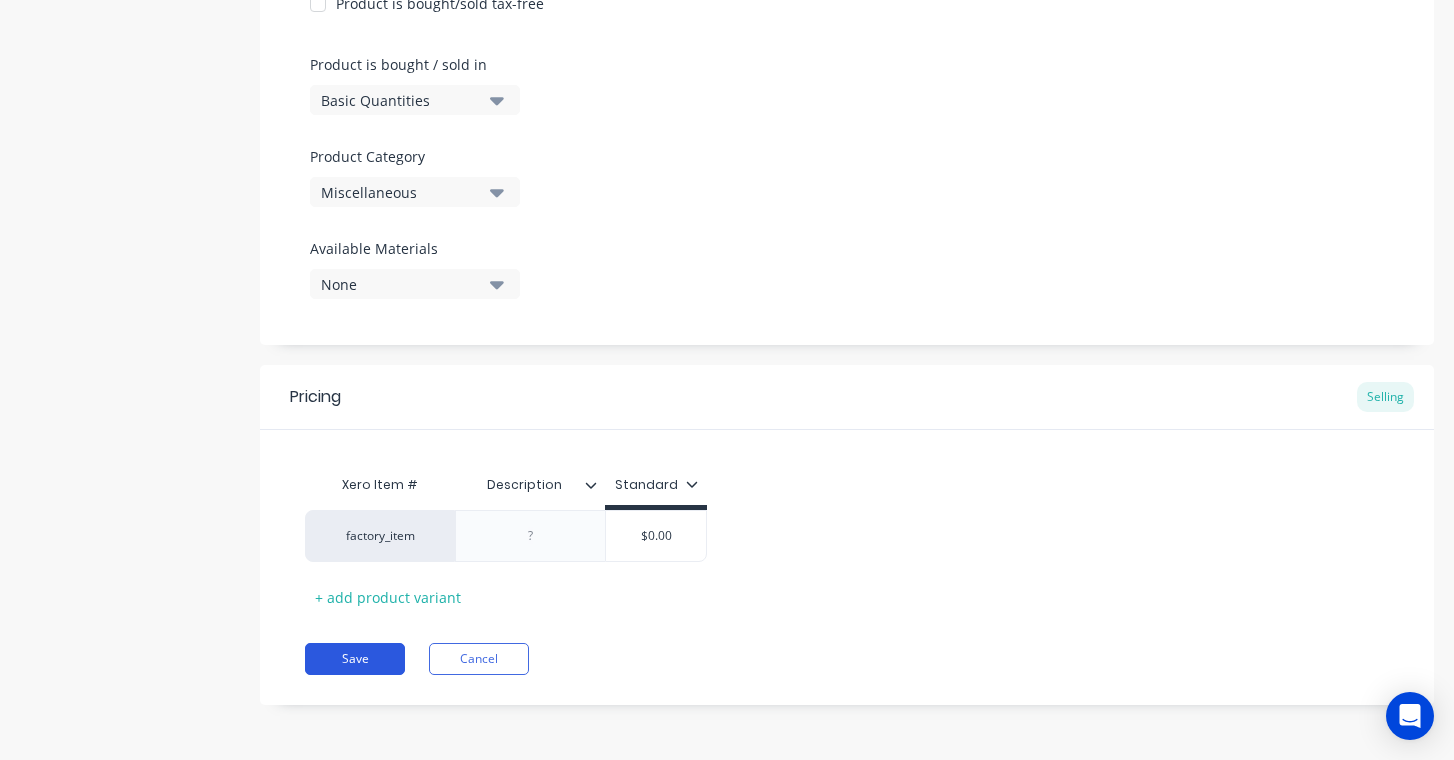 click on "Save" at bounding box center (355, 659) 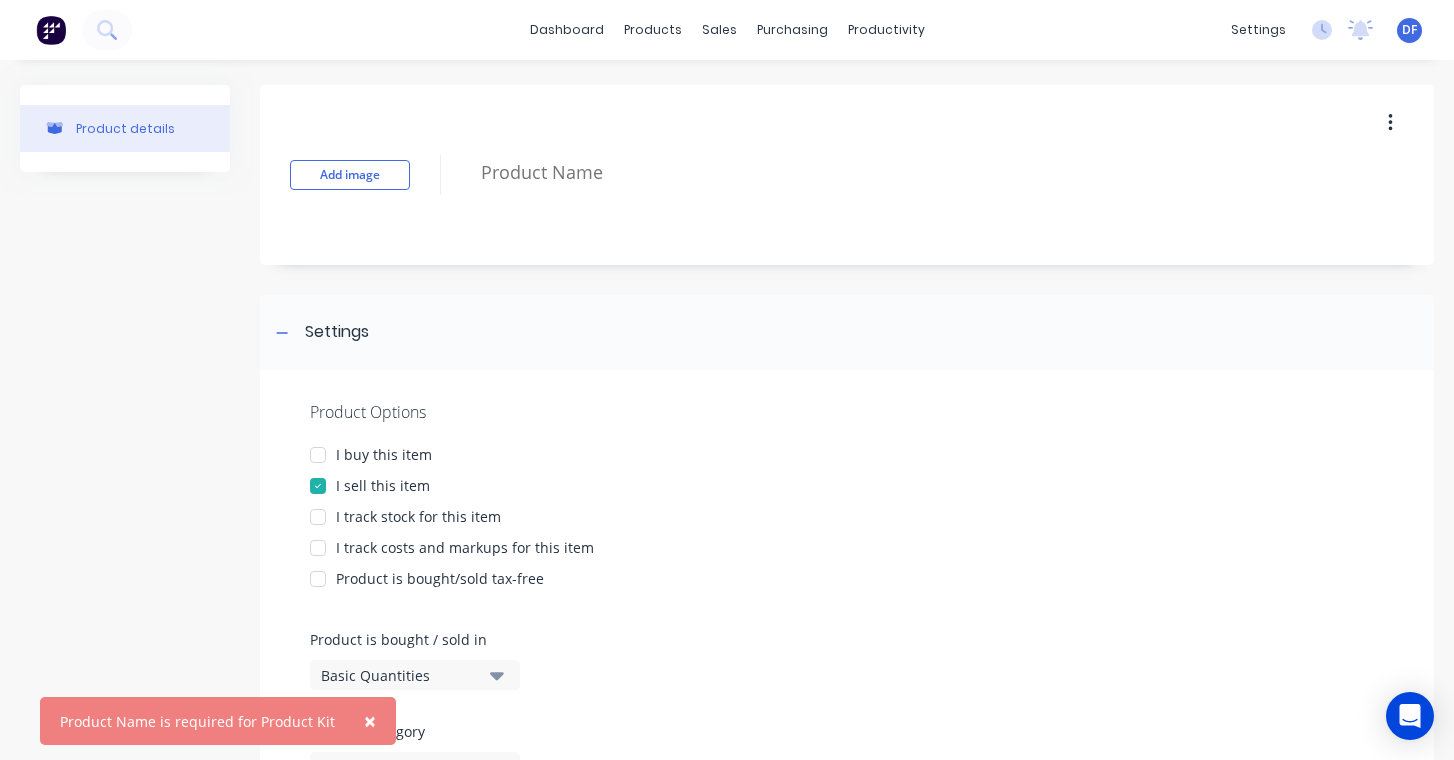 scroll, scrollTop: 0, scrollLeft: 0, axis: both 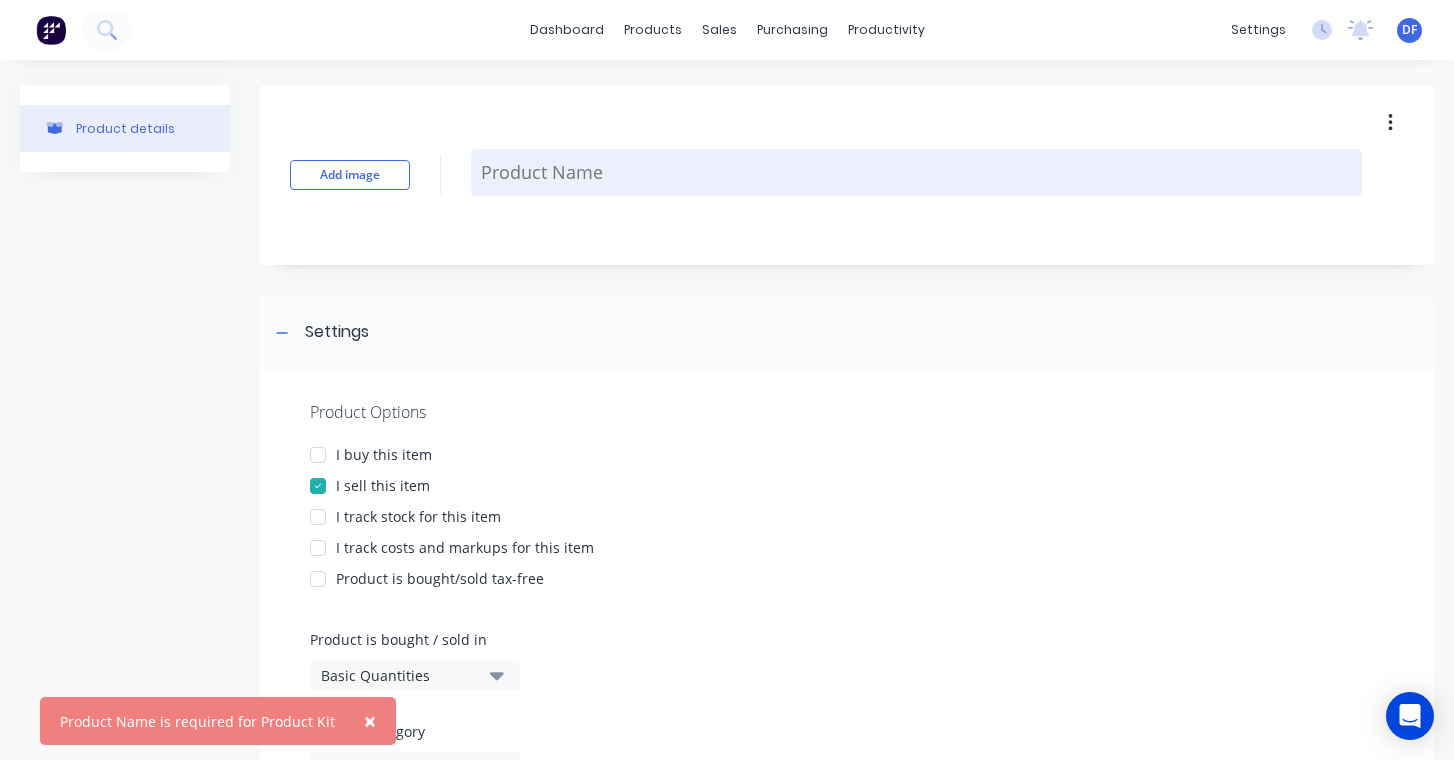 click at bounding box center (916, 172) 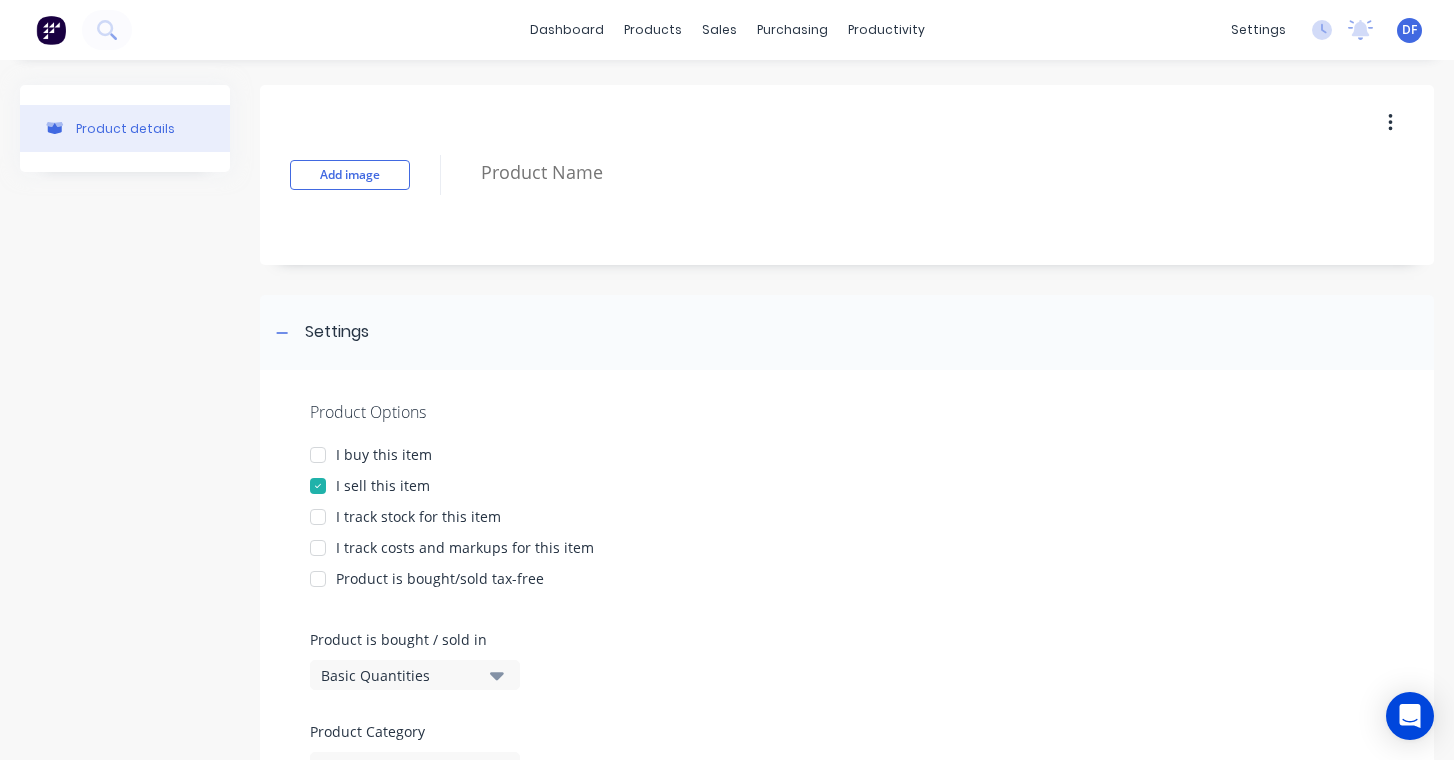 type on "x" 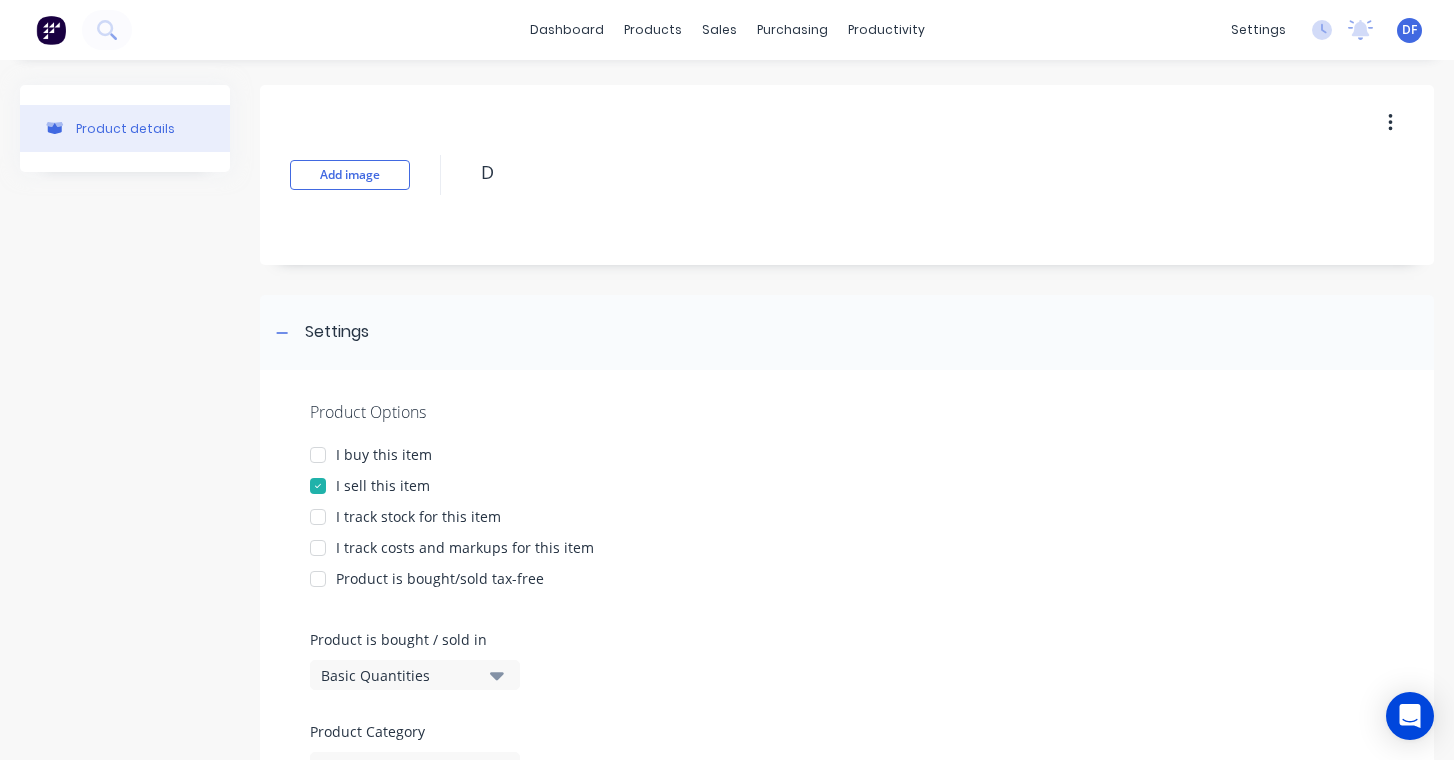 type on "x" 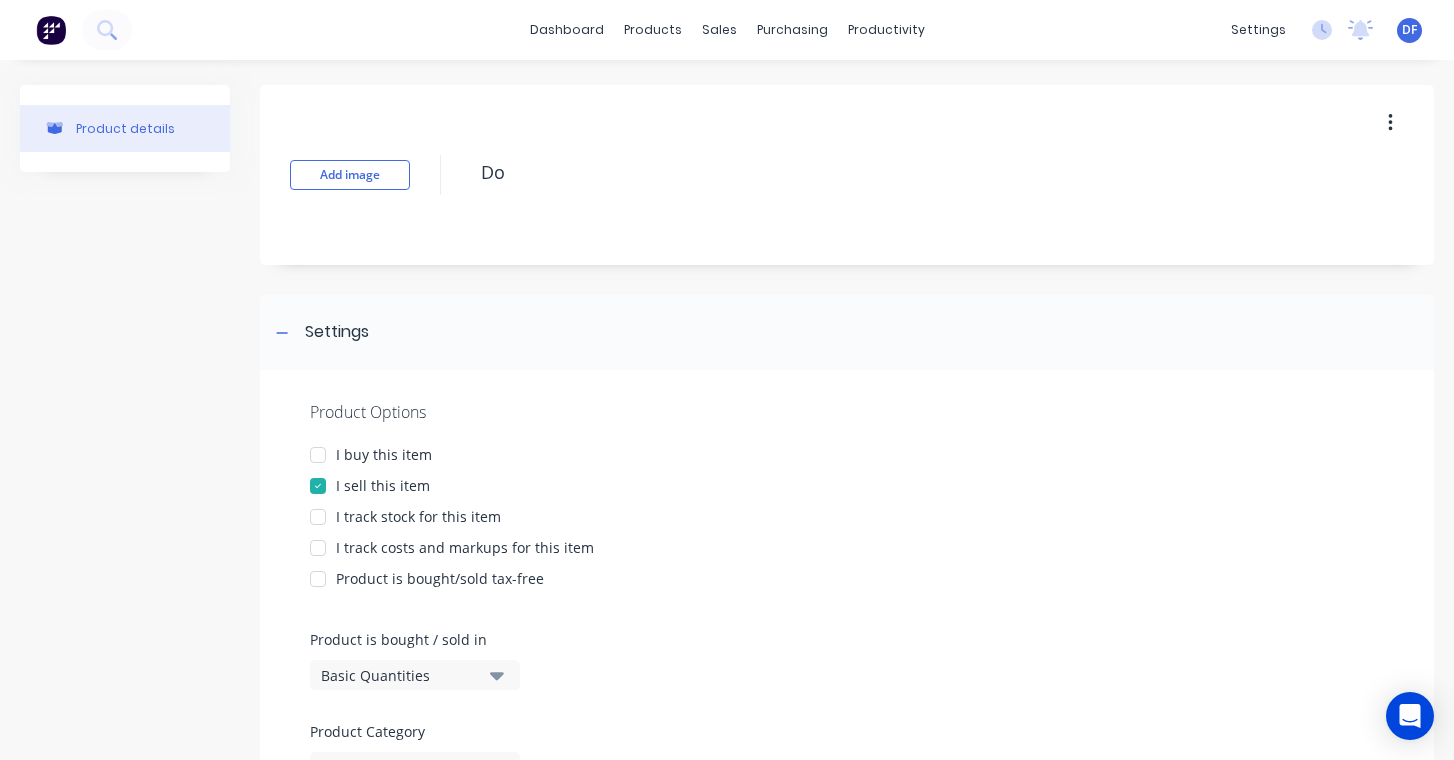 type on "x" 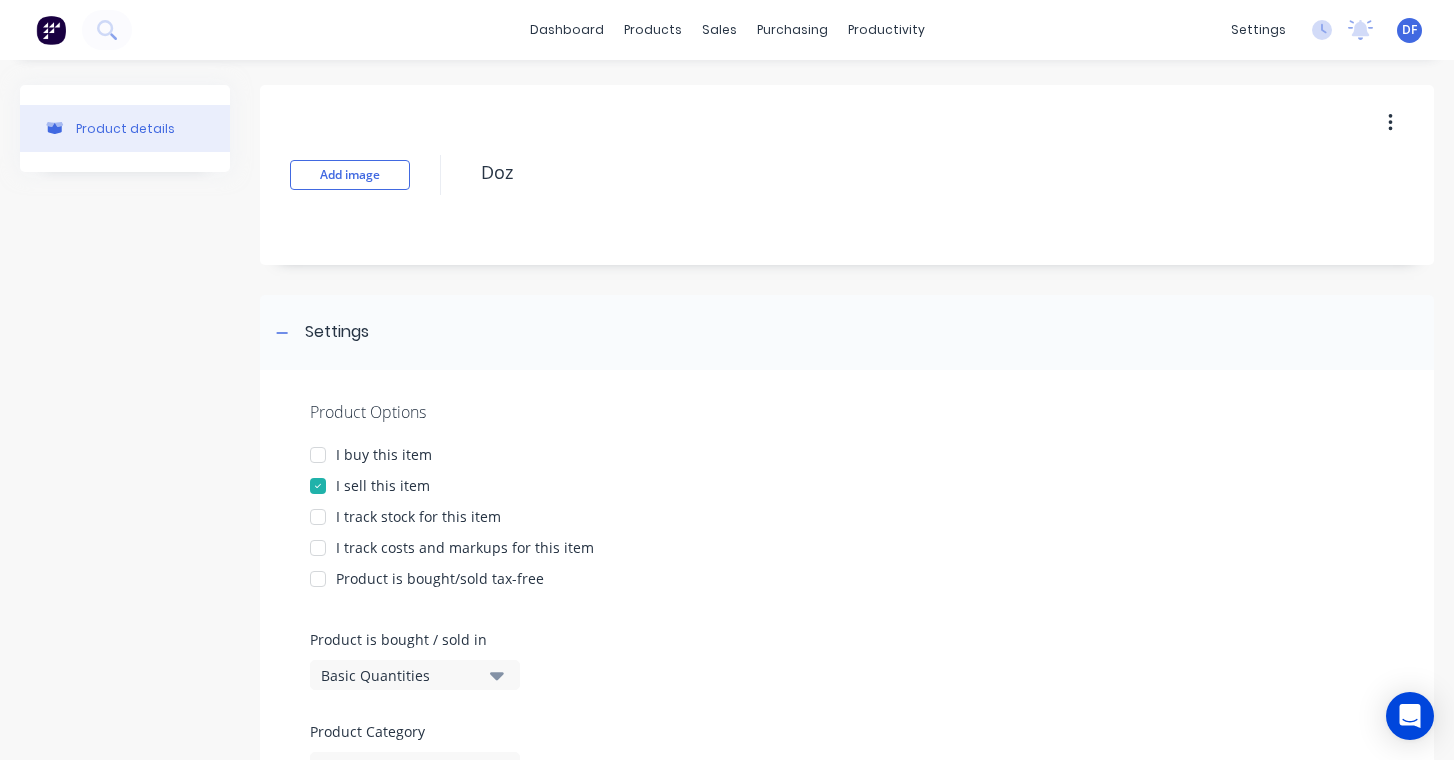 type on "x" 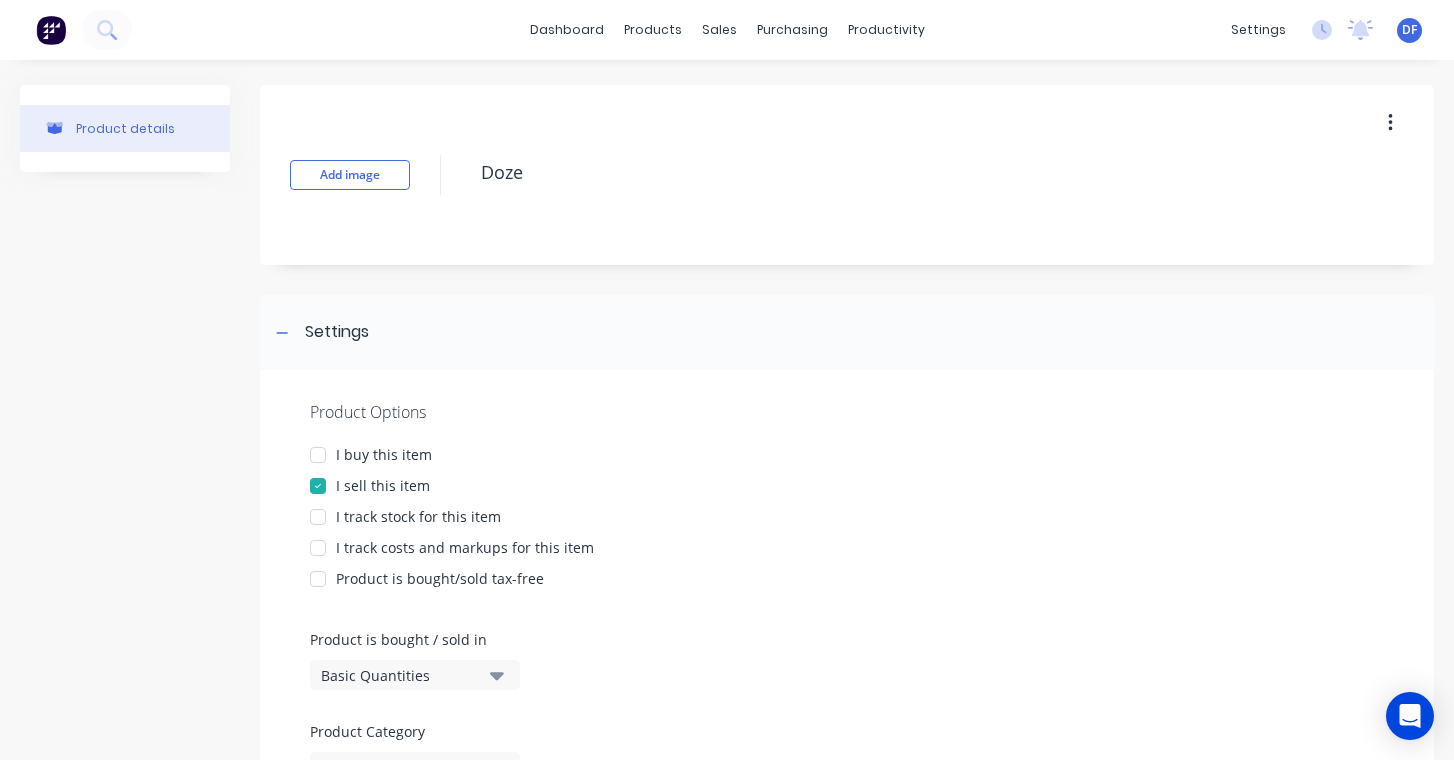 type on "x" 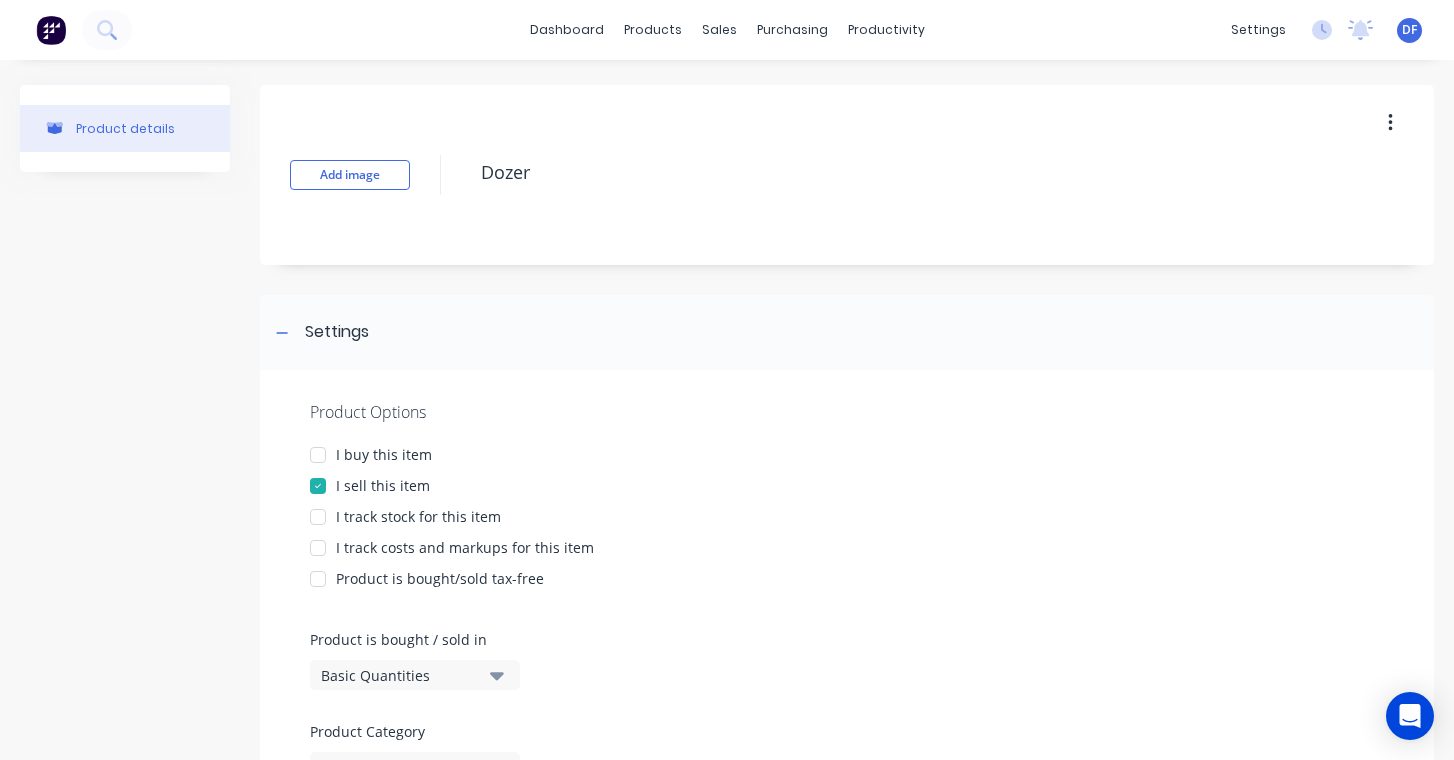 type on "x" 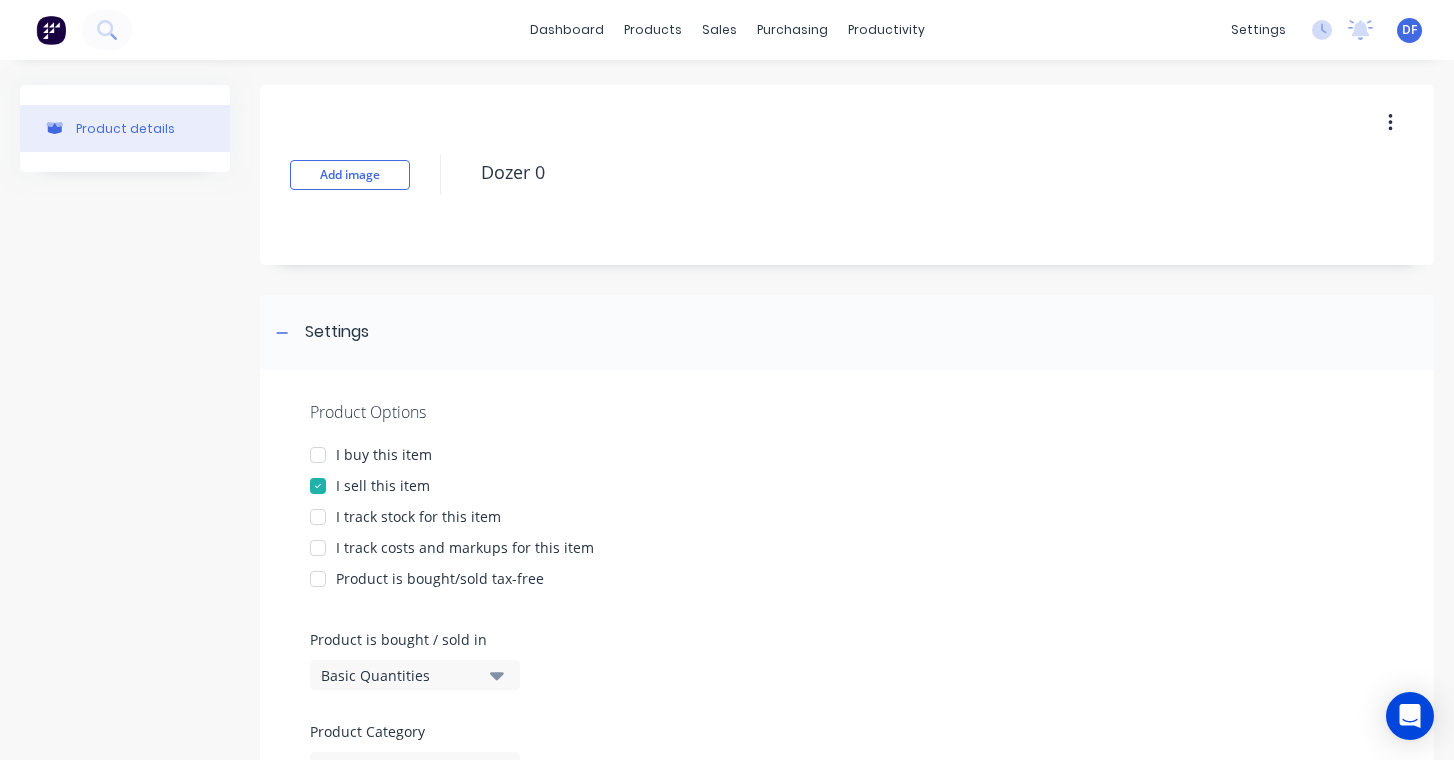 type on "x" 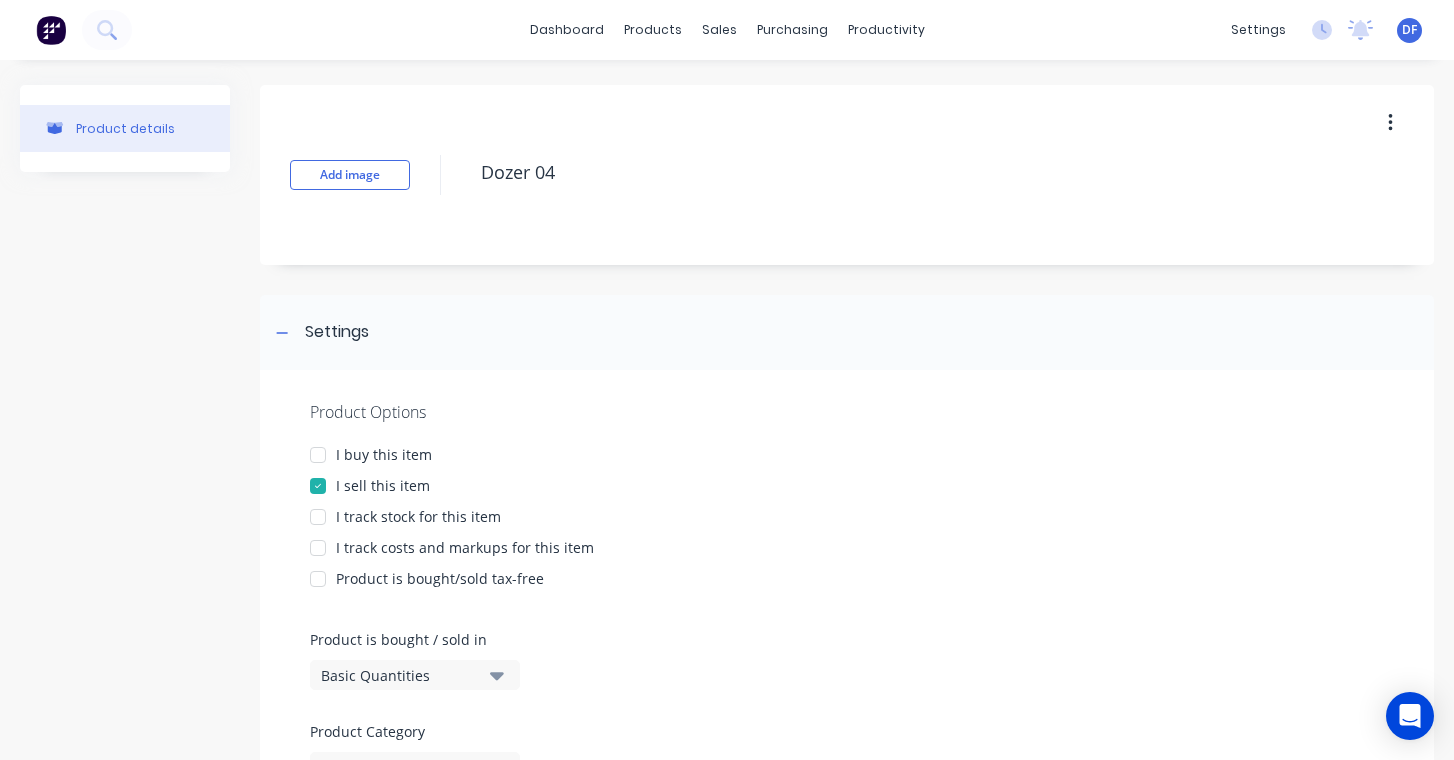 type on "x" 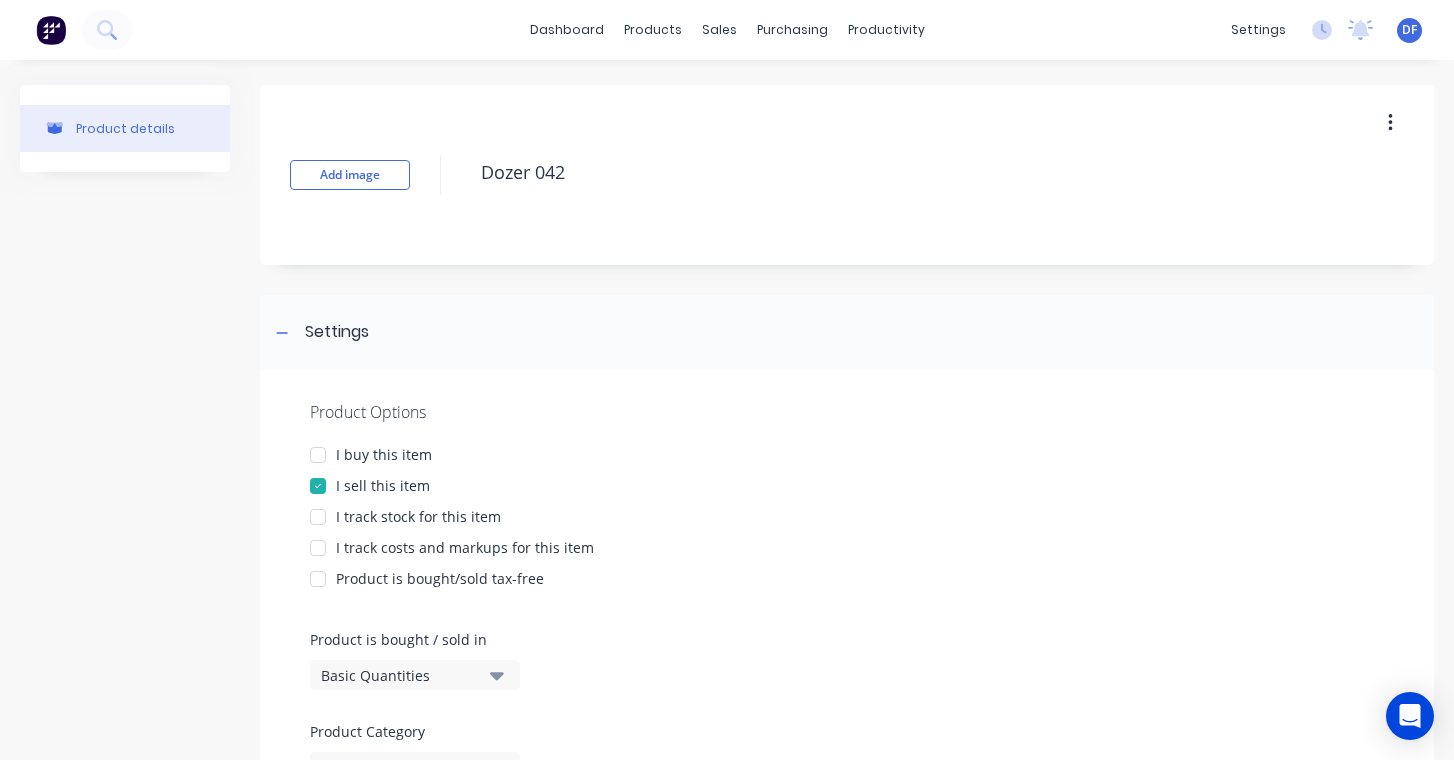 type on "x" 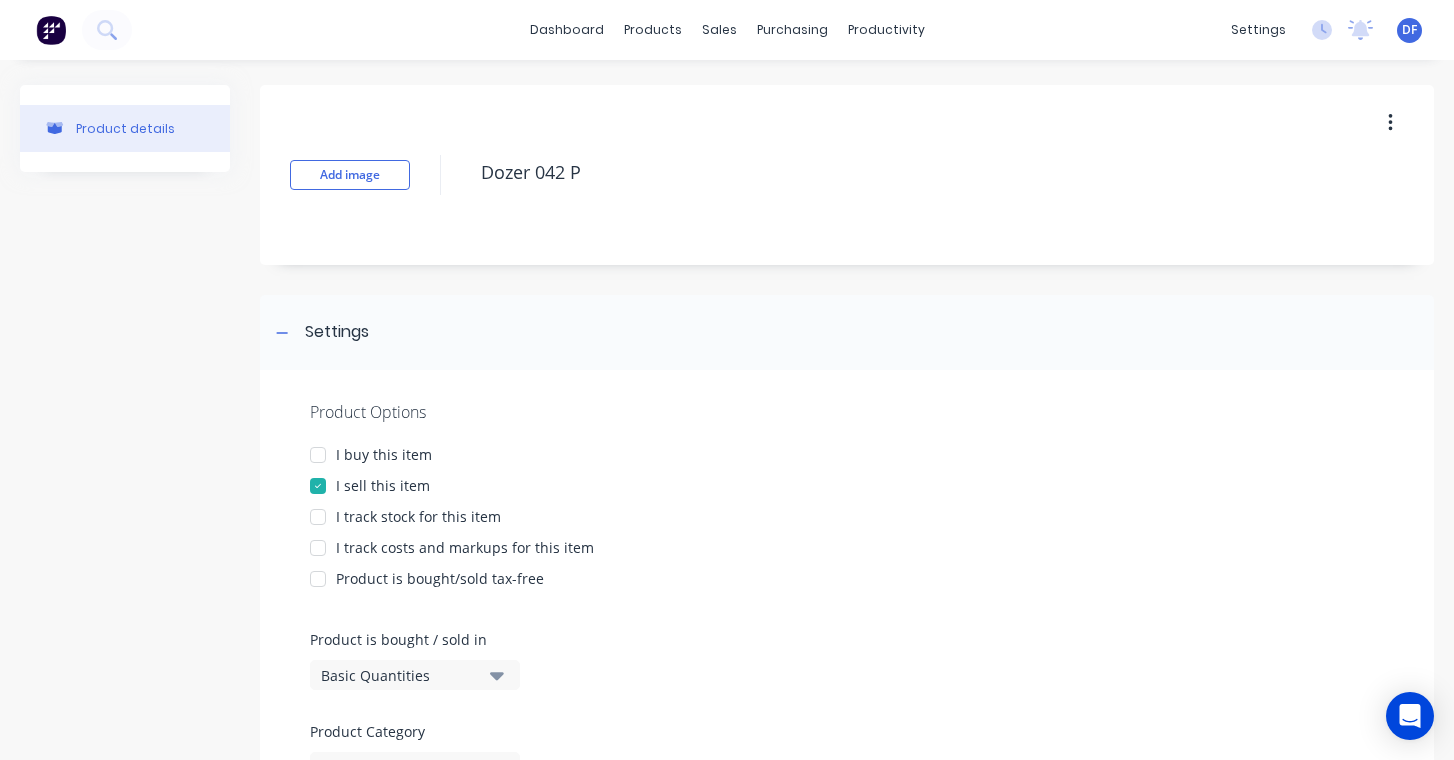 type on "x" 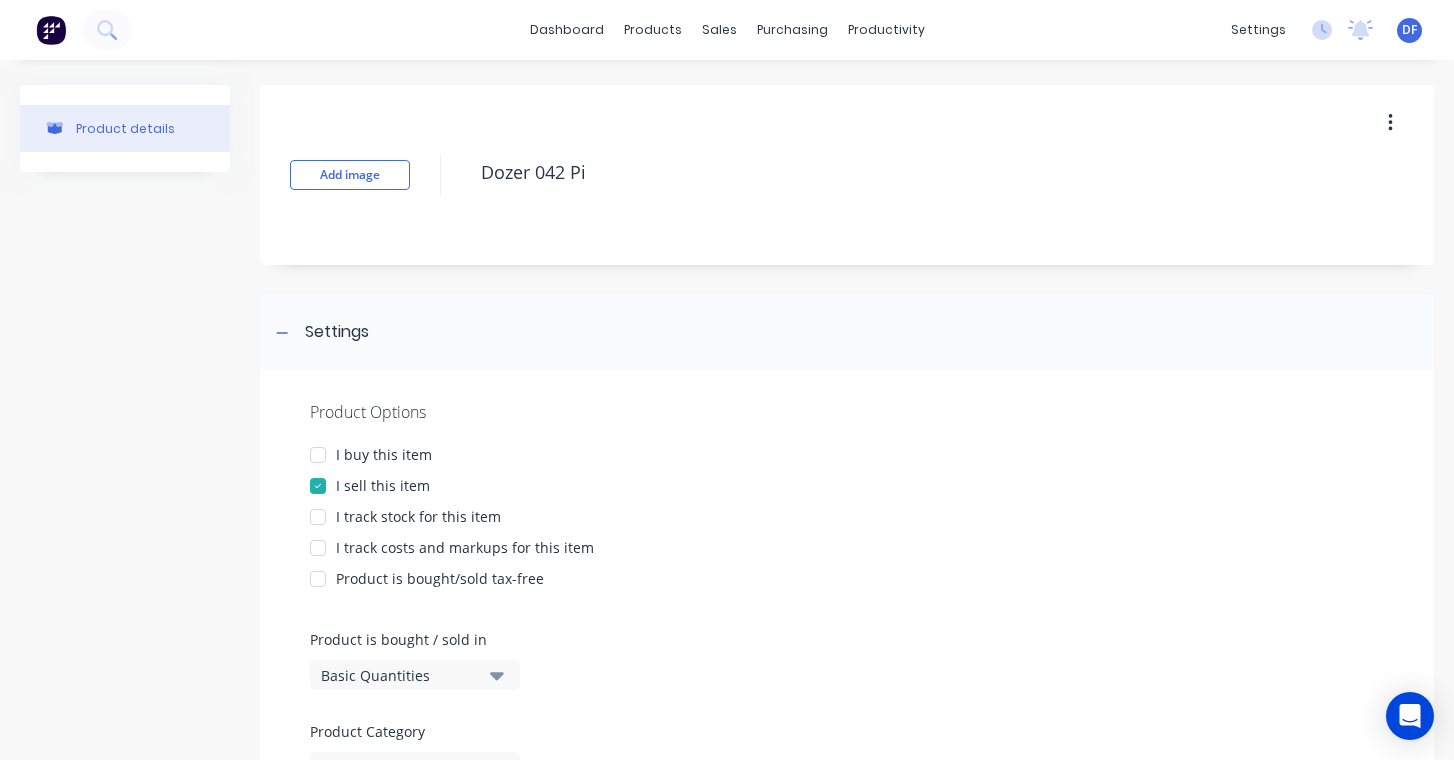 type on "x" 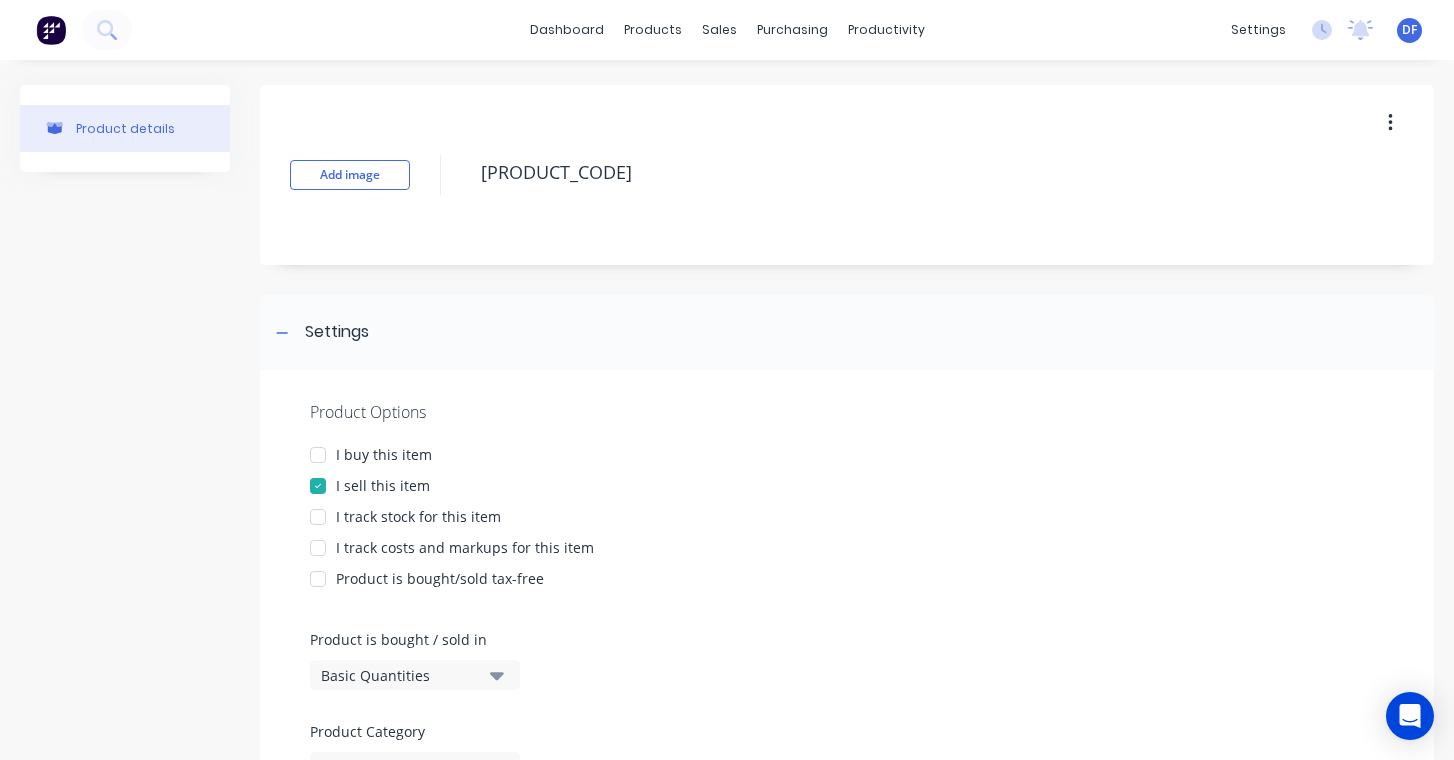 type on "x" 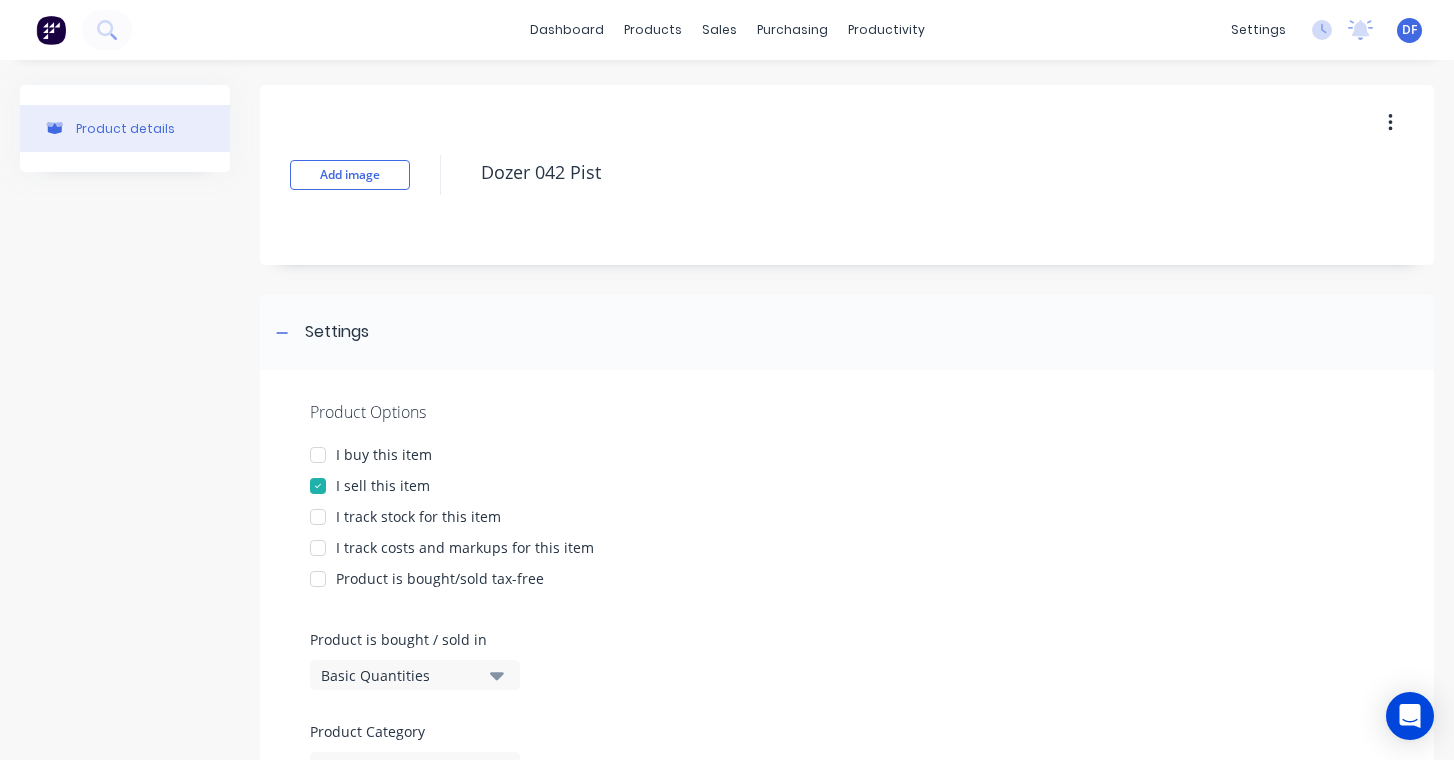 type on "x" 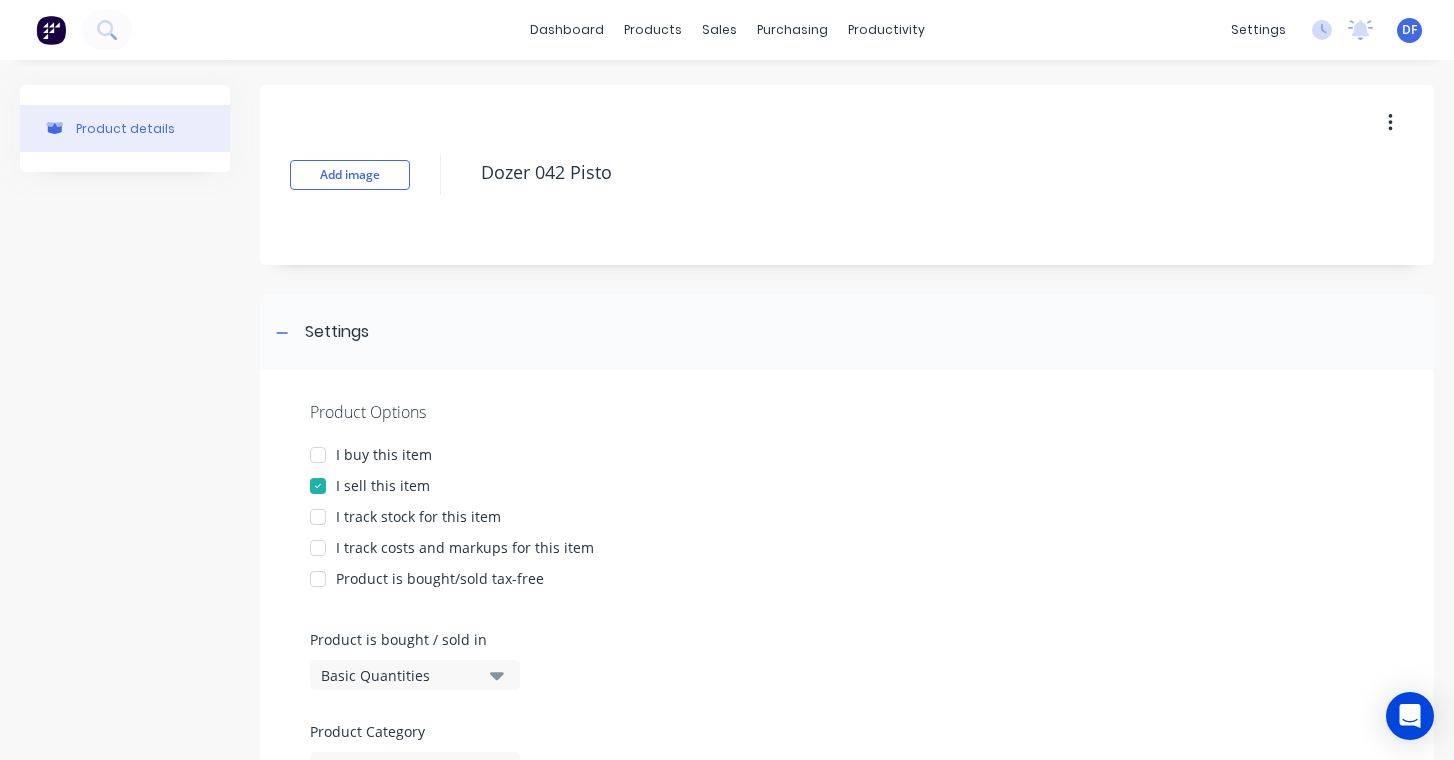 type on "x" 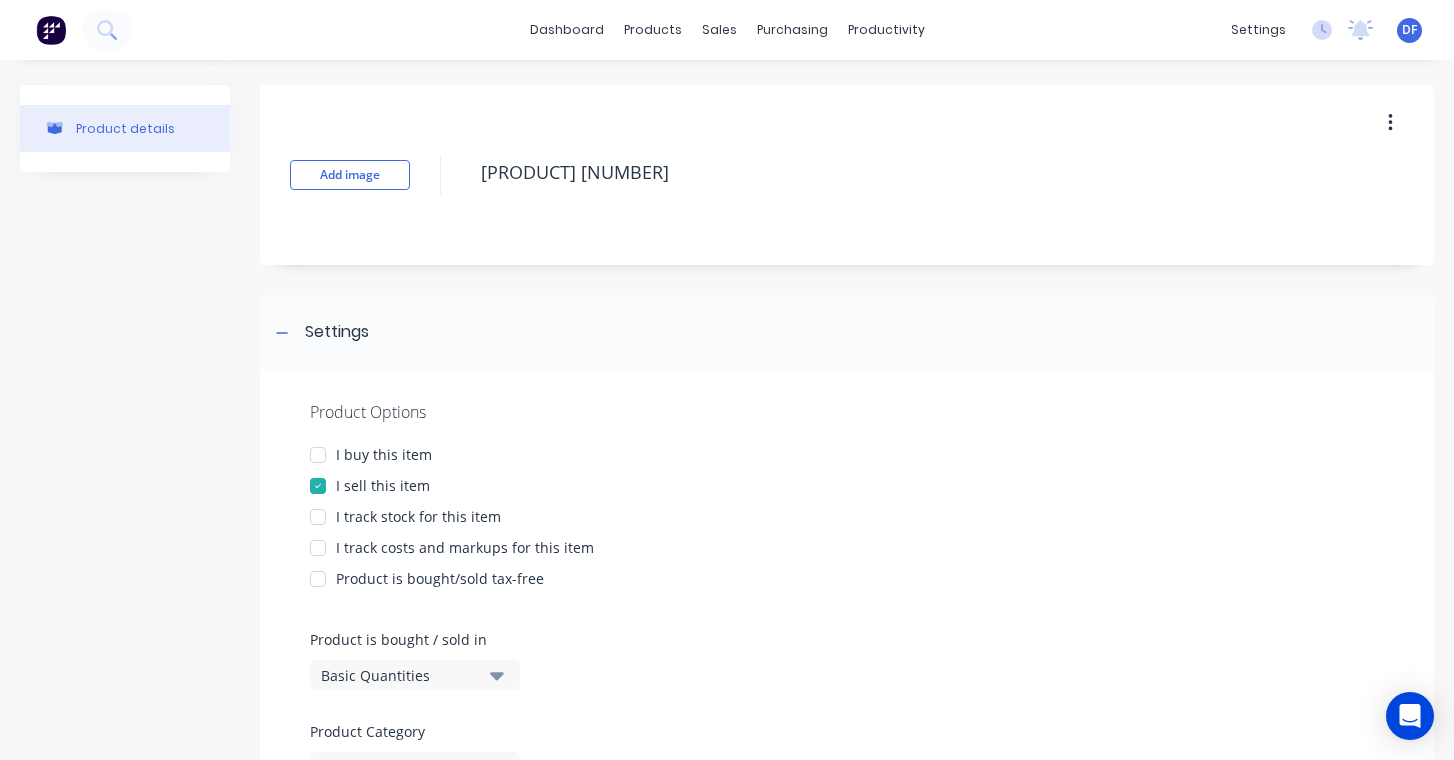 type on "x" 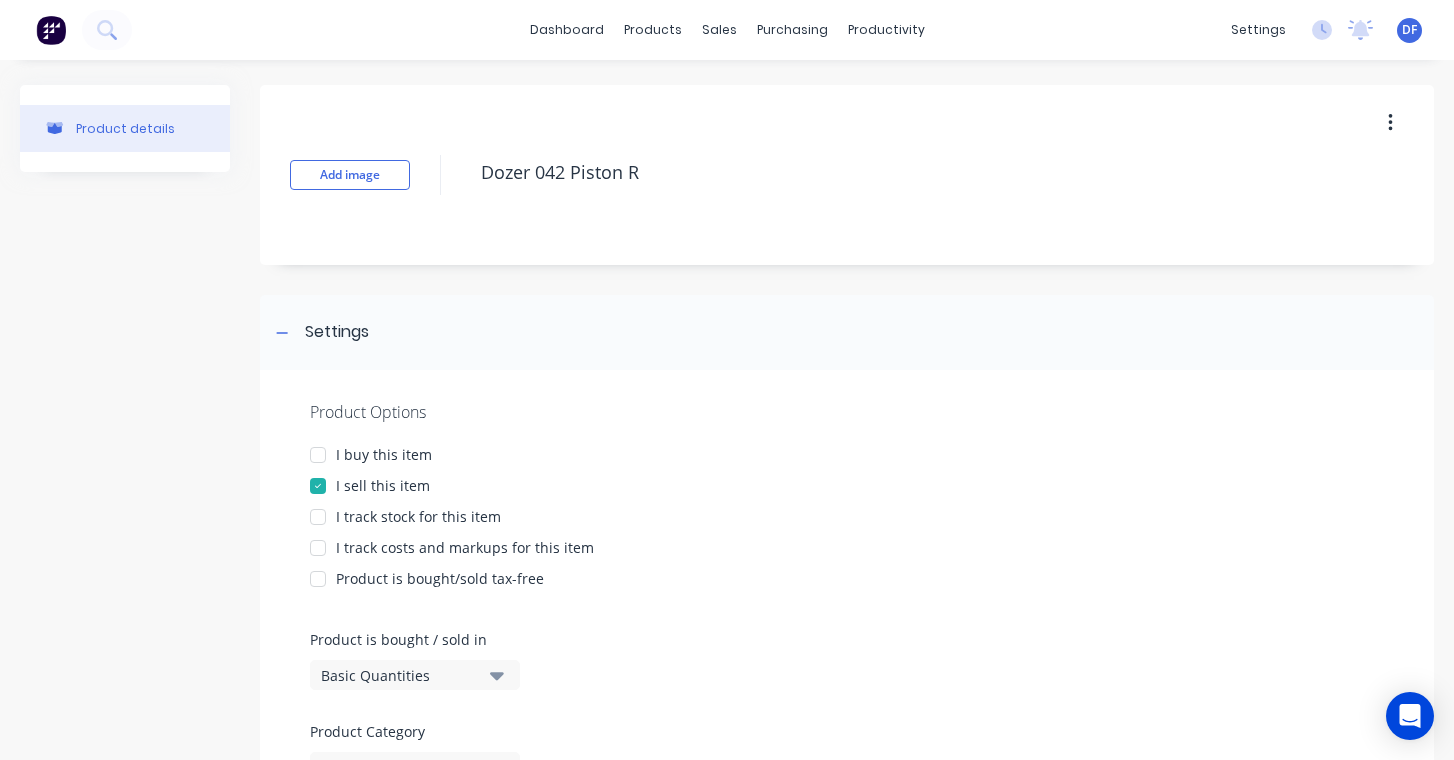 type on "x" 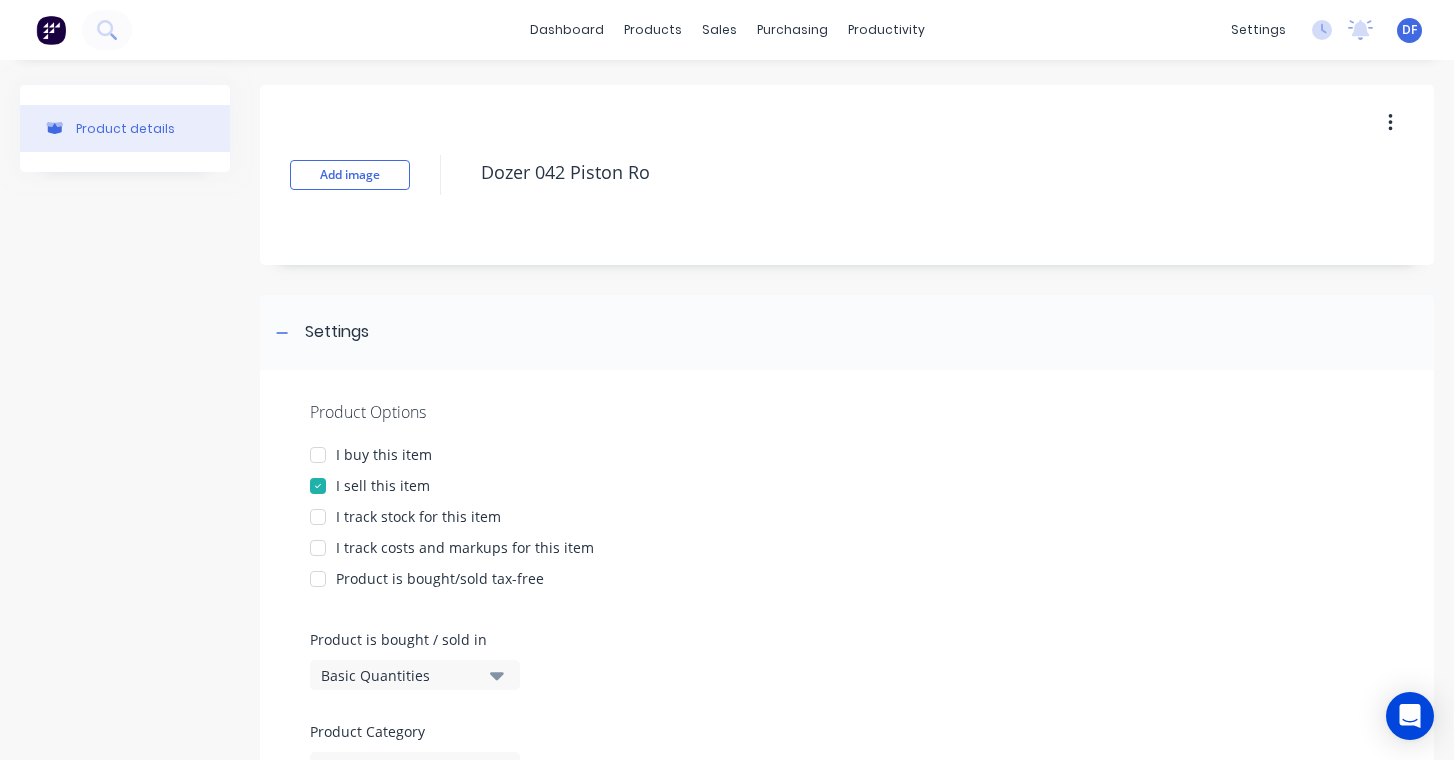 type on "x" 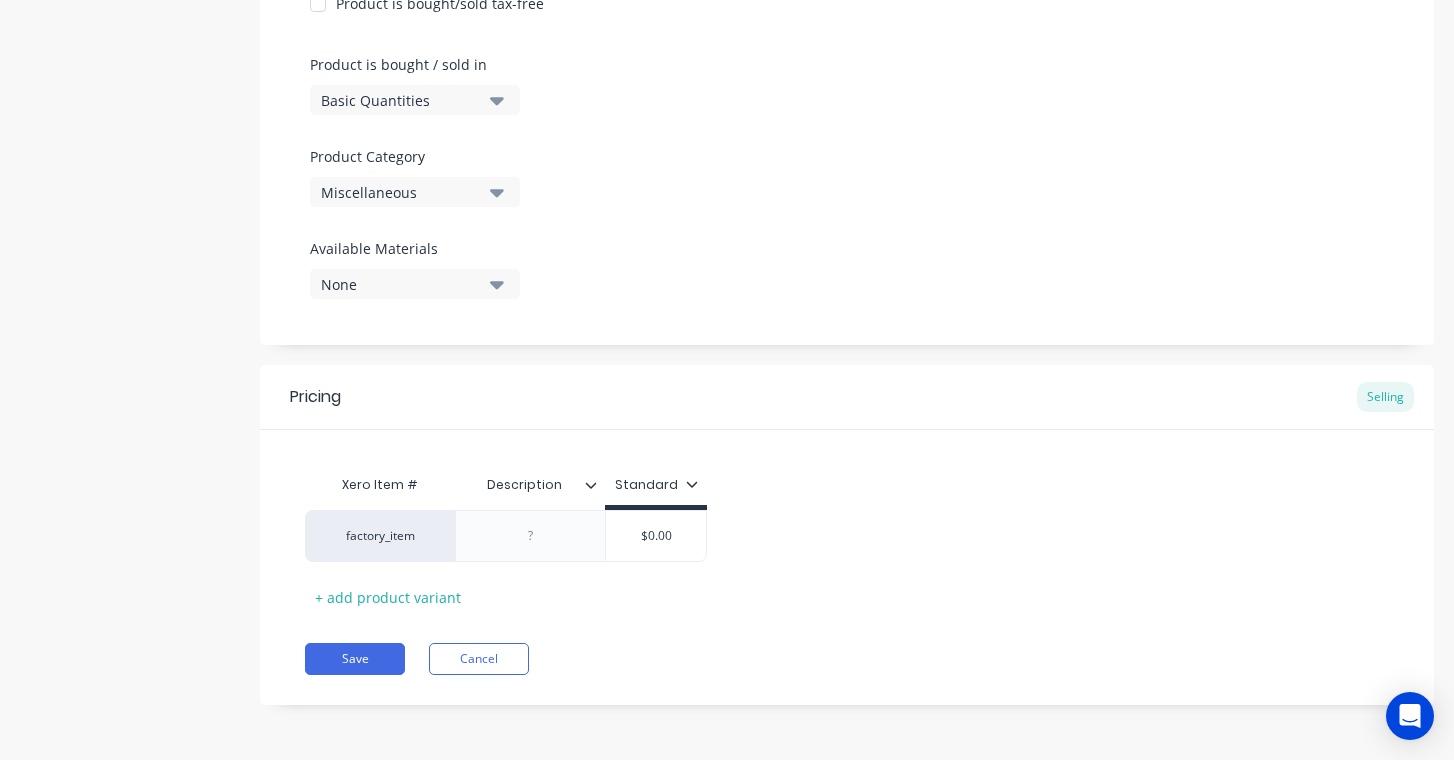 scroll, scrollTop: 575, scrollLeft: 0, axis: vertical 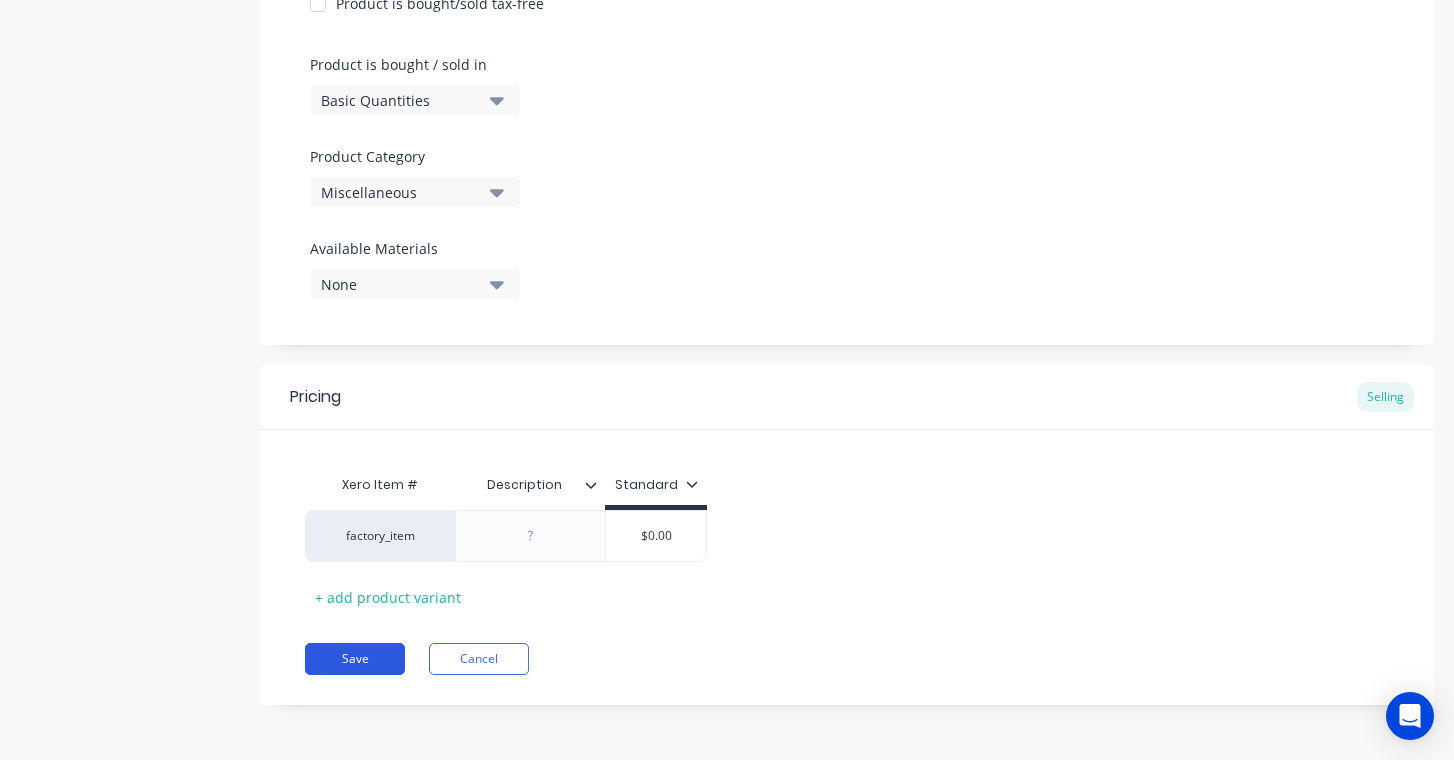 type on "Dozer 042 Piston Rod" 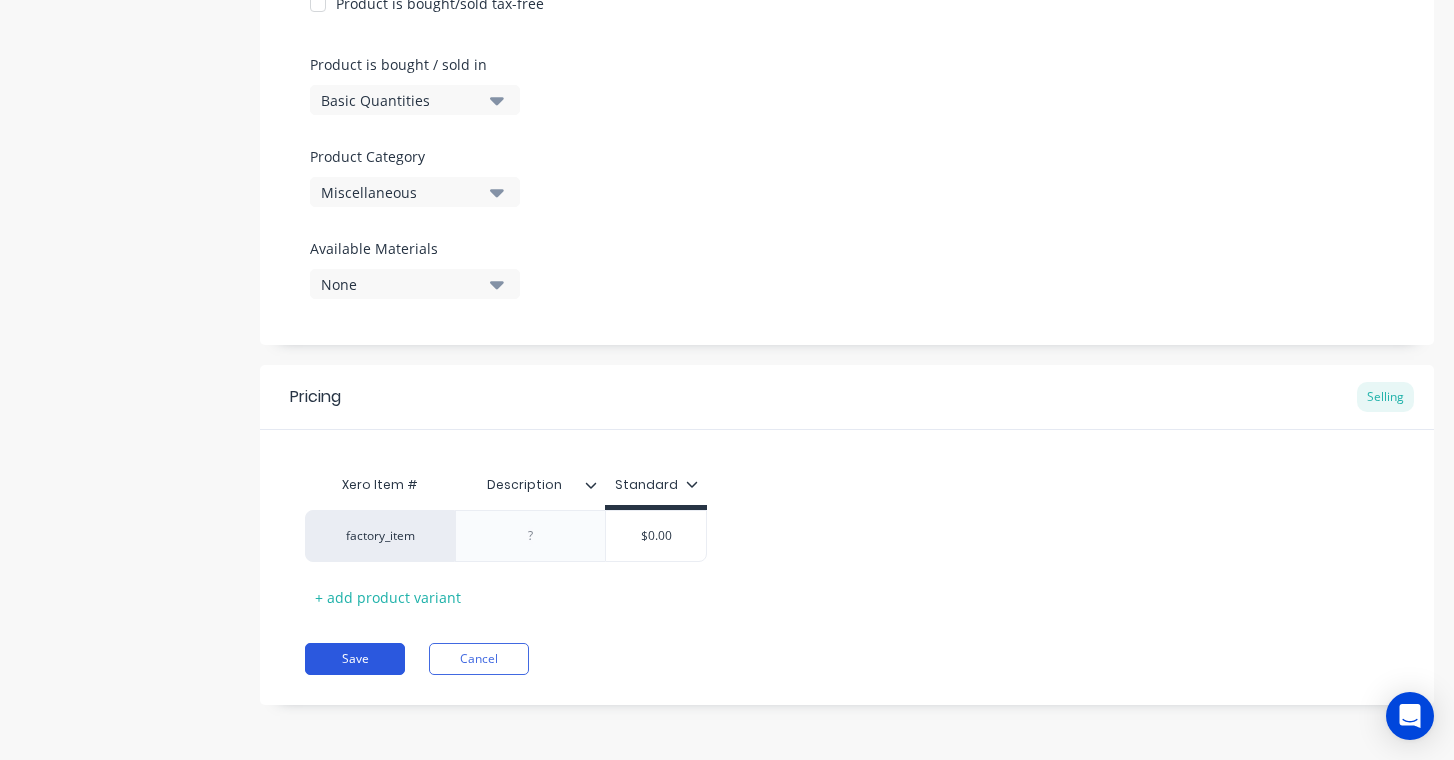 type on "x" 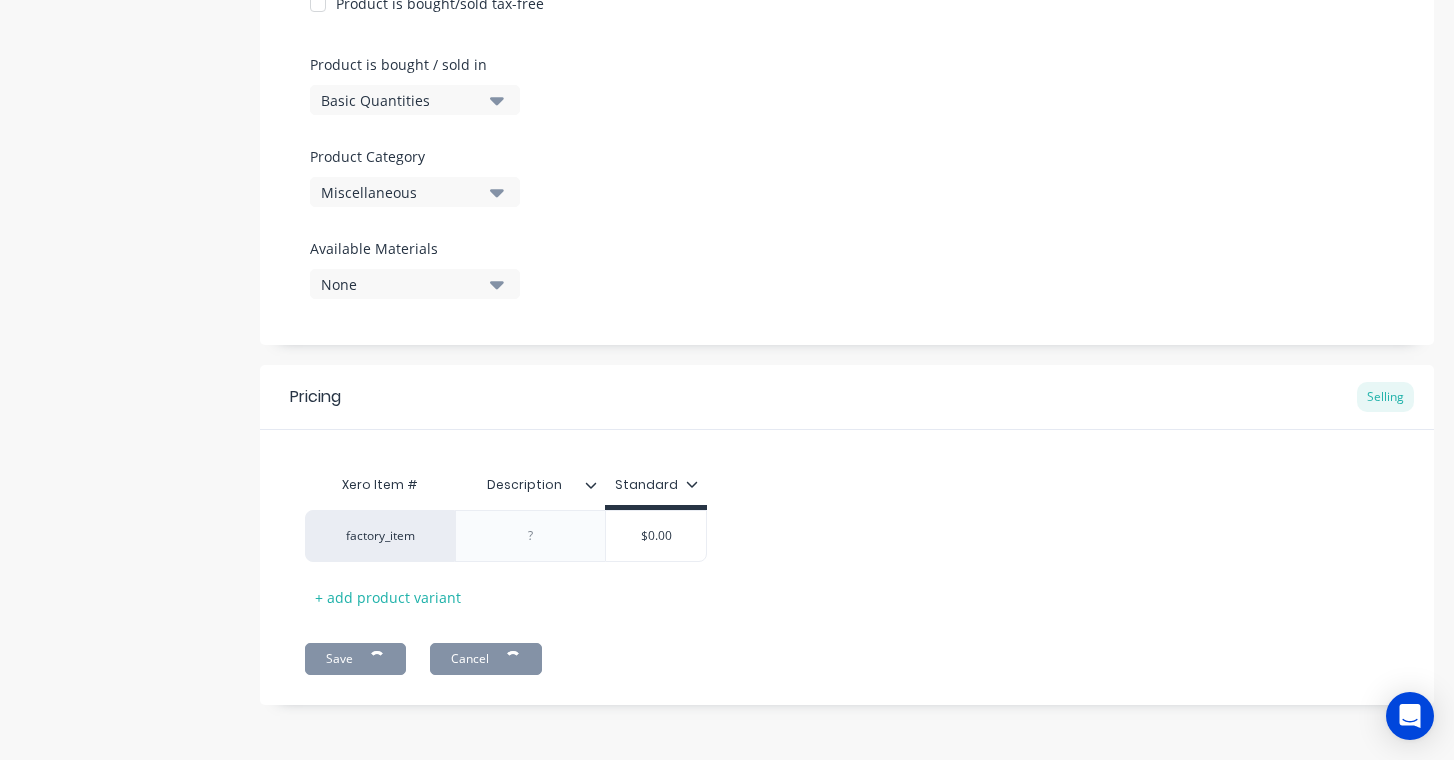 type on "x" 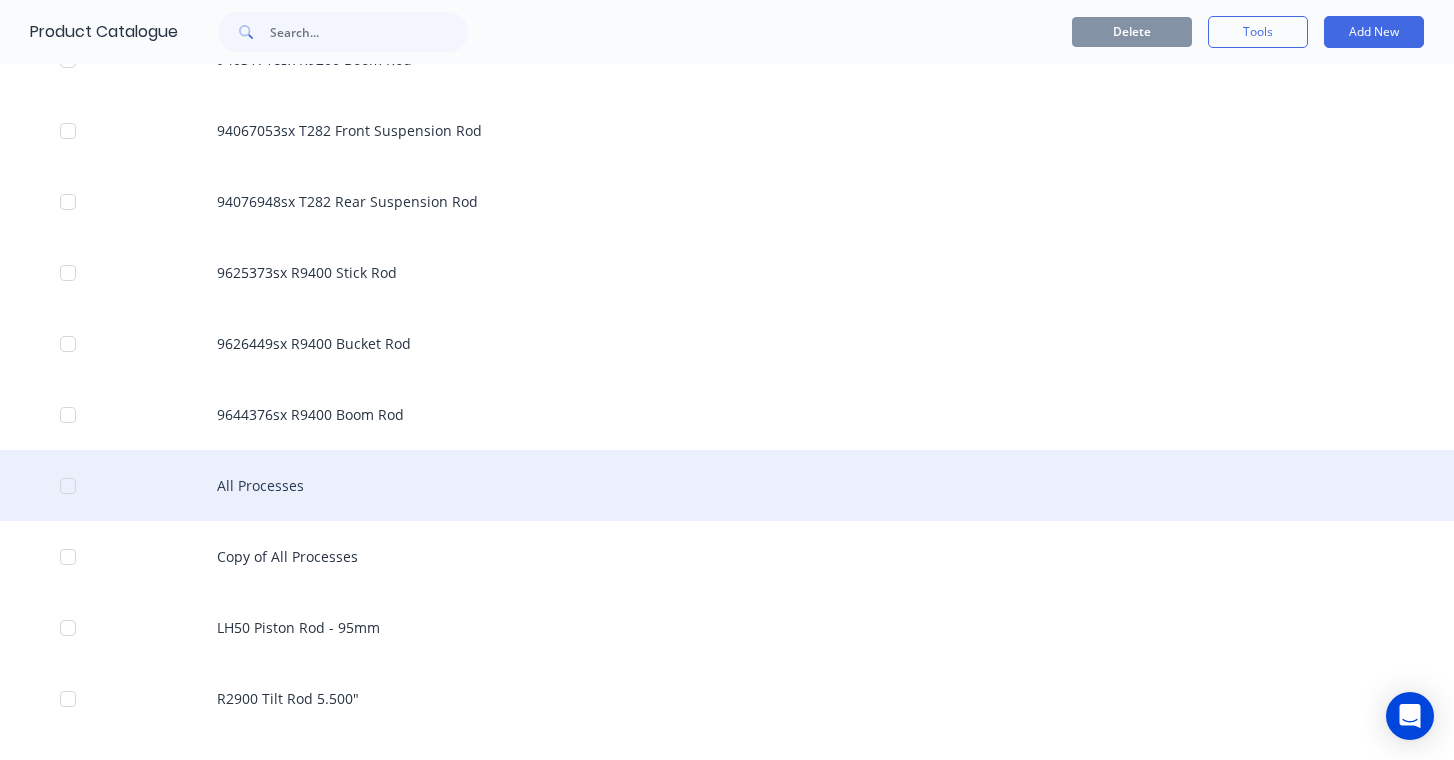 scroll, scrollTop: 1226, scrollLeft: 0, axis: vertical 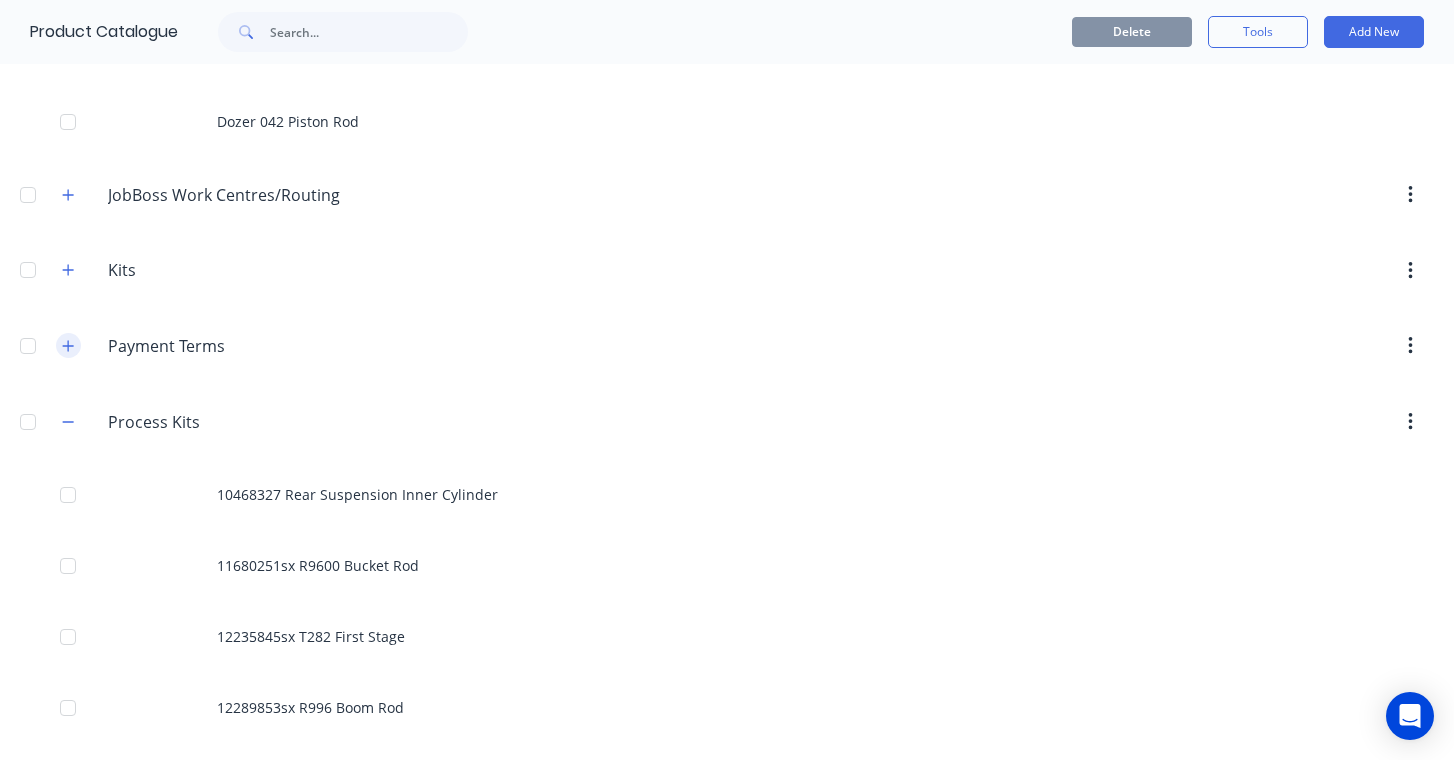 click 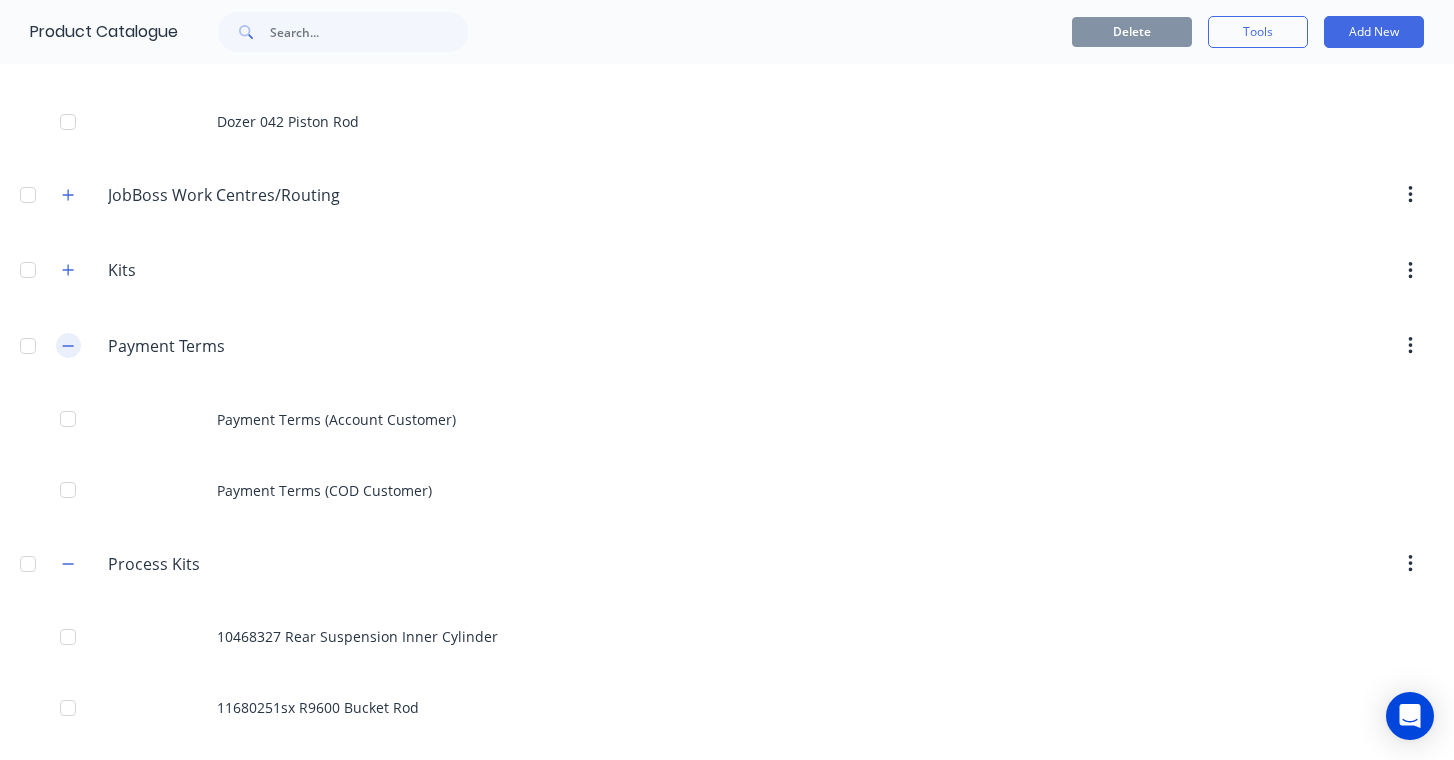 click 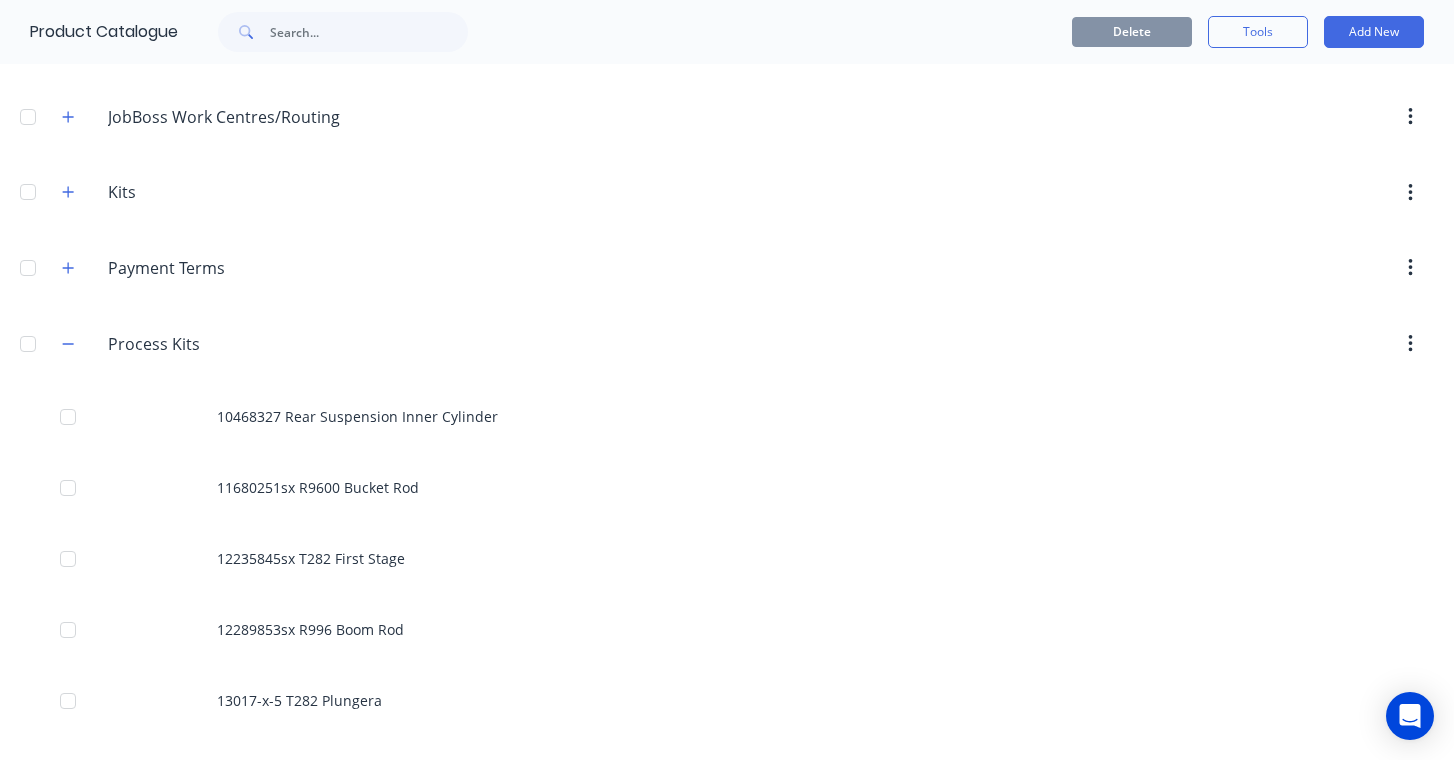 scroll, scrollTop: 216, scrollLeft: 0, axis: vertical 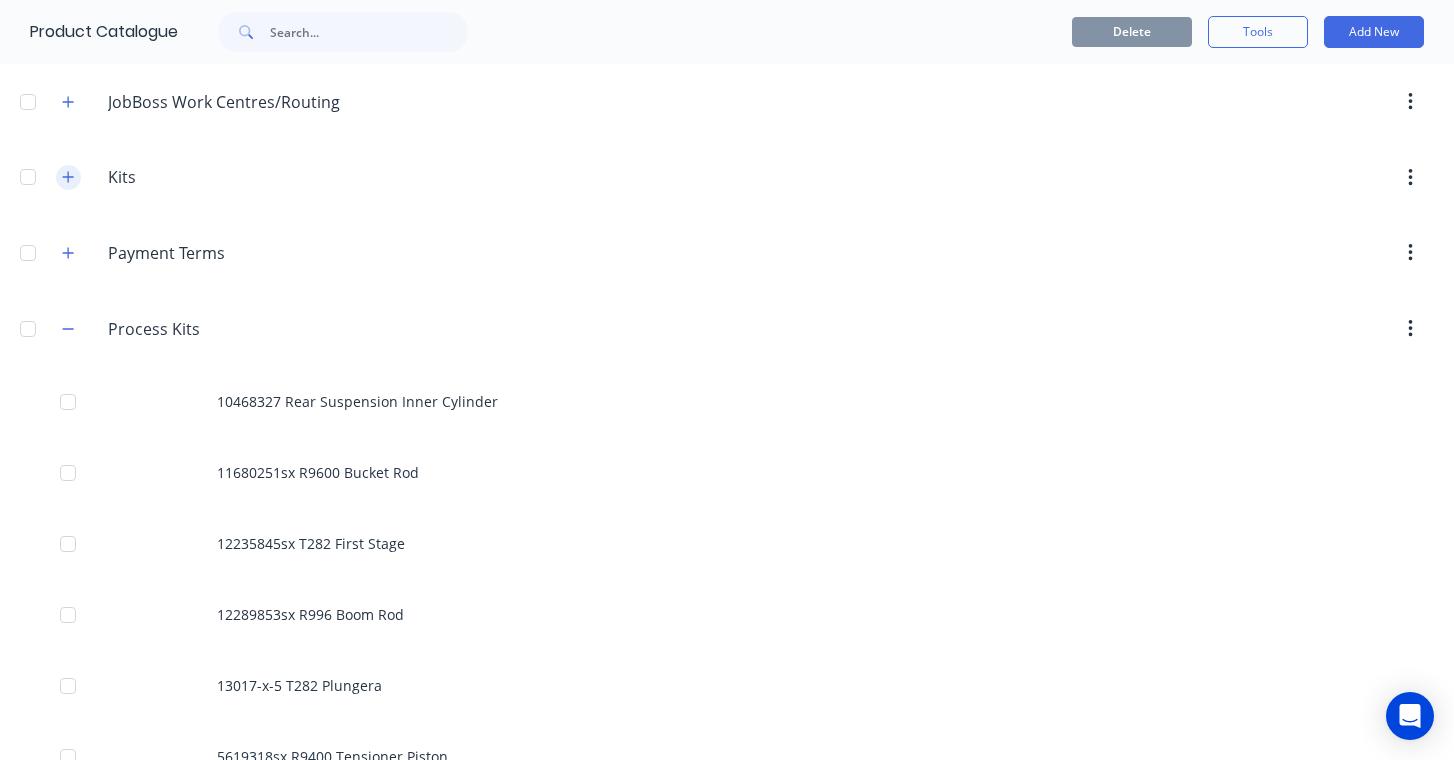 click 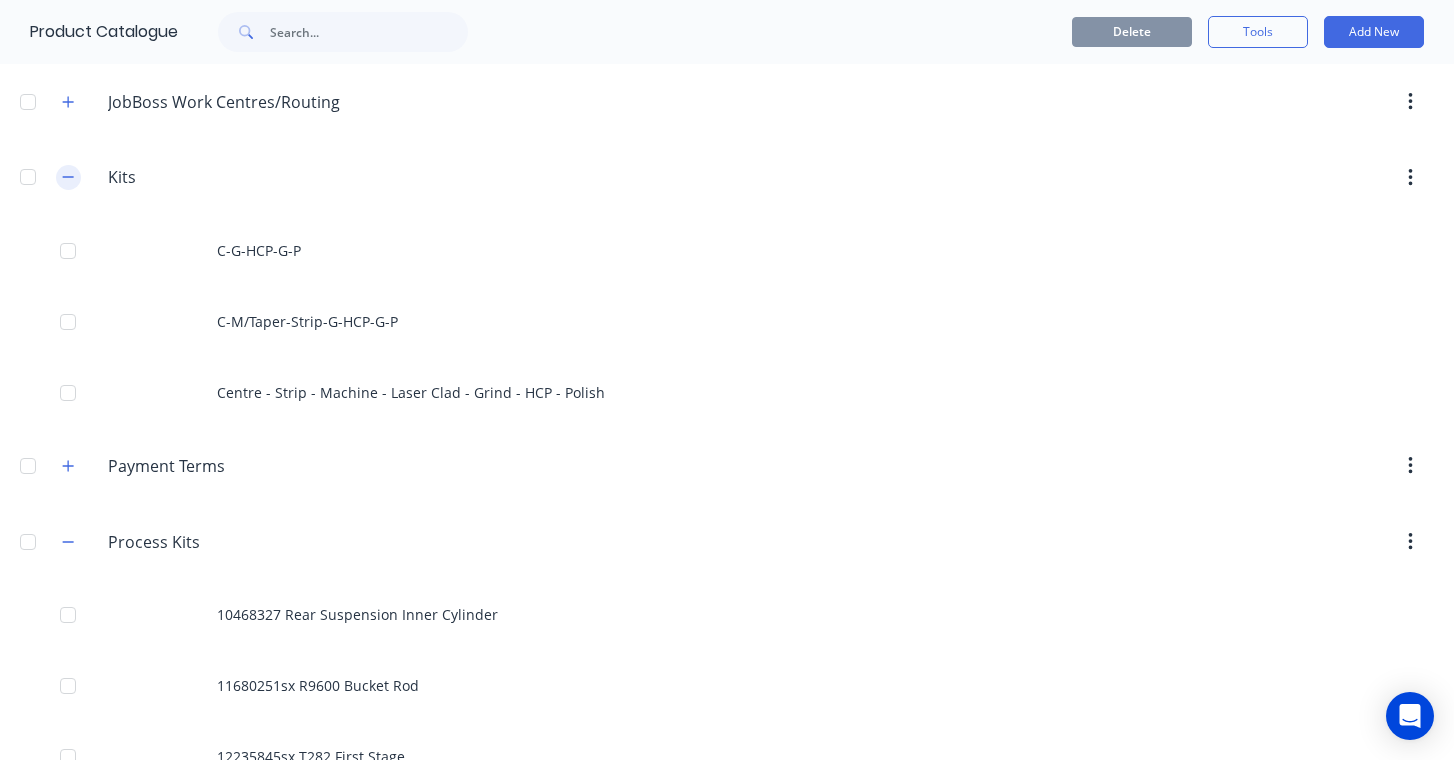 click 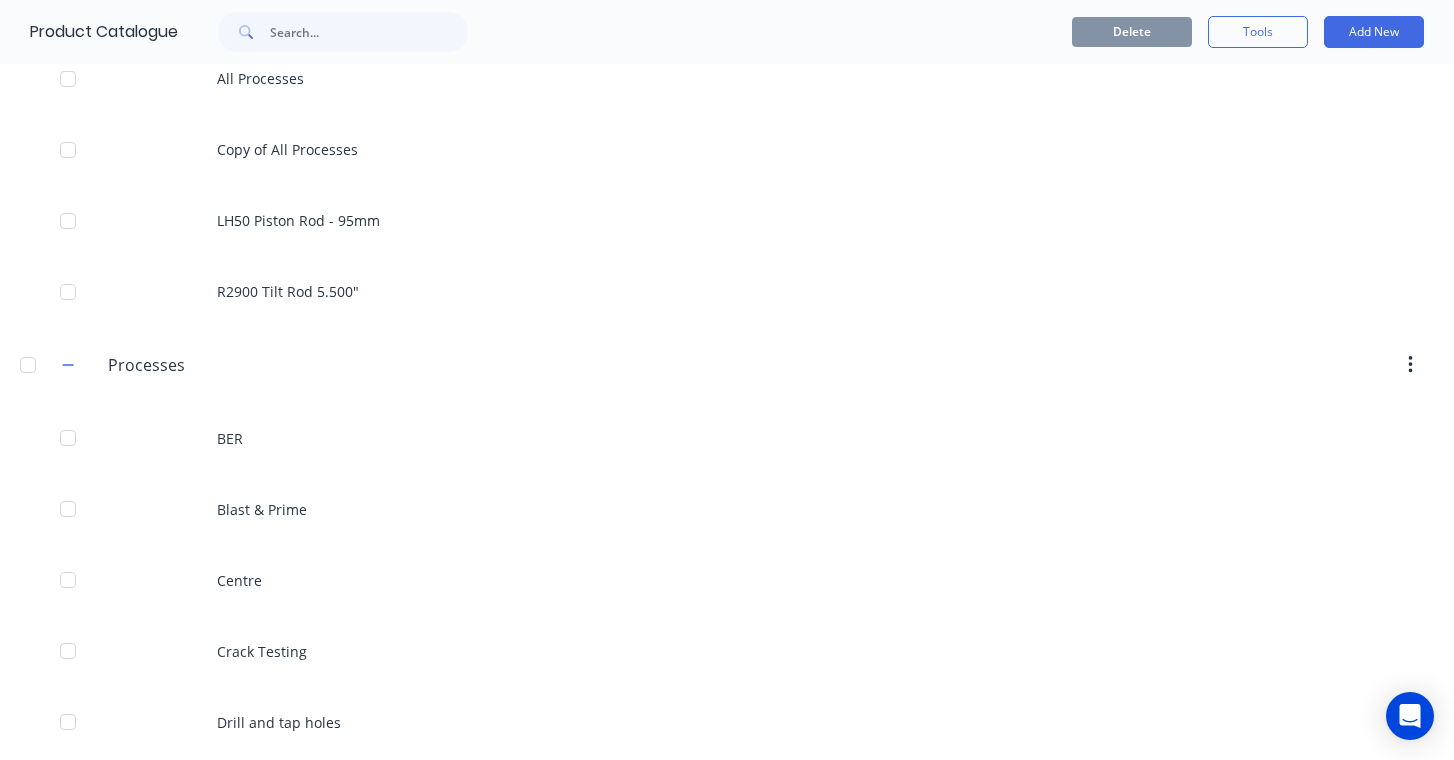 scroll, scrollTop: 1611, scrollLeft: 0, axis: vertical 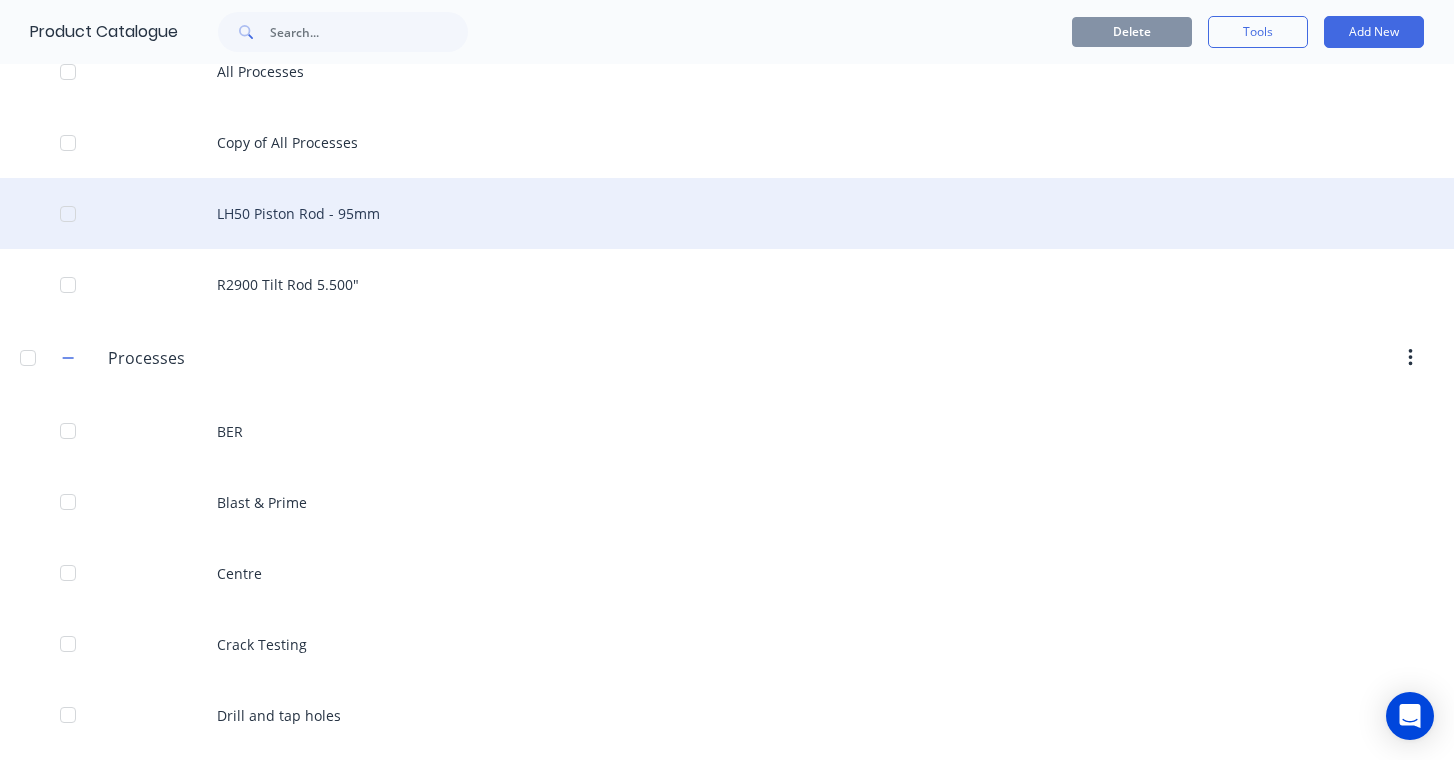click on "LH50 Piston Rod - 95mm" at bounding box center (727, 213) 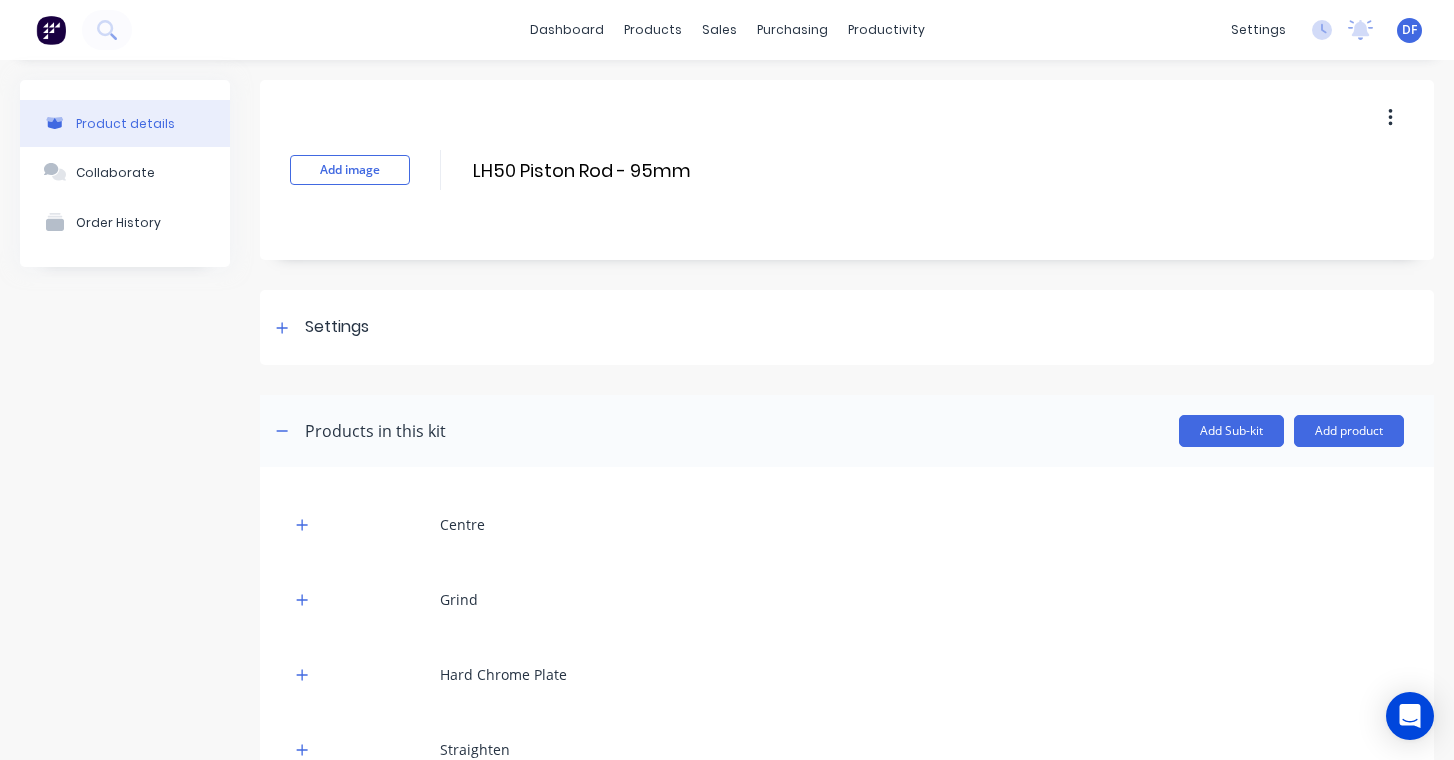 scroll, scrollTop: 0, scrollLeft: 0, axis: both 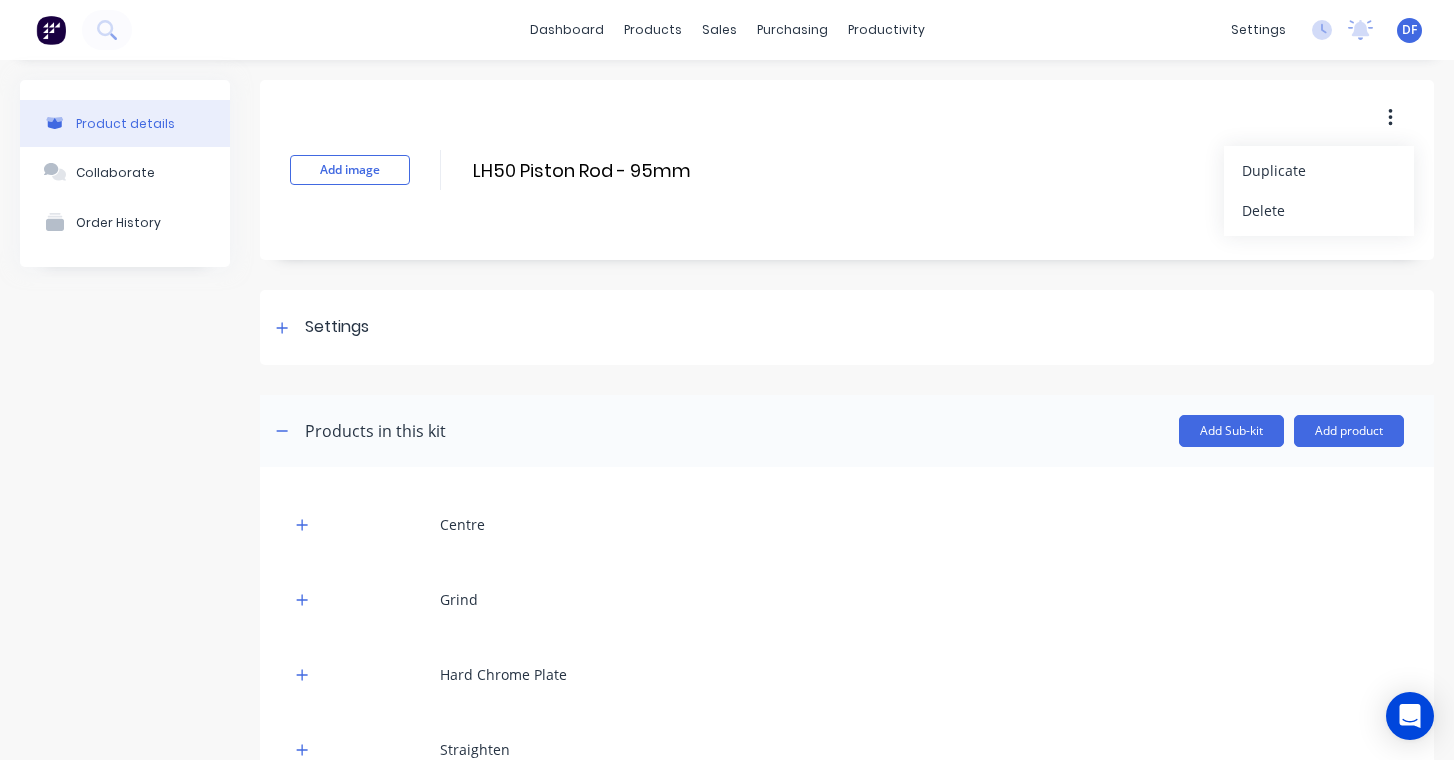 click on "Centre" at bounding box center (847, 524) 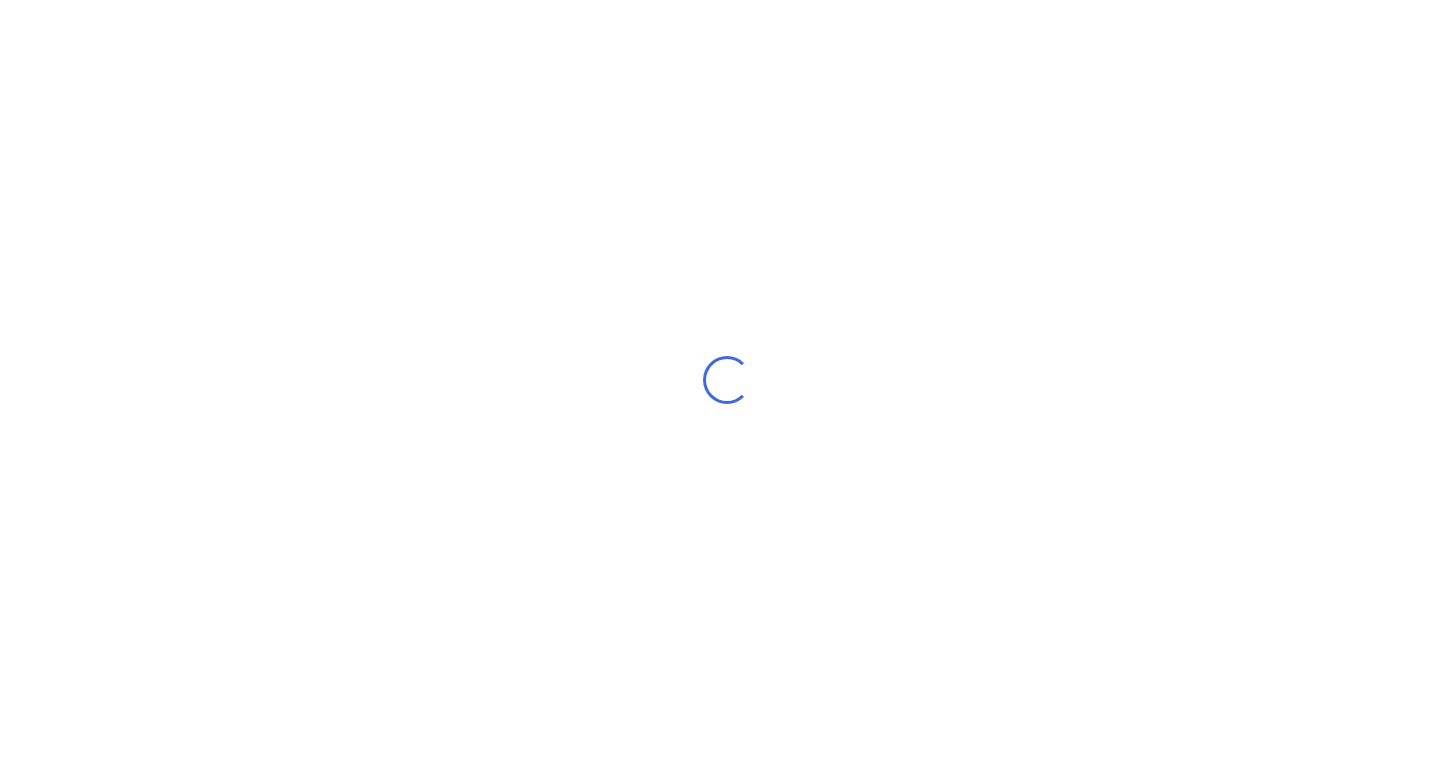 scroll, scrollTop: 0, scrollLeft: 0, axis: both 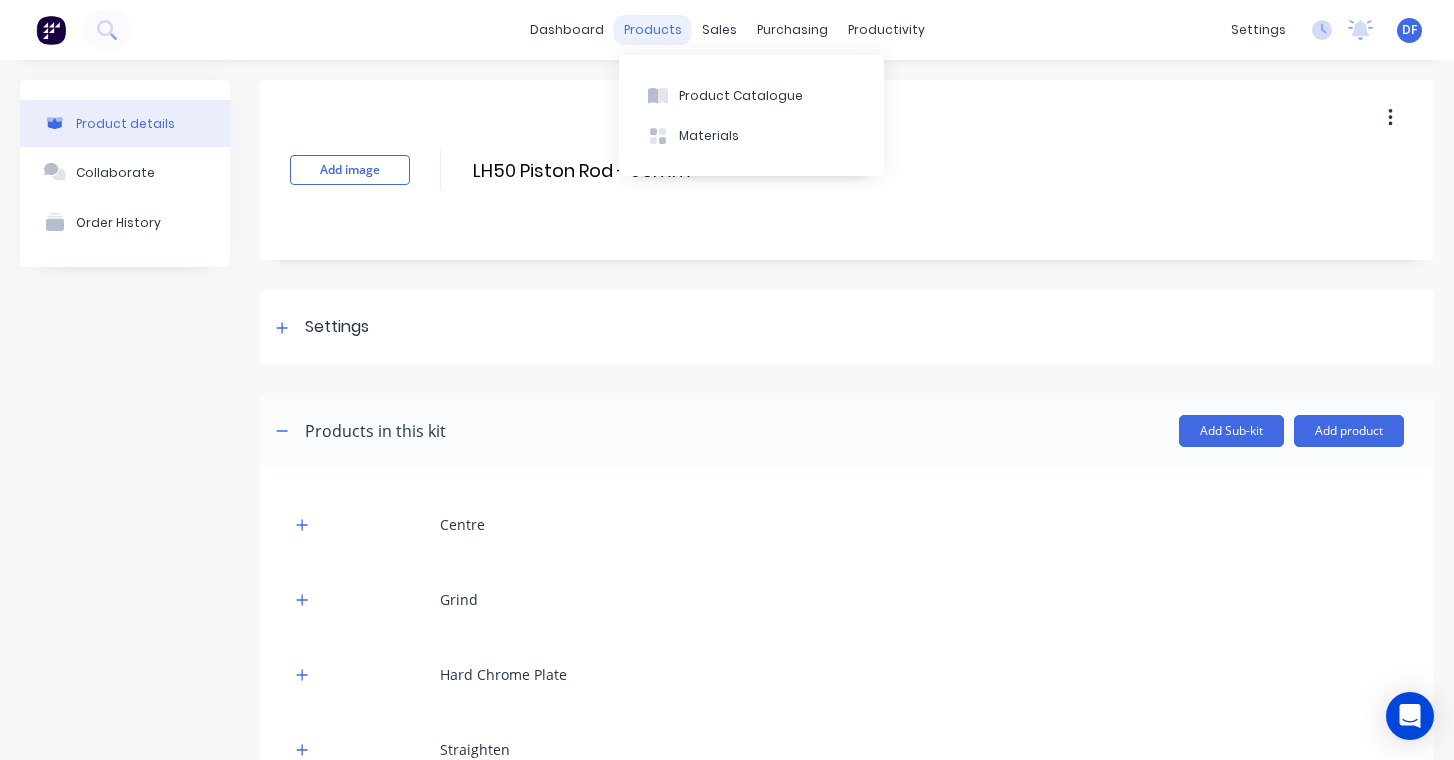 click on "products" at bounding box center (653, 30) 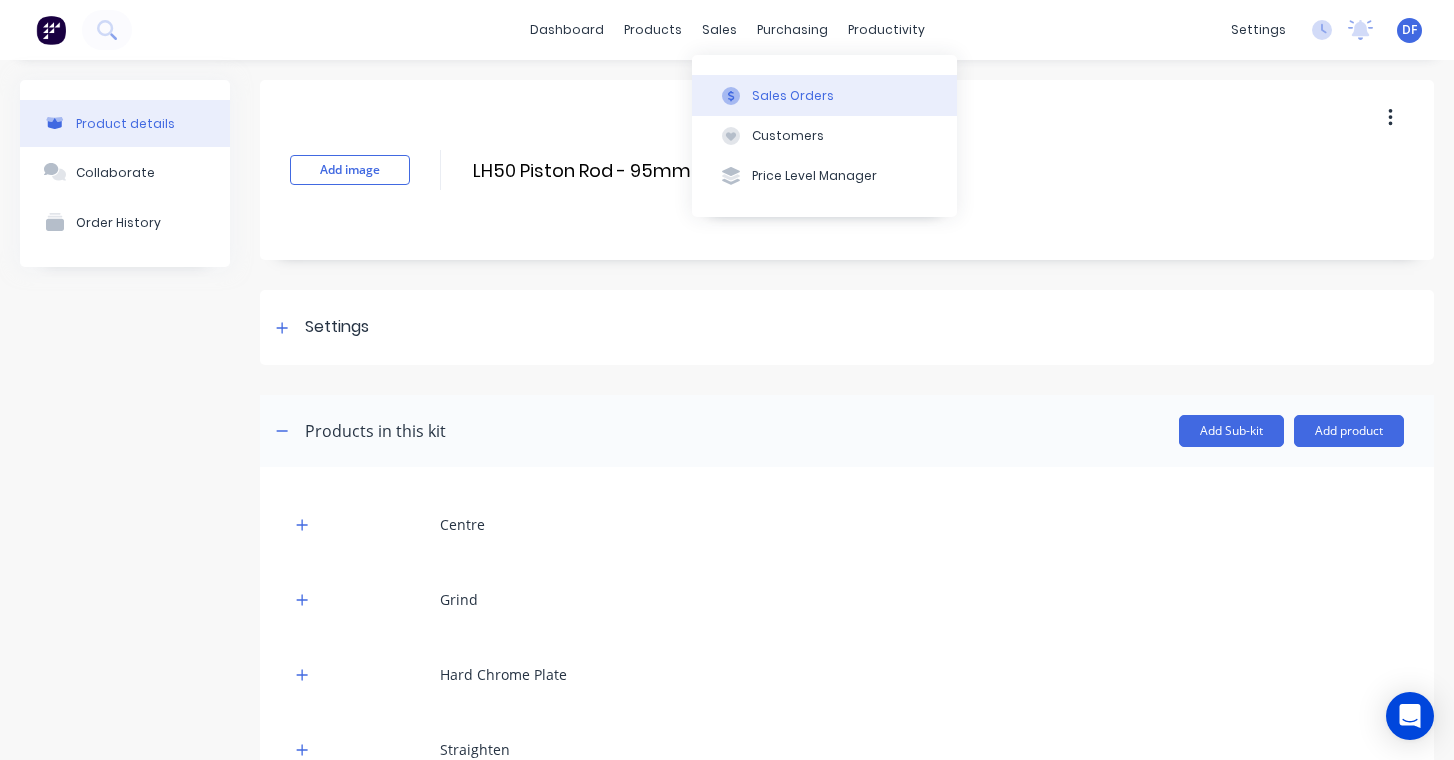 click on "Sales Orders" at bounding box center [793, 96] 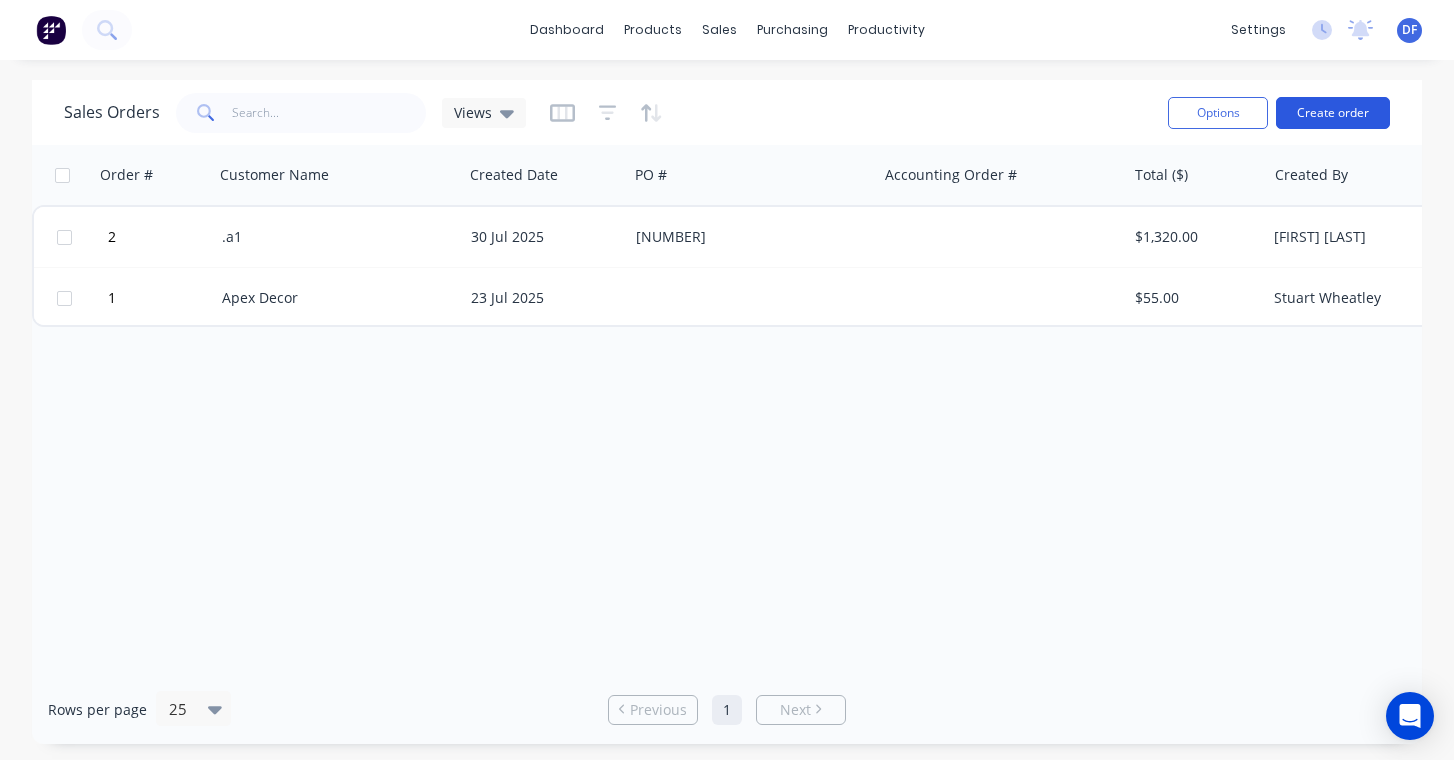 click on "Create order" at bounding box center [1333, 113] 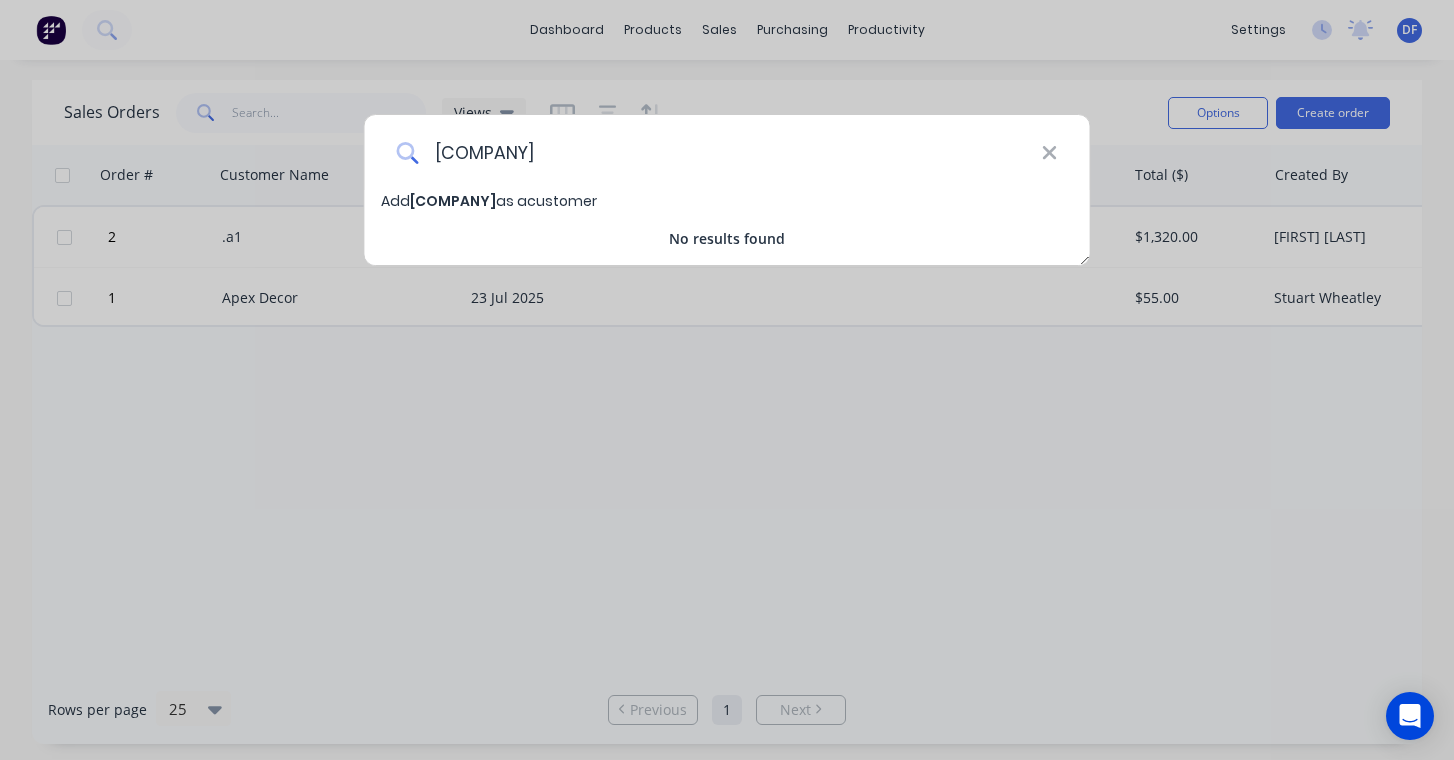 click on "[COMPANY]" at bounding box center [729, 152] 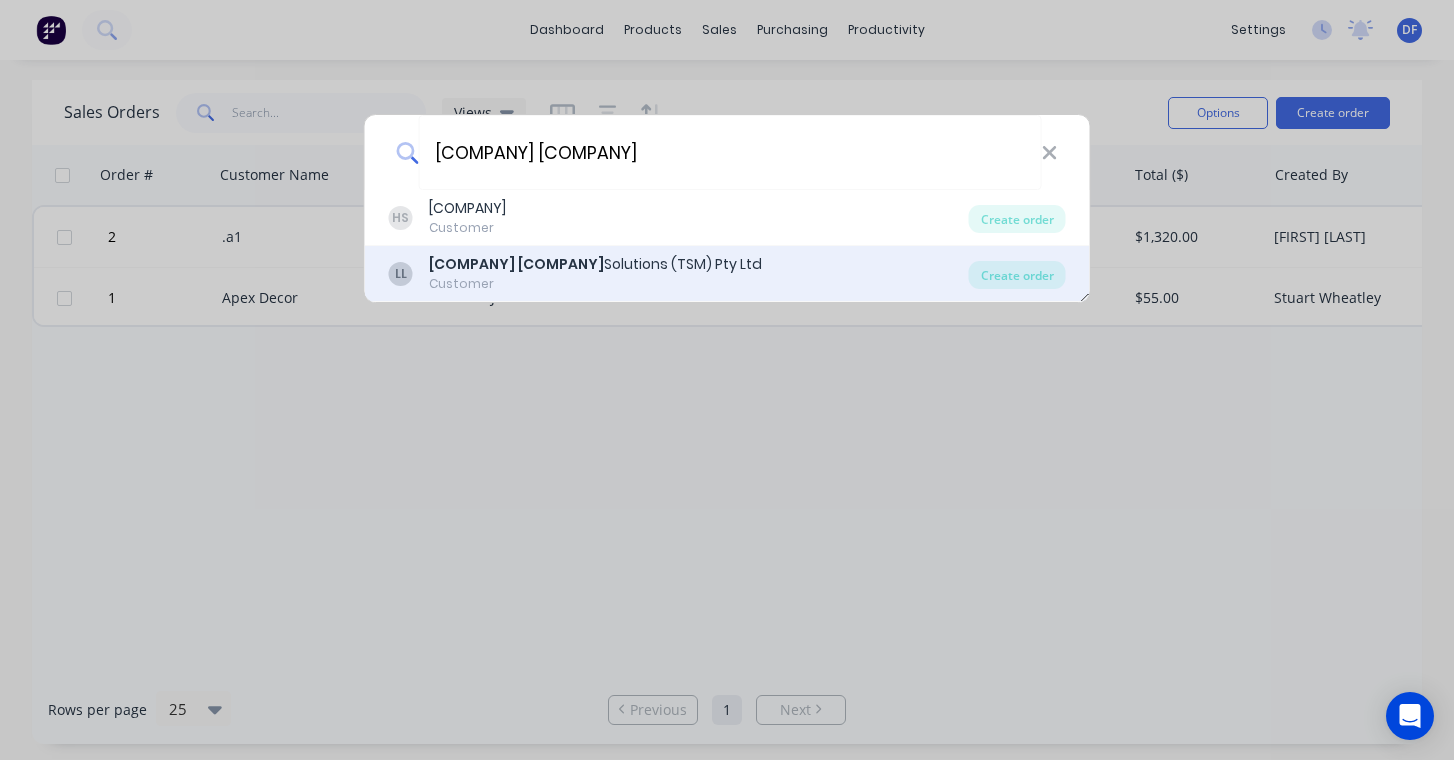 type on "[COMPANY] [COMPANY]" 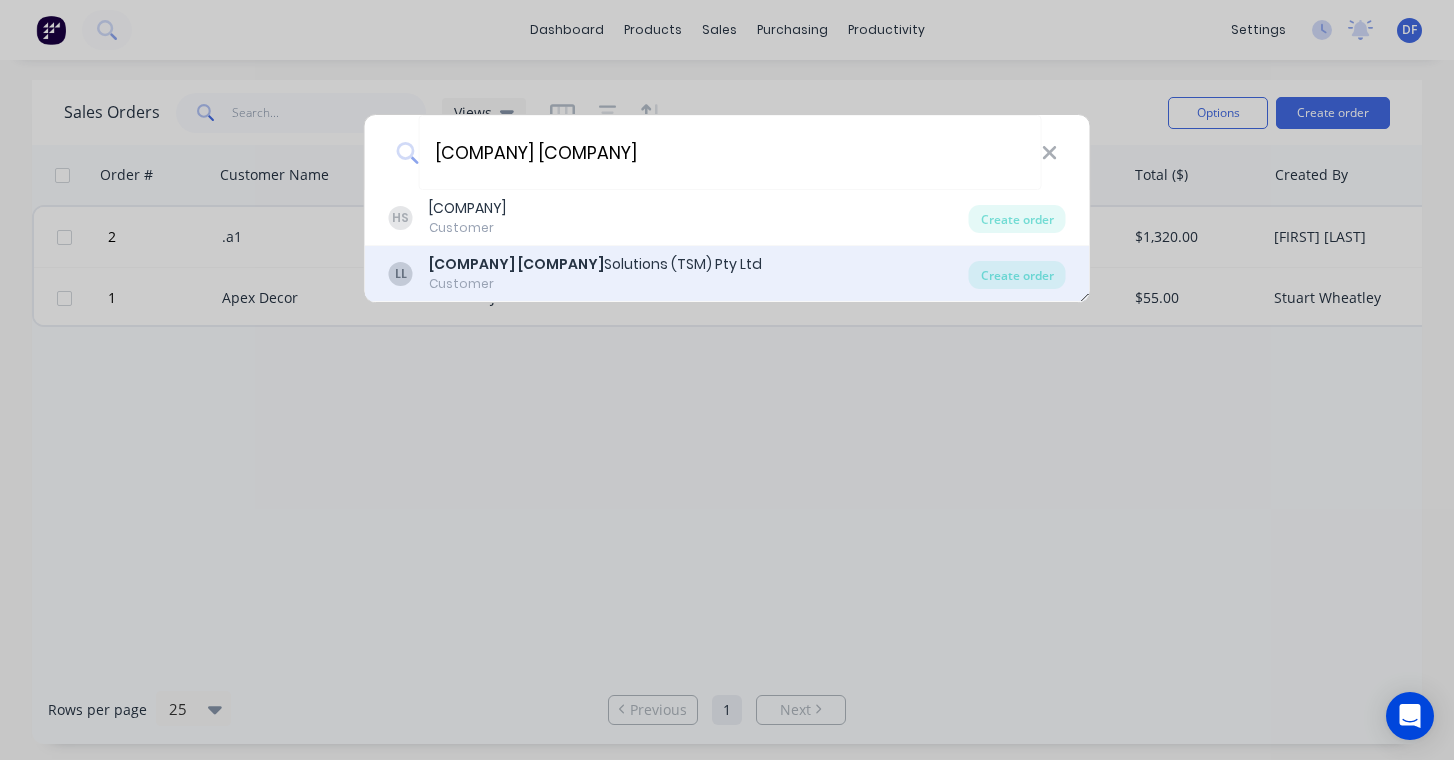 click on "[COMPANY] [COMPANY]" at bounding box center (516, 264) 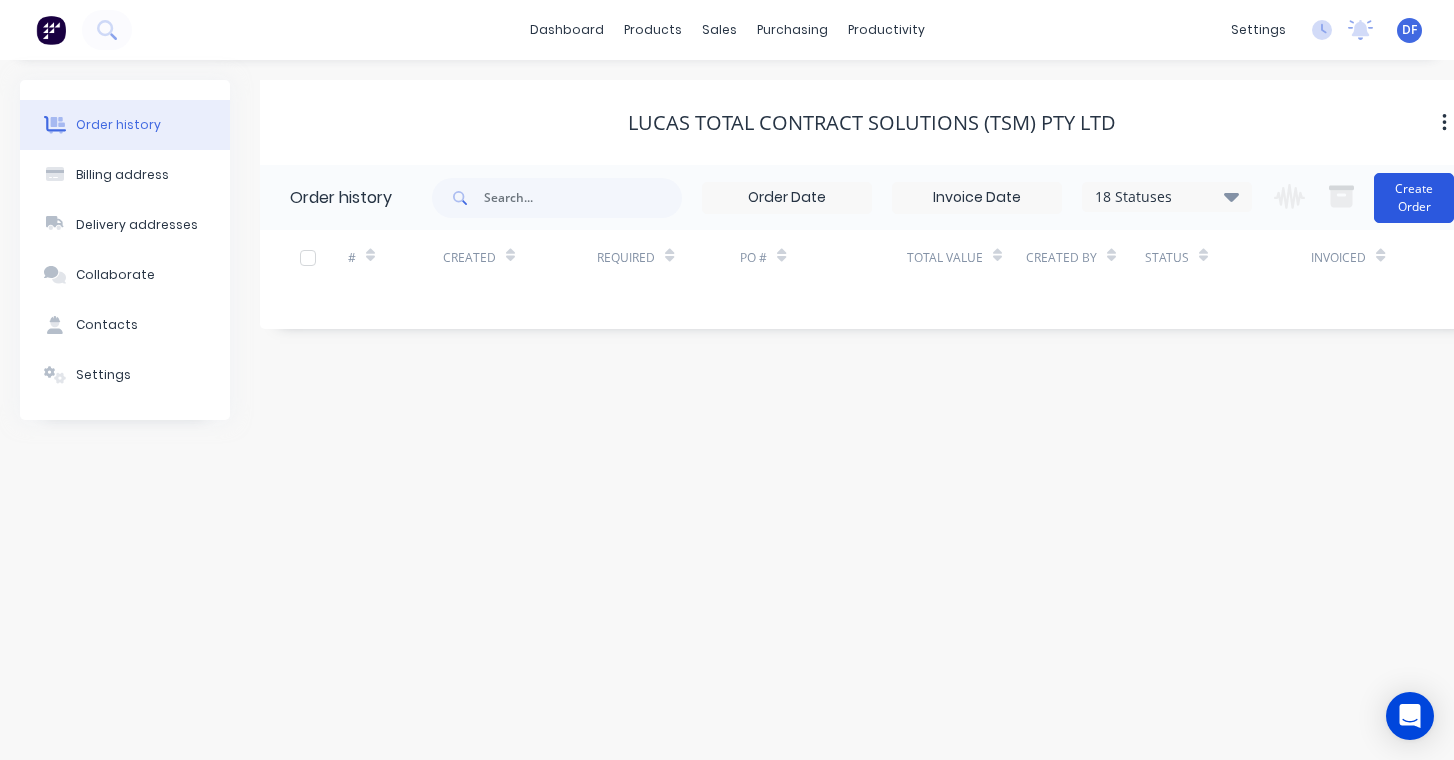 click on "Create Order" at bounding box center [1414, 198] 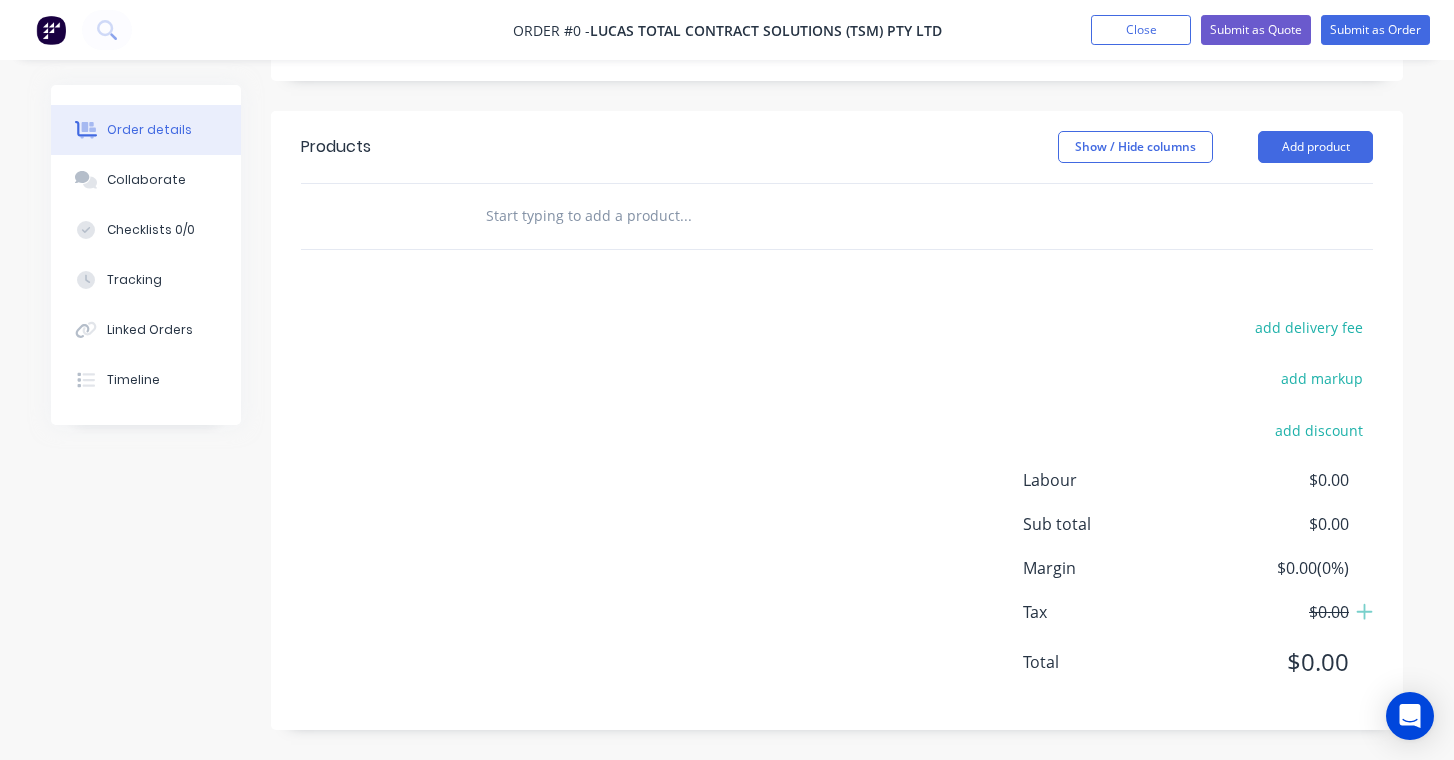scroll, scrollTop: 426, scrollLeft: 0, axis: vertical 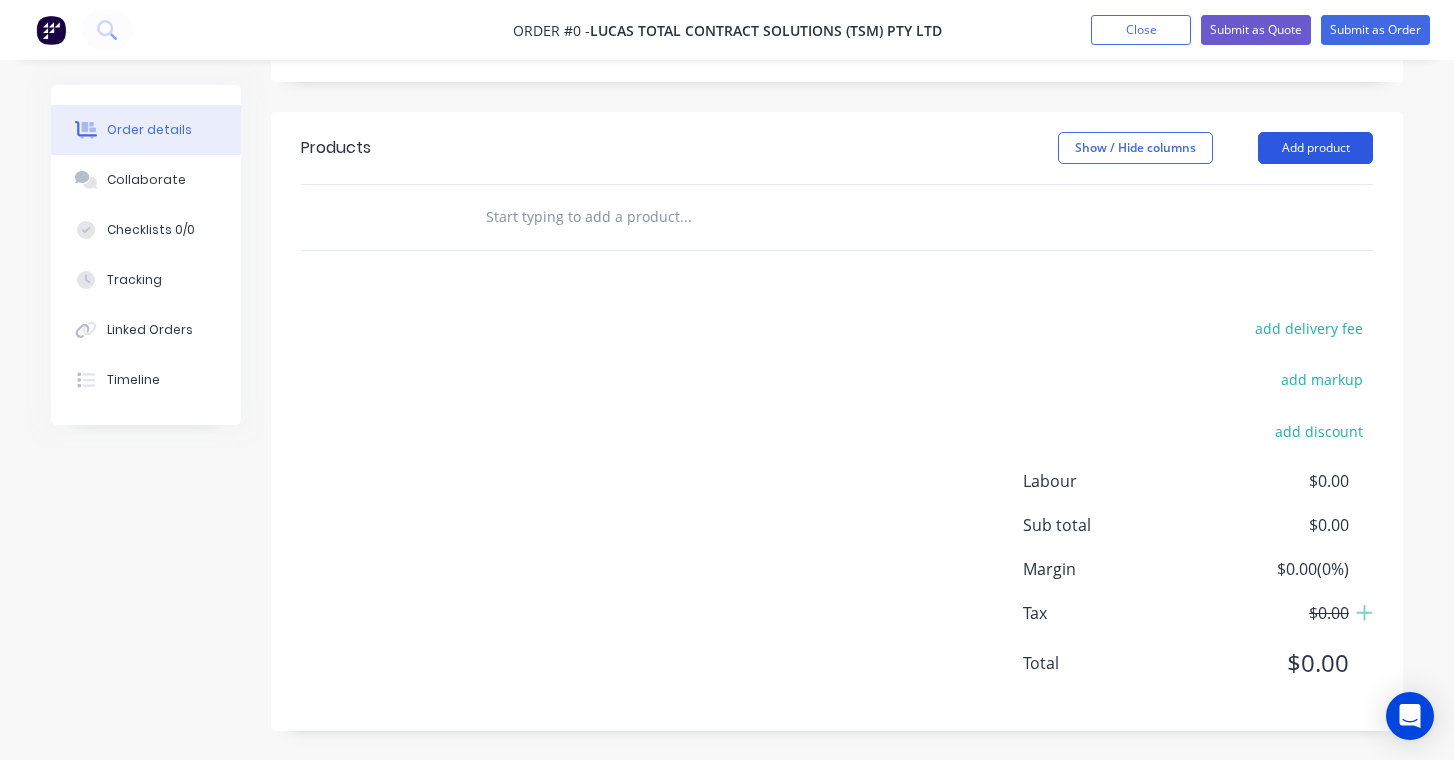 click on "Add product" at bounding box center (1315, 148) 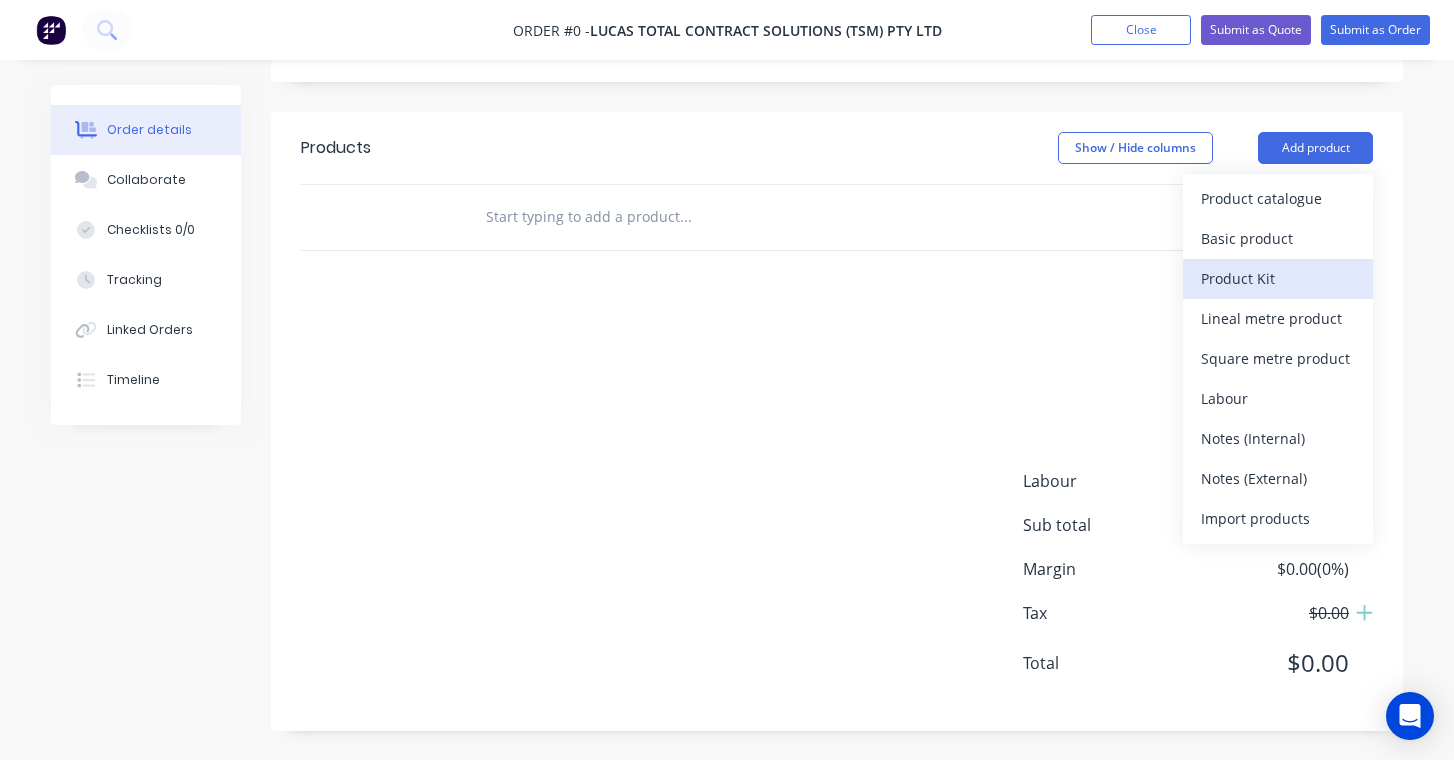 click on "Product Kit" at bounding box center [1278, 278] 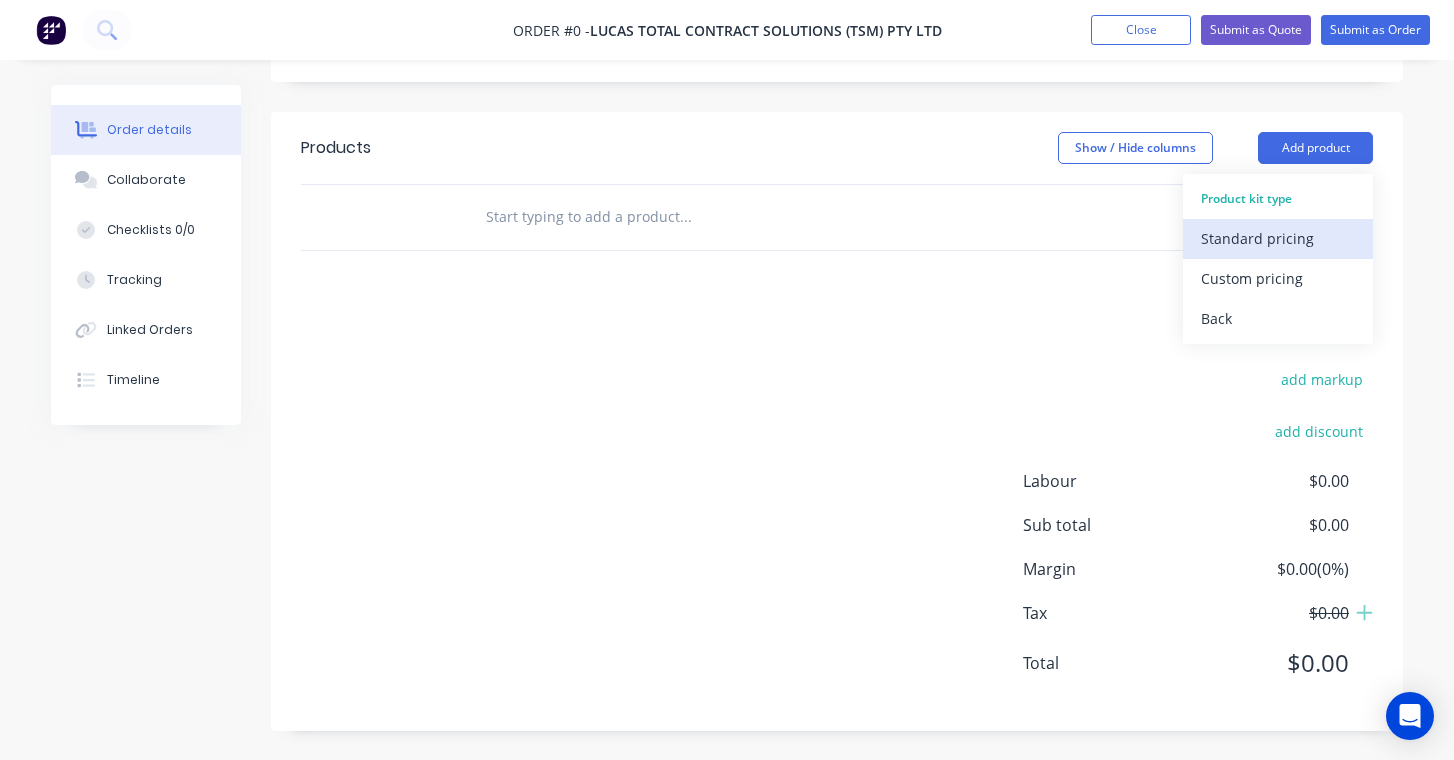 click on "Standard pricing" at bounding box center [1278, 238] 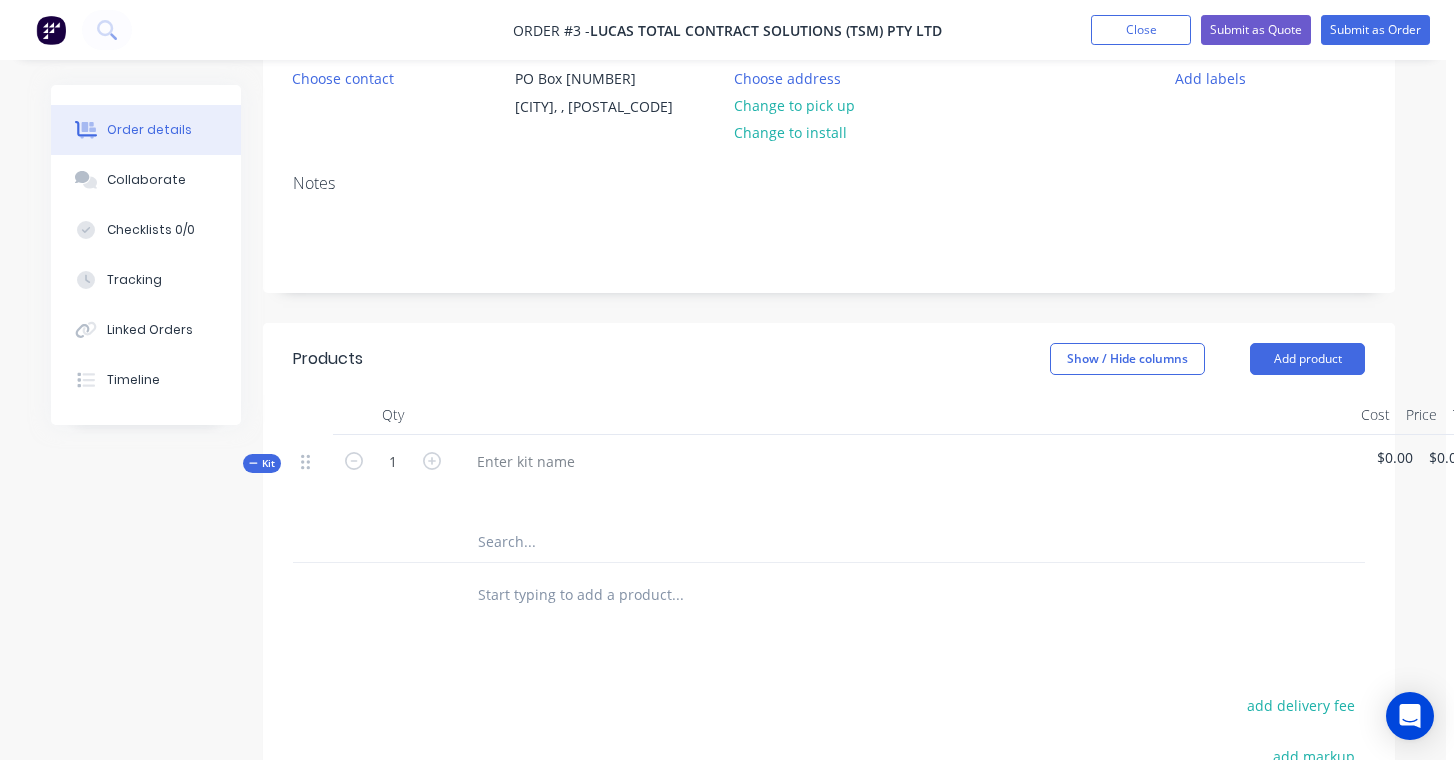 scroll, scrollTop: 257, scrollLeft: 8, axis: both 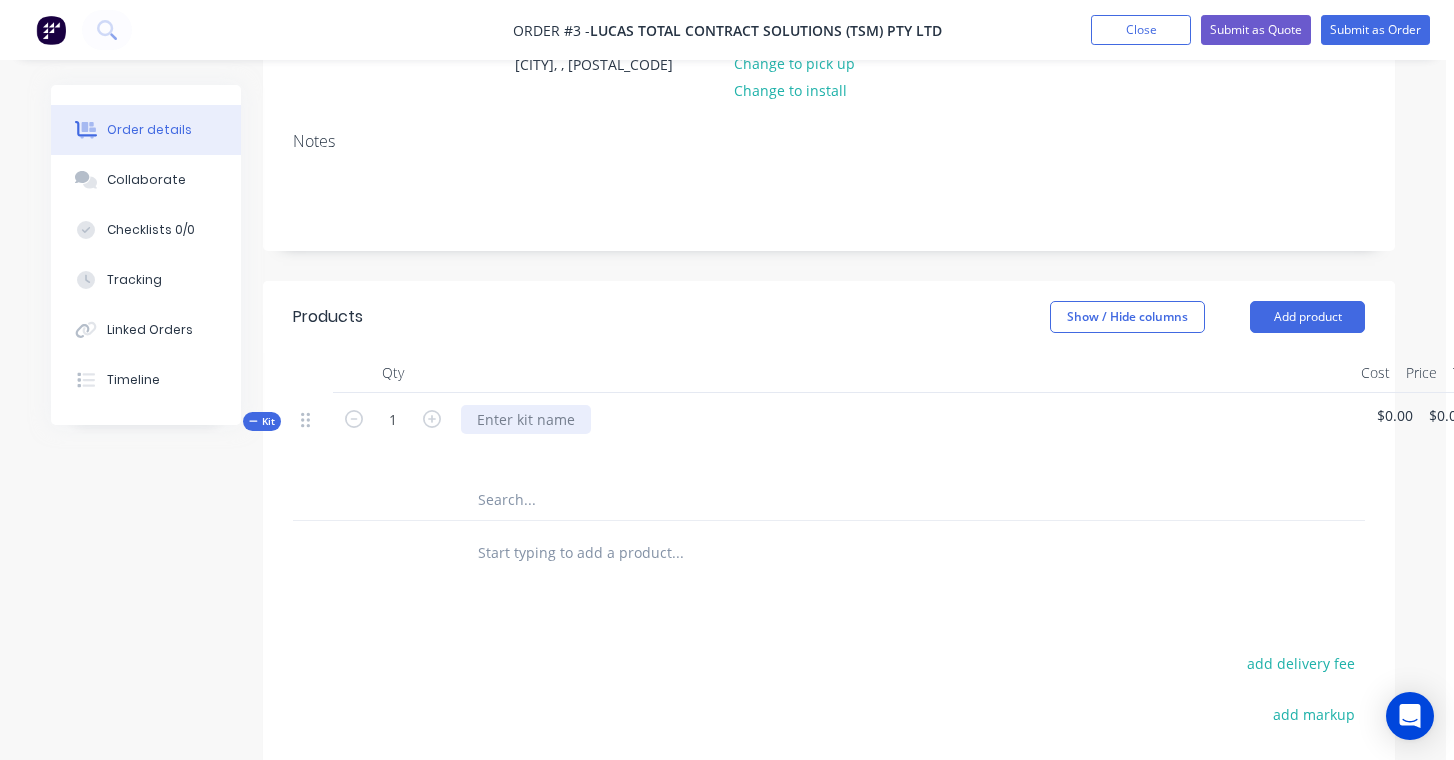 click at bounding box center (526, 419) 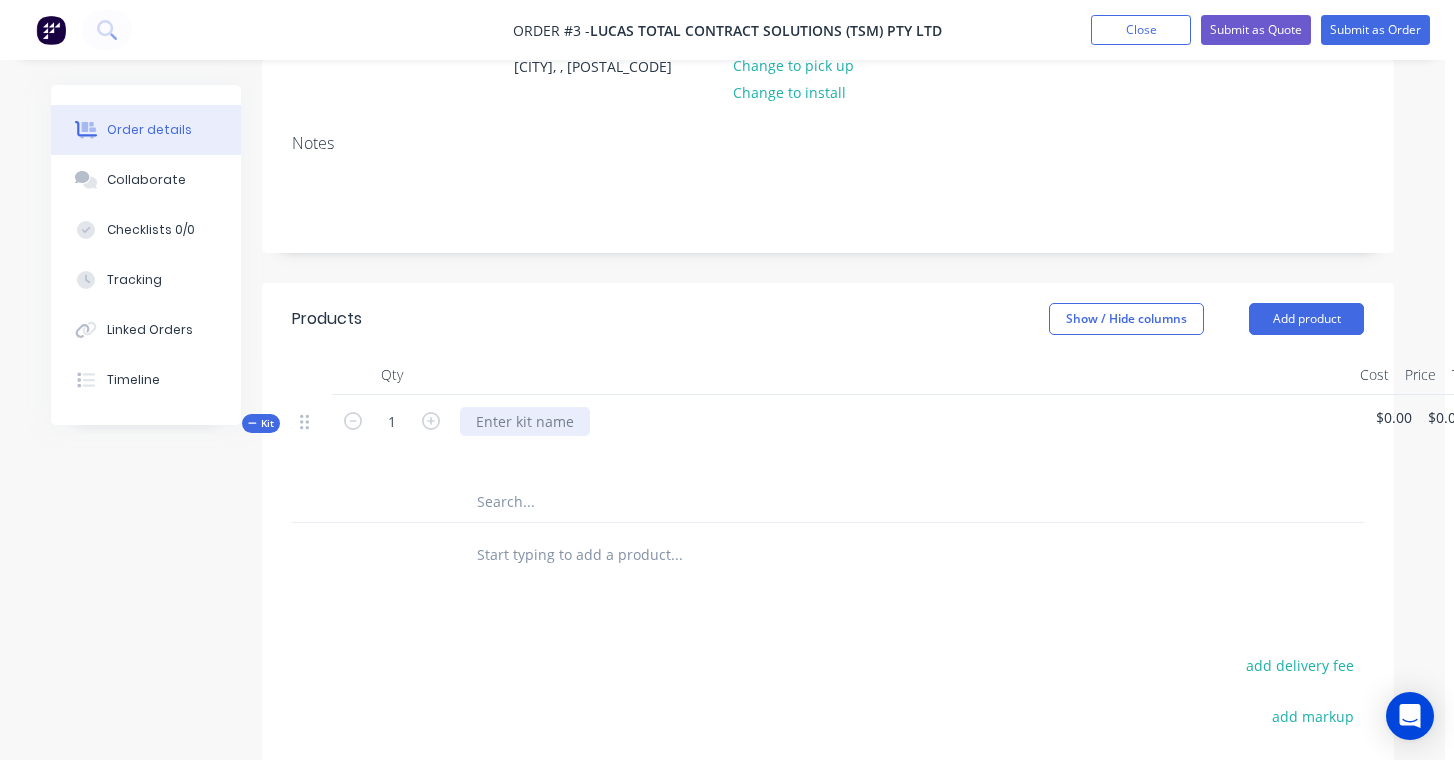 scroll, scrollTop: 255, scrollLeft: 11, axis: both 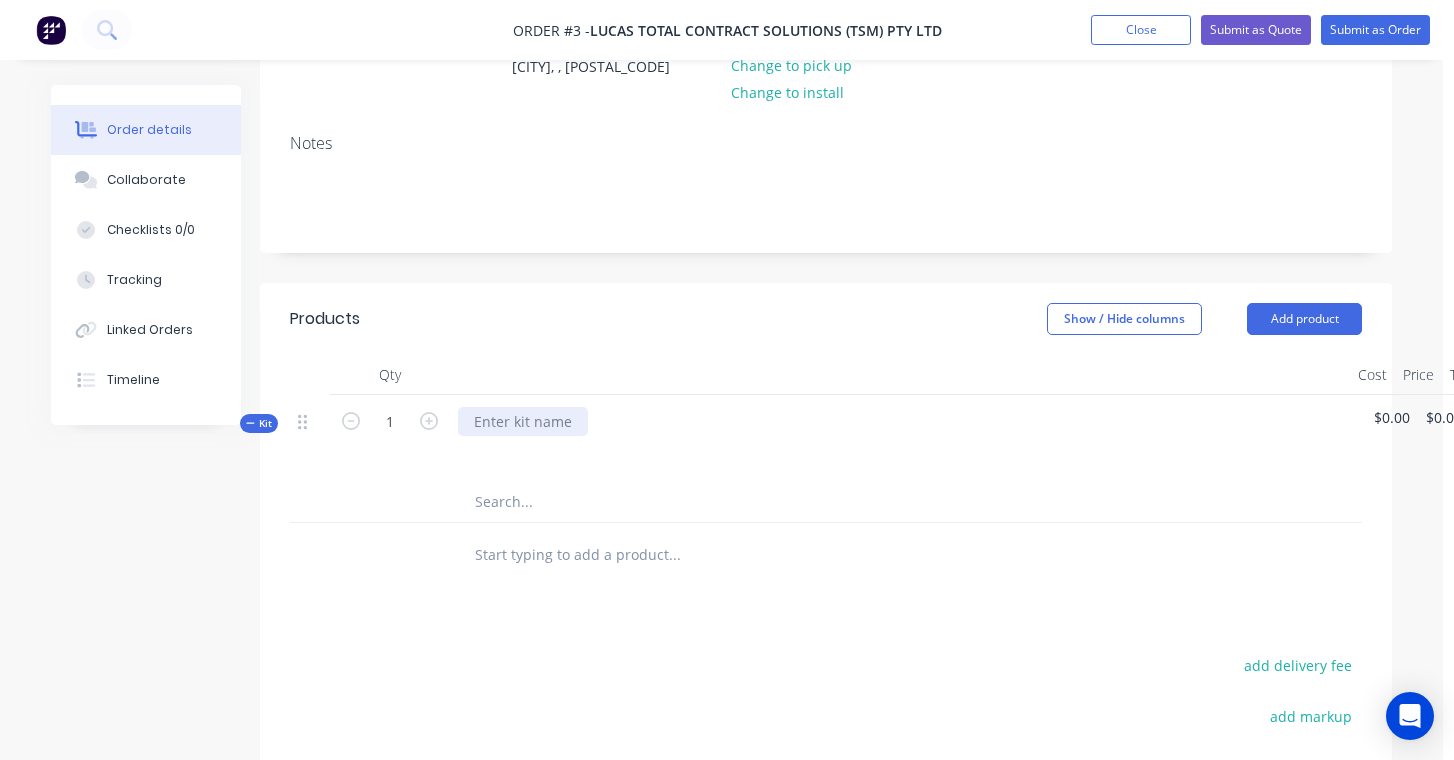 type 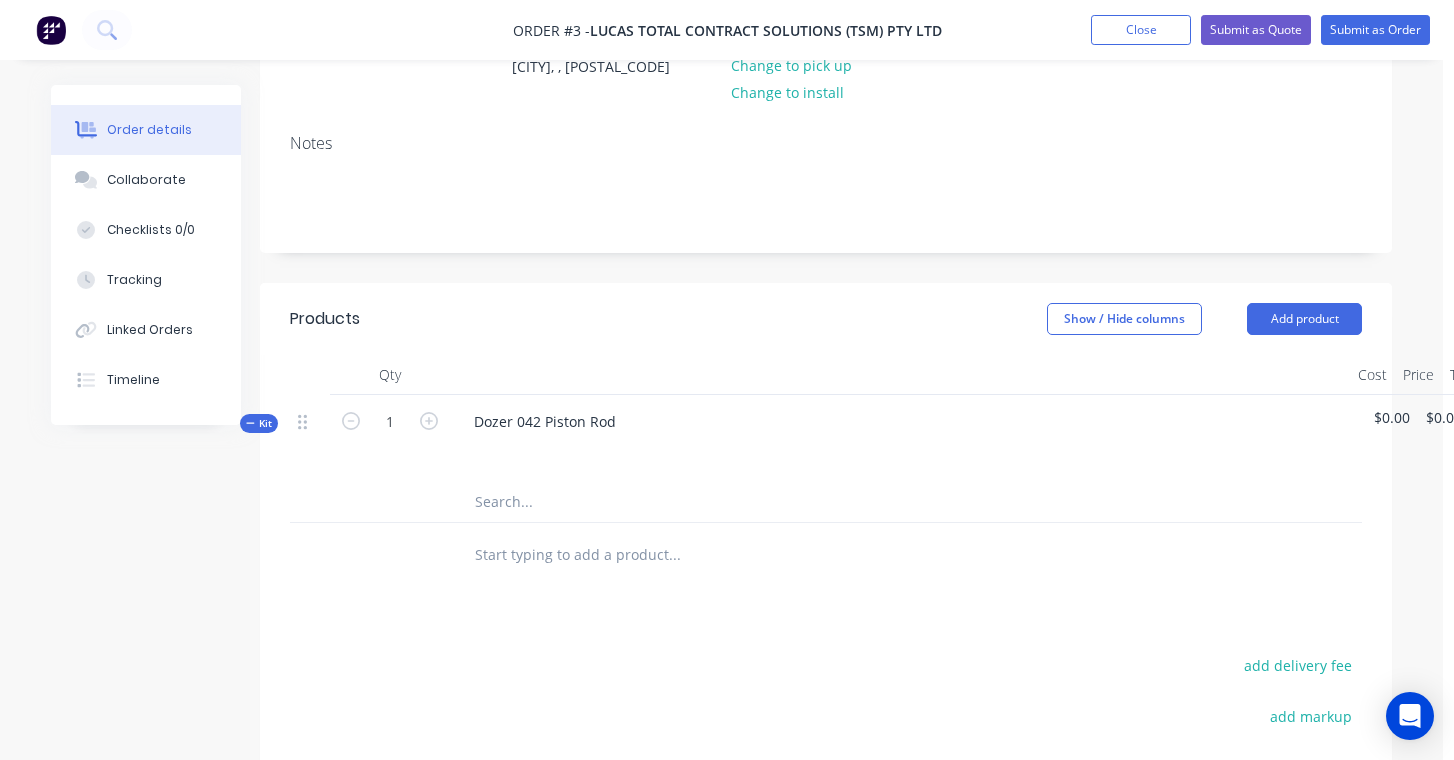 click at bounding box center [674, 502] 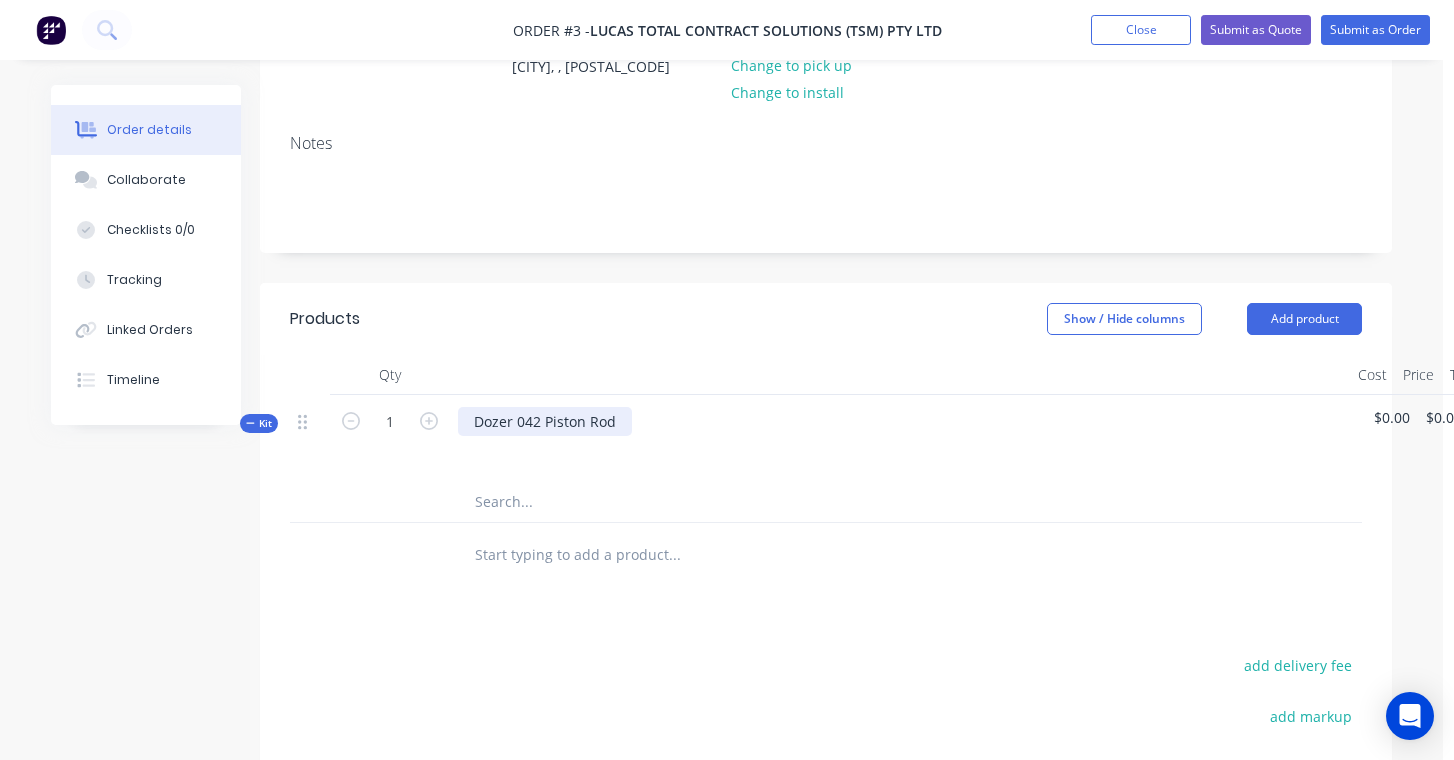 click on "Dozer 042 Piston Rod" at bounding box center (545, 421) 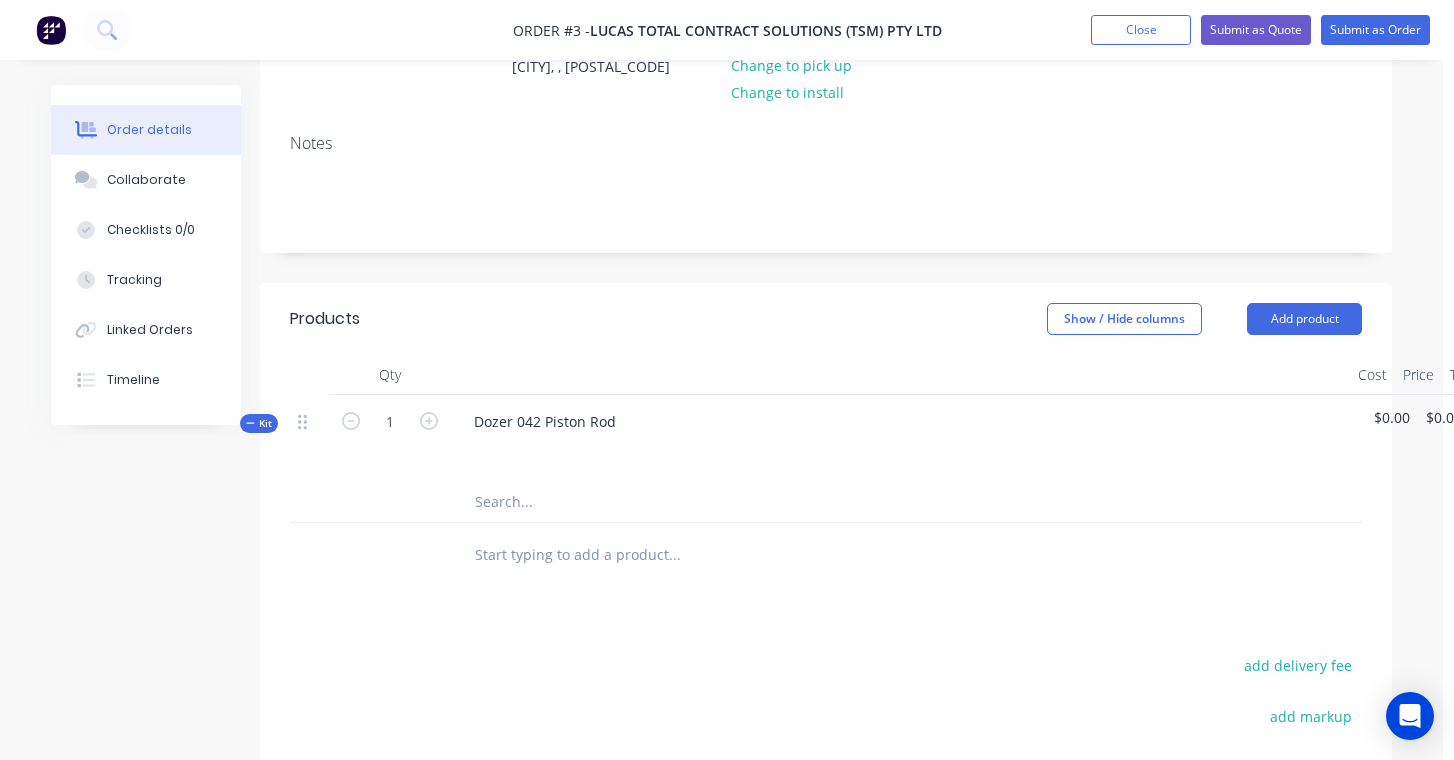 click at bounding box center [674, 502] 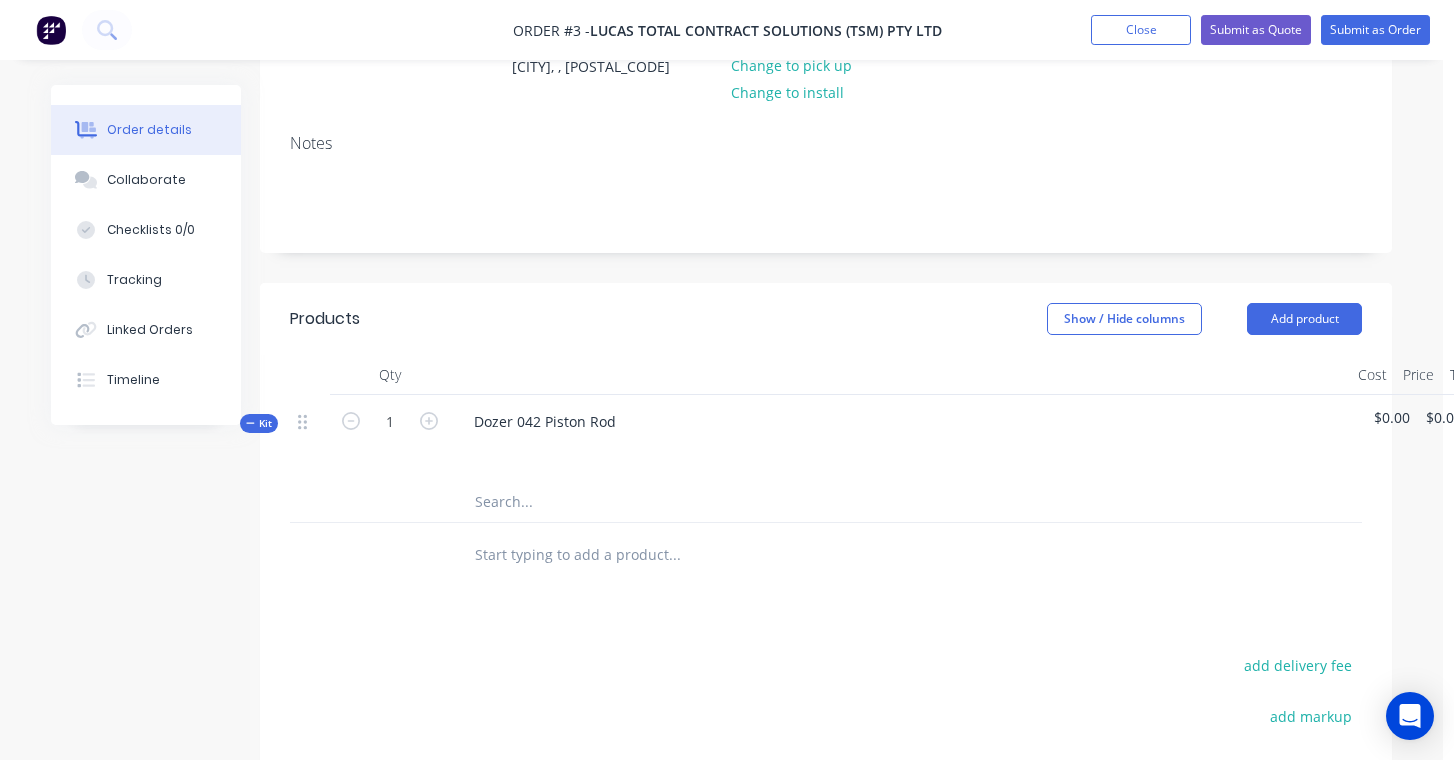 click at bounding box center [900, 450] 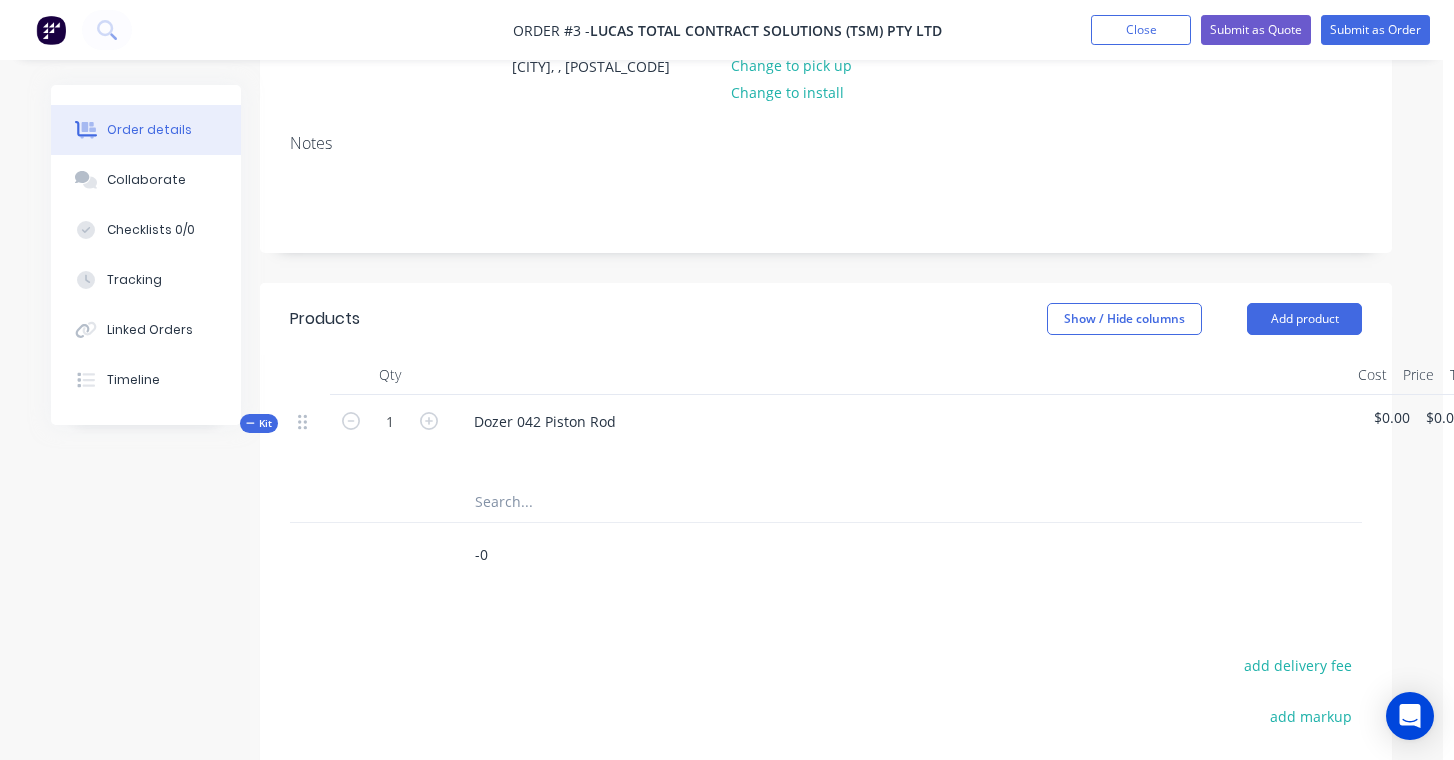 type on "-" 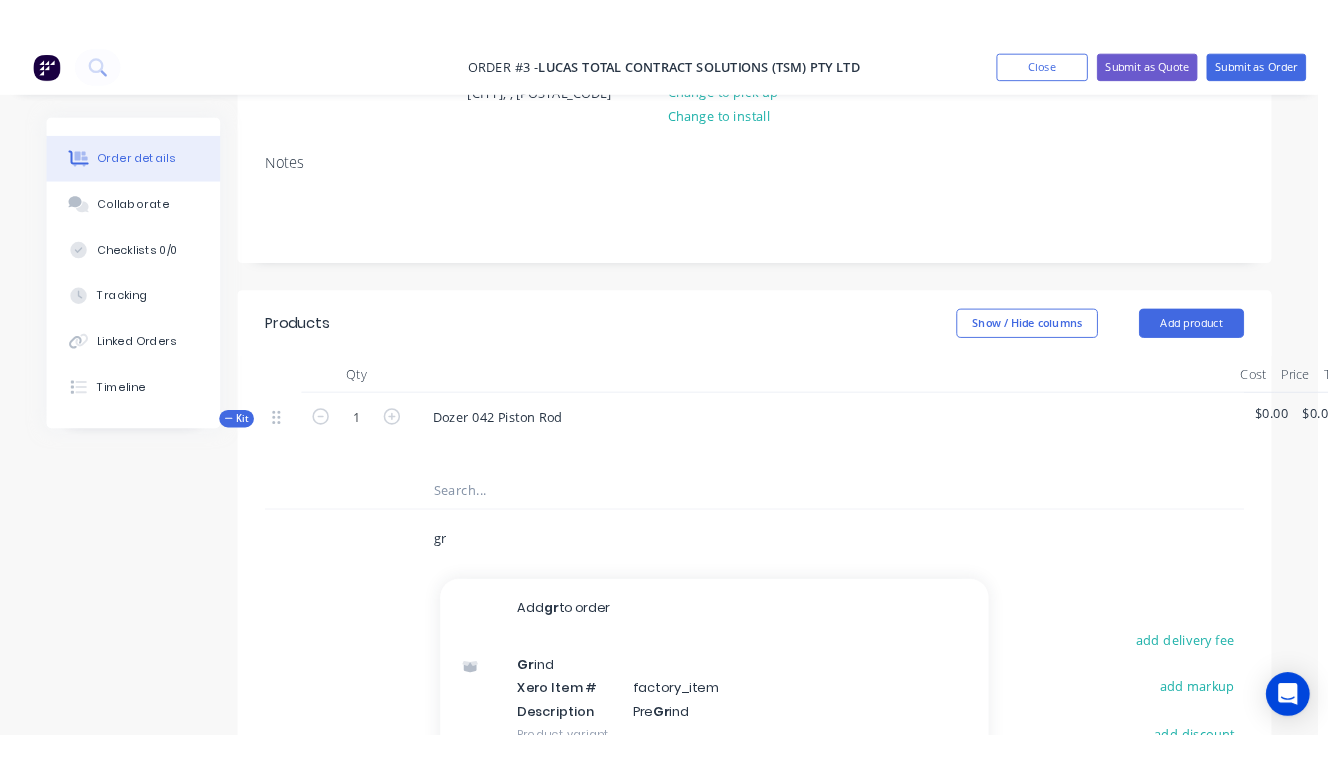 scroll, scrollTop: 198, scrollLeft: 11, axis: both 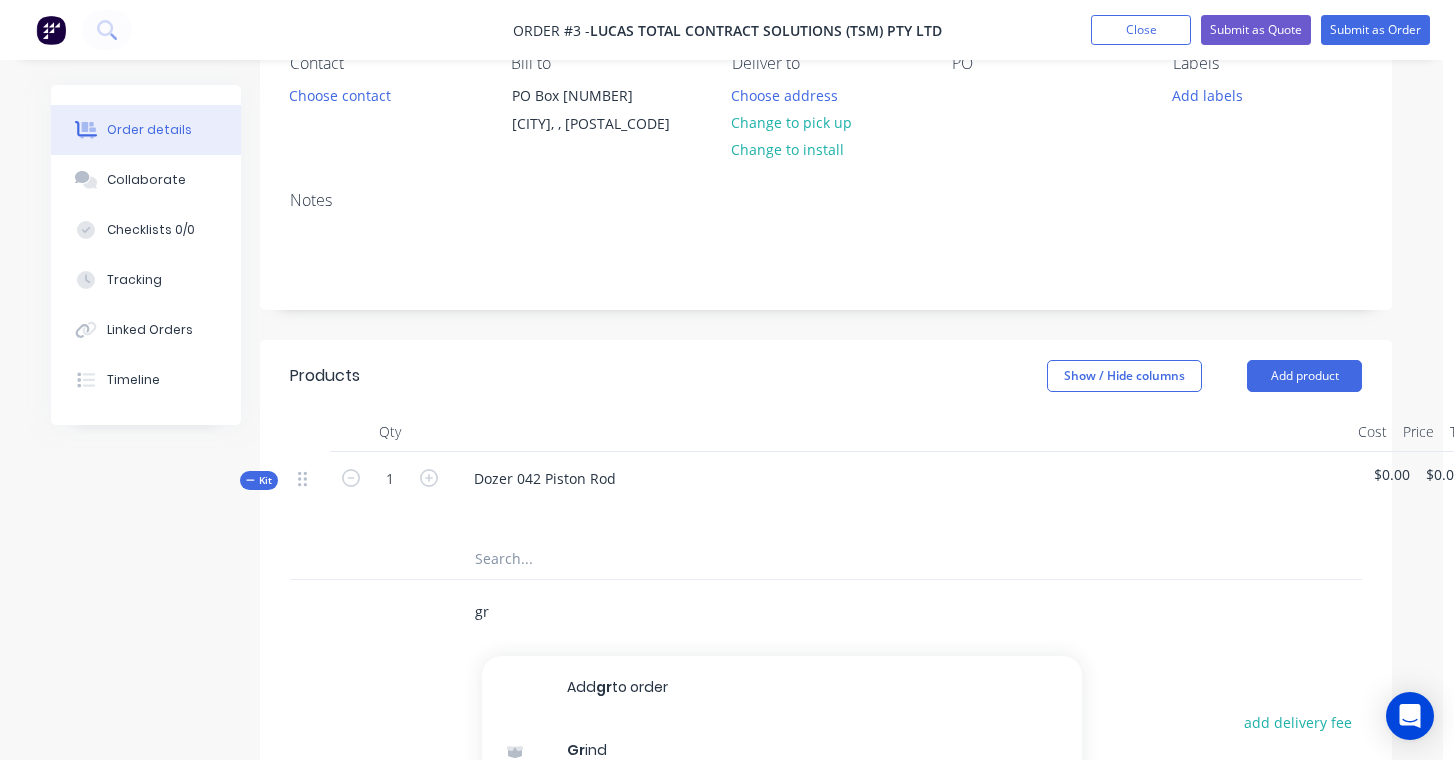 type on "gr" 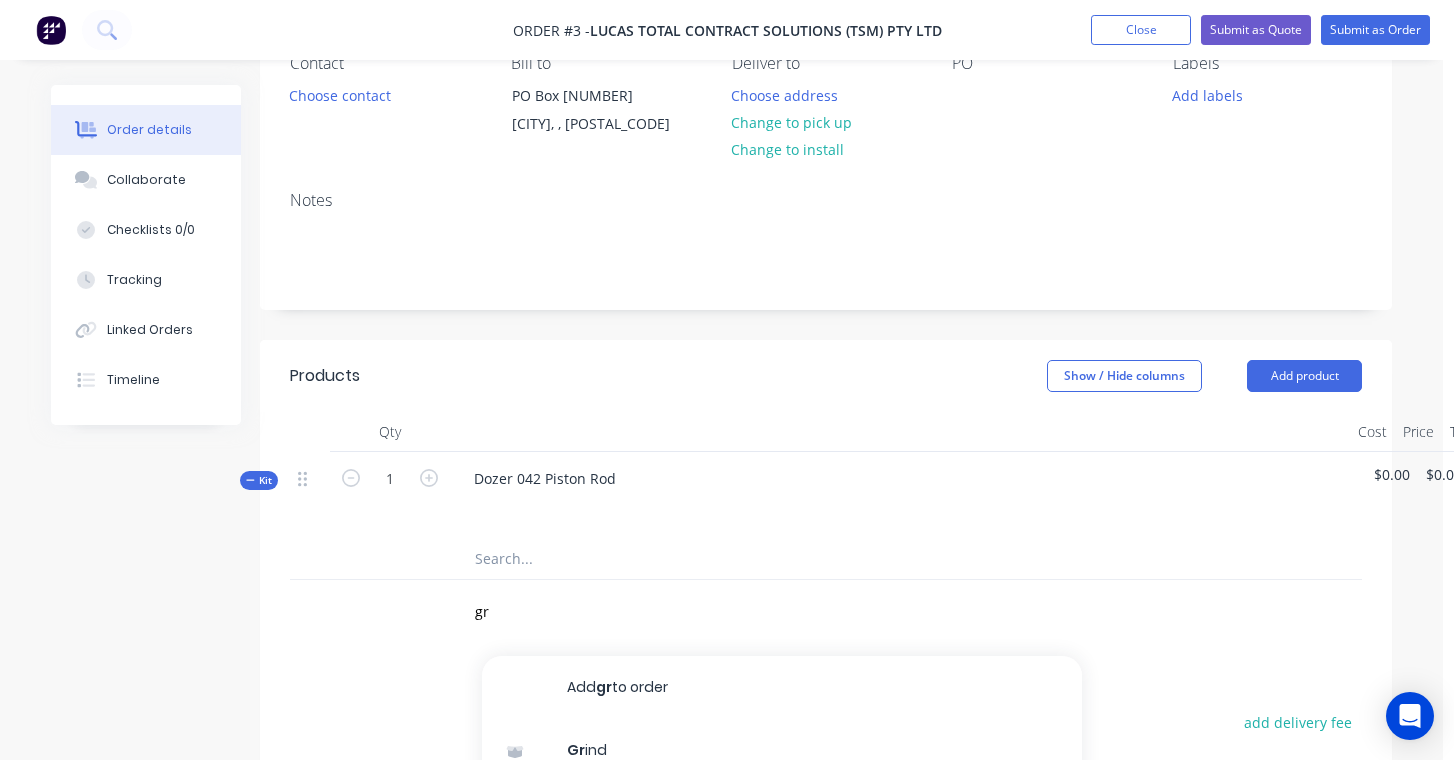 click on "gr Add  gr  to order Gr ind Xero   Item # factory_item Description Pre  Gr ind Product variant Gr ind Xero   Item # factory_item Description Final  Gr ind Product variant Gr ind Xero   Item # factory_item Description Gr inding Product variant Final  Gr ind Xero   Item # factory_item Description Final  Gr ind Product variant Pre- Gr ind Xero   Item # factory_item Description Pre- Gr ind Product variant Pre  Gr ind Xero   Item # factory_item Description Product variant Gr inding Xero   Item # factory_item Description Final  Gr ind Product variant Gr inding Xero   Item # factory_item Description Pre  Gr ind Product variant Gr ind Xero   Item # factory_item Description Gr ind Seal Product variant Gr ind Product Gr ind Product Centre - Strip - Machine - Laser Clad -  Gr ind - HCP - Polish Product Kit C-G-HCP-G-P Product Kit Copy of All Processes Product Kit C-M/Taper-Strip-G-HCP-G-P Product Kit All Processes Product Kit" at bounding box center [758, 612] 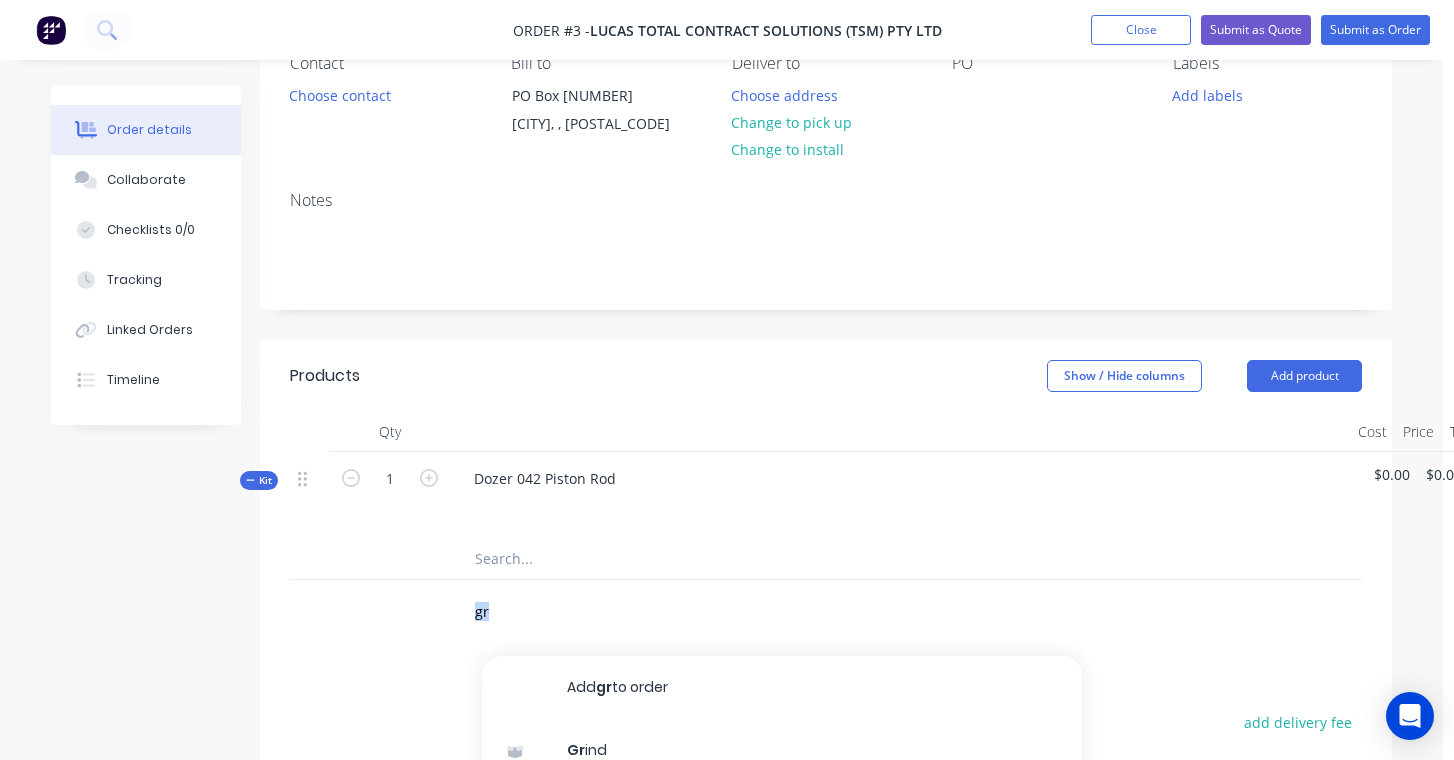 click on "gr Add  gr  to order Gr ind Xero   Item # factory_item Description Pre  Gr ind Product variant Gr ind Xero   Item # factory_item Description Final  Gr ind Product variant Gr ind Xero   Item # factory_item Description Gr inding Product variant Final  Gr ind Xero   Item # factory_item Description Final  Gr ind Product variant Pre- Gr ind Xero   Item # factory_item Description Pre- Gr ind Product variant Pre  Gr ind Xero   Item # factory_item Description Product variant Gr inding Xero   Item # factory_item Description Final  Gr ind Product variant Gr inding Xero   Item # factory_item Description Pre  Gr ind Product variant Gr ind Xero   Item # factory_item Description Gr ind Seal Product variant Gr ind Product Gr ind Product Centre - Strip - Machine - Laser Clad -  Gr ind - HCP - Polish Product Kit C-G-HCP-G-P Product Kit Copy of All Processes Product Kit C-M/Taper-Strip-G-HCP-G-P Product Kit All Processes Product Kit" at bounding box center (758, 612) 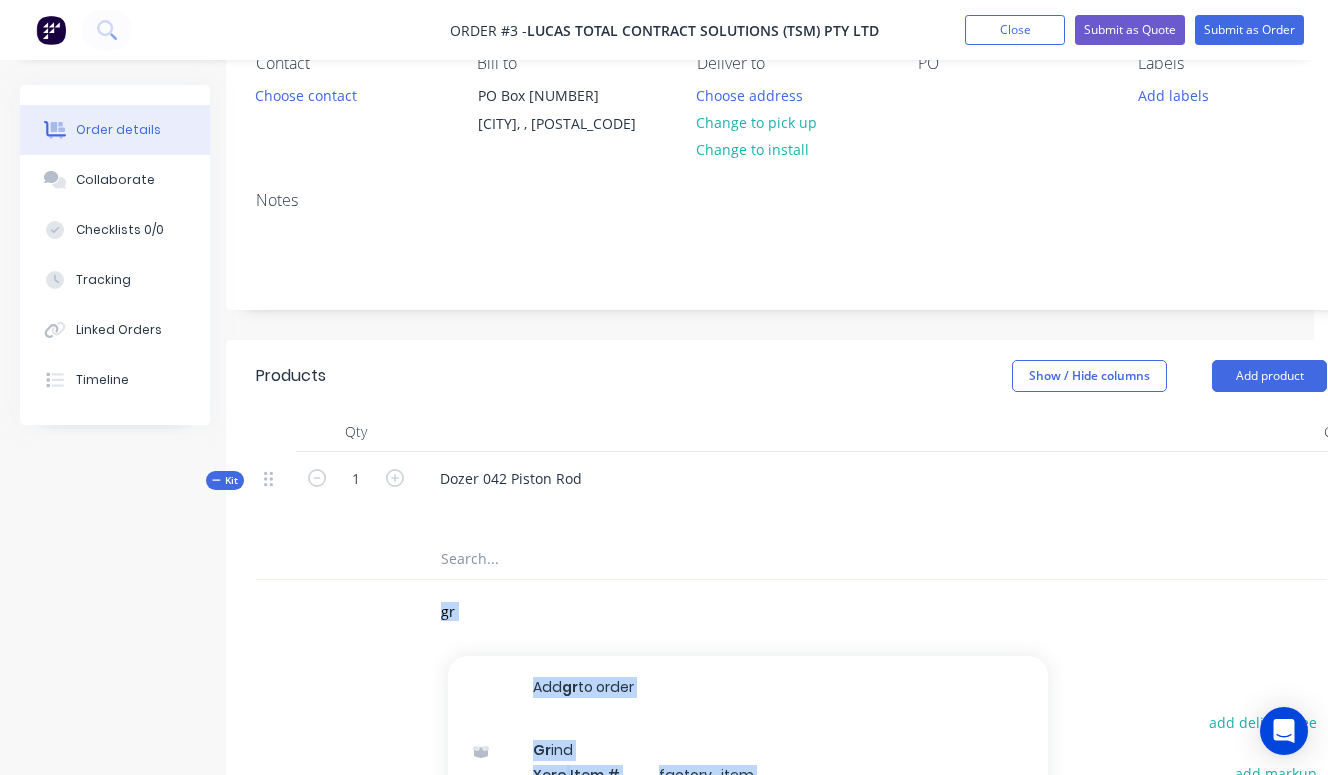 drag, startPoint x: 1324, startPoint y: 646, endPoint x: 1339, endPoint y: 639, distance: 16.552946 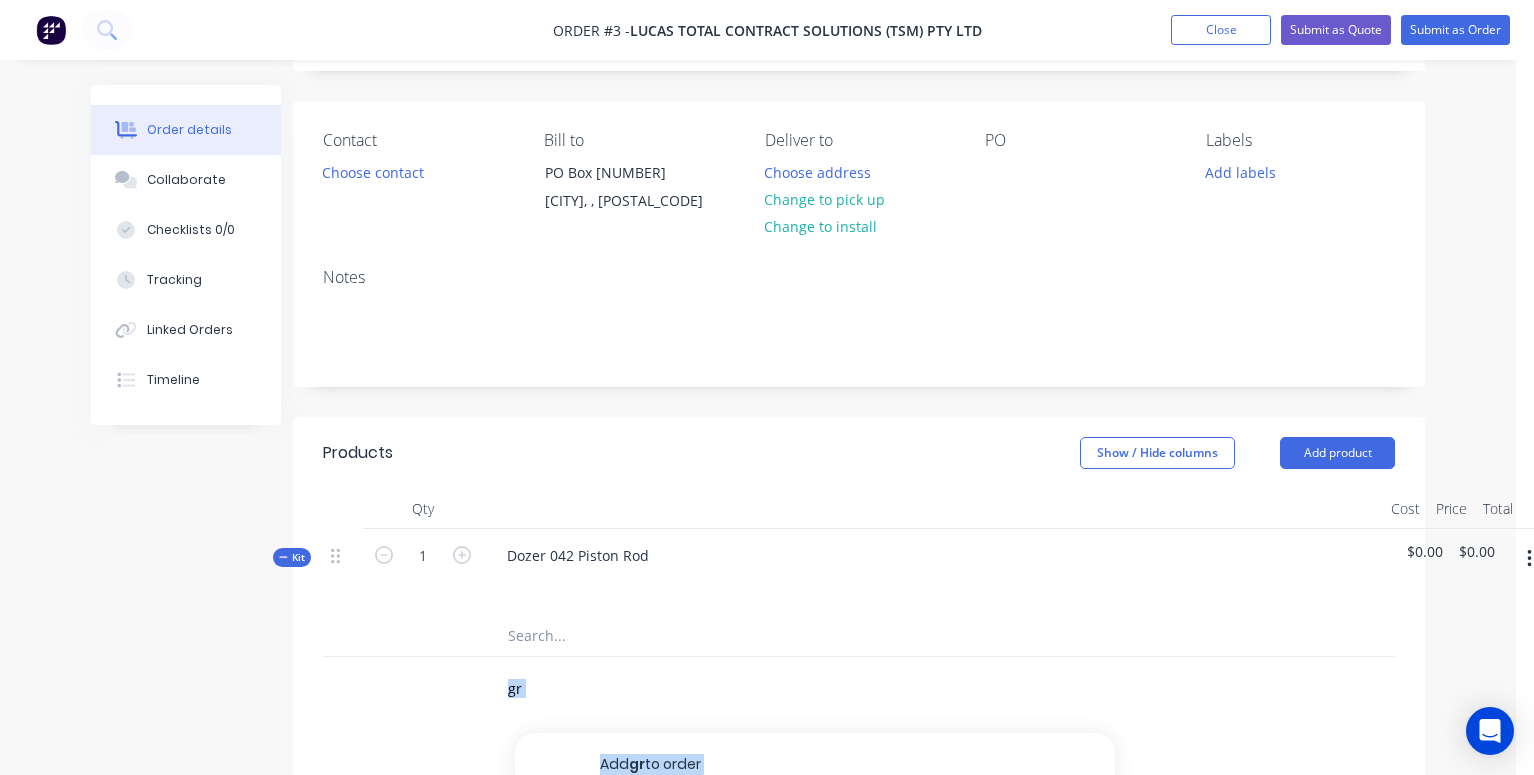 scroll, scrollTop: 108, scrollLeft: 18, axis: both 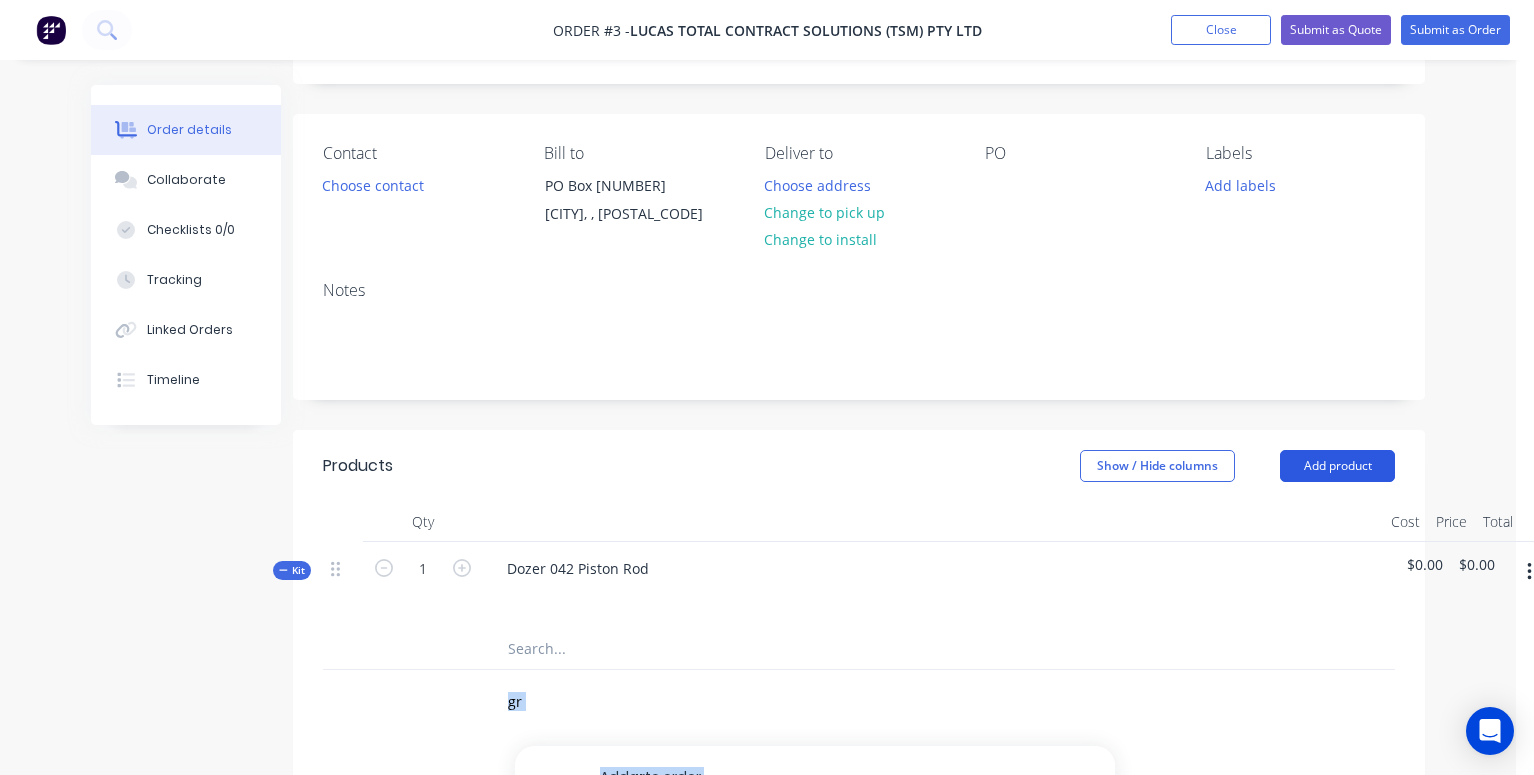 click on "Add product" at bounding box center [1337, 466] 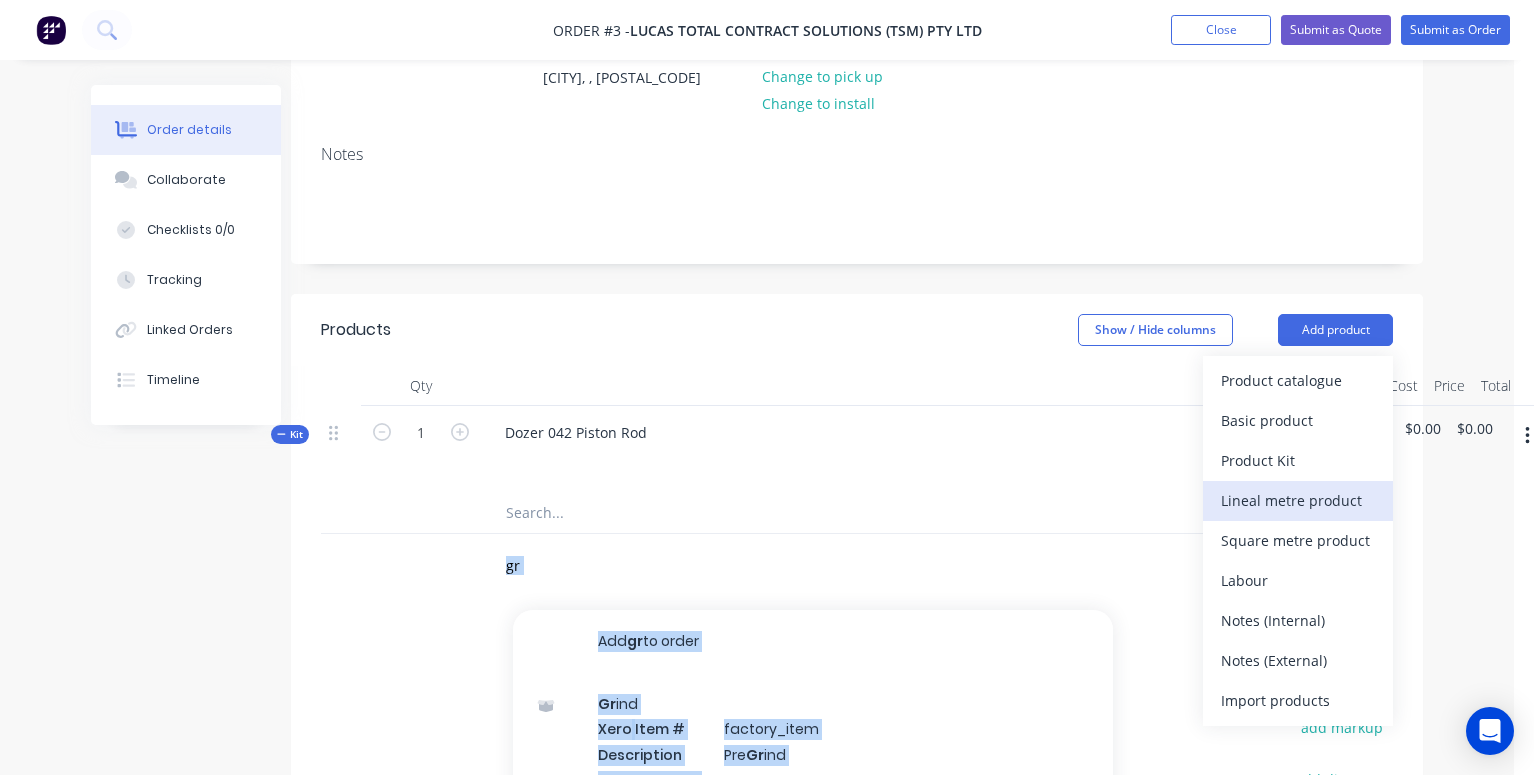 scroll, scrollTop: 263, scrollLeft: 19, axis: both 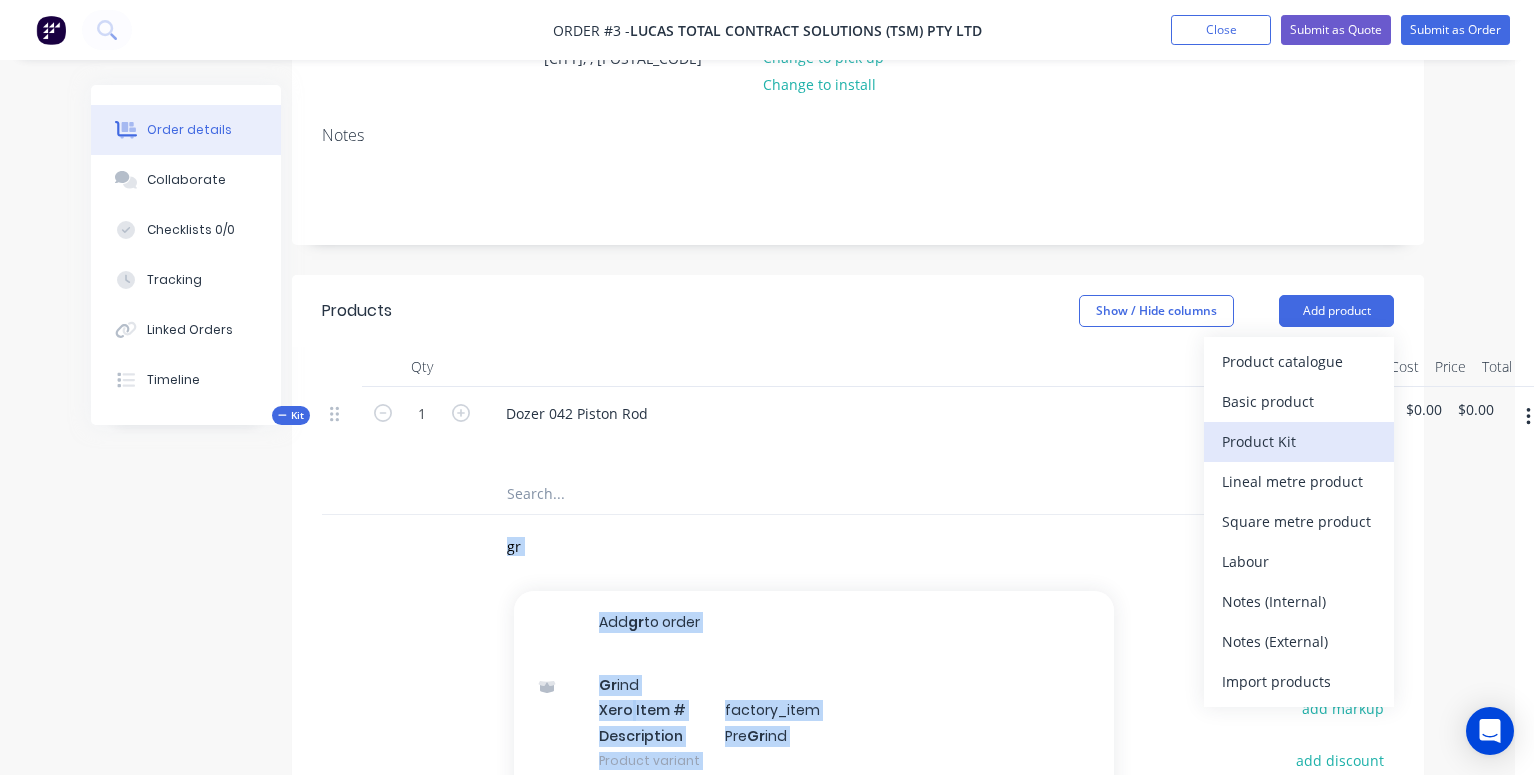 click on "Product Kit" at bounding box center [1299, 442] 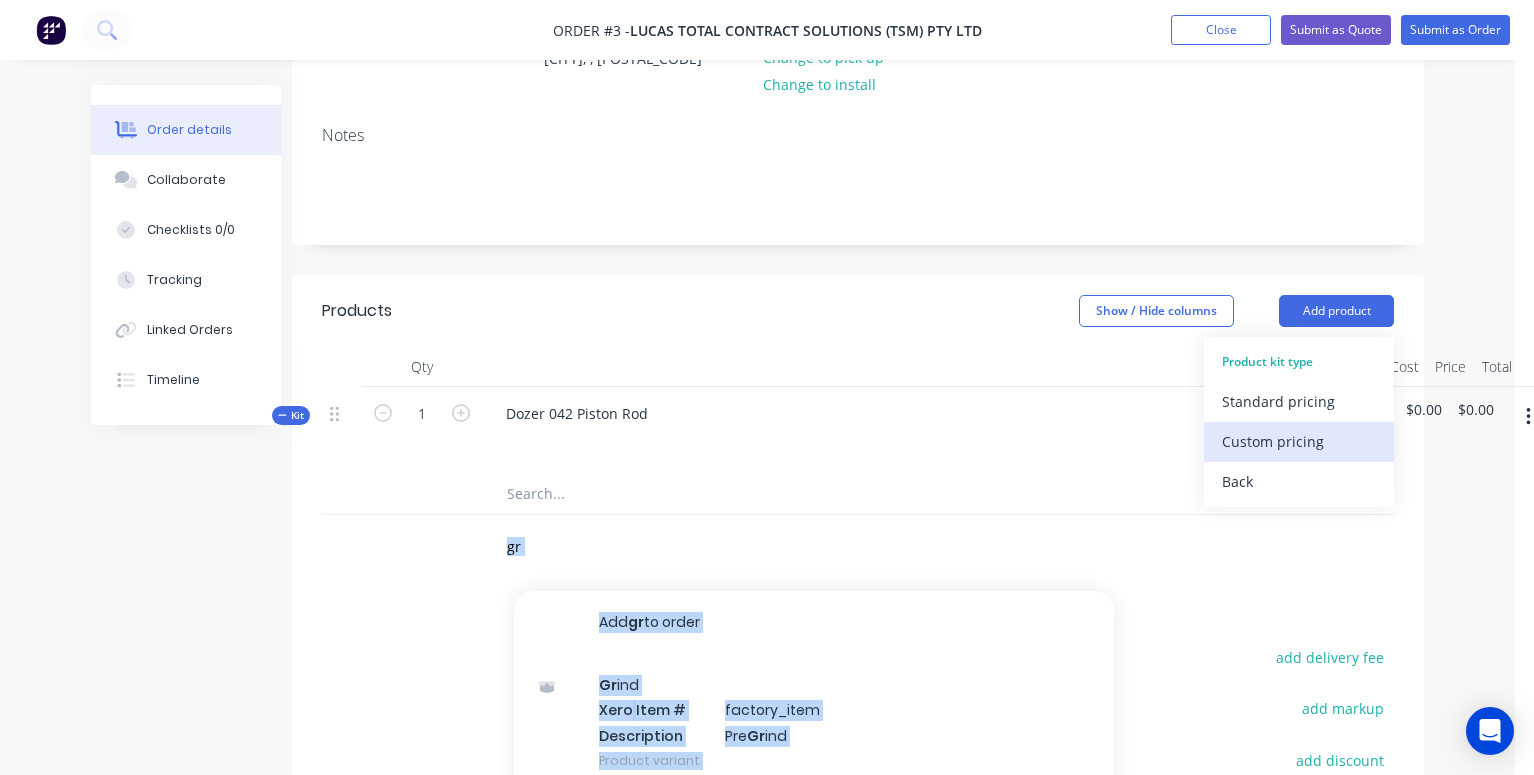 click on "Custom pricing" at bounding box center [1299, 441] 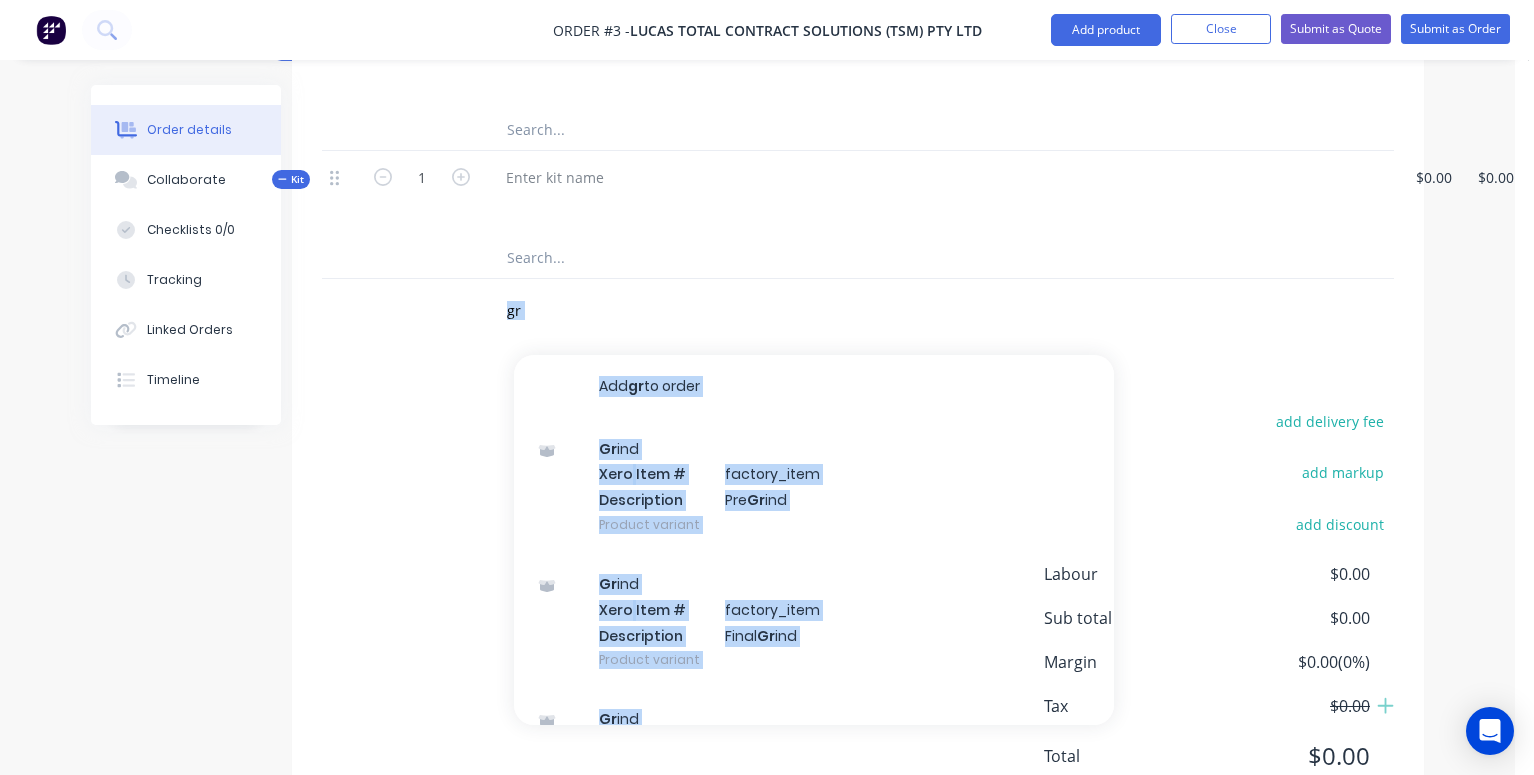 scroll, scrollTop: 628, scrollLeft: 19, axis: both 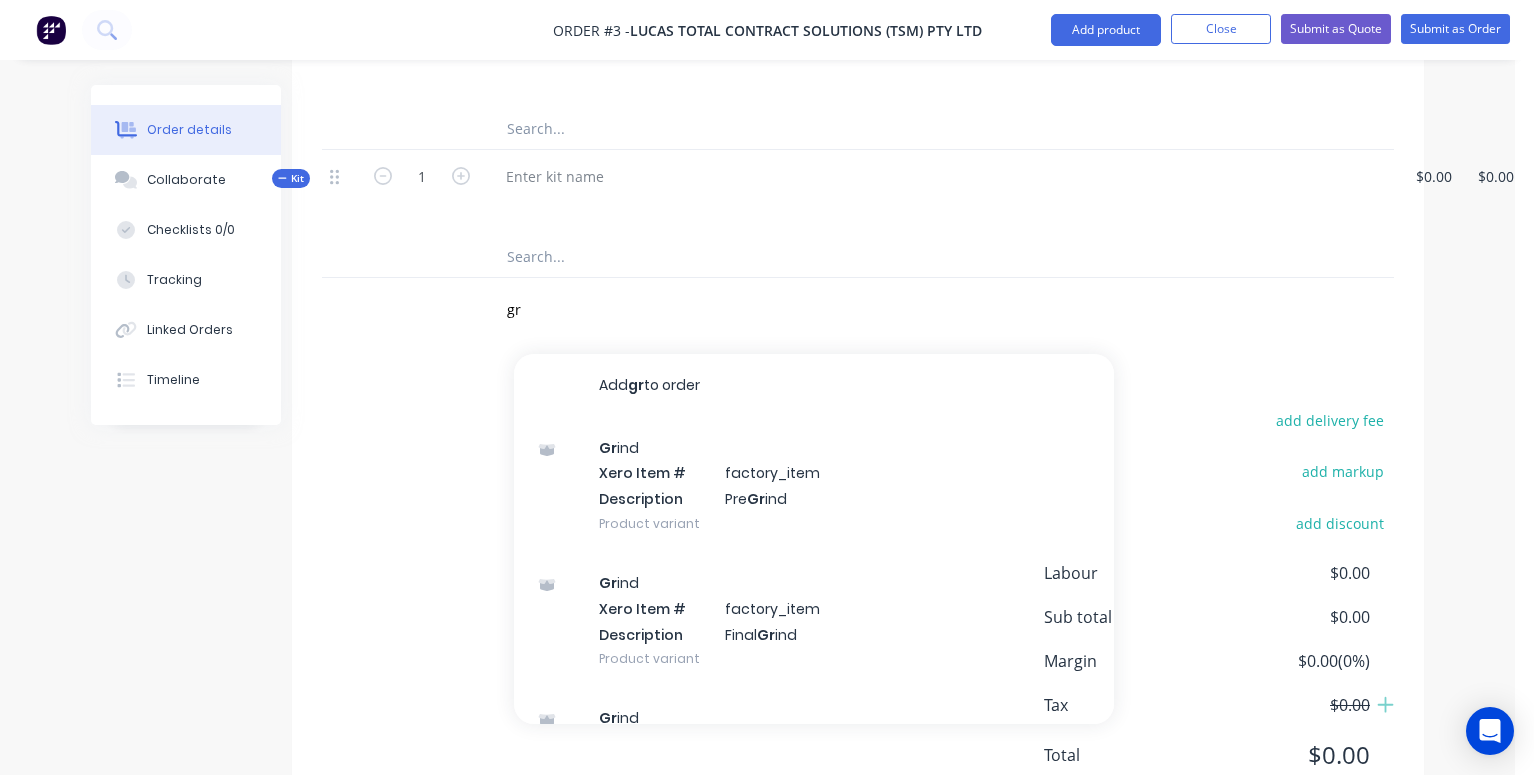 click at bounding box center (842, 257) 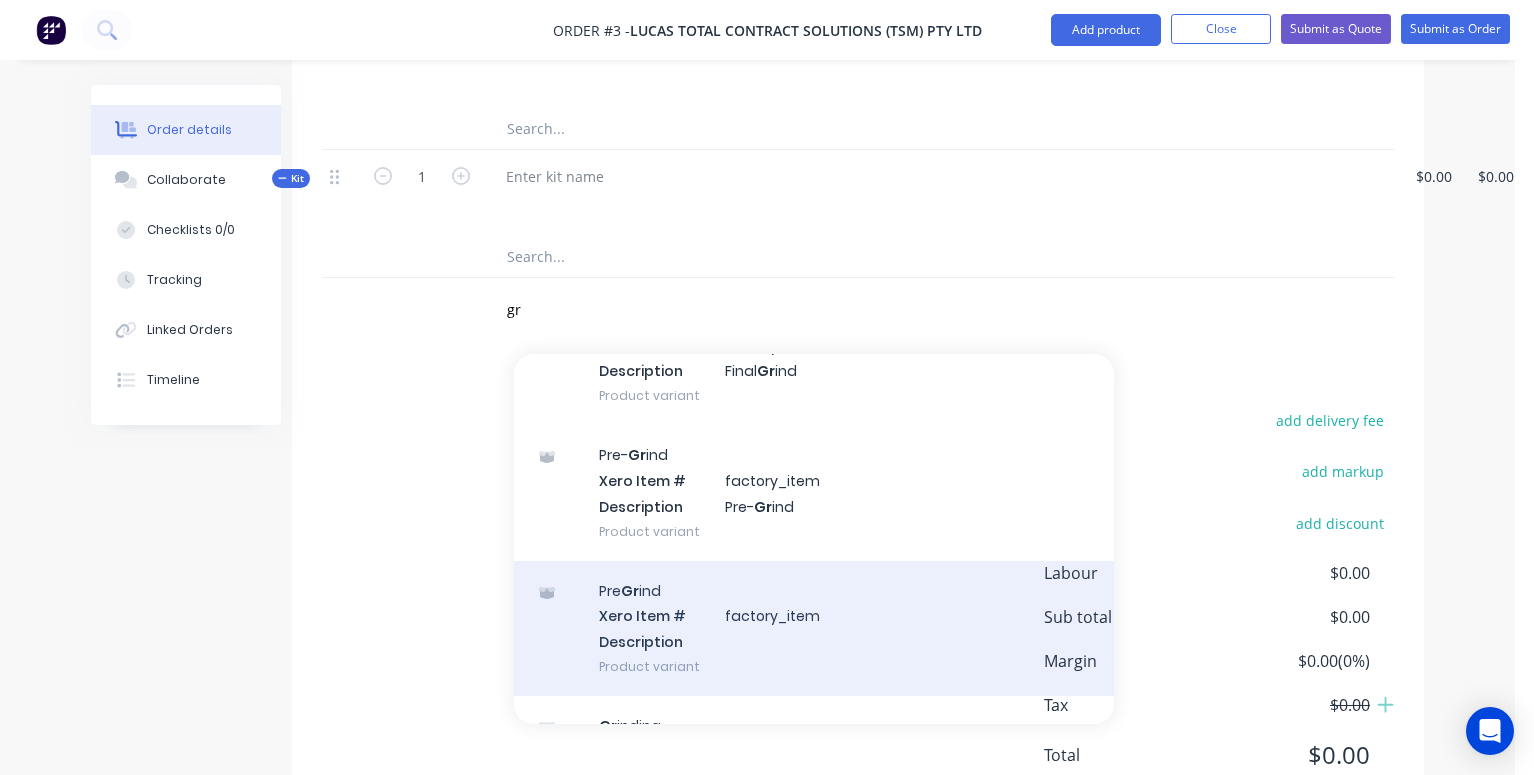 scroll, scrollTop: 566, scrollLeft: 0, axis: vertical 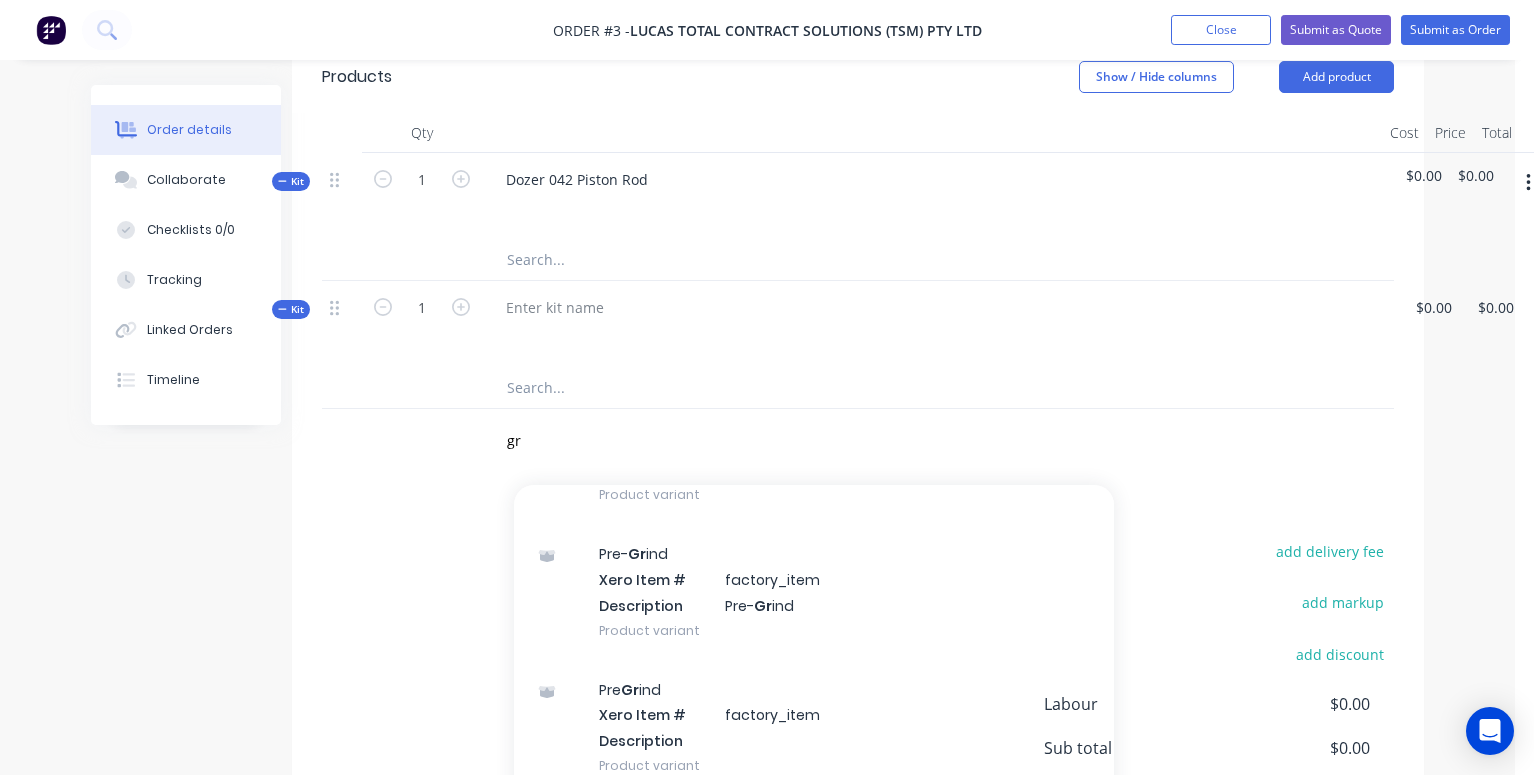 click on "Products Show / Hide columns Add product     Qty Cost Price Total  Kit 1 [PRODUCT] [NUMBER] [PRODUCT] $[PRICE] $[PRICE] $[PRICE] $[PRICE]   gr Add  gr  to order Gr ind Xero   Item # factory_item Description Pre  Gr ind Product variant Gr ind Xero   Item # factory_item Description Final  Gr ind Product variant Gr ind Xero   Item # factory_item Description Gr inding Product variant Final  Gr ind Xero   Item # factory_item Description Final  Gr ind Product variant Pre- Gr ind Xero   Item # factory_item Description Pre- Gr ind Product variant Pre  Gr ind Xero   Item # factory_item Description Product variant Gr inding Xero   Item # factory_item Description Final  Gr ind Product variant Gr inding Xero   Item # factory_item Description Pre  Gr ind Product variant Gr ind Xero   Item # factory_item Description Gr ind Seal Product variant Gr ind Product Gr ind Product Centre - Strip - Machine - Laser Clad -  Gr ind - HCP - Polish Product Kit C-G-HCP-G-P Product Kit Copy of All Processes Product Kit Labour  (" at bounding box center [858, 497] 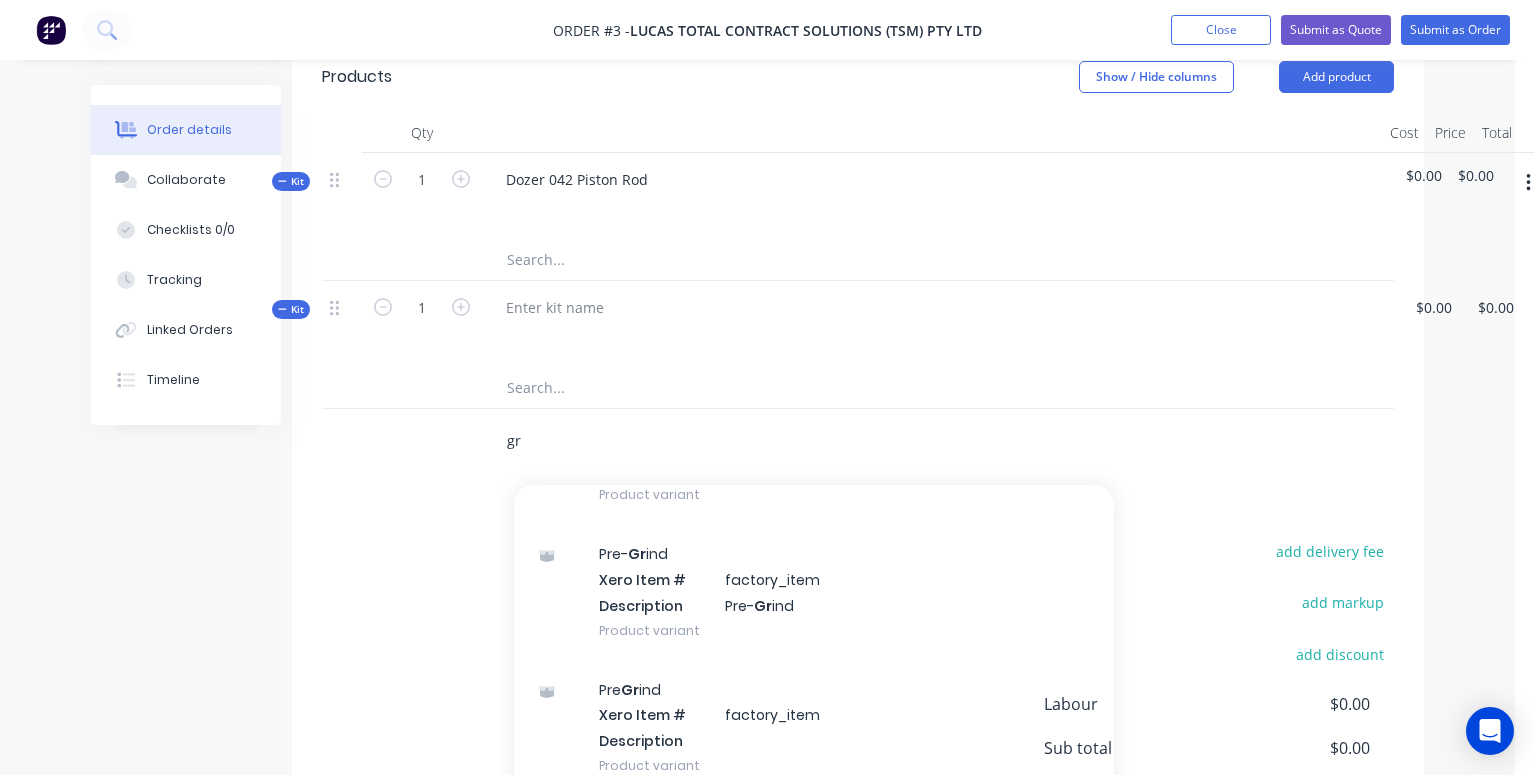 click on "gr" at bounding box center [706, 441] 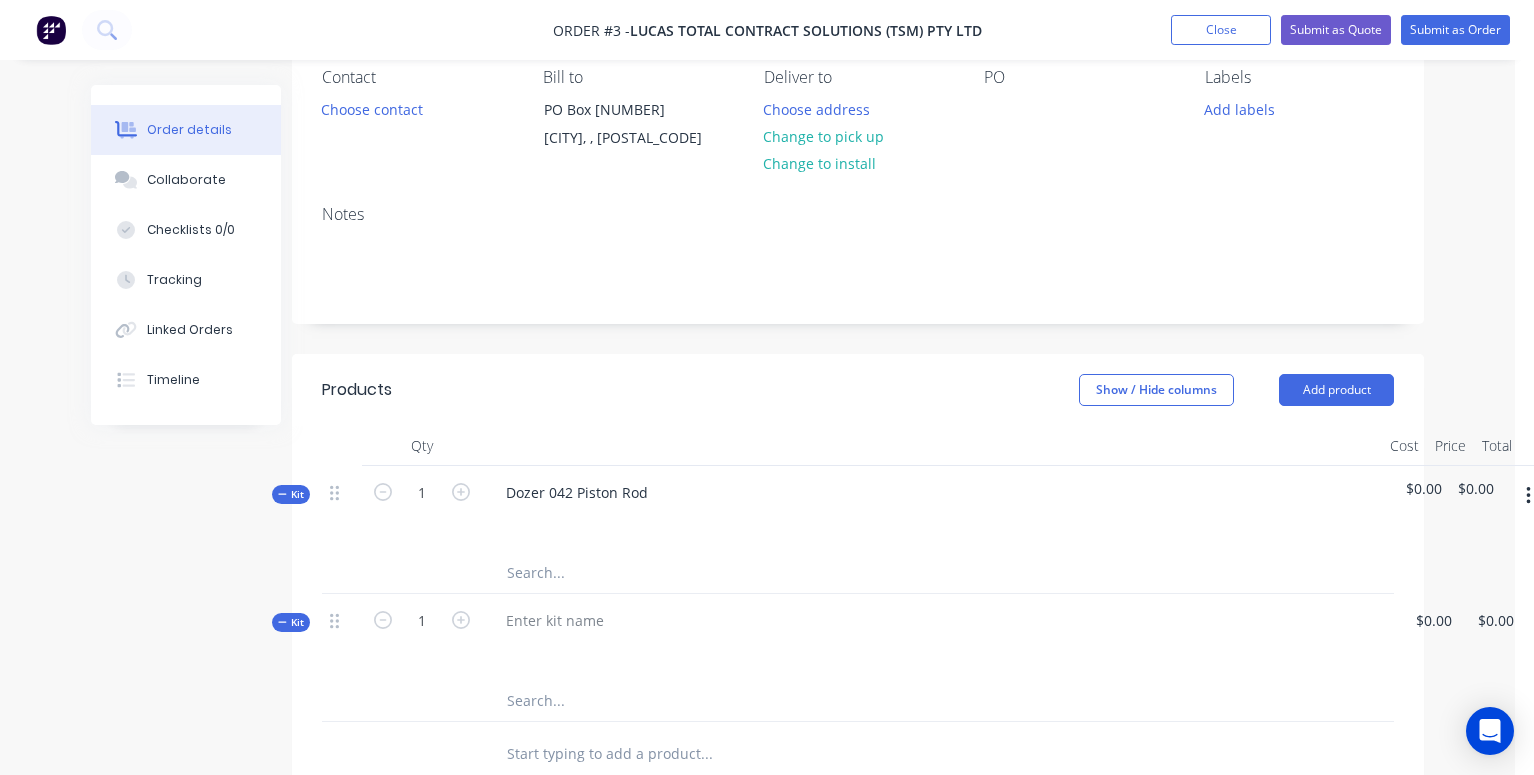 scroll, scrollTop: 216, scrollLeft: 19, axis: both 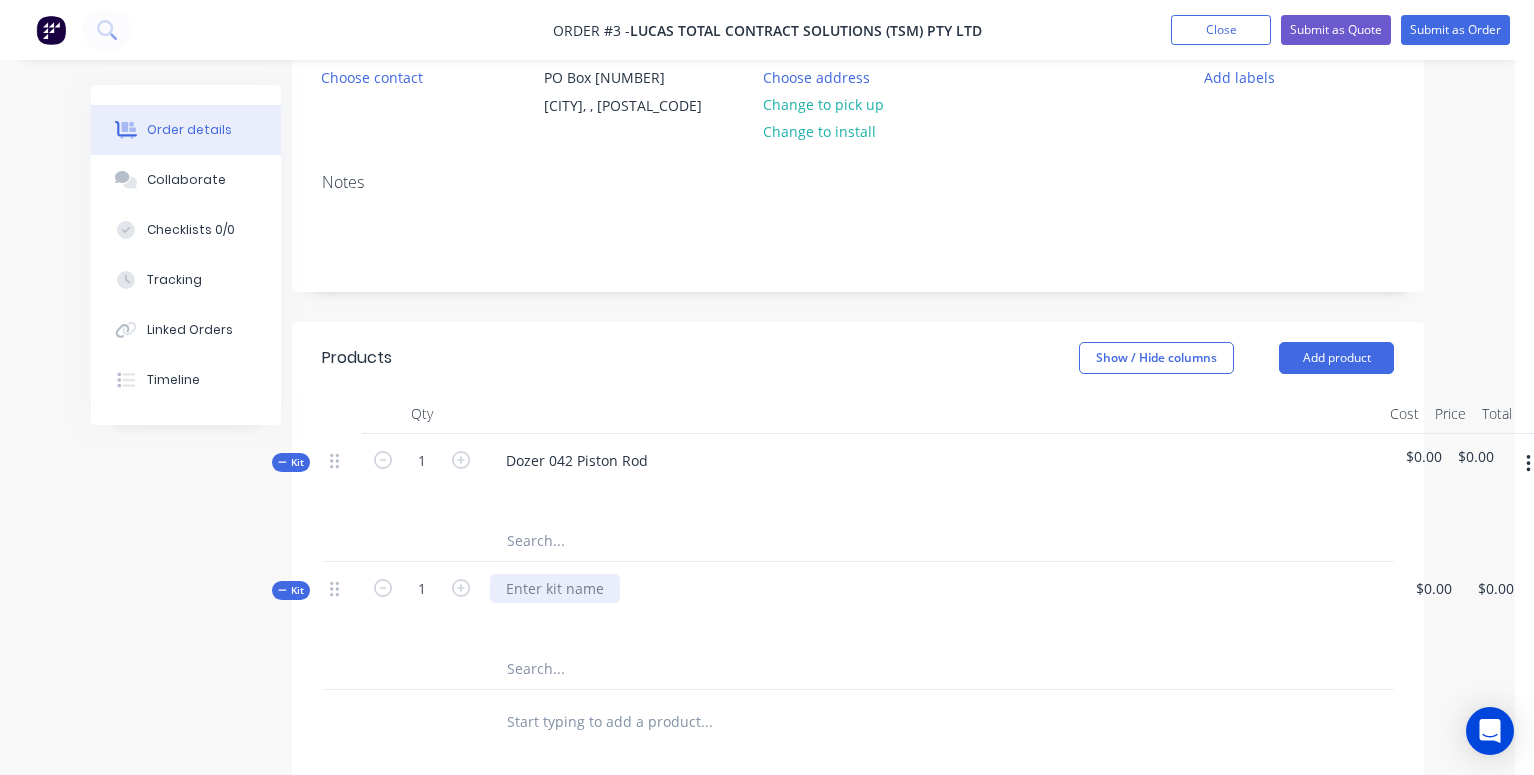 type 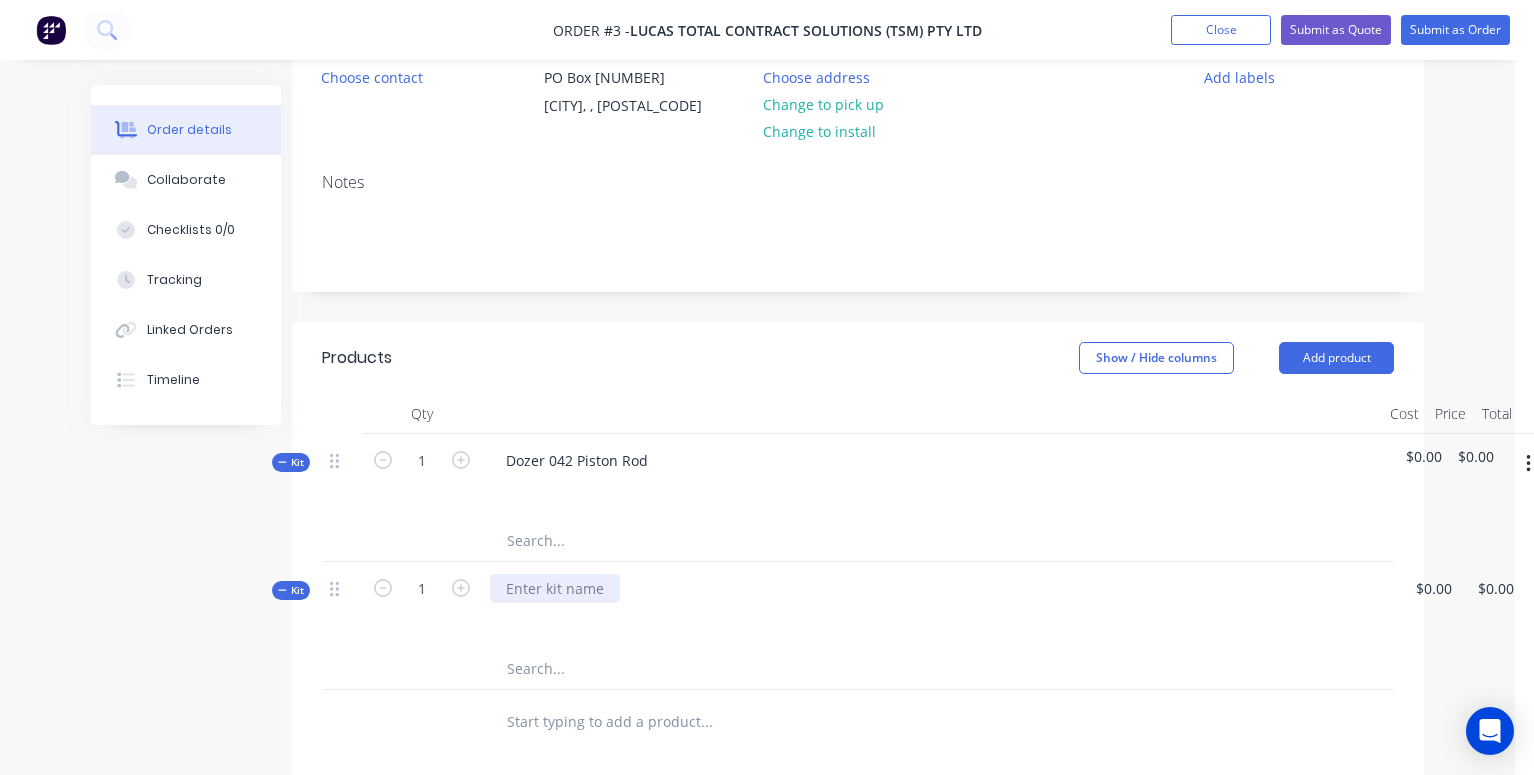 click at bounding box center [555, 588] 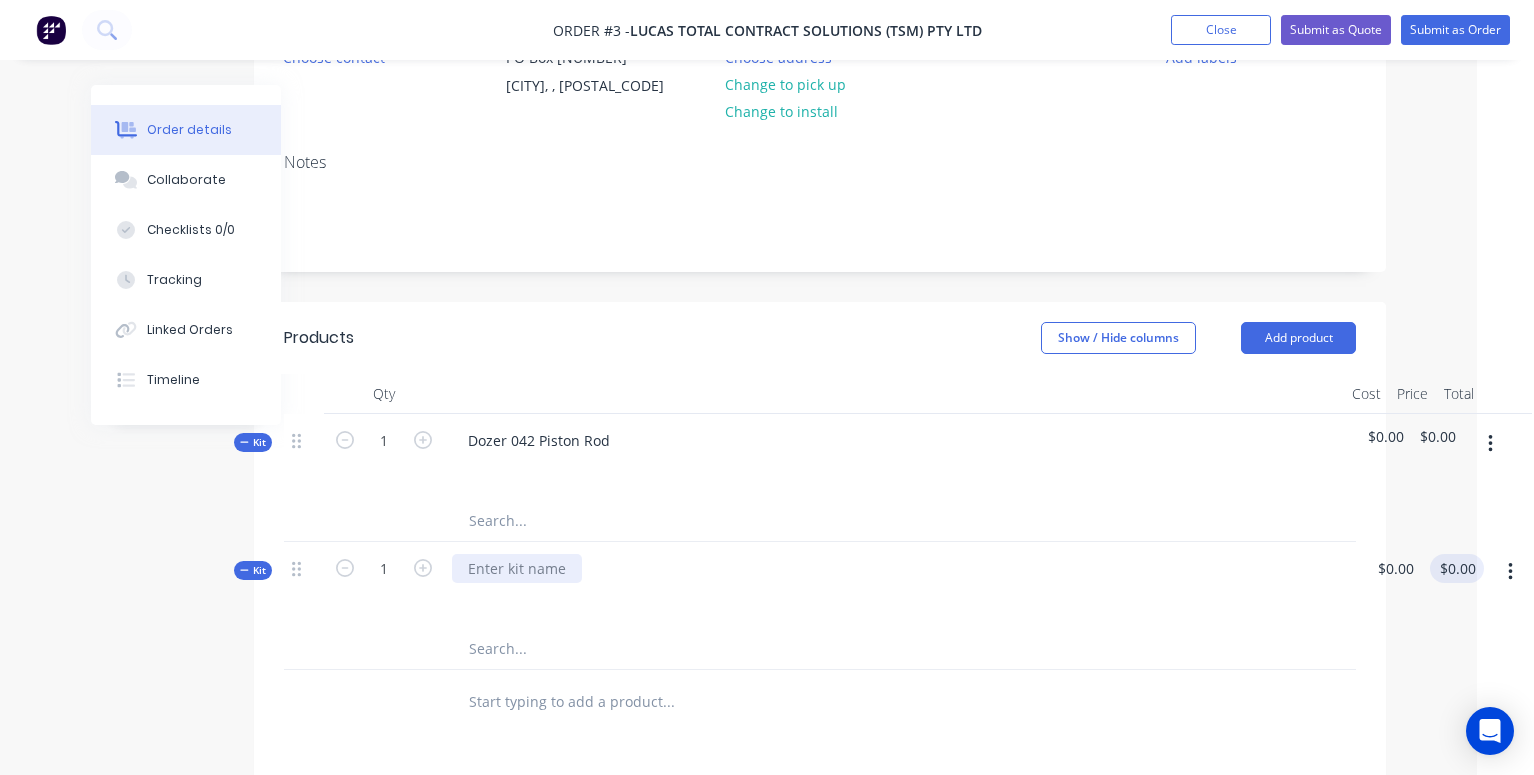 scroll, scrollTop: 236, scrollLeft: 57, axis: both 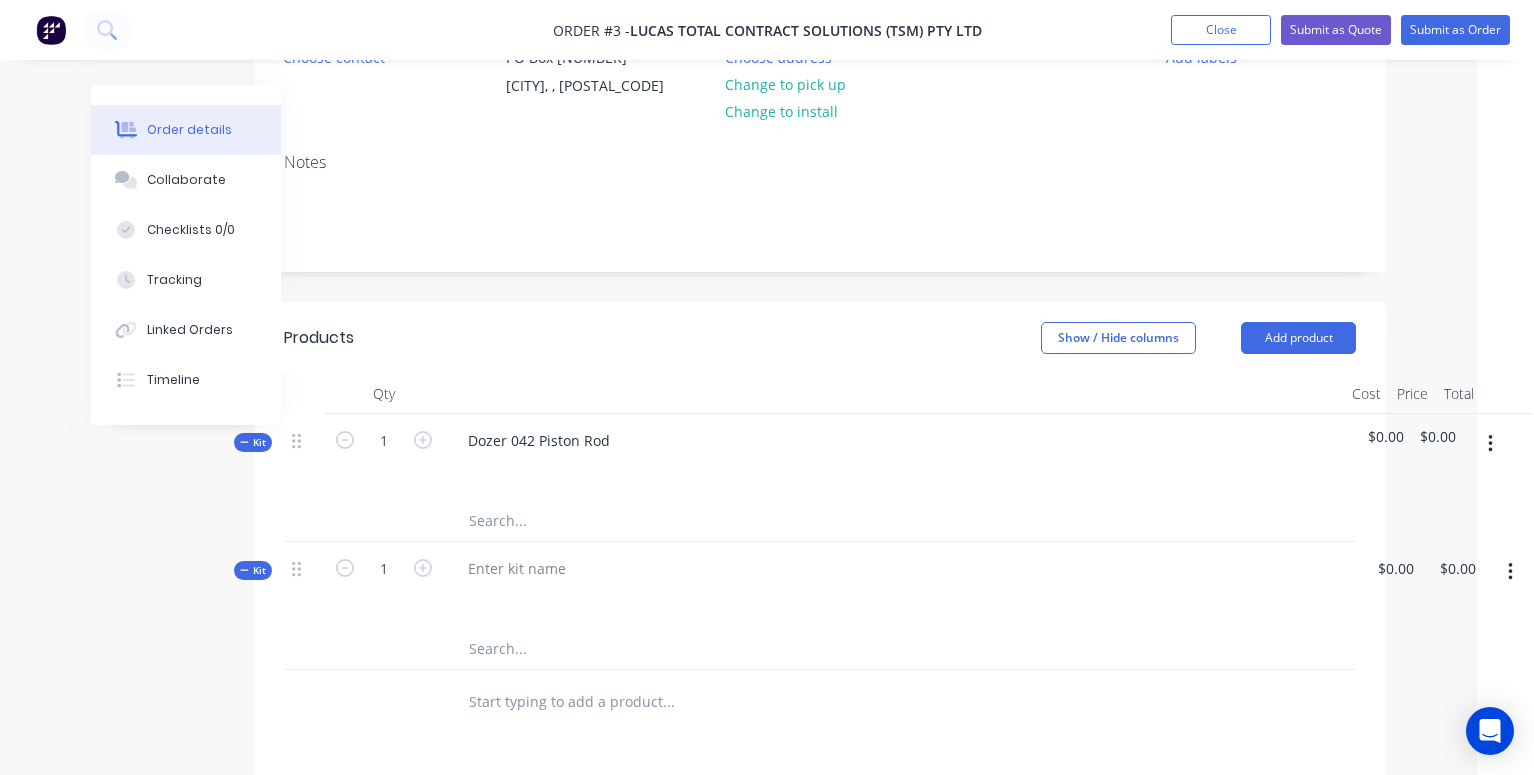 click 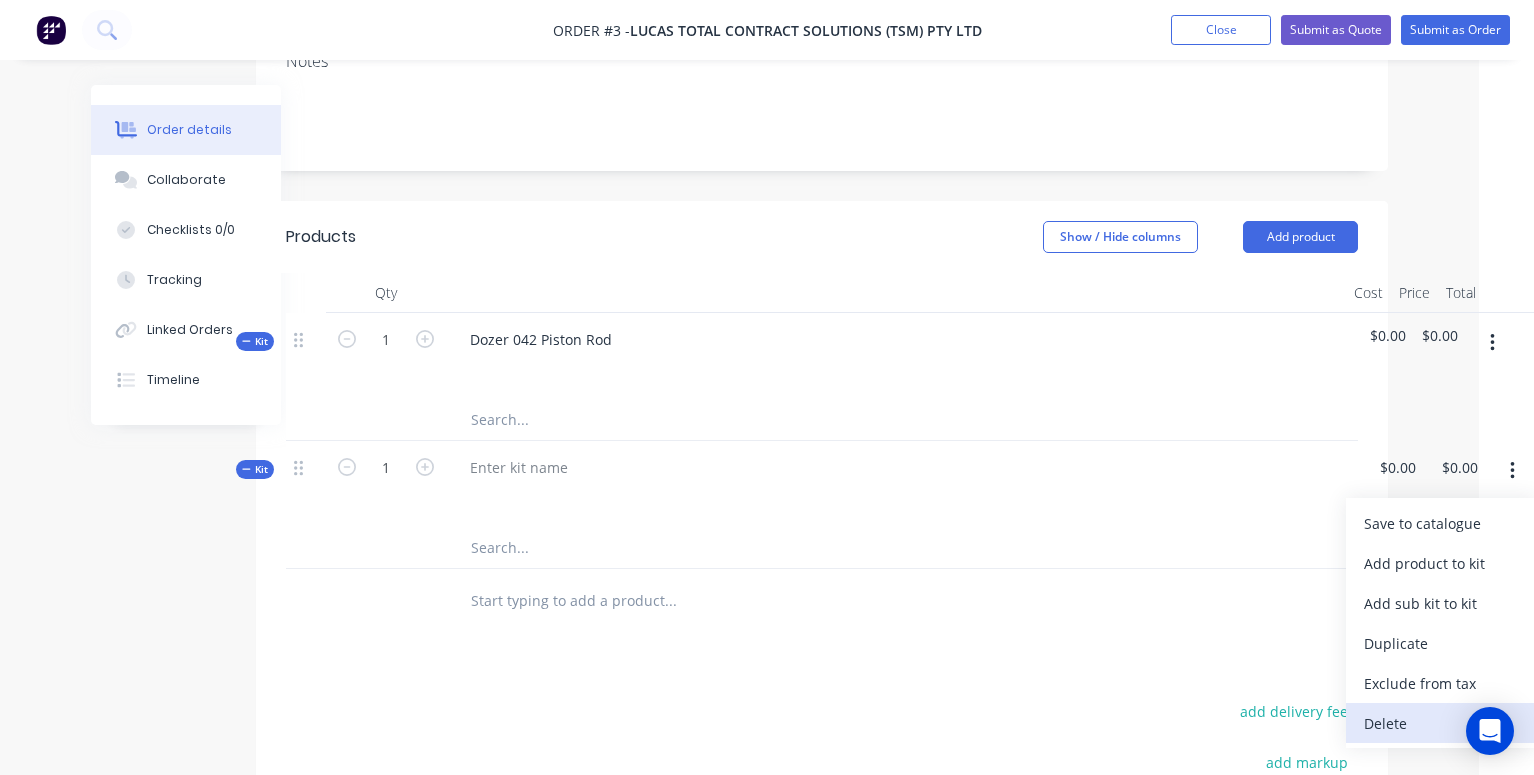 click on "Delete" at bounding box center [1441, 723] 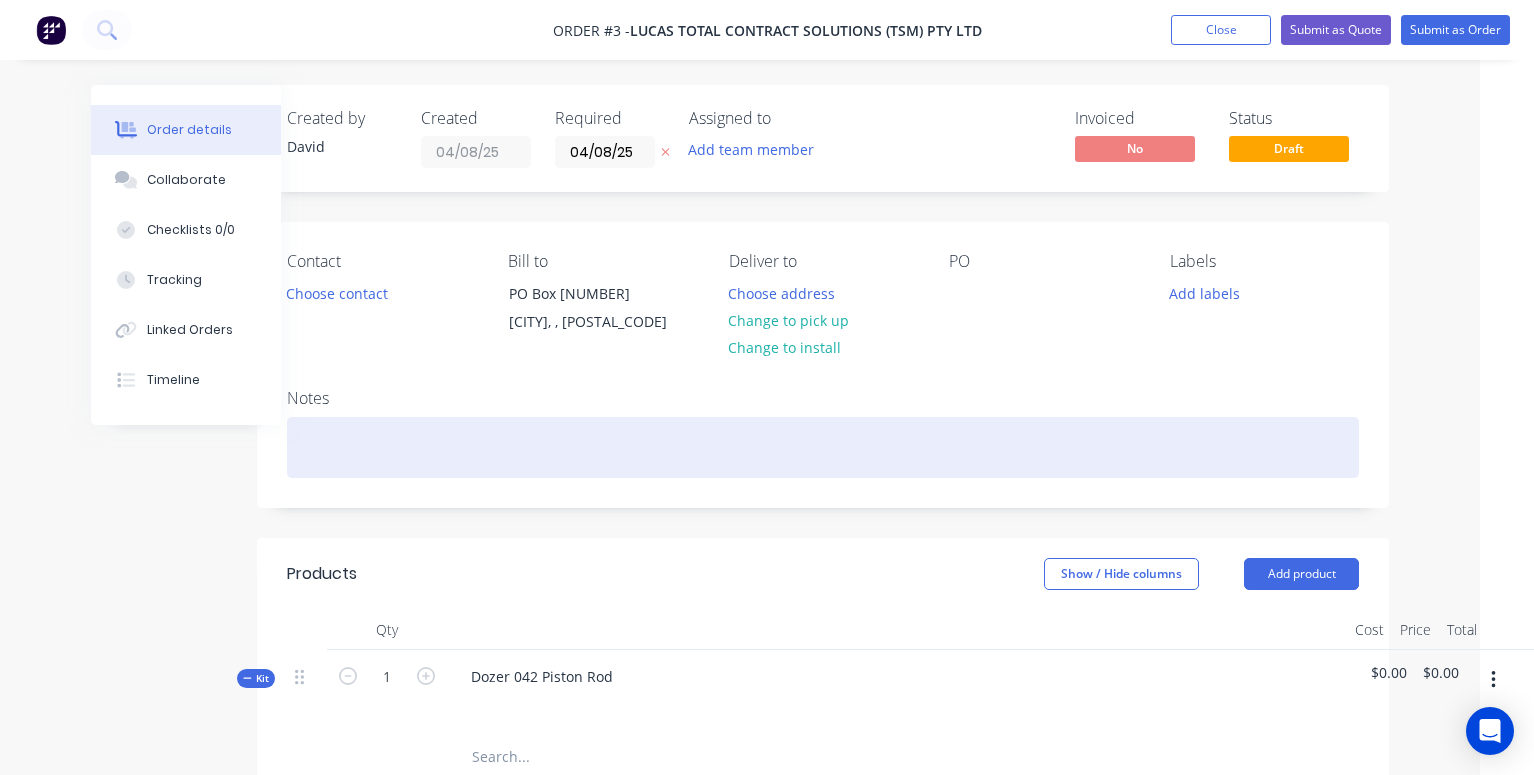 scroll, scrollTop: 0, scrollLeft: 54, axis: horizontal 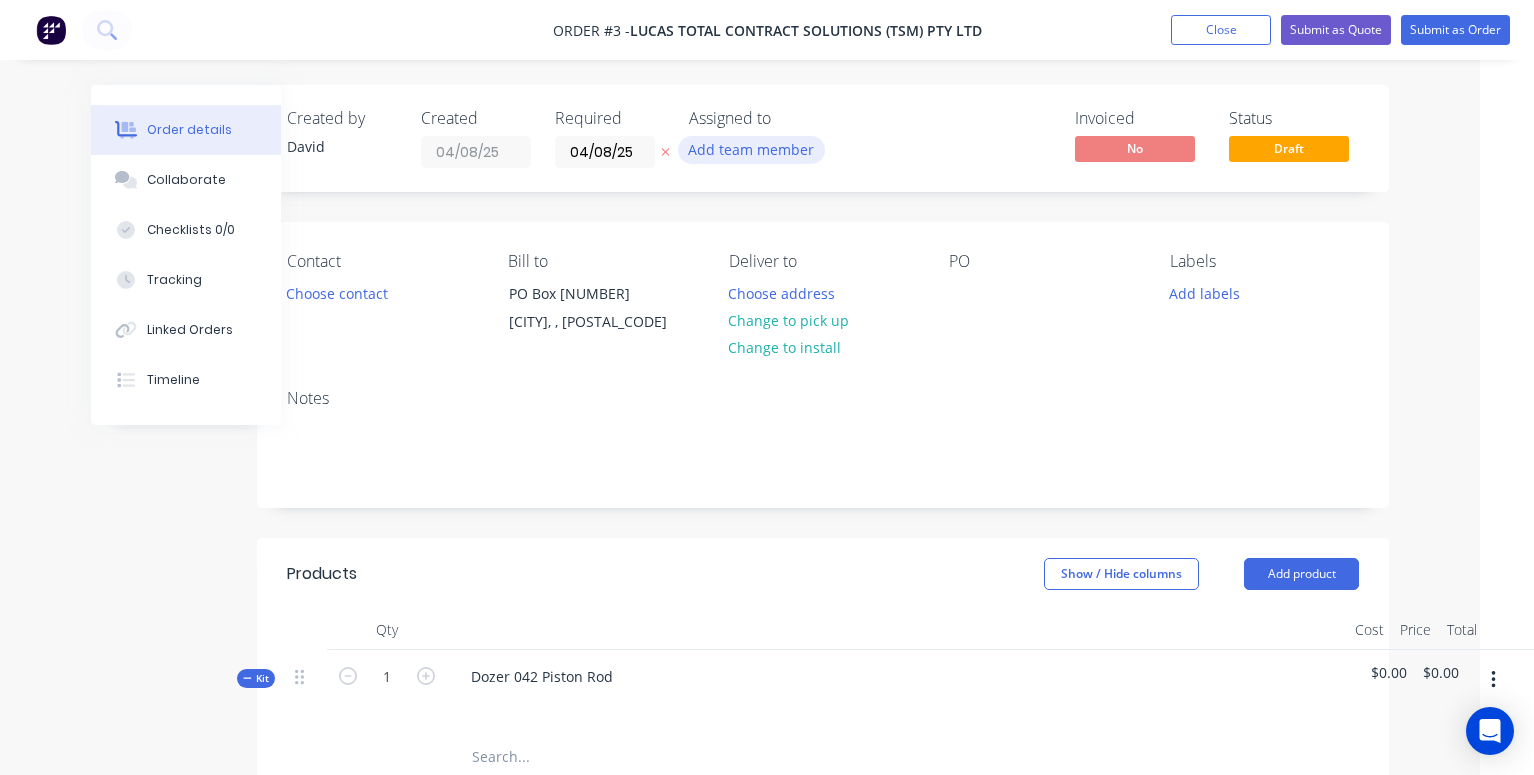 click on "Add team member" at bounding box center (751, 149) 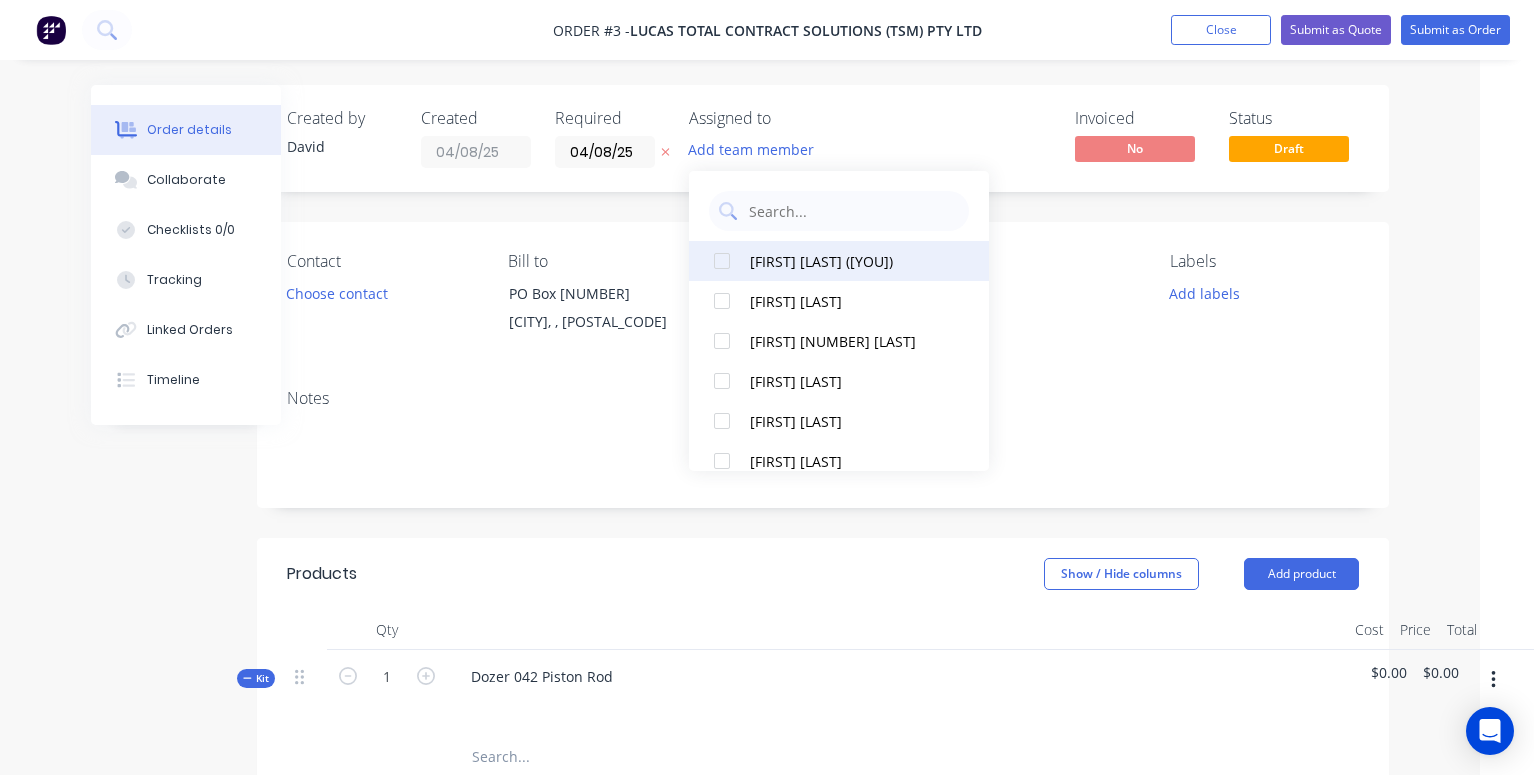 click at bounding box center (722, 261) 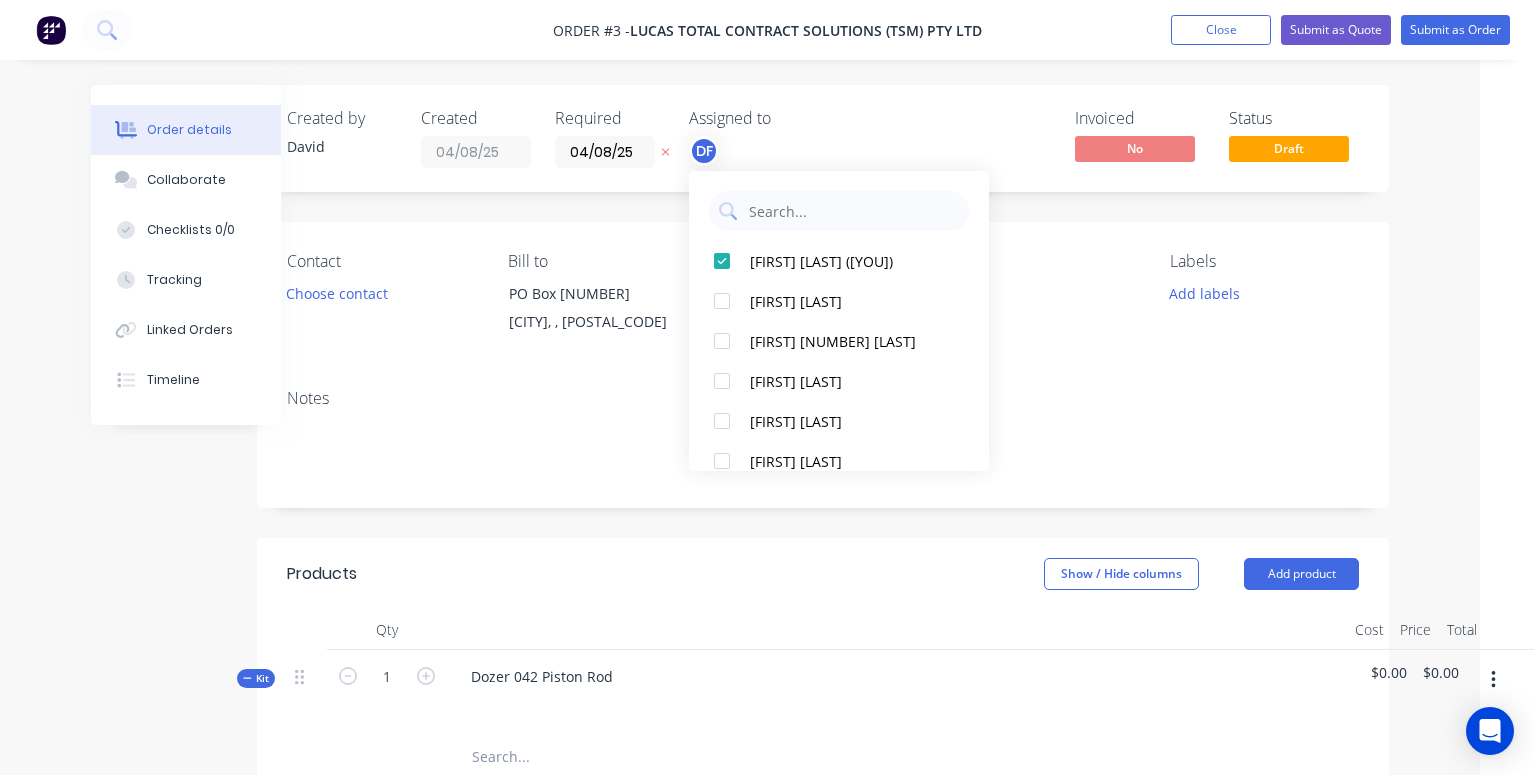 click on "Notes" at bounding box center (823, 440) 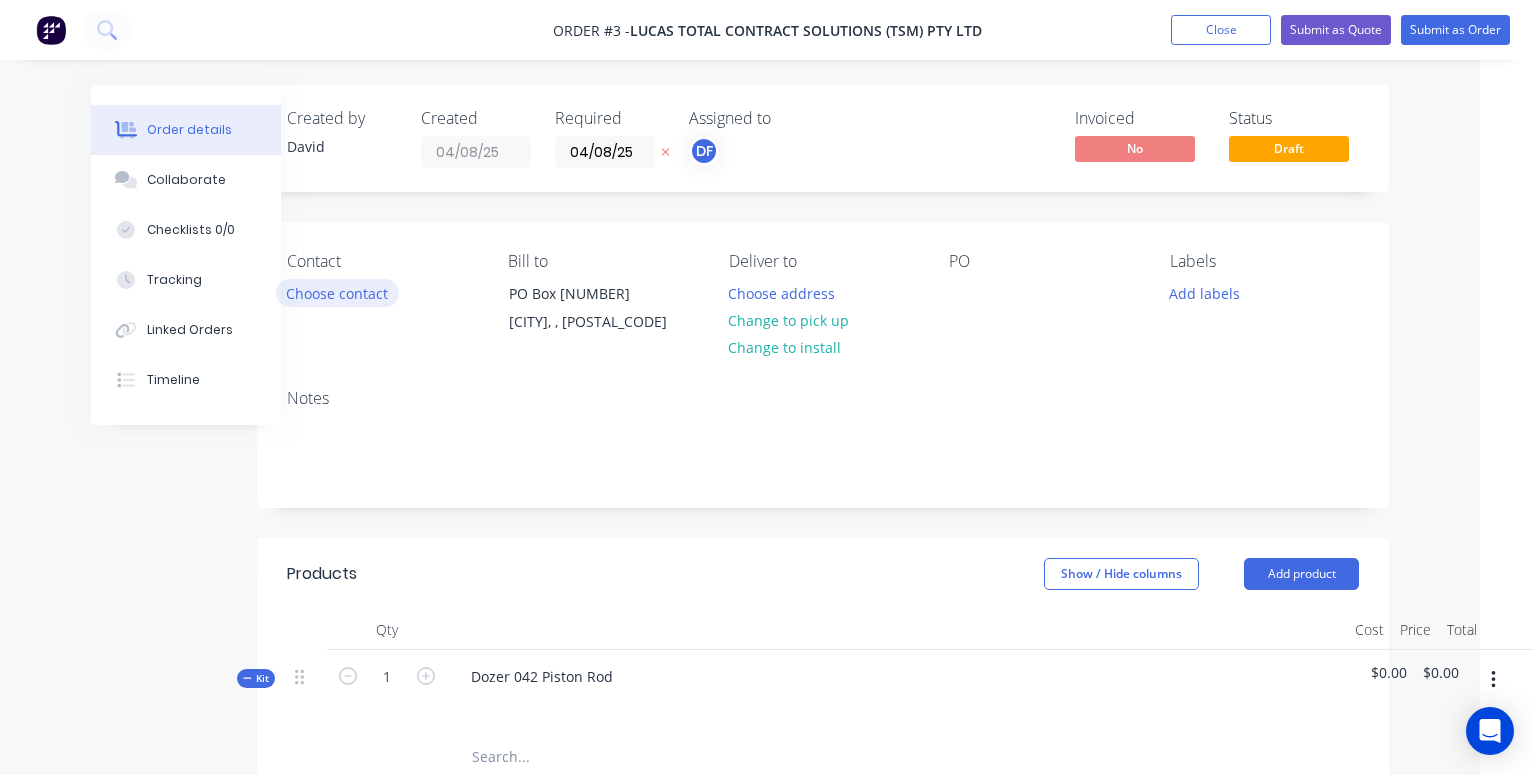 click on "Choose contact" at bounding box center [337, 292] 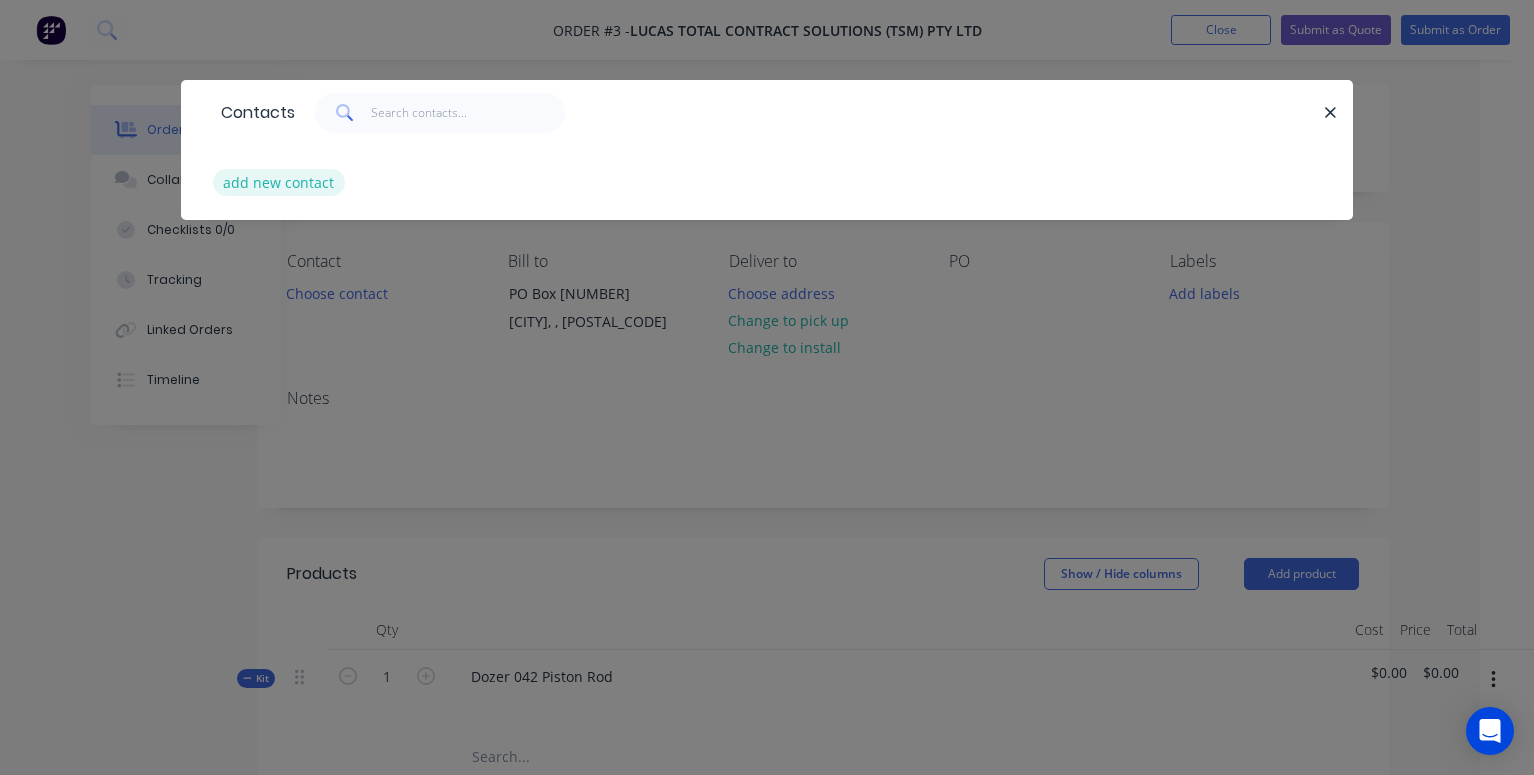 click on "add new contact" at bounding box center (279, 182) 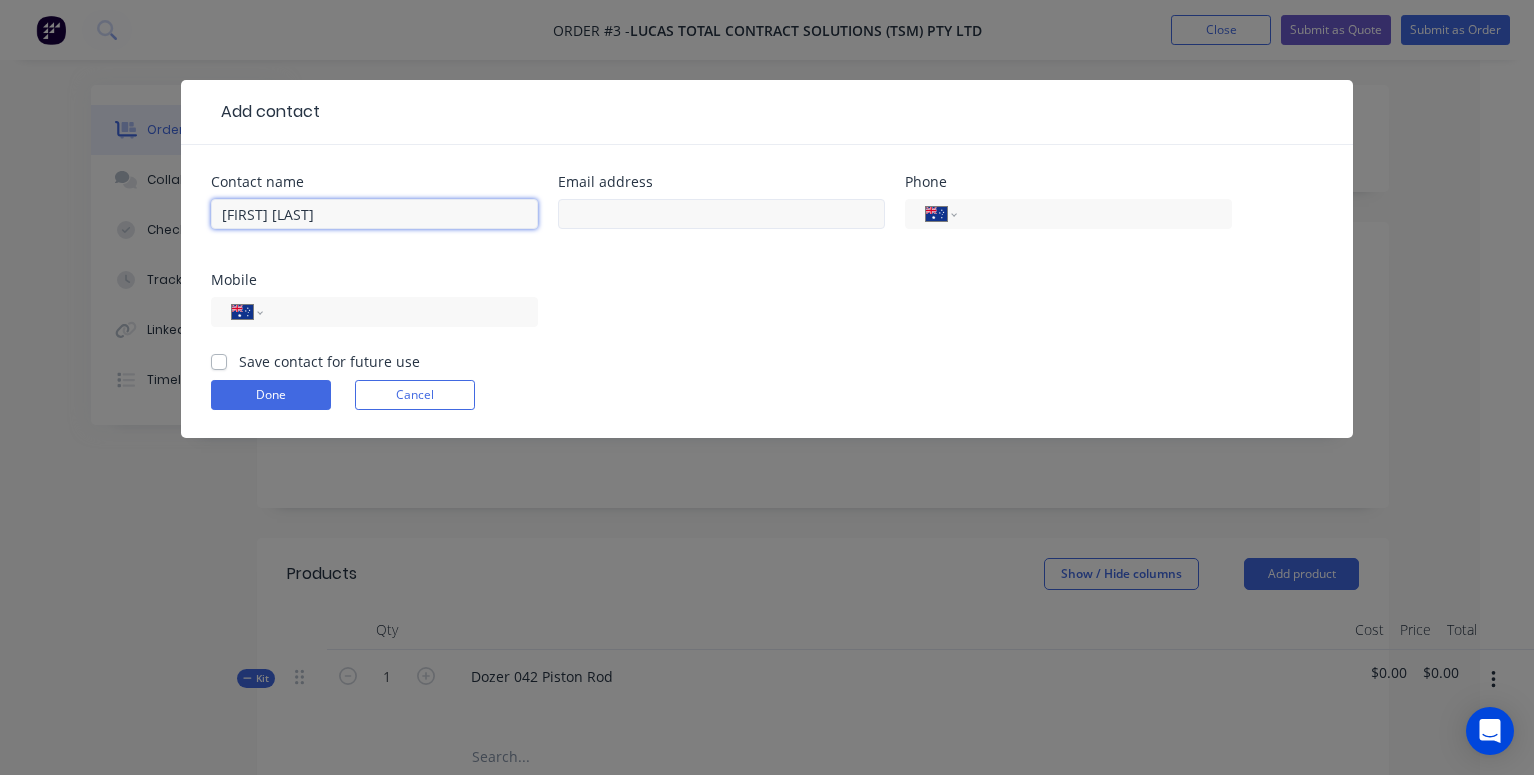 type on "[FIRST] [LAST]" 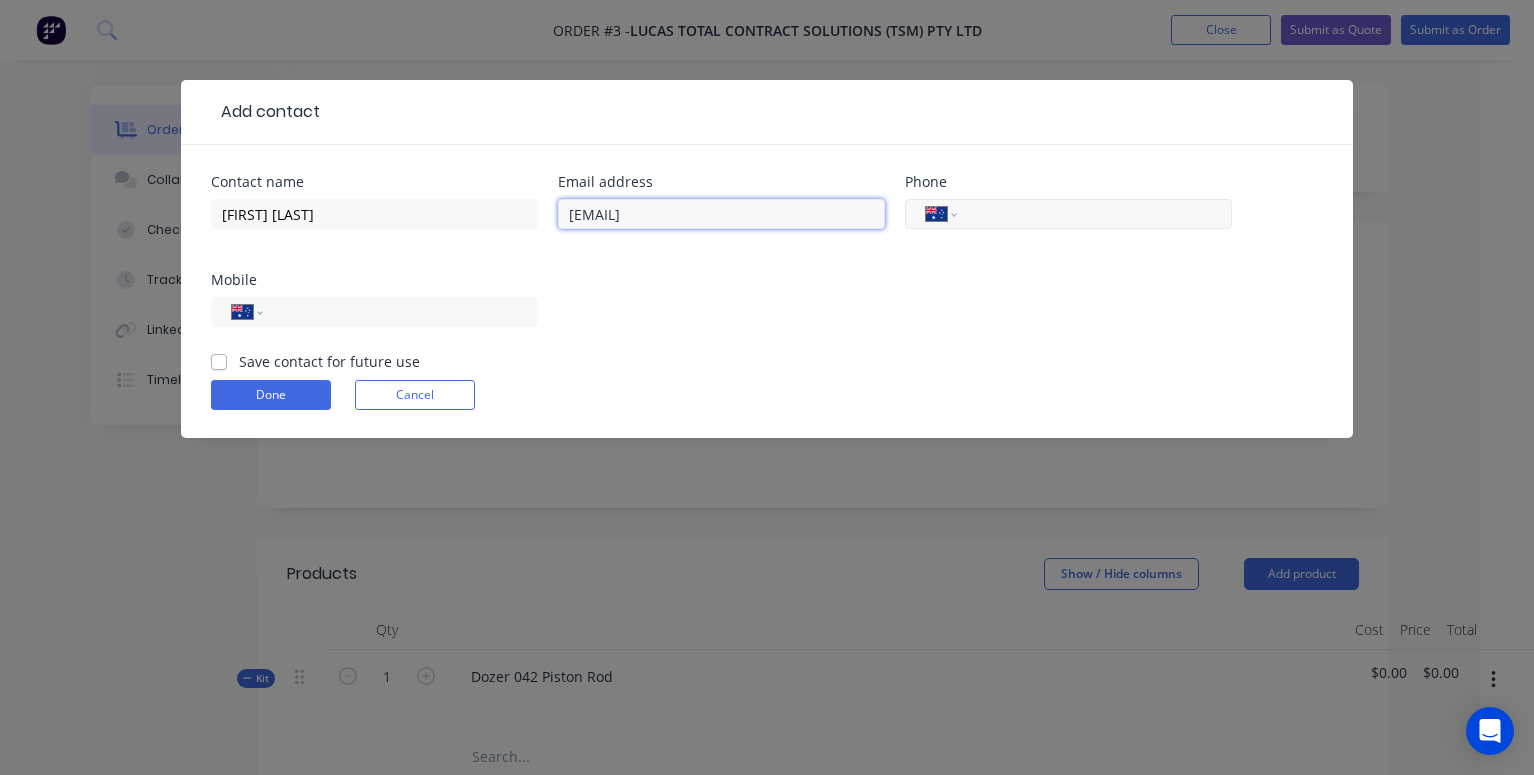 type on "[EMAIL]" 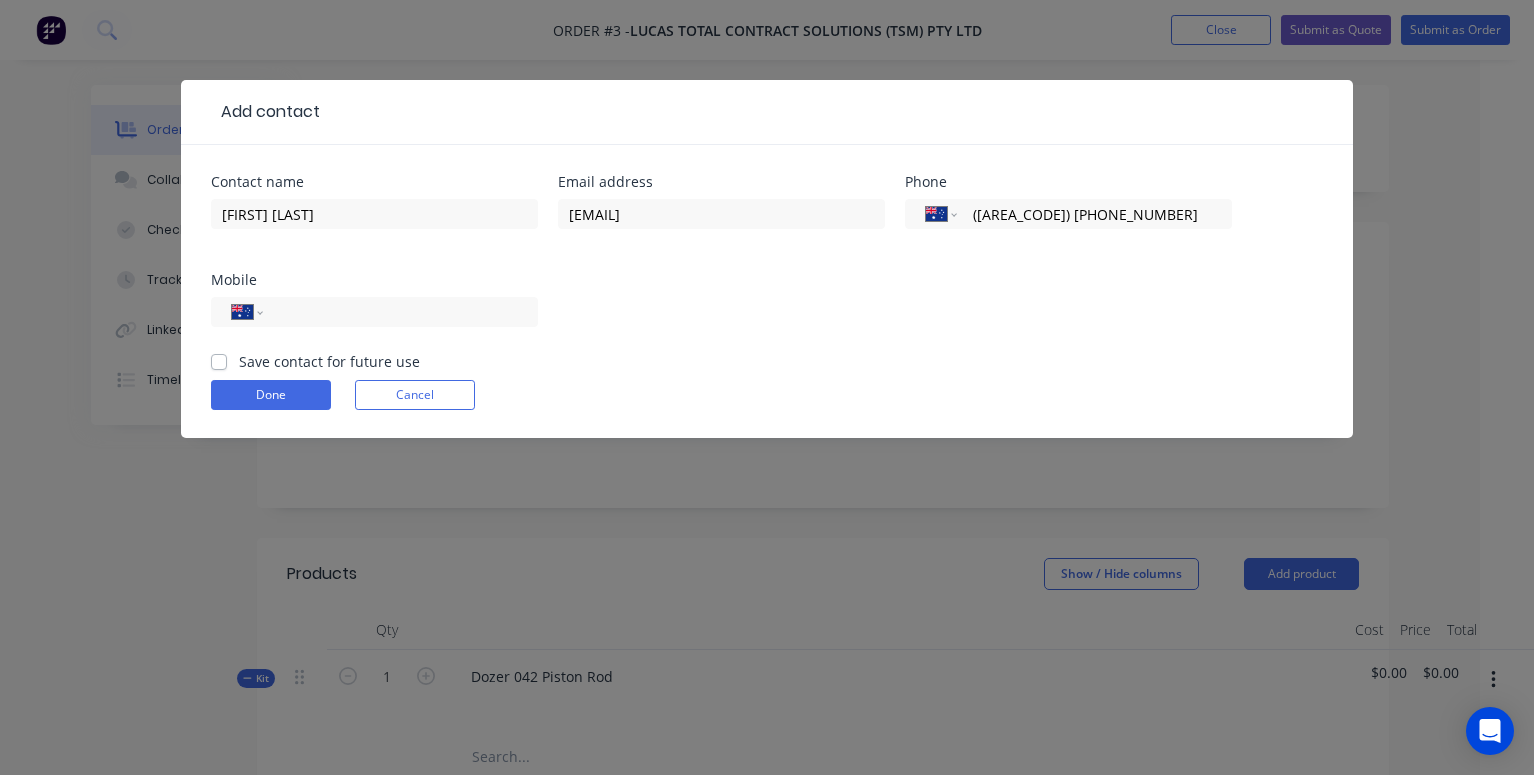 type on "([AREA_CODE]) [PHONE_NUMBER]" 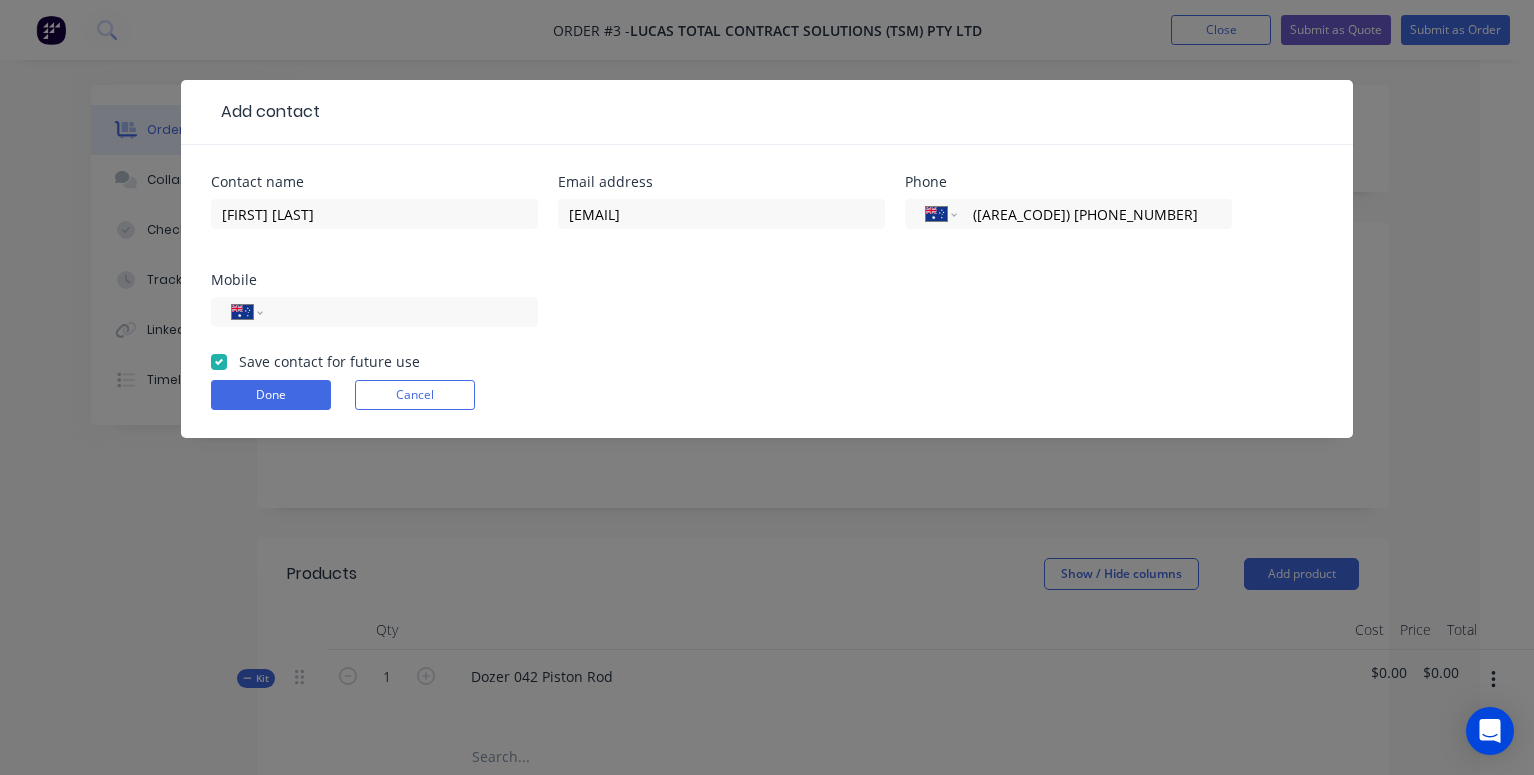 checkbox on "true" 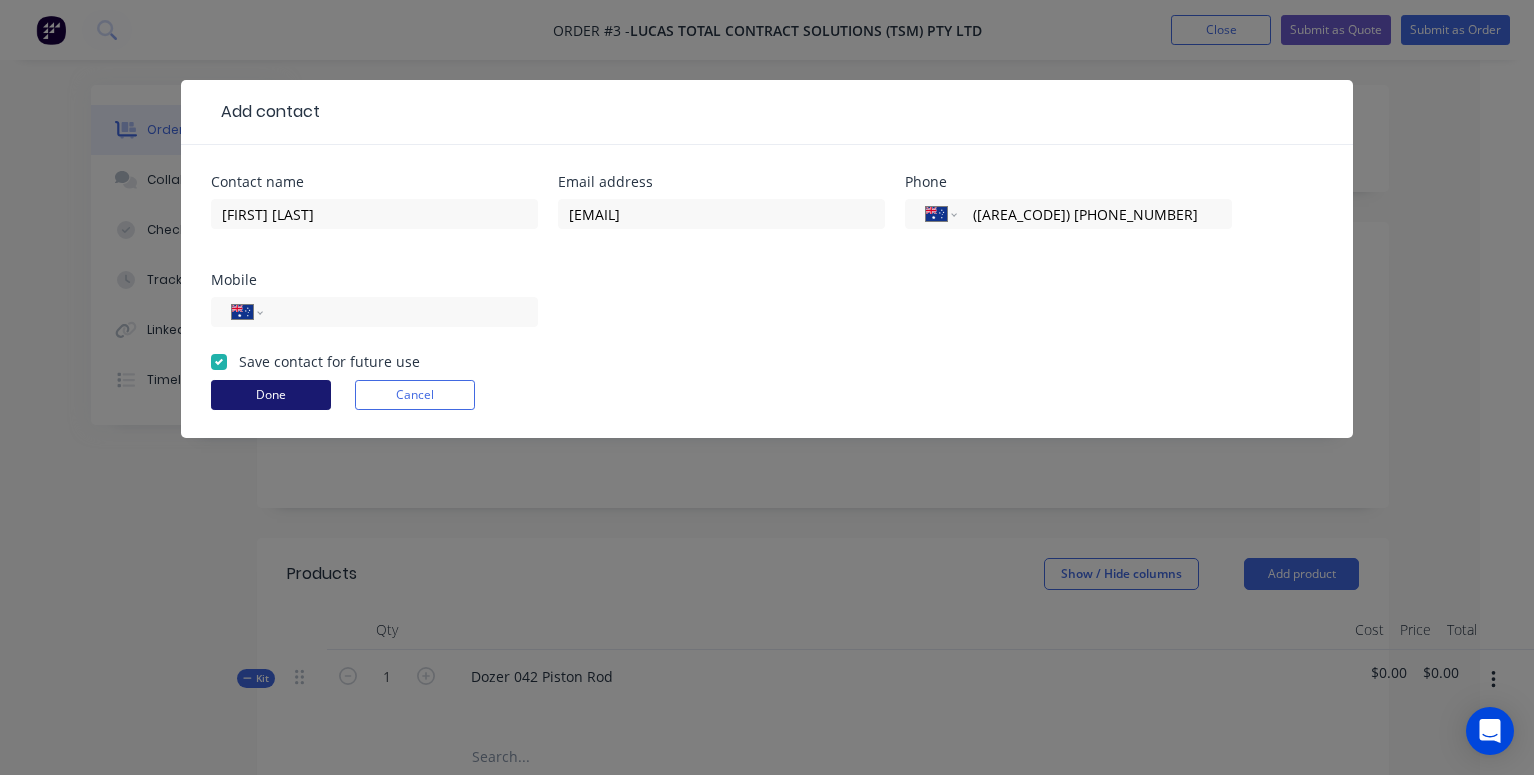 click on "Done" at bounding box center (271, 395) 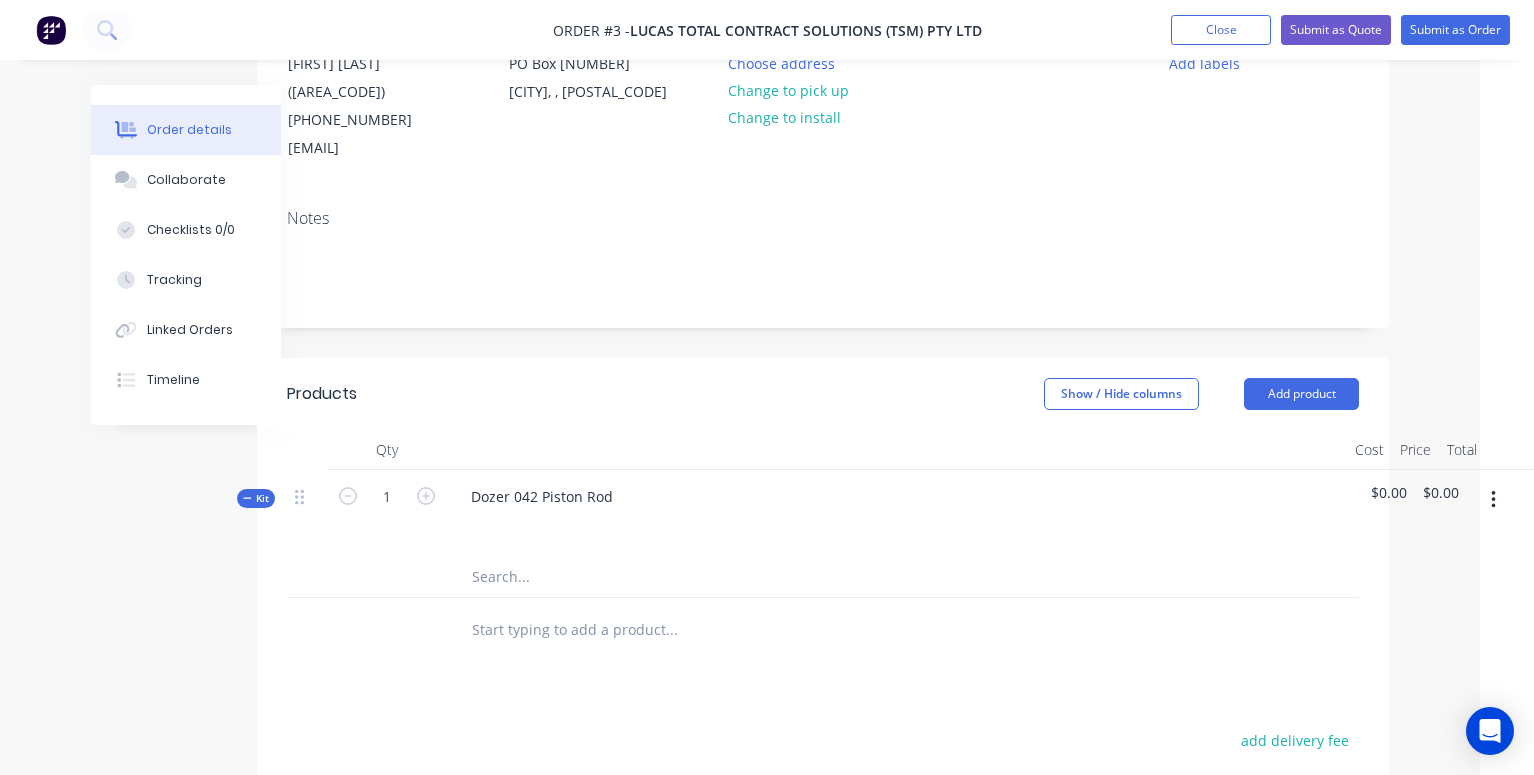 scroll, scrollTop: 287, scrollLeft: 54, axis: both 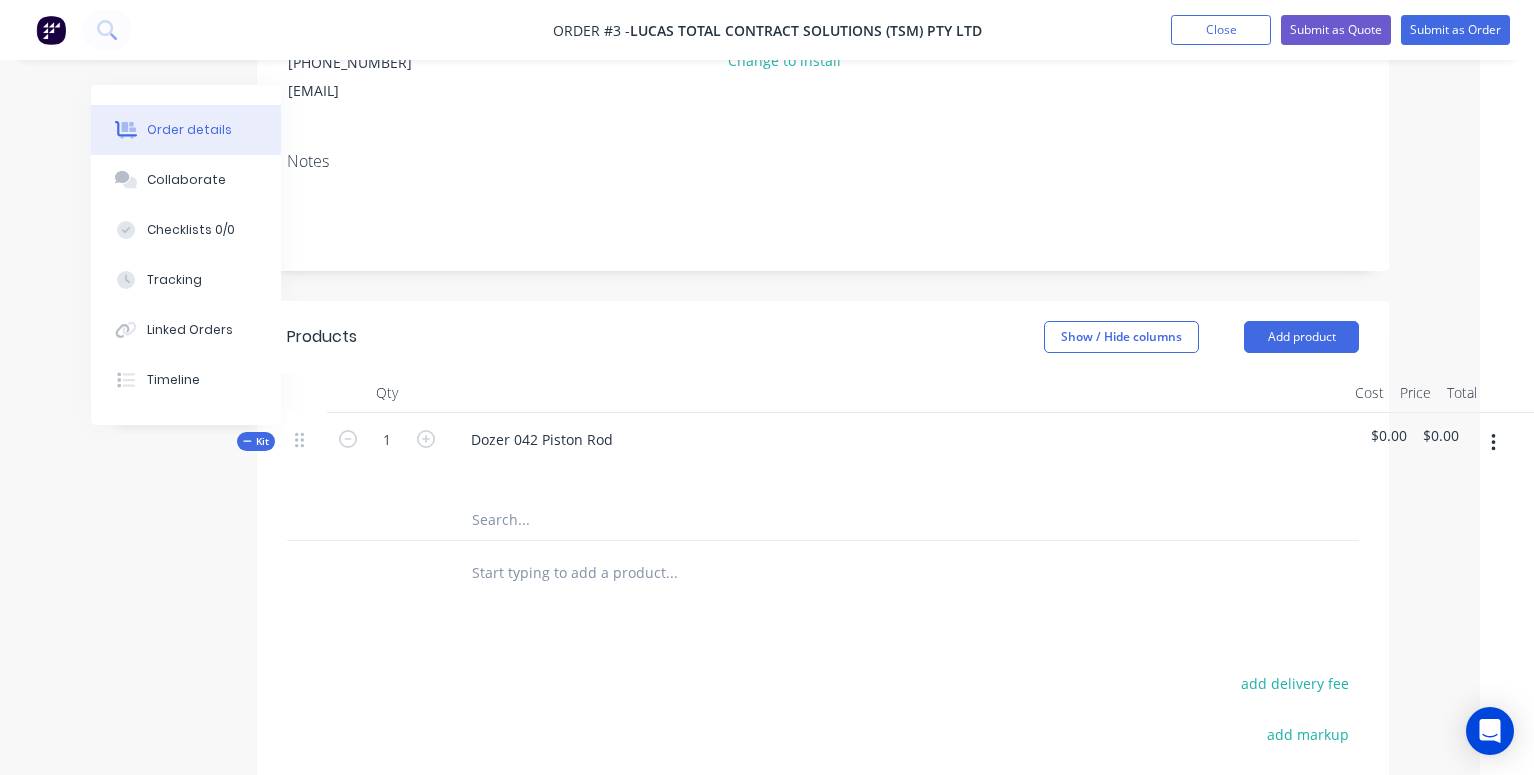 click at bounding box center (1493, 443) 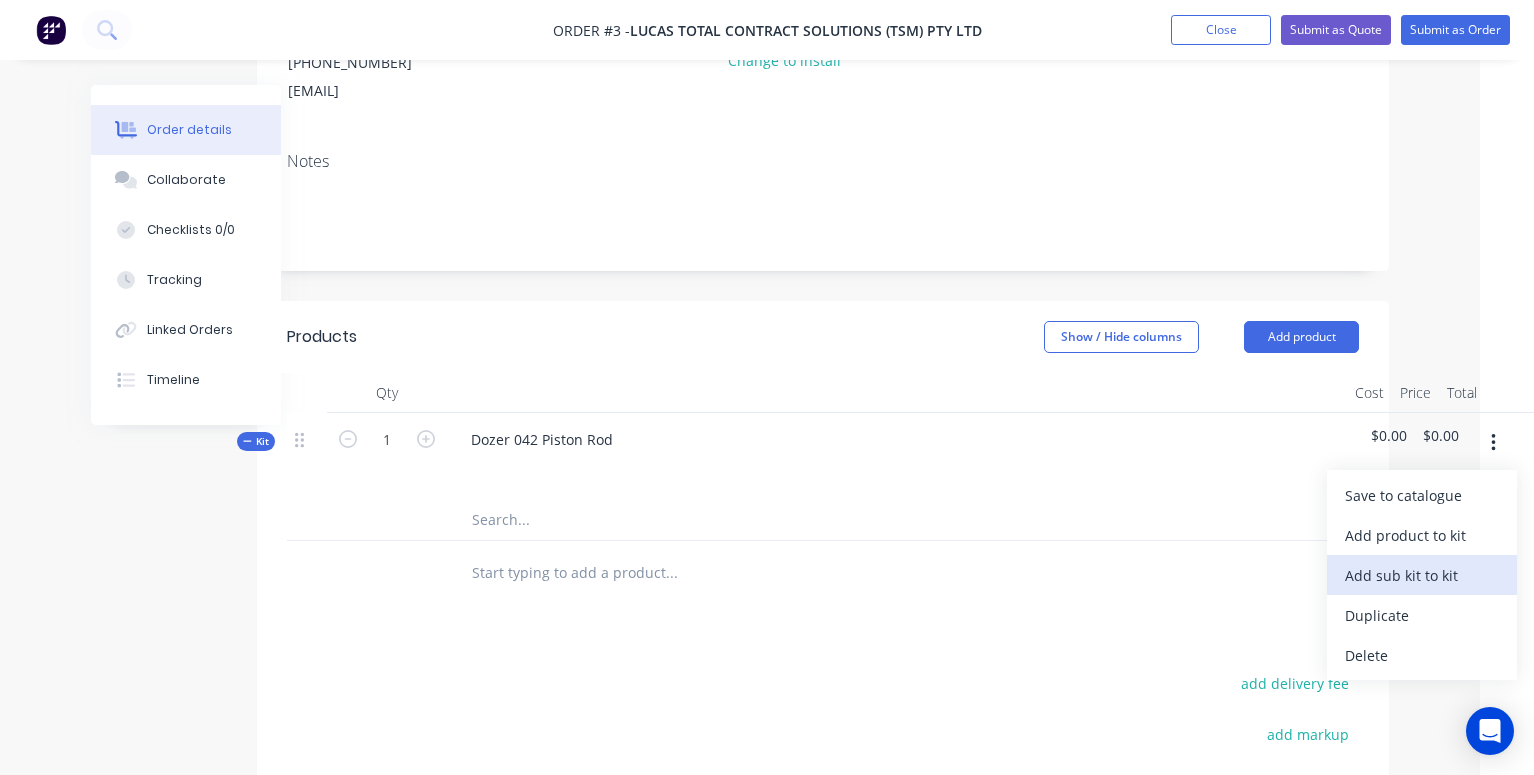 click on "Add sub kit to kit" at bounding box center (1422, 575) 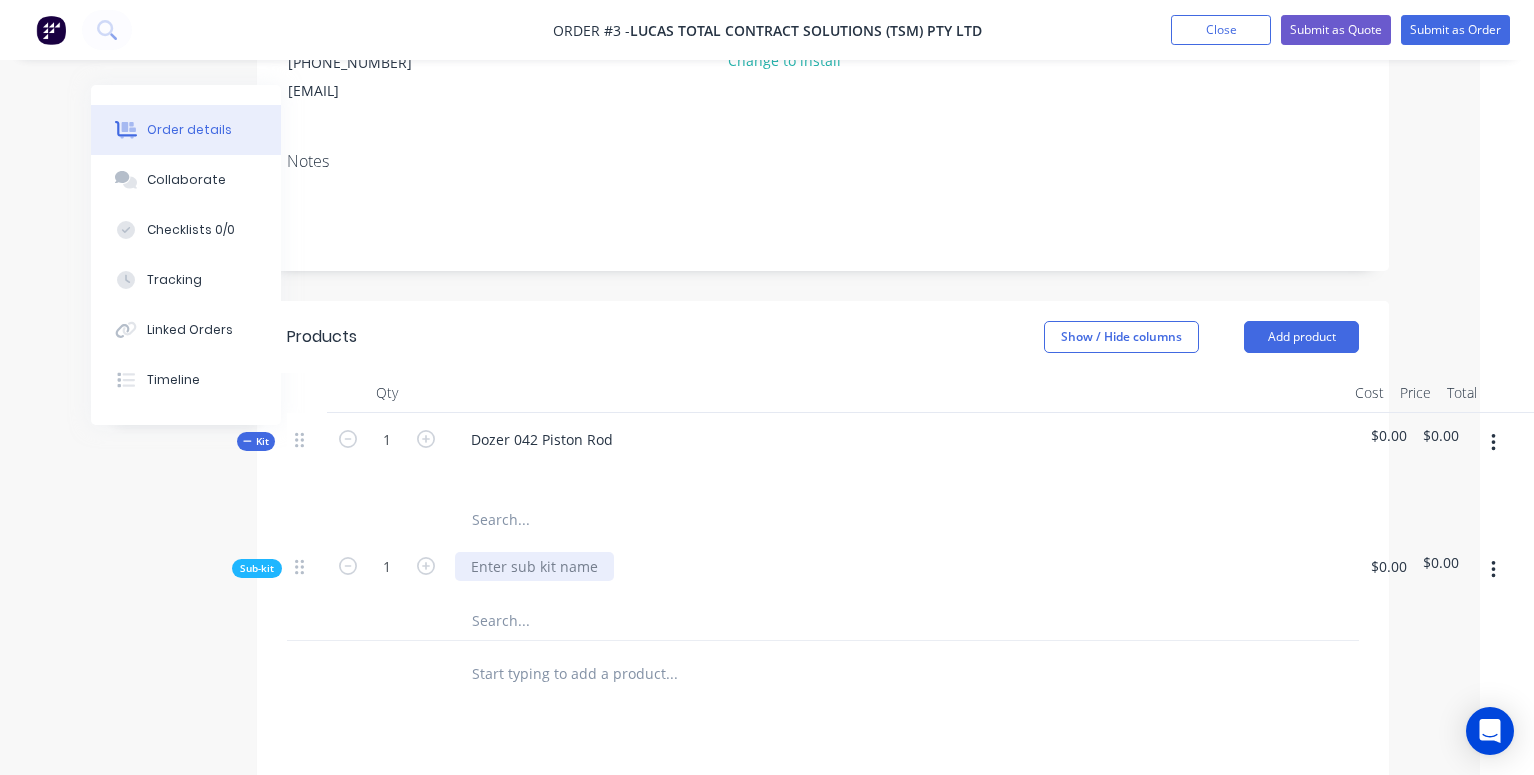 click at bounding box center (534, 566) 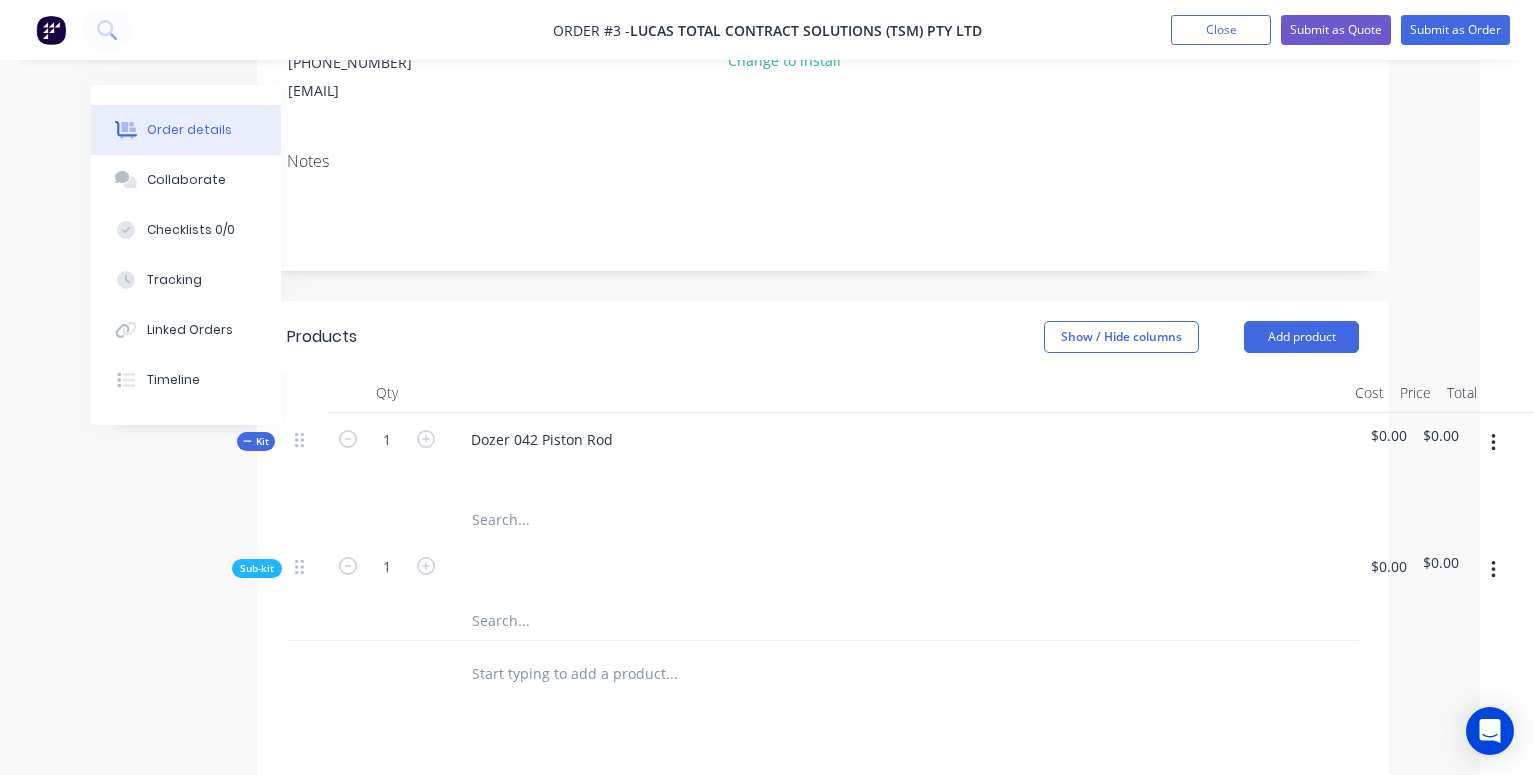 click 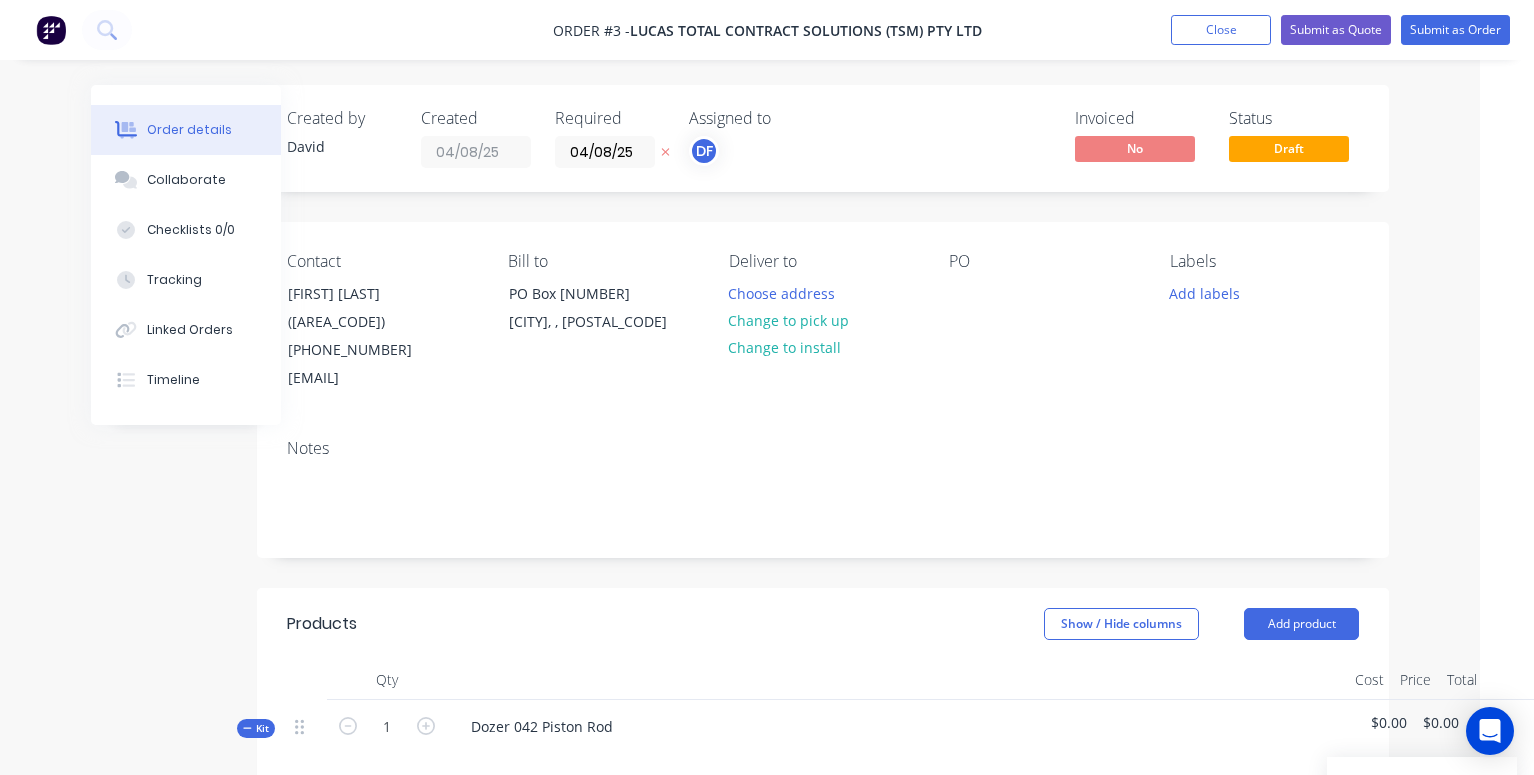 scroll, scrollTop: 0, scrollLeft: 54, axis: horizontal 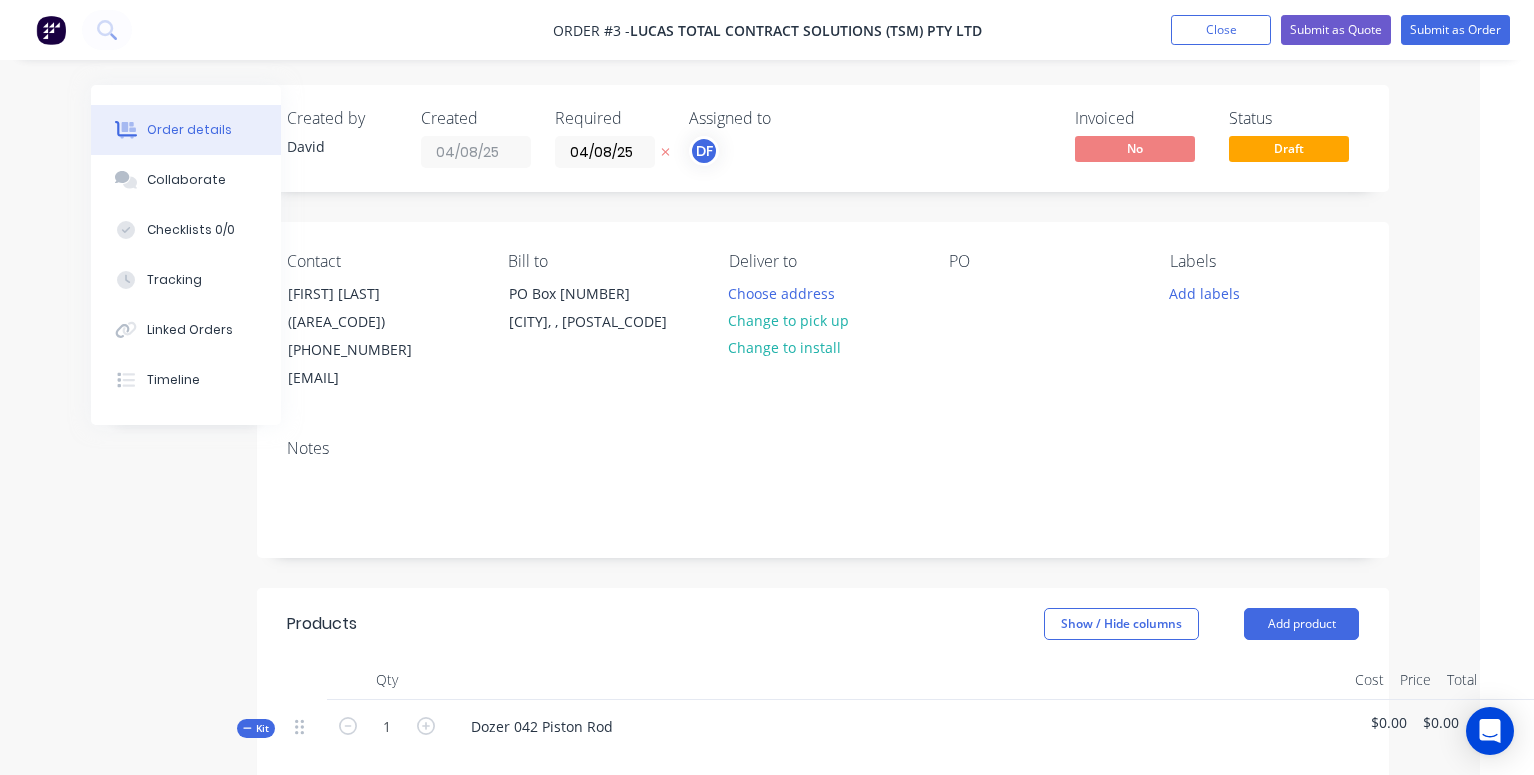 click on "Contact [FIRST] [LAST] ([PHONE]) [EMAIL] Bill to PO Box [NUMBER]  [CITY], , [POSTAL_CODE] Deliver to Choose address Change to pick up Change to install PO Labels Add labels" at bounding box center (823, 322) 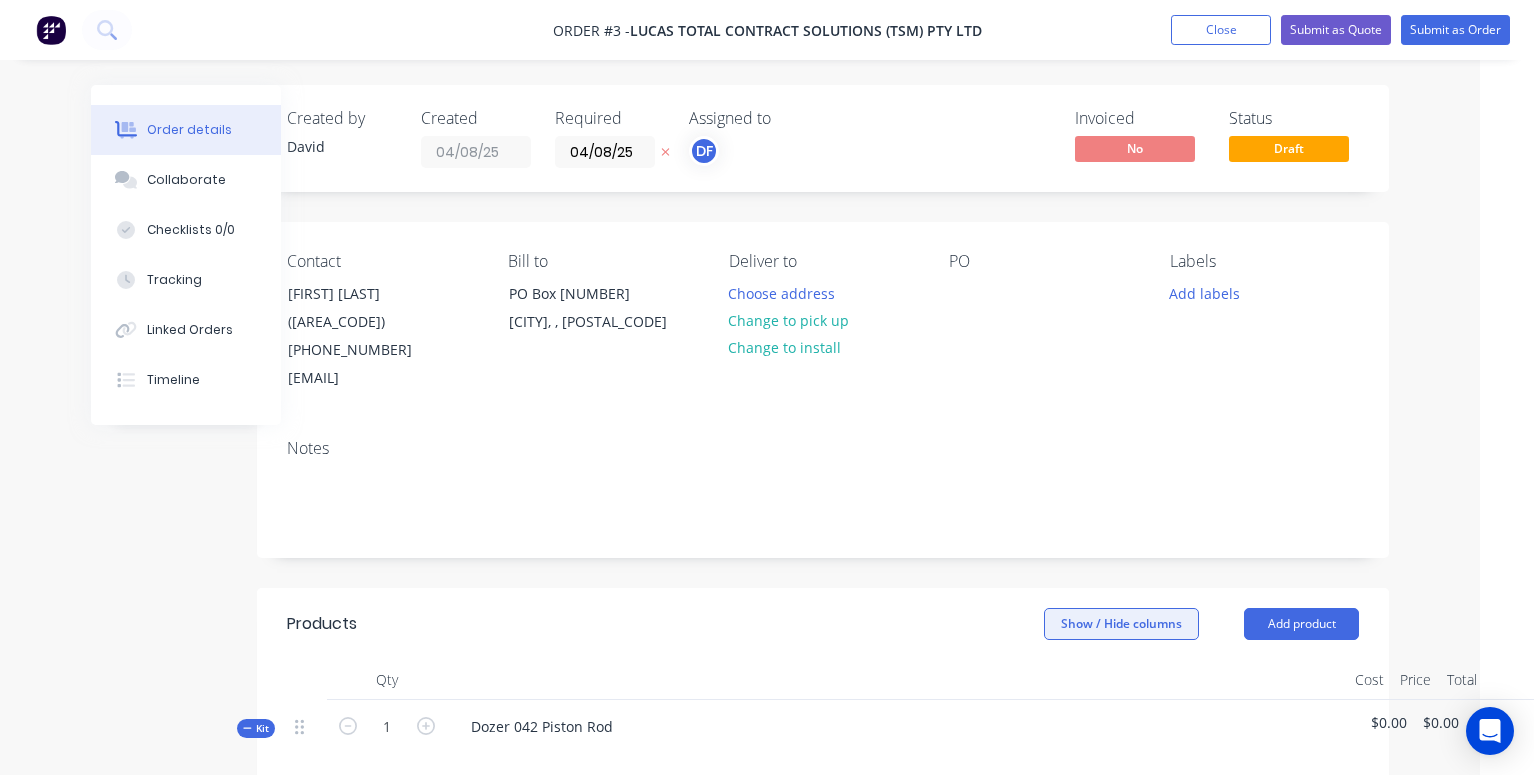 click on "Show / Hide columns" at bounding box center (1121, 624) 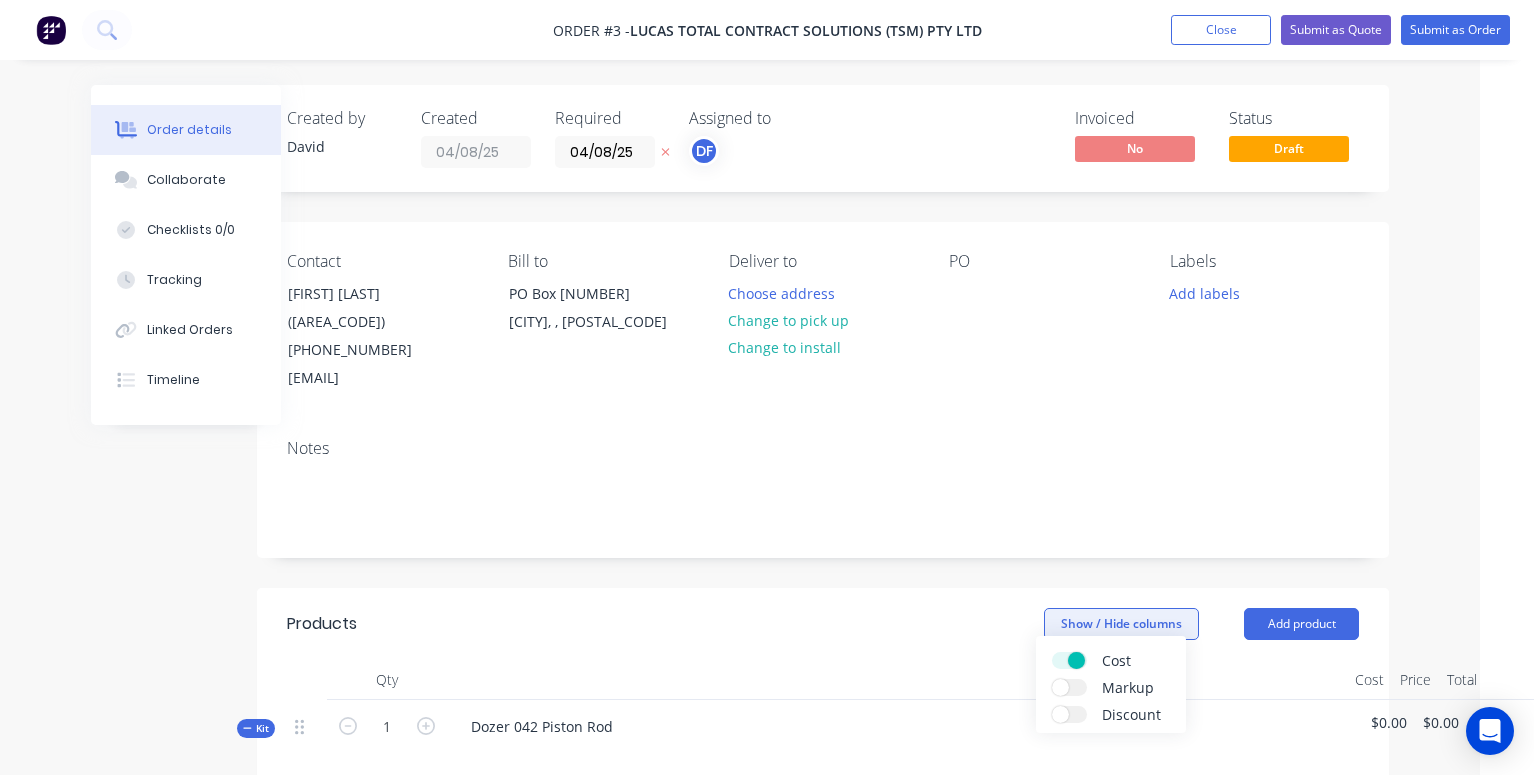 click on "Show / Hide columns" at bounding box center [1121, 624] 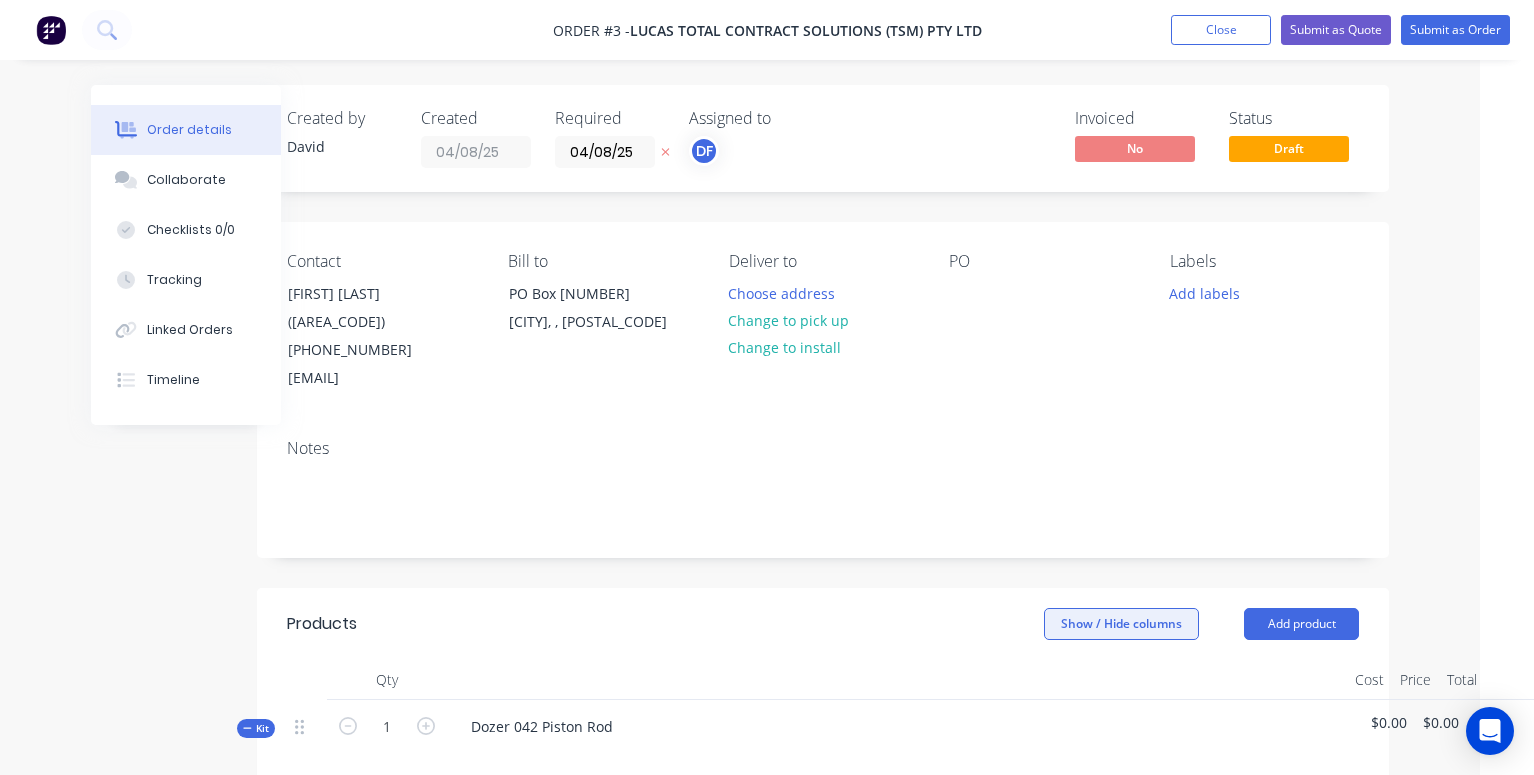 click on "Show / Hide columns" at bounding box center [1121, 624] 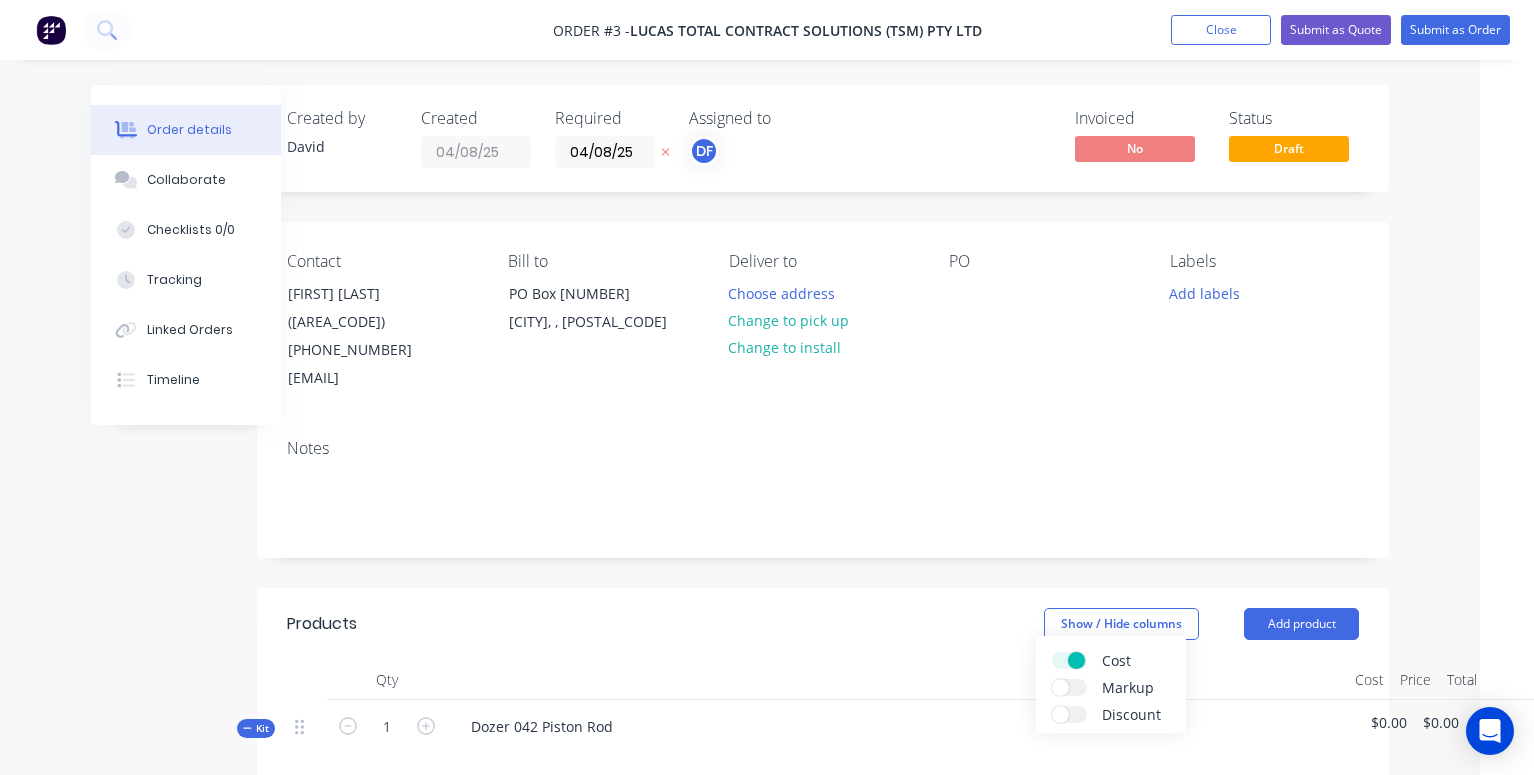 click on "Markup" at bounding box center [1069, 687] 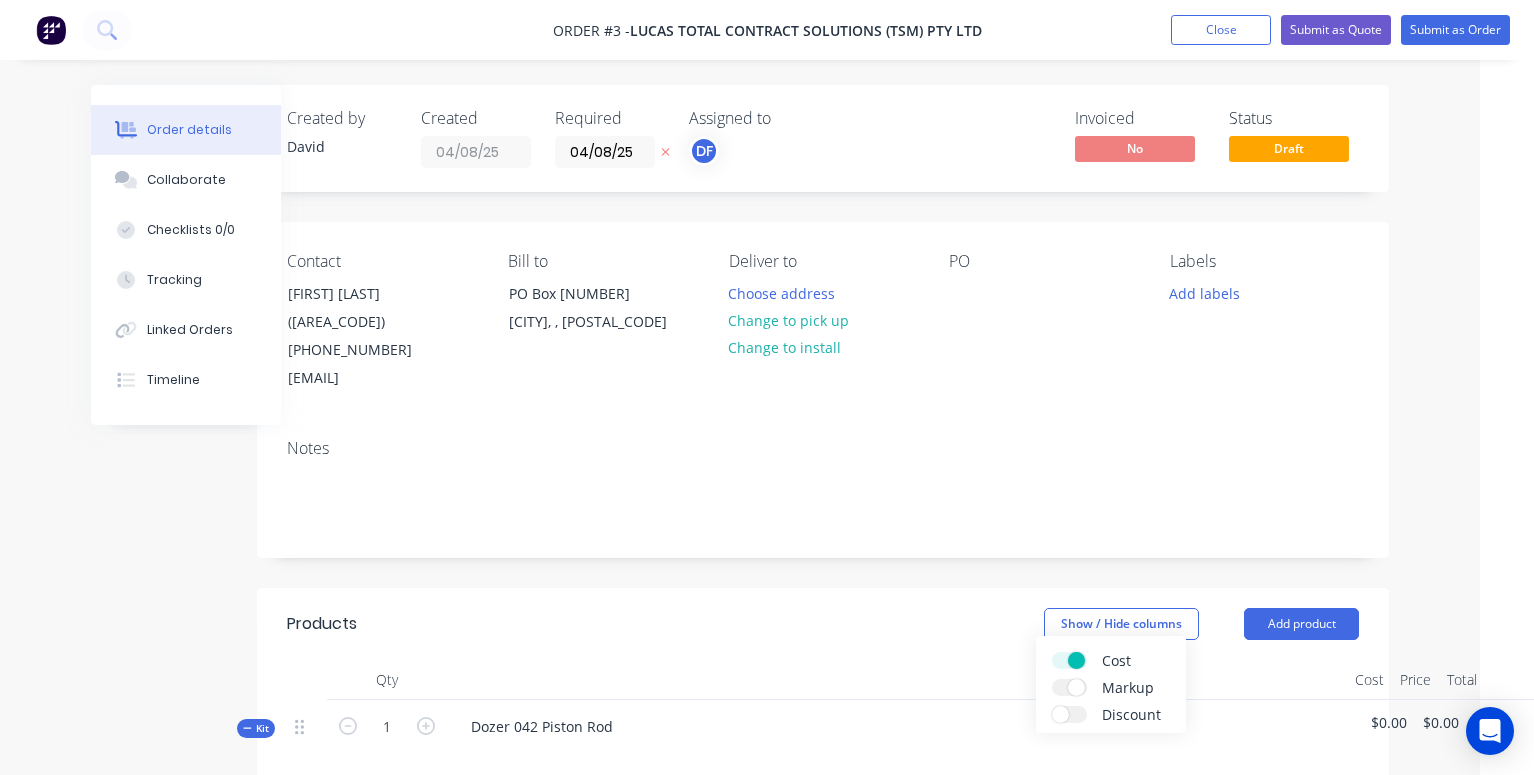 scroll, scrollTop: 0, scrollLeft: 18, axis: horizontal 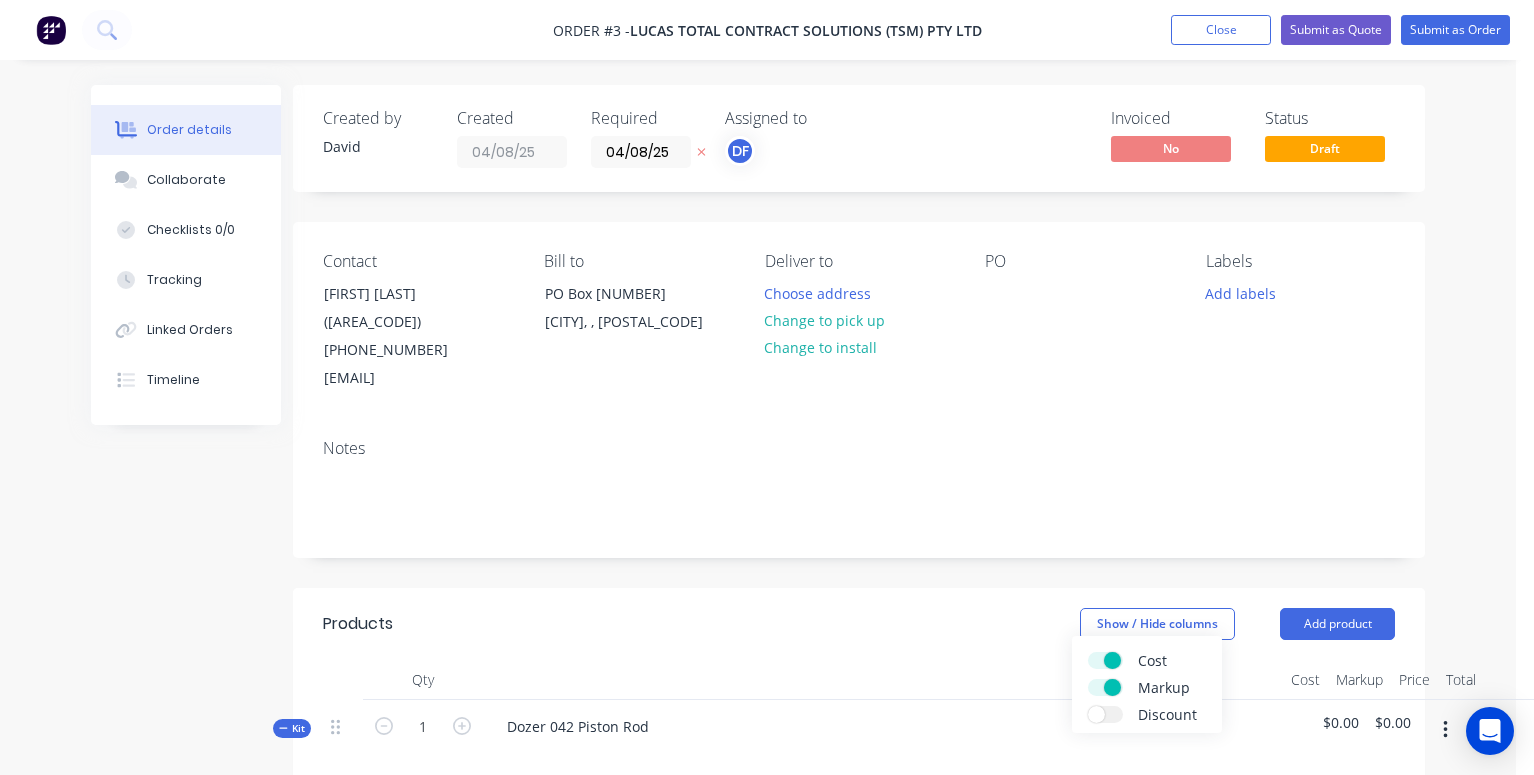 click on "Markup" at bounding box center (1105, 687) 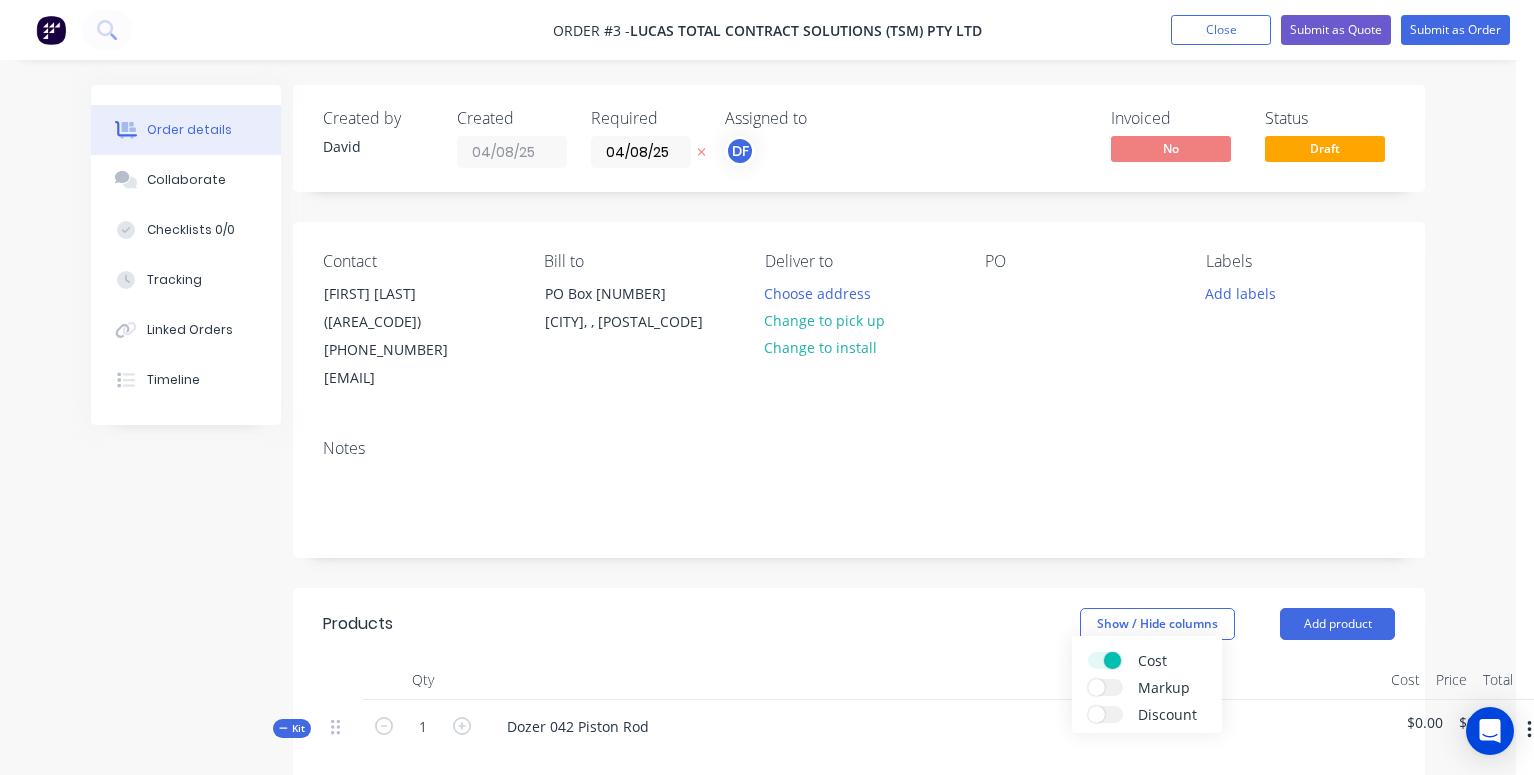 click at bounding box center (933, 680) 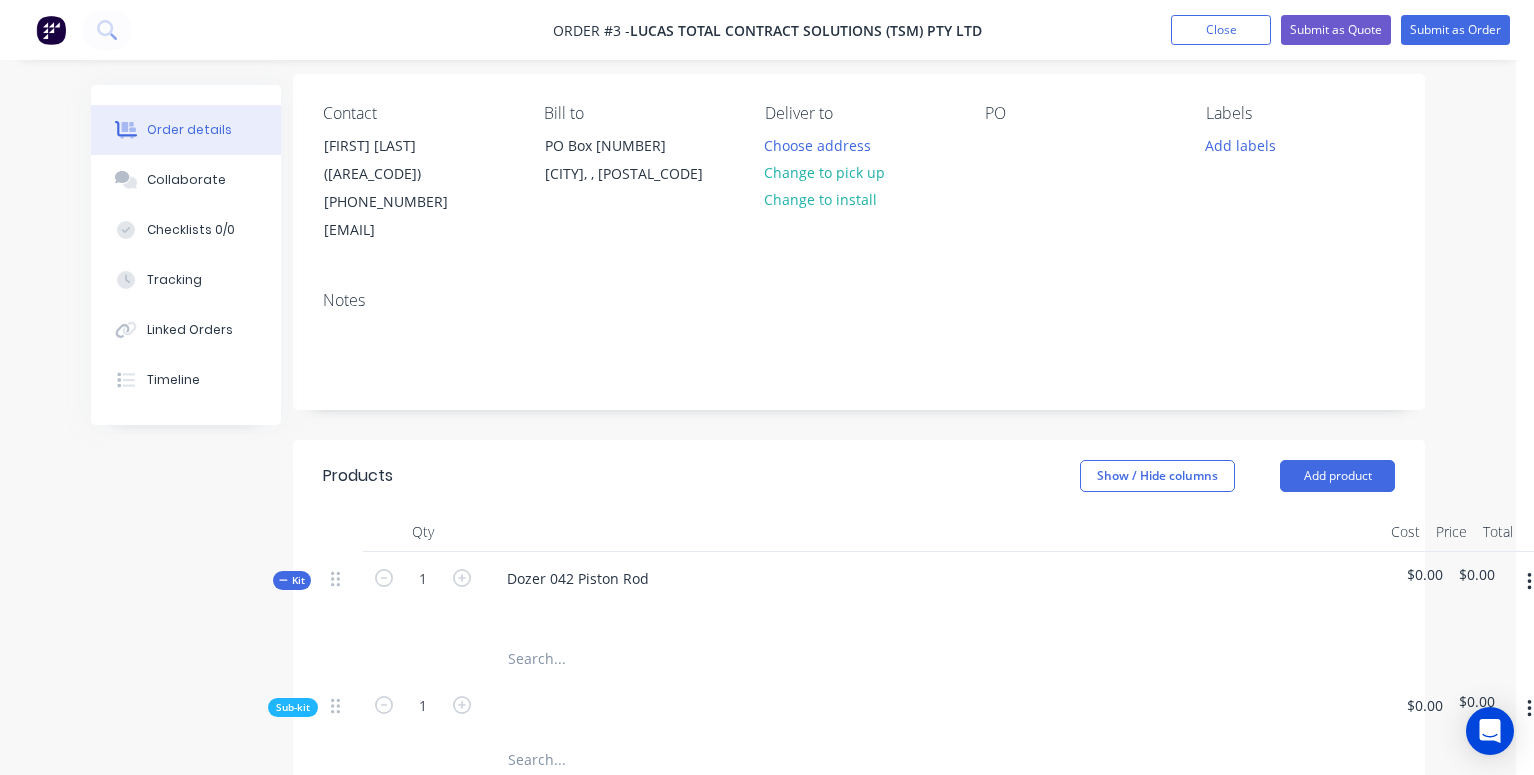 scroll, scrollTop: 334, scrollLeft: 18, axis: both 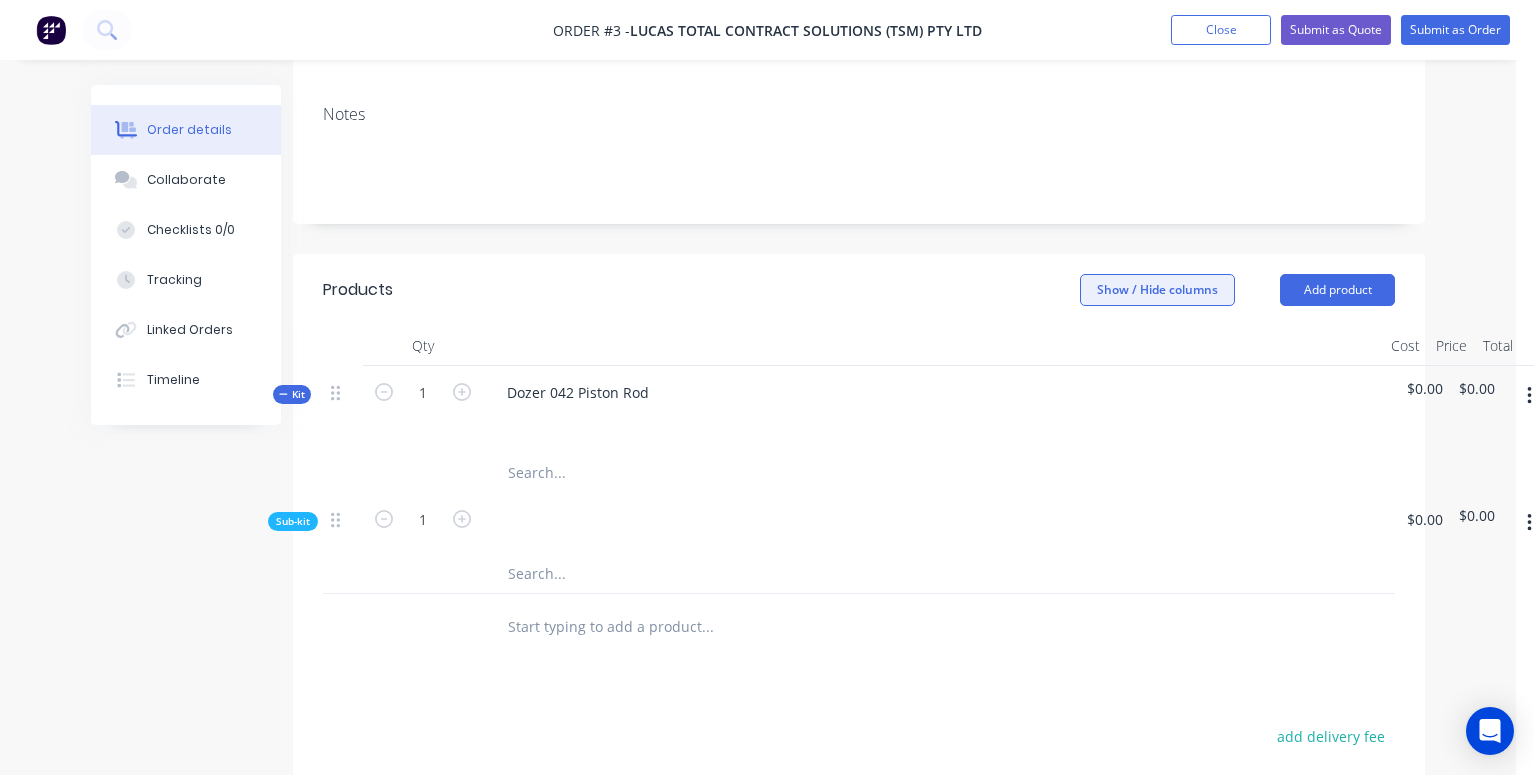 click on "Show / Hide columns" at bounding box center [1157, 290] 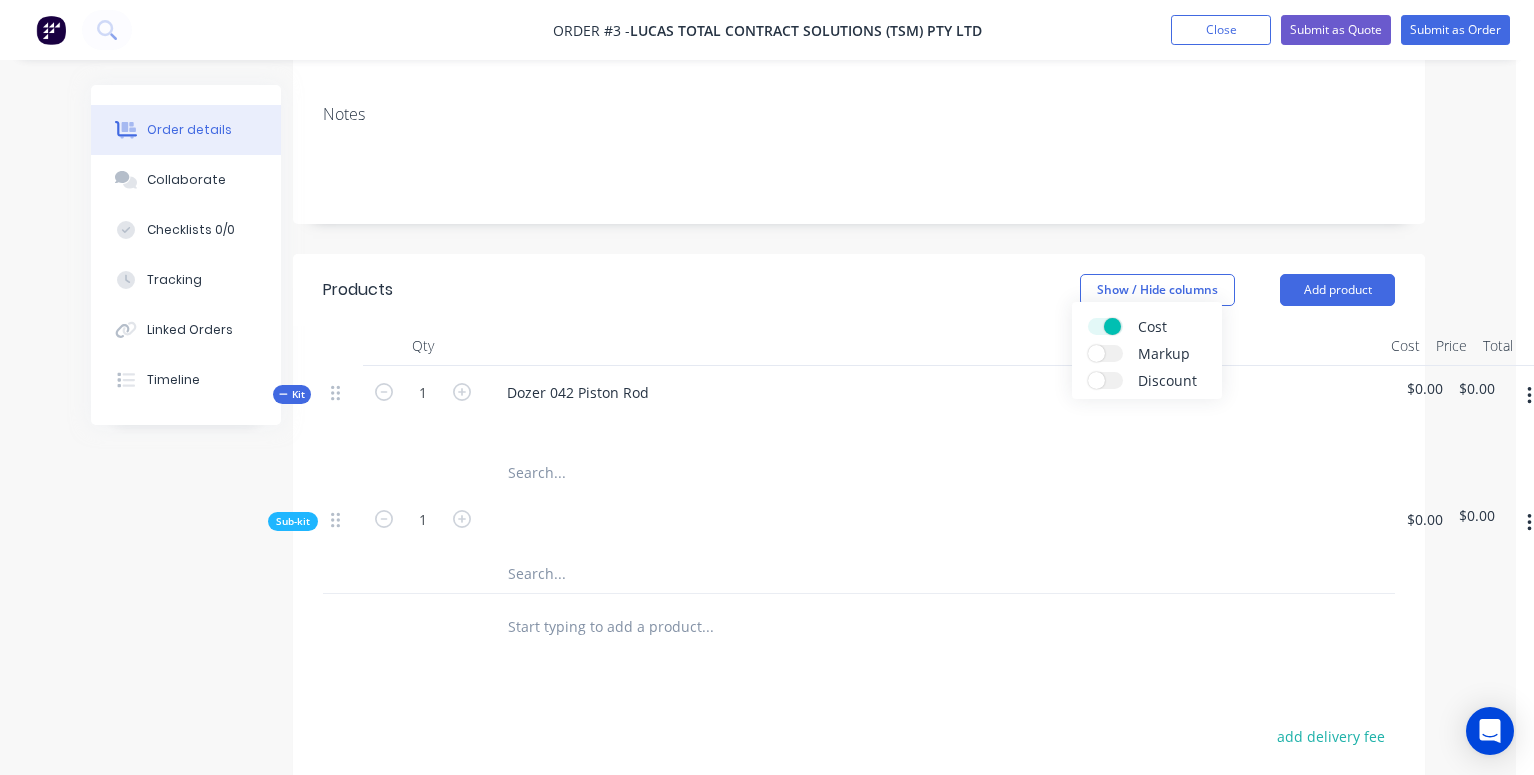 click on "Markup" at bounding box center [1147, 353] 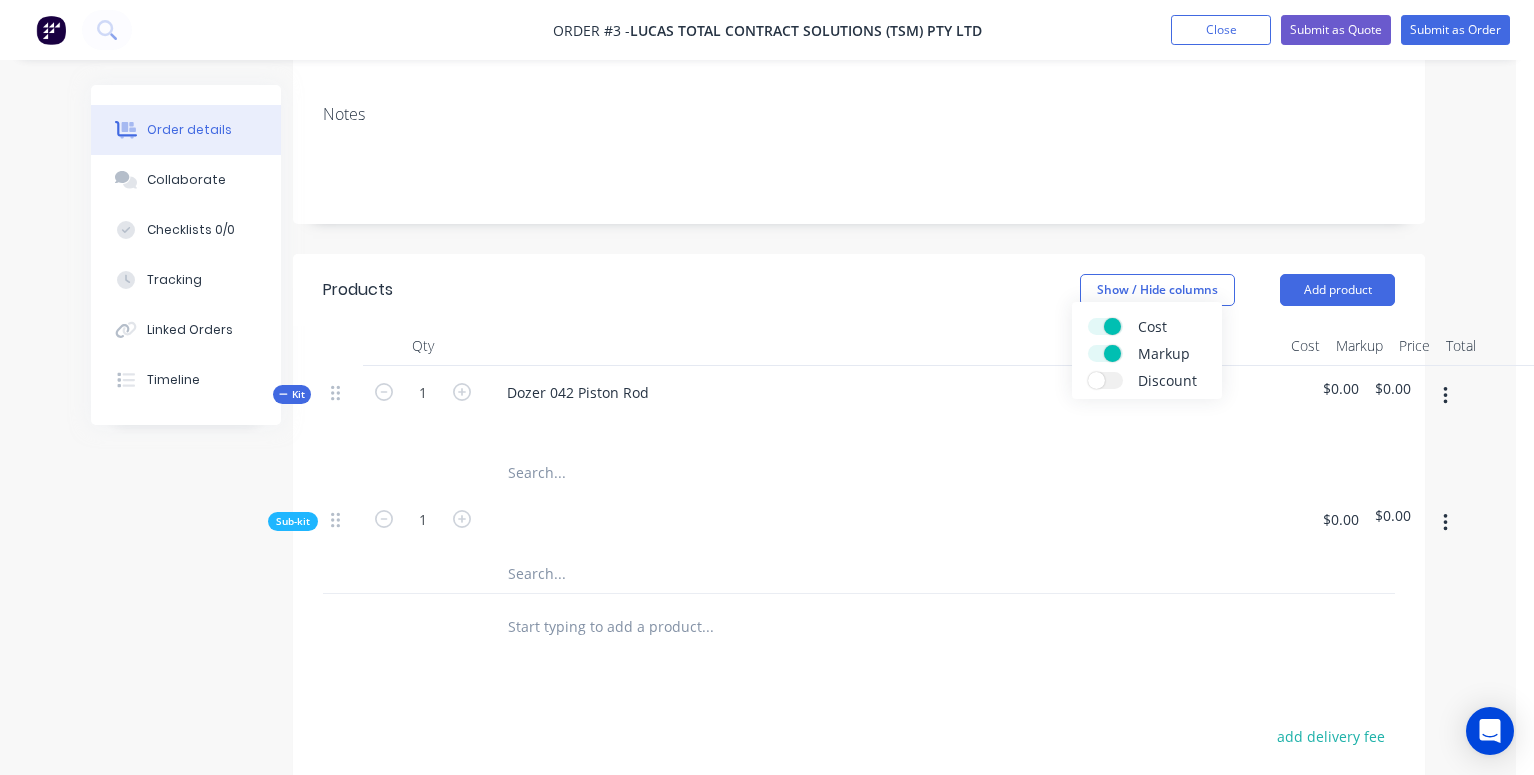 click on "Cost Markup Discount" at bounding box center [1147, 350] 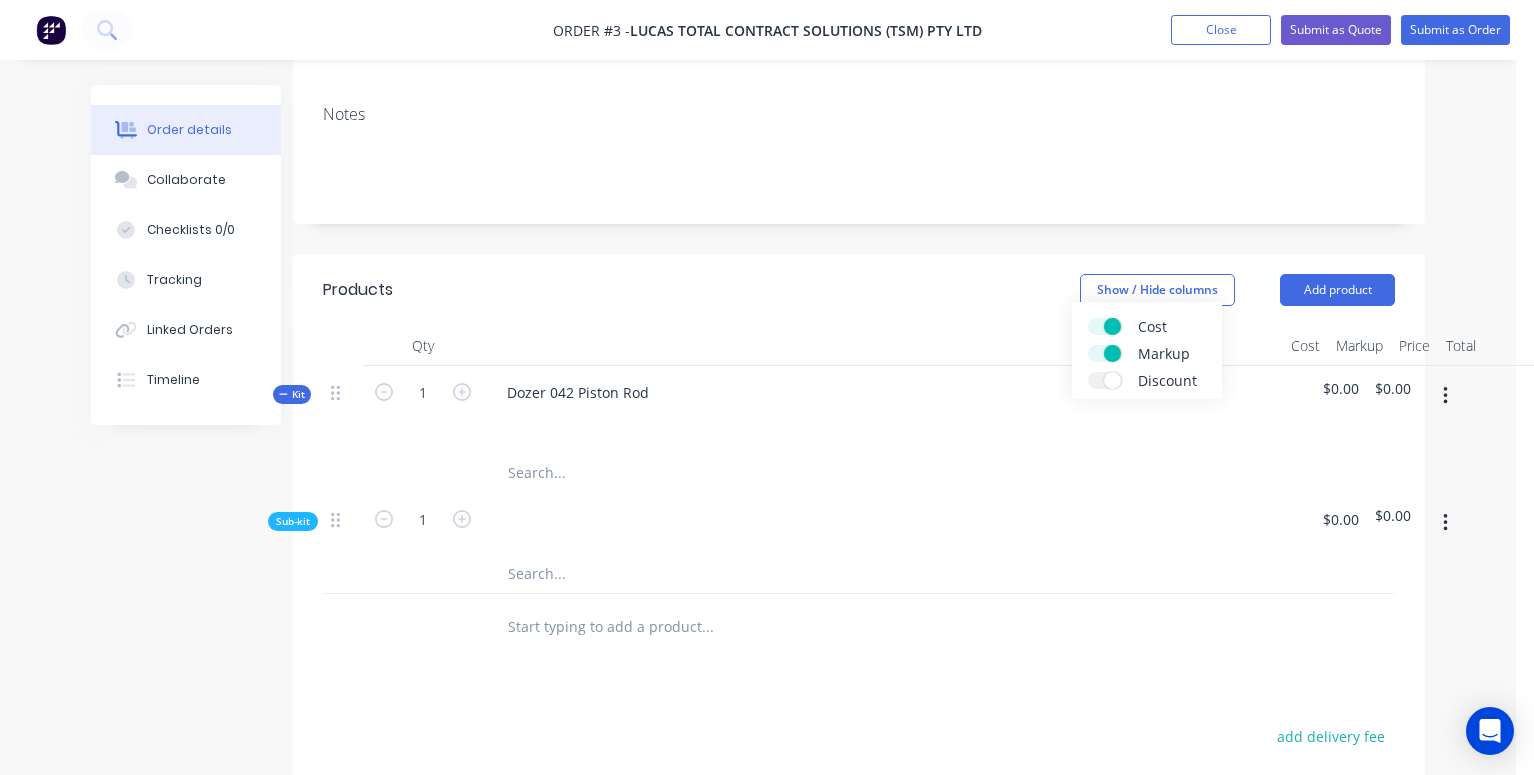 scroll, scrollTop: 334, scrollLeft: 0, axis: vertical 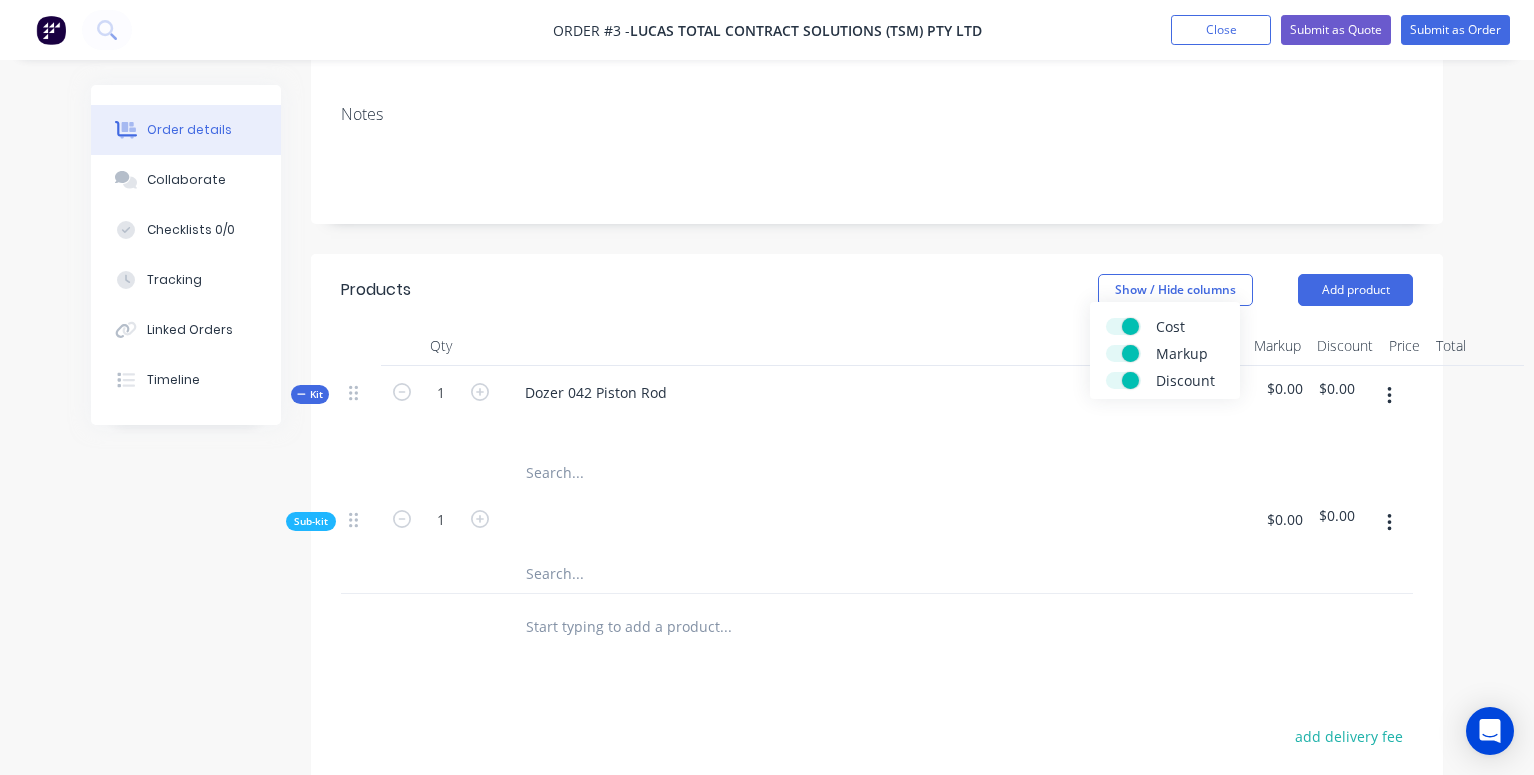 click on "Discount" at bounding box center (1123, 380) 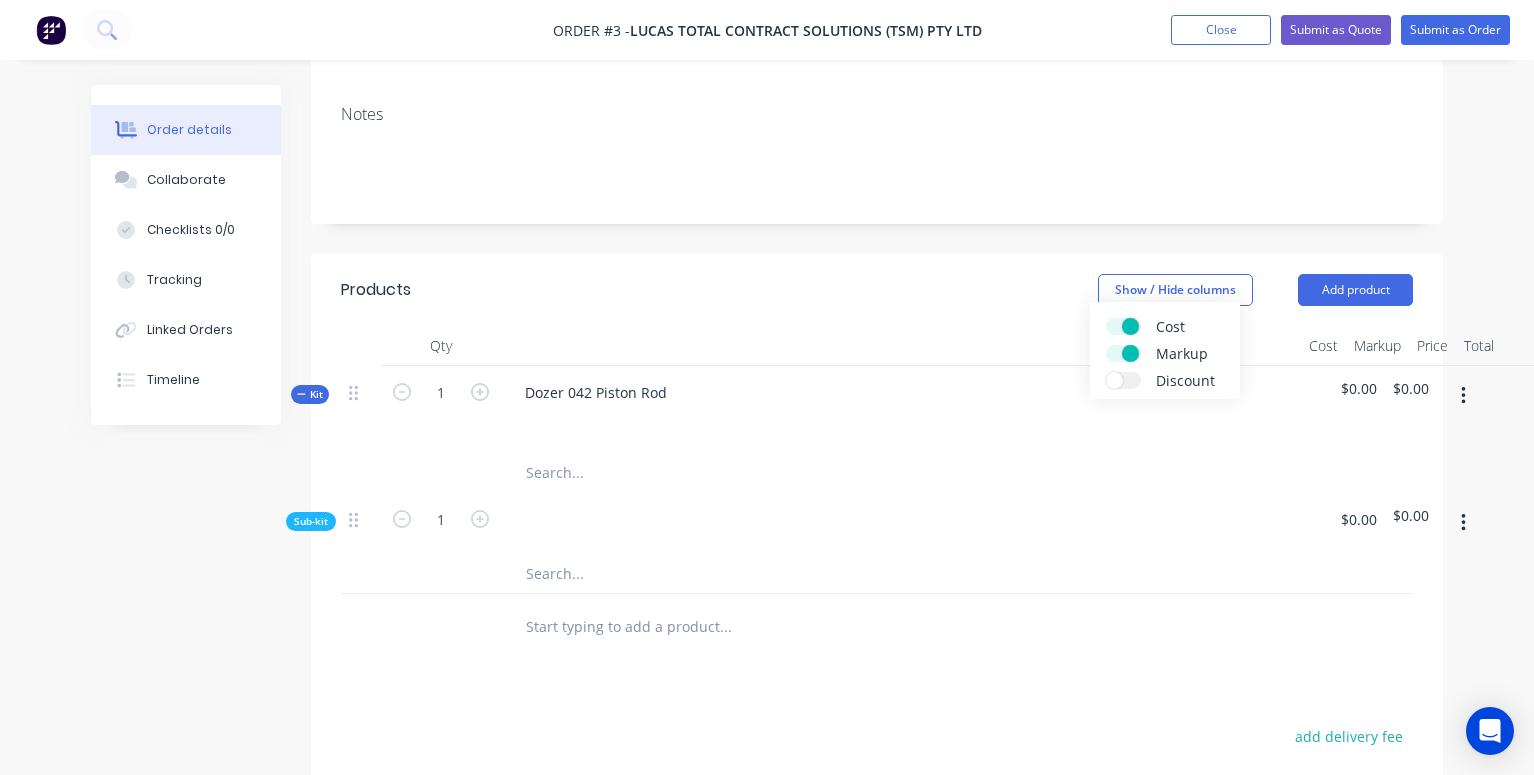 click at bounding box center (901, 523) 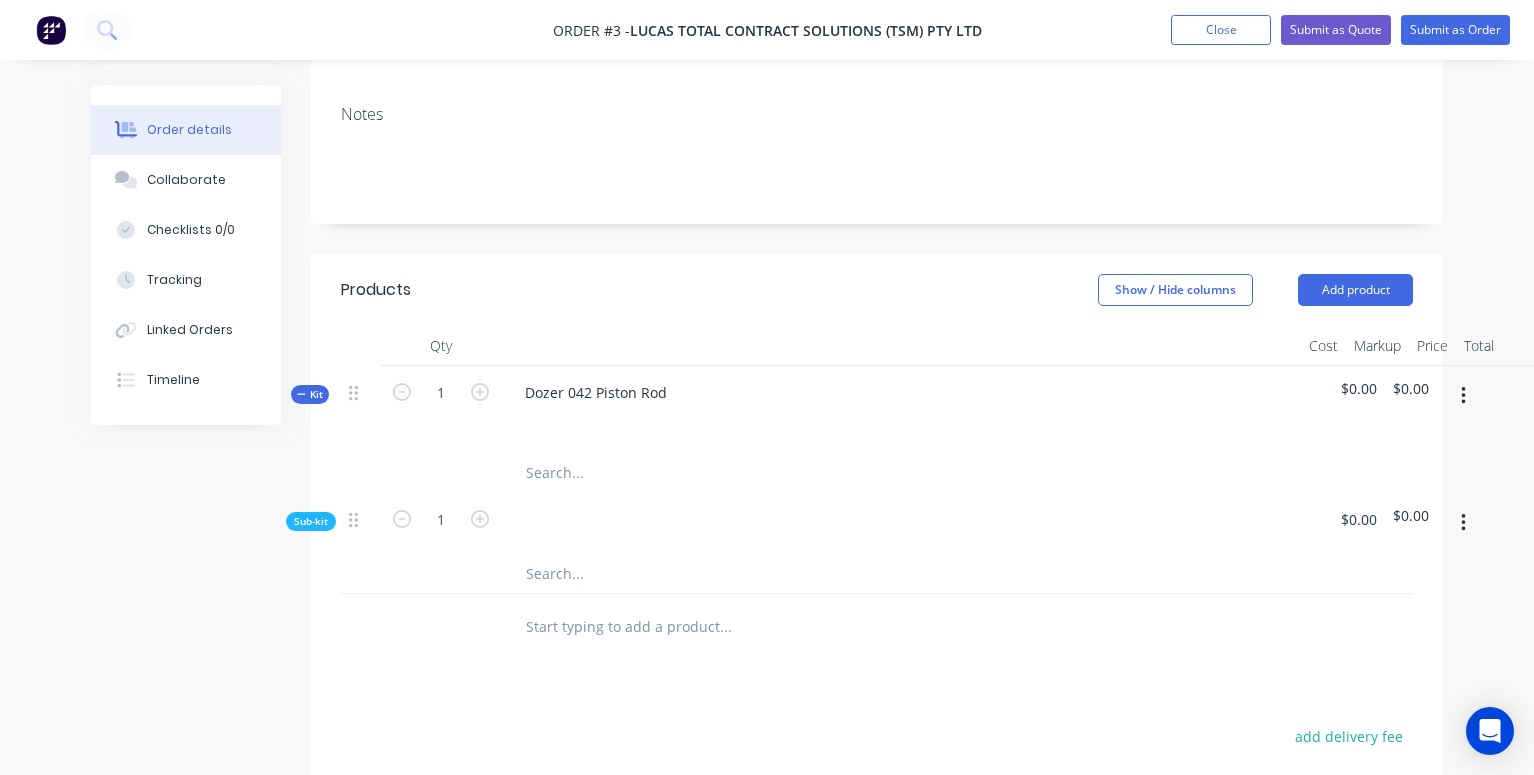 click on "$0.00" at bounding box center [1359, 409] 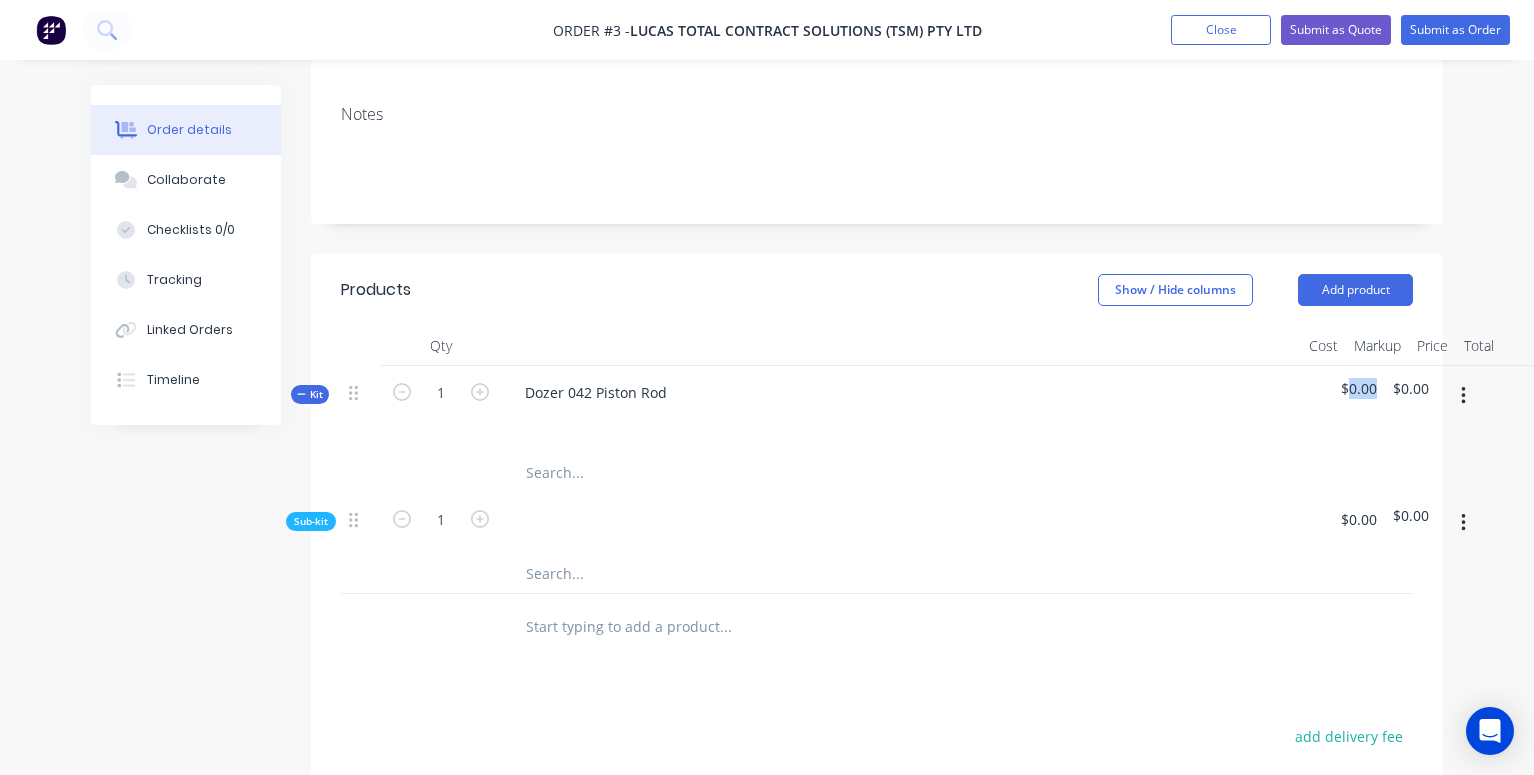 click on "$0.00" at bounding box center (1359, 388) 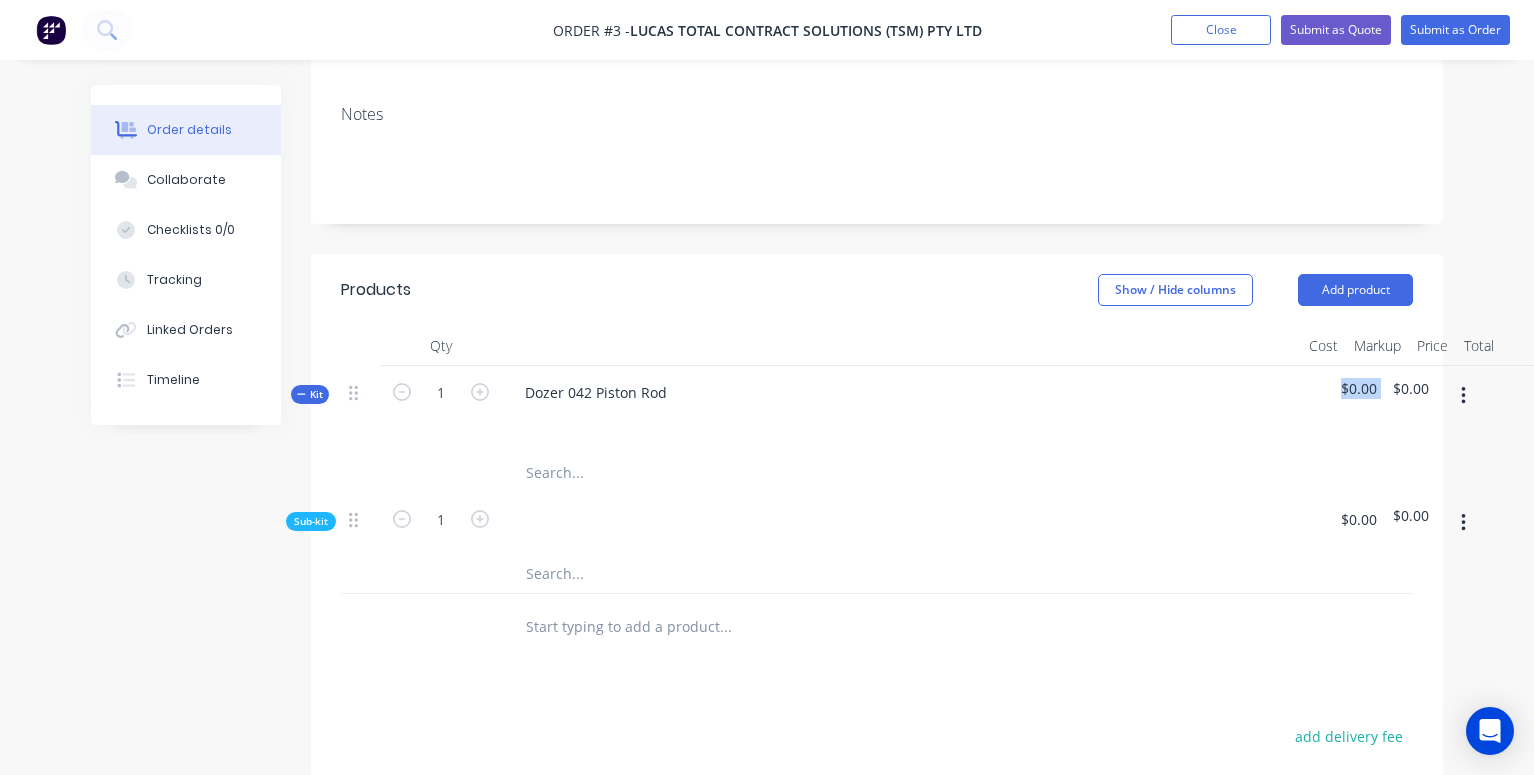 click on "$0.00" at bounding box center [1359, 388] 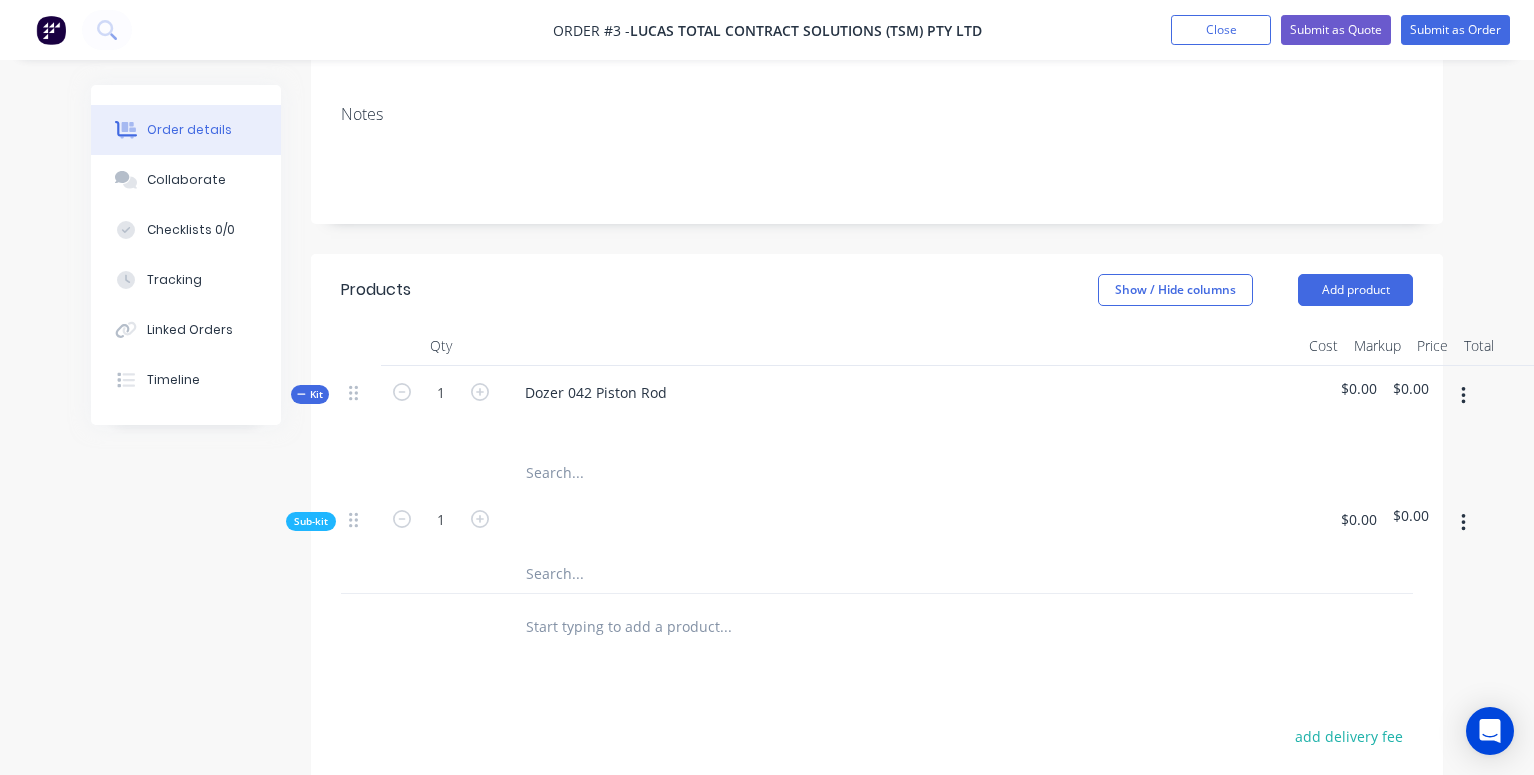 click on "$0.00" at bounding box center [1359, 388] 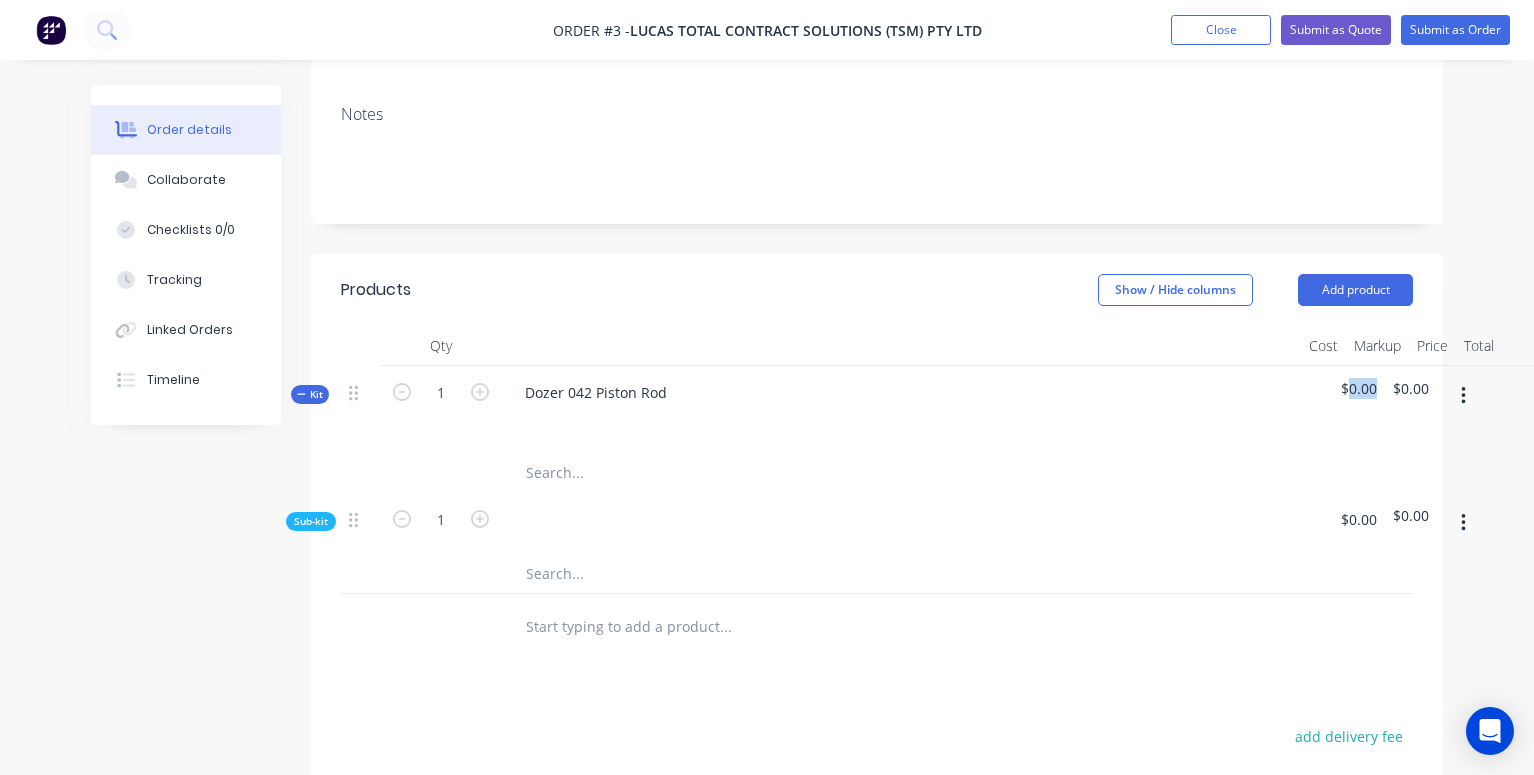 click on "$0.00" at bounding box center [1359, 388] 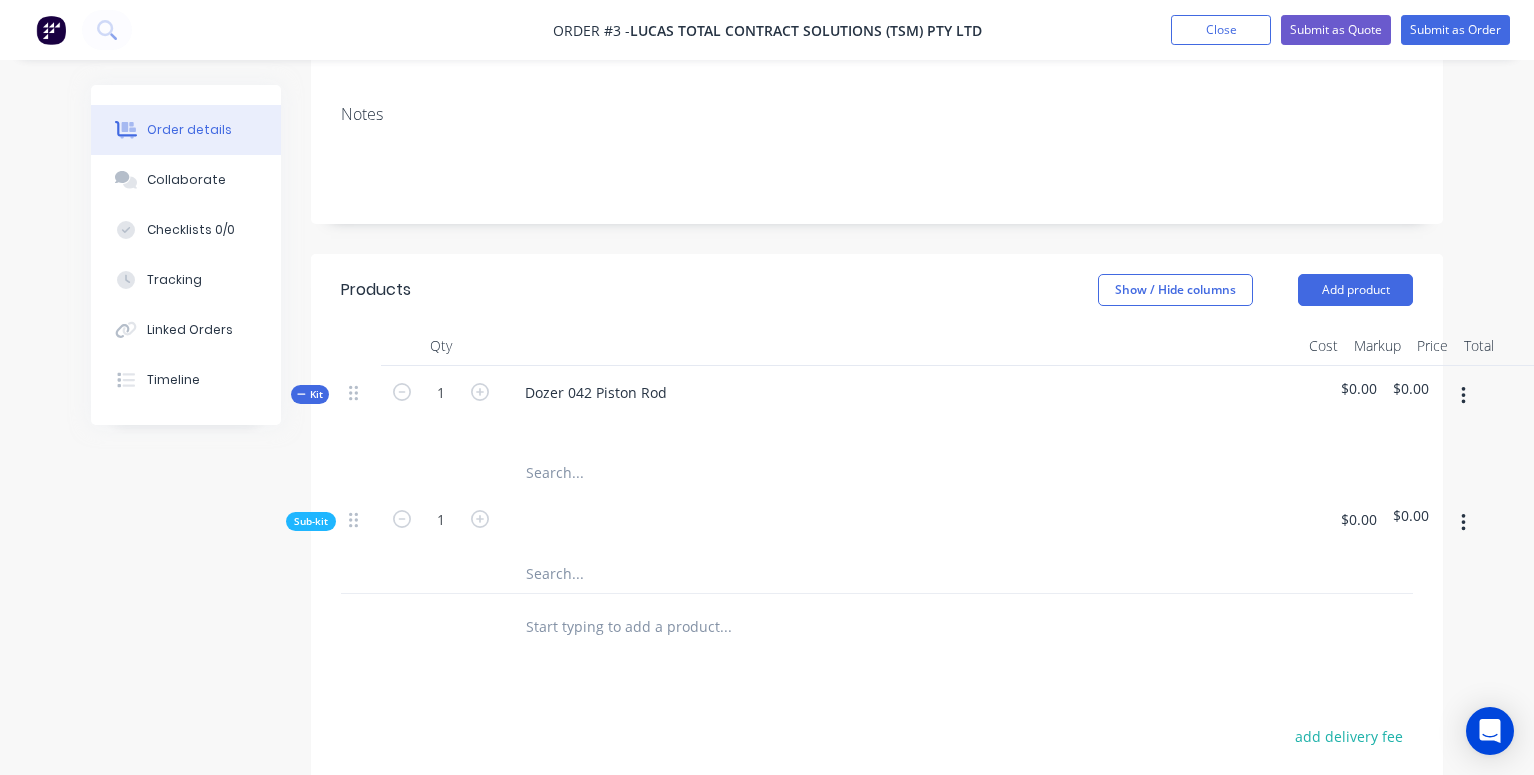 click on "Dozer 042 Piston Rod" at bounding box center [901, 409] 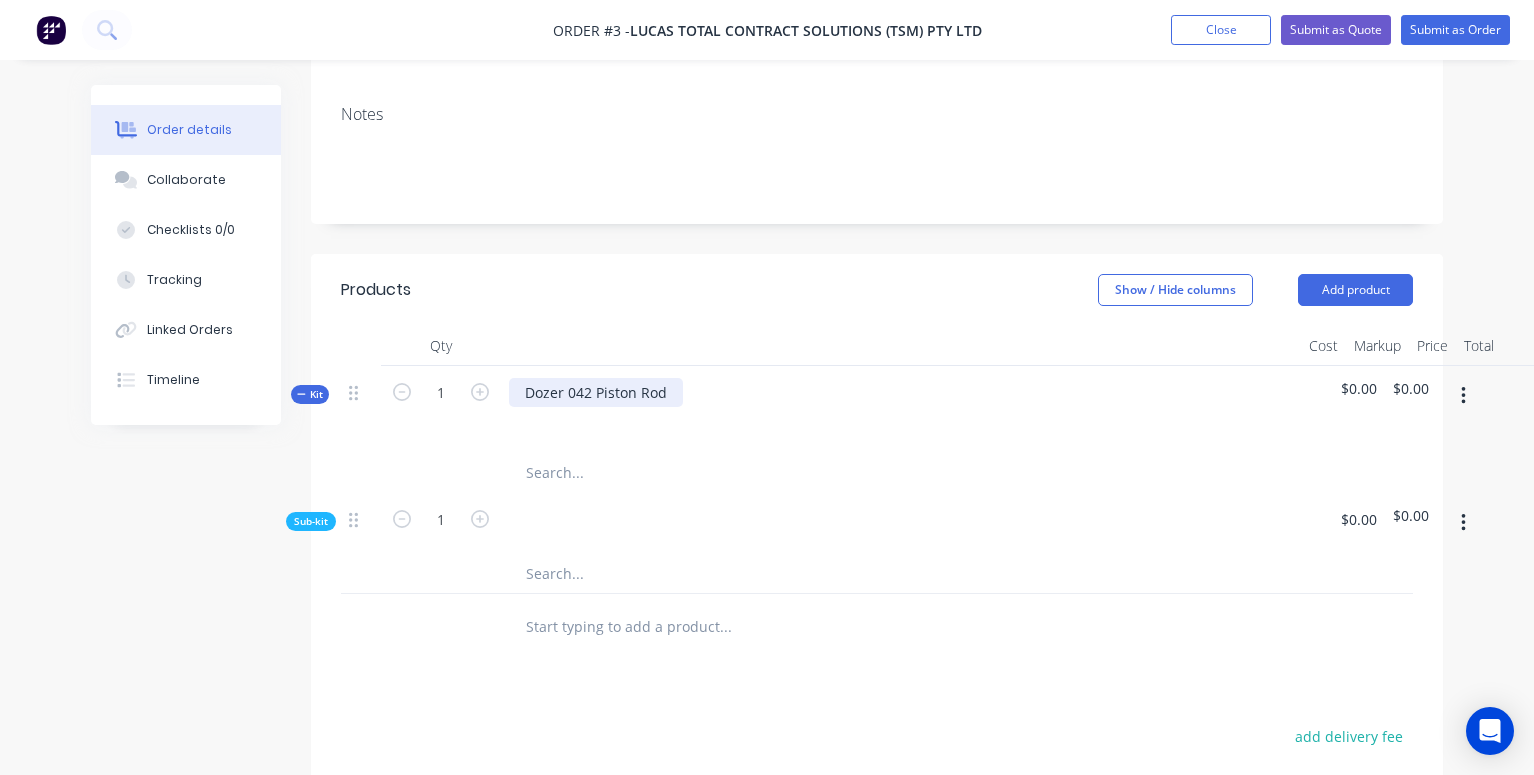 click on "Dozer 042 Piston Rod" at bounding box center [596, 392] 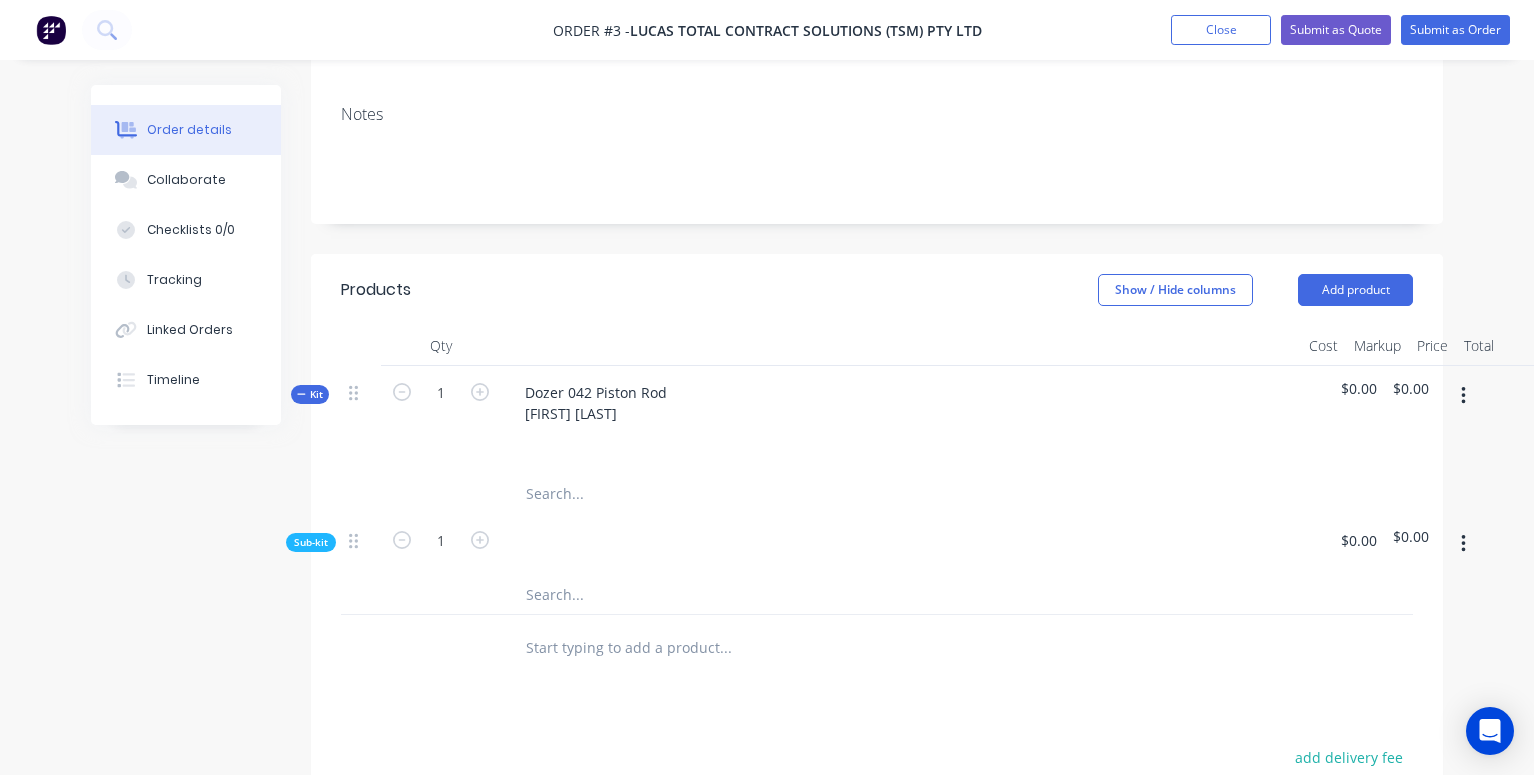 click at bounding box center (1463, 544) 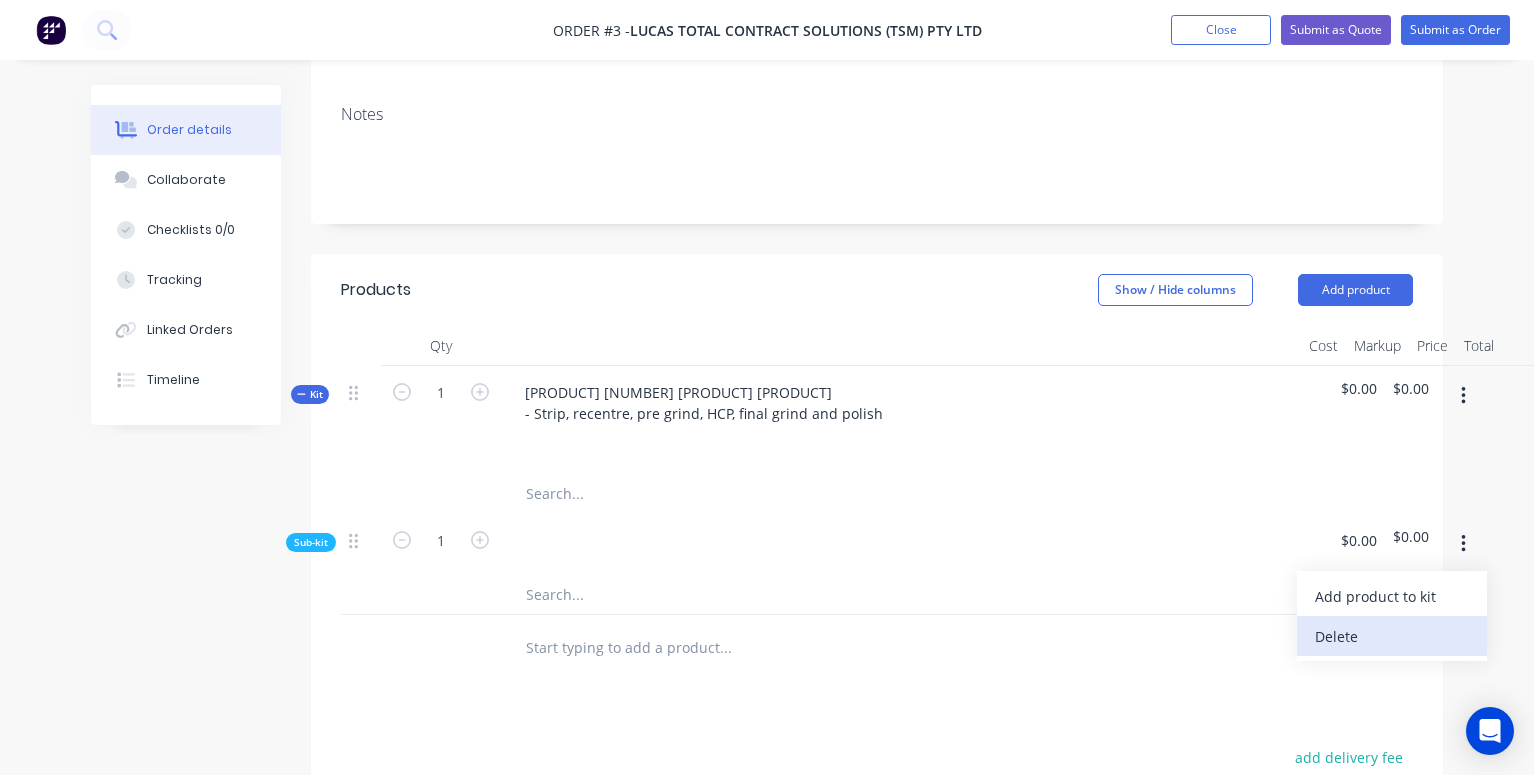 click on "Delete" at bounding box center (1392, 636) 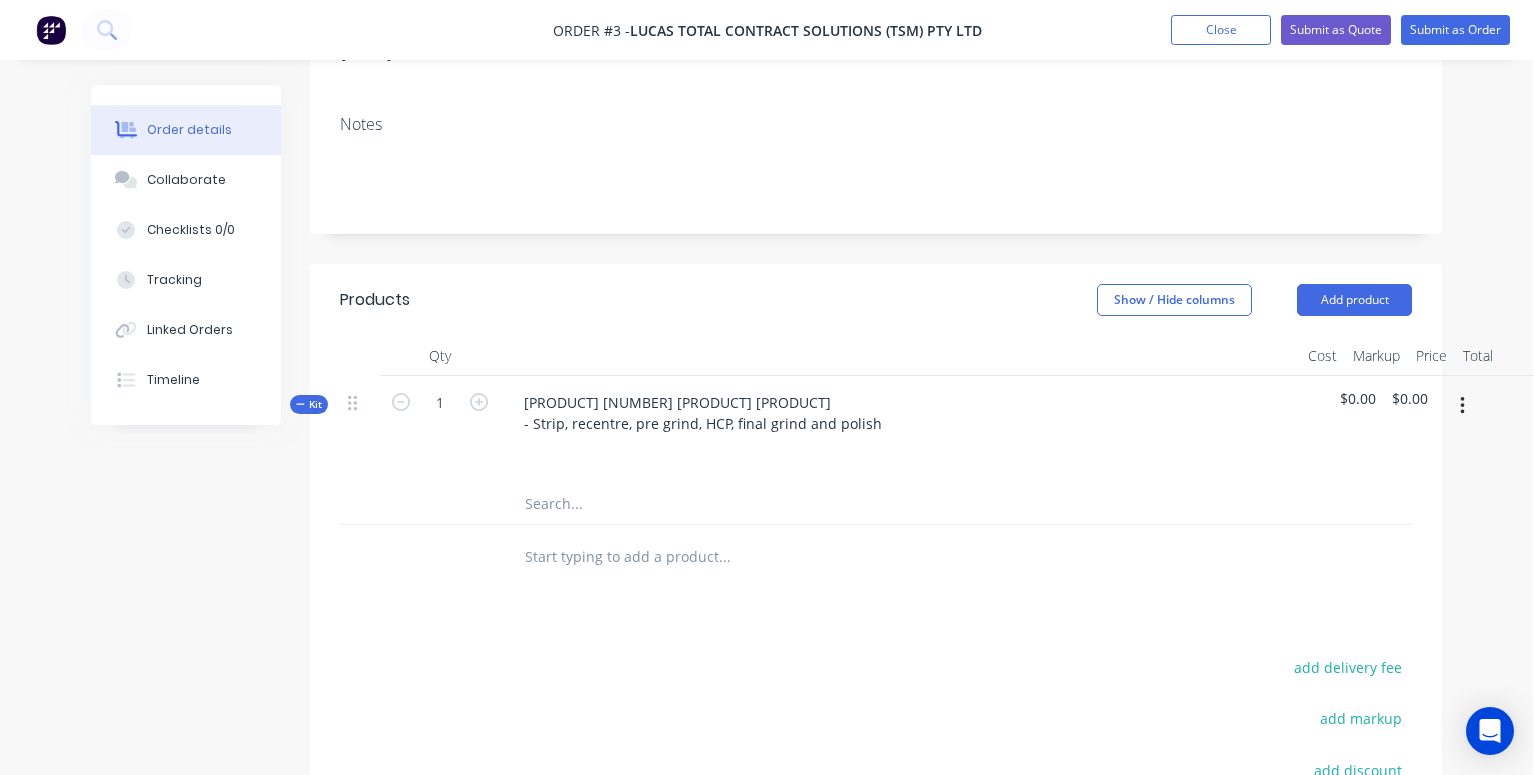 scroll, scrollTop: 324, scrollLeft: 0, axis: vertical 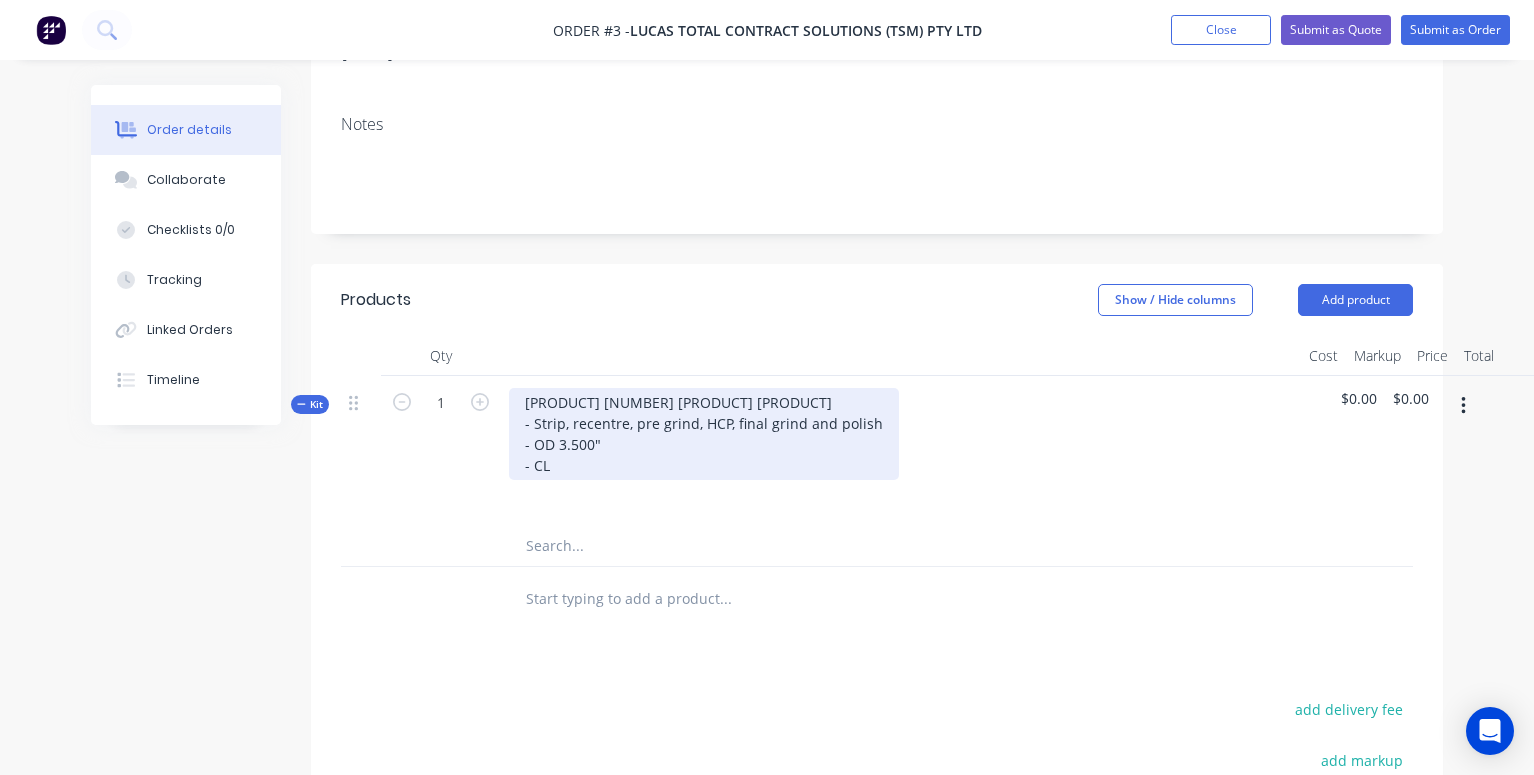 click on "- OD 3.500"
- CL" at bounding box center (704, 455) 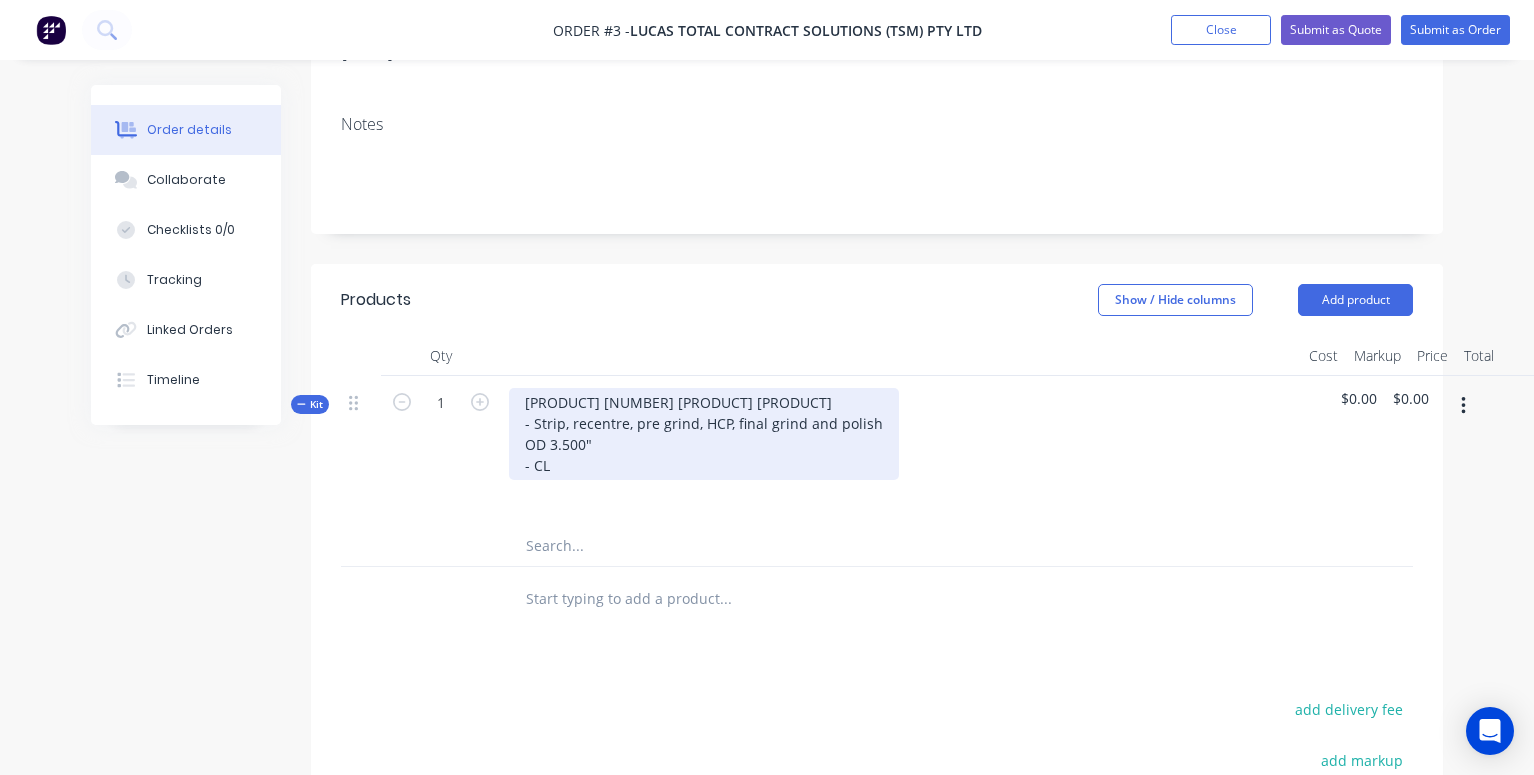 click on "[DIMENSIONS]
- [PRODUCT]" at bounding box center (704, 455) 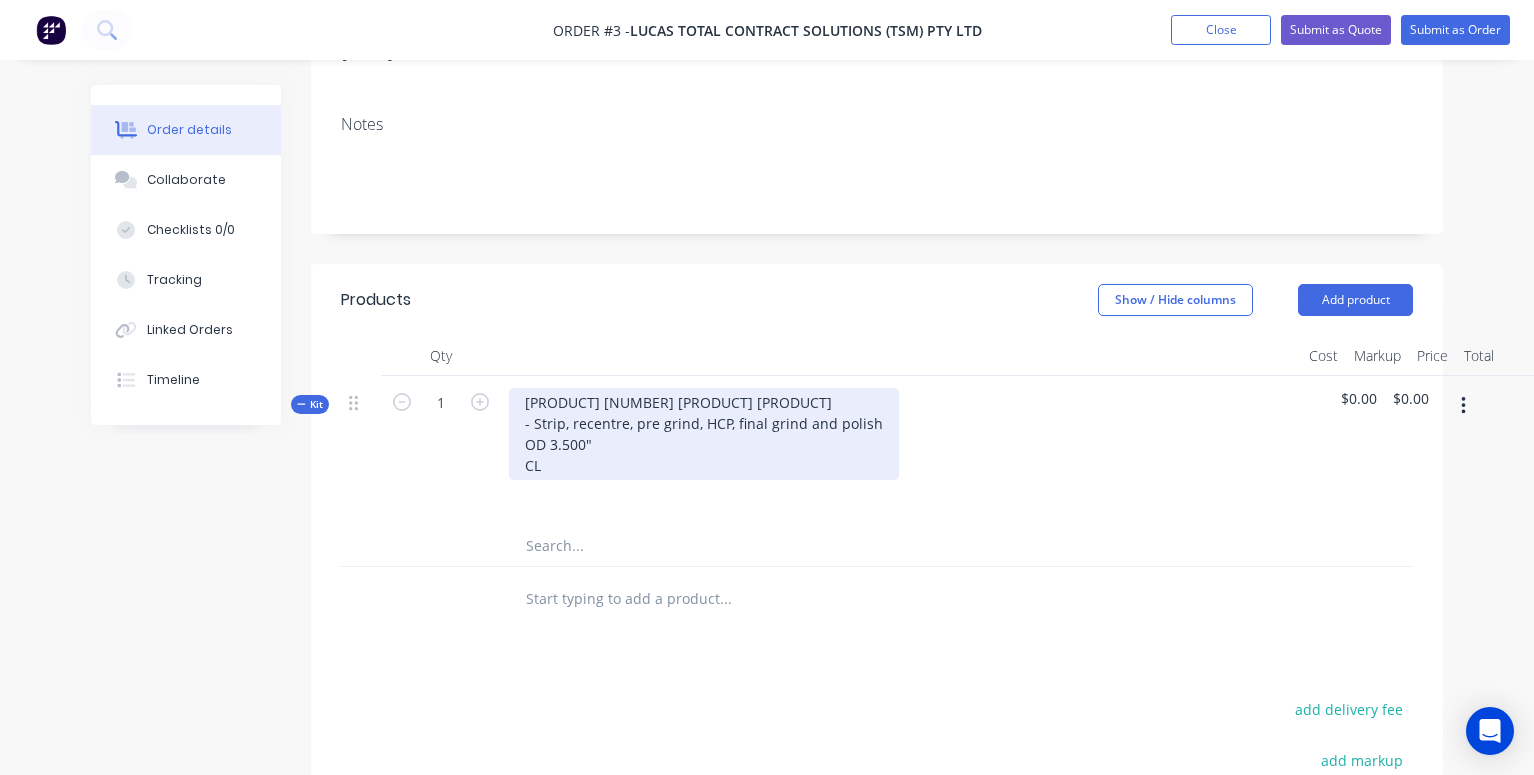 click on "OD 3.500"
CL" at bounding box center [704, 455] 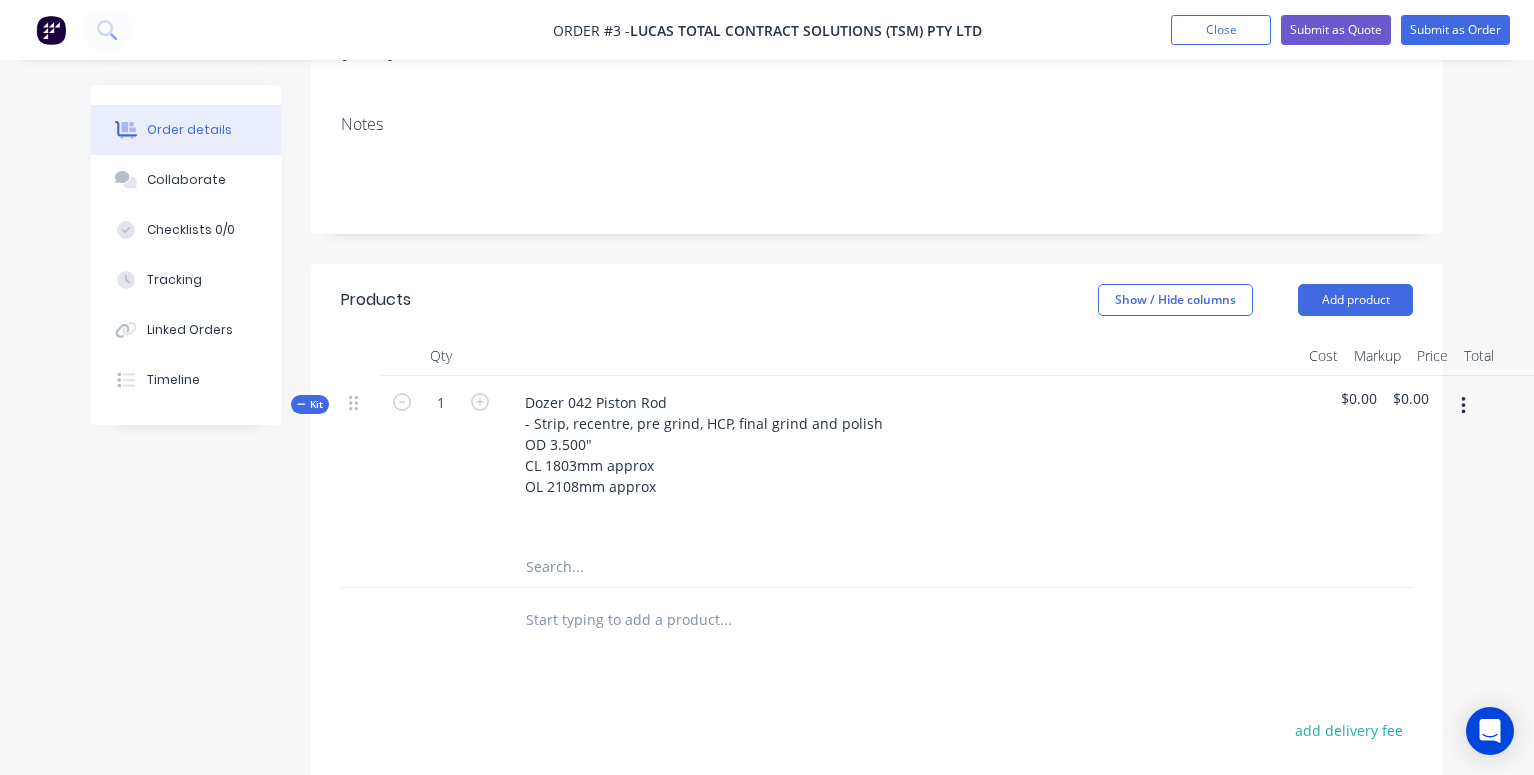 click on "$0.00" at bounding box center (1359, 461) 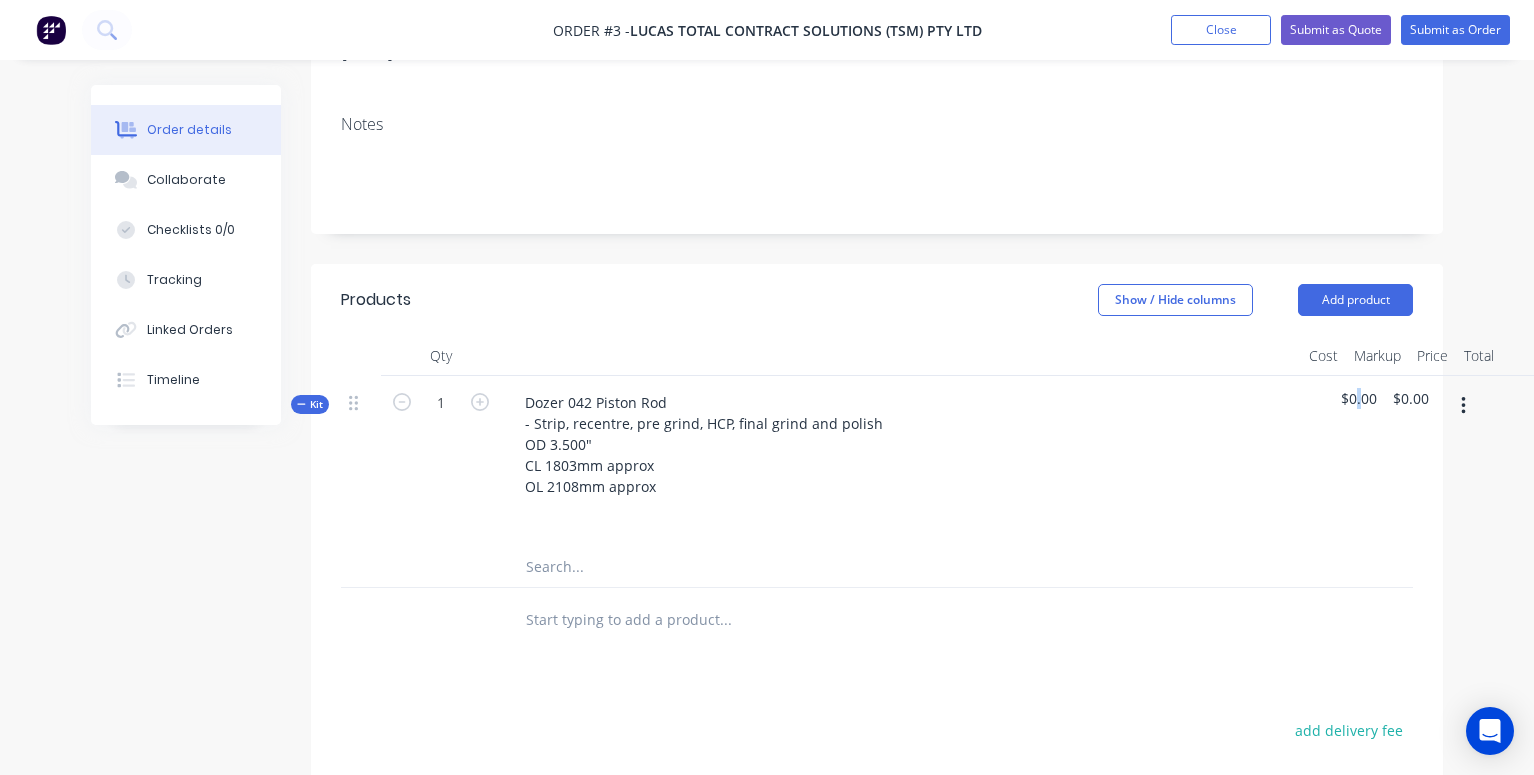 click on "$0.00" at bounding box center [1359, 398] 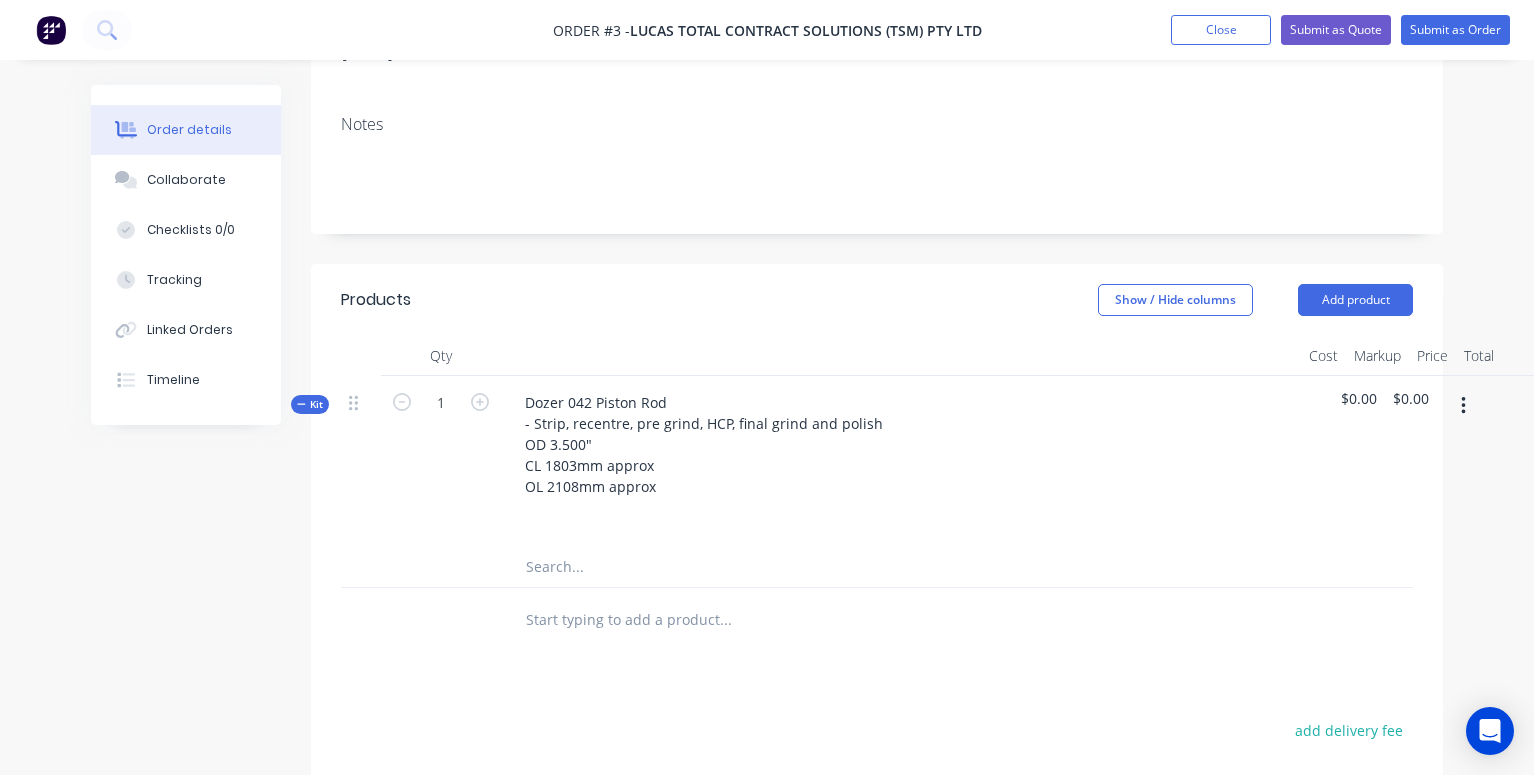 click at bounding box center [1325, 461] 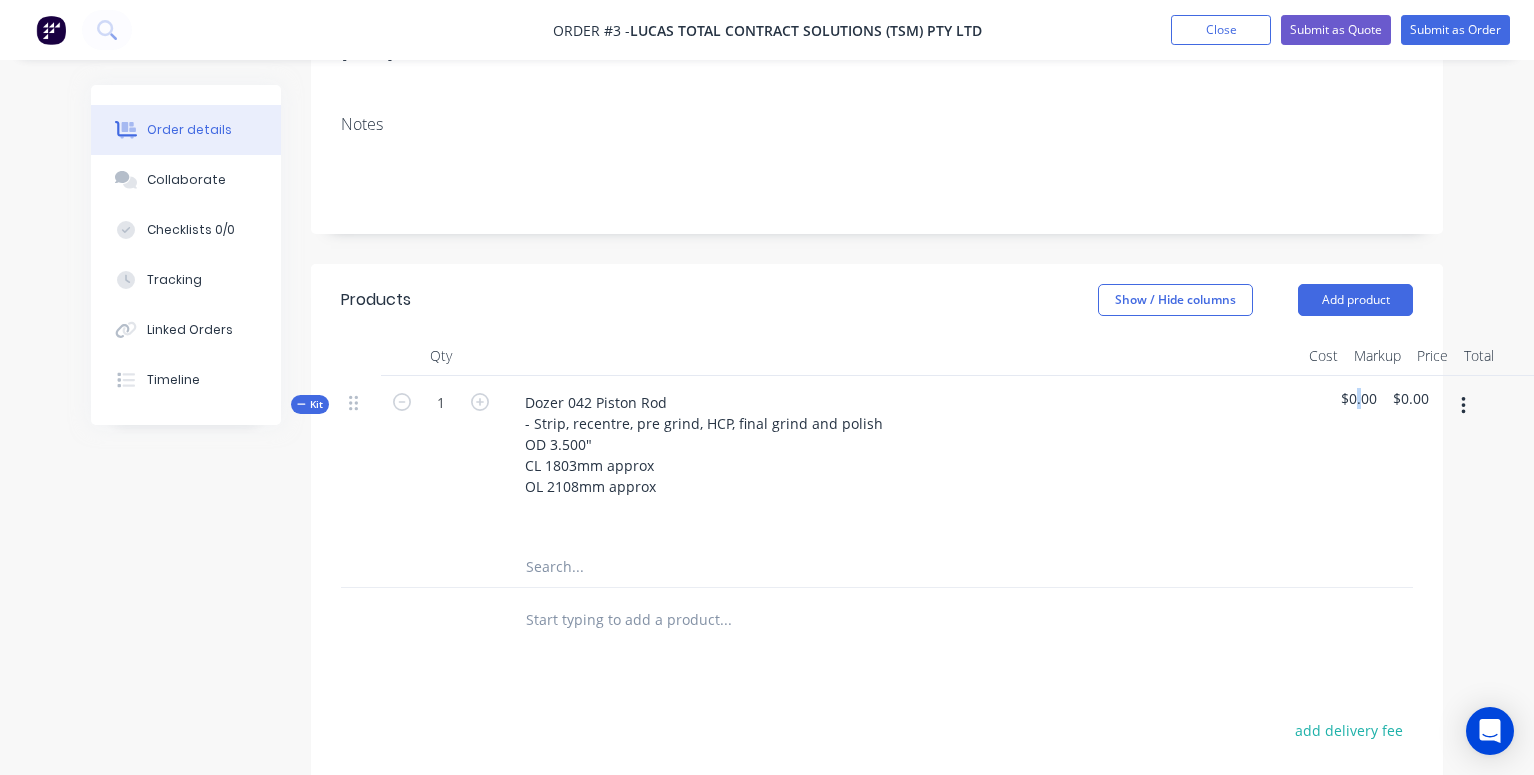 click on "$0.00" at bounding box center (1359, 398) 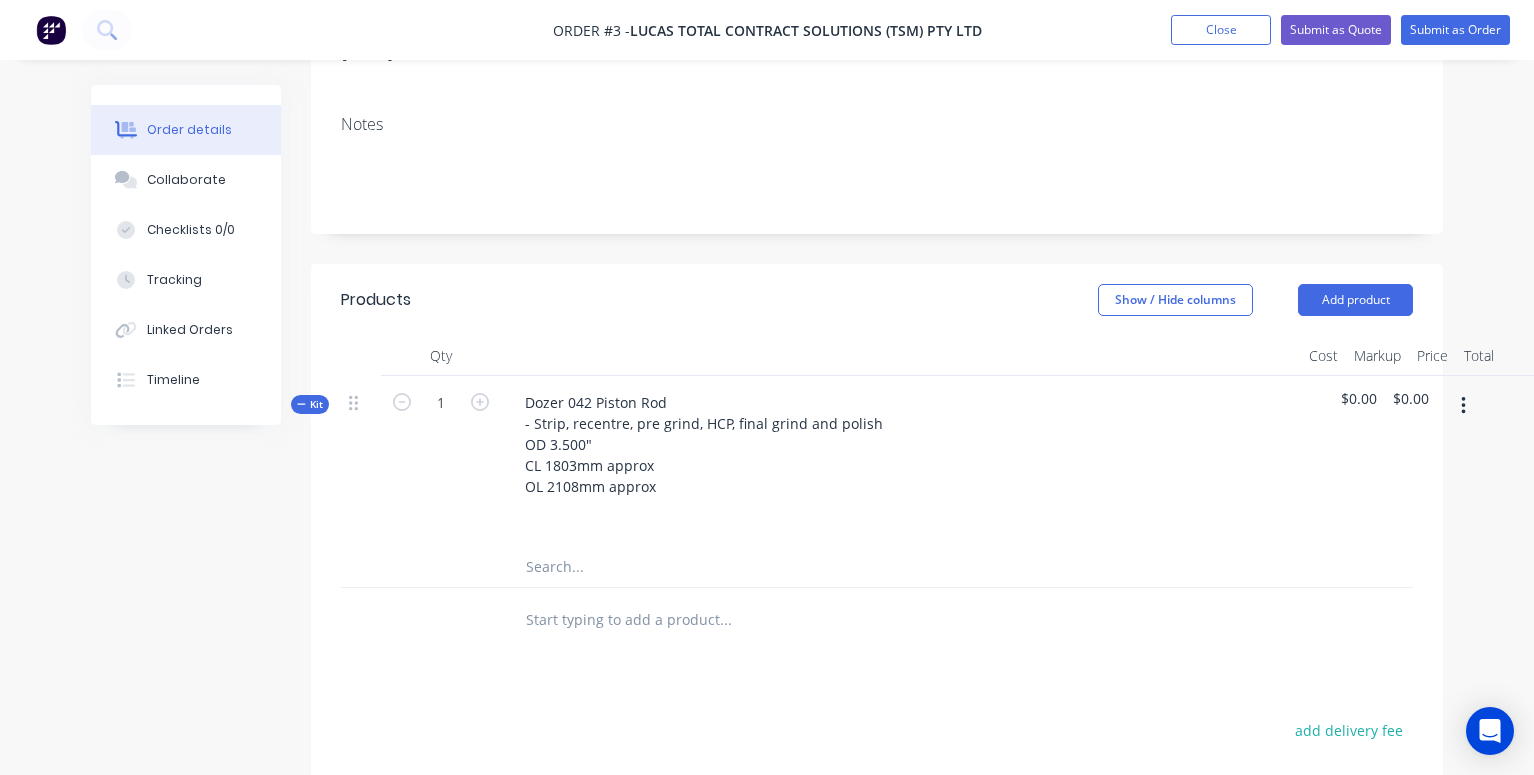 click on "$0.00" at bounding box center [1359, 461] 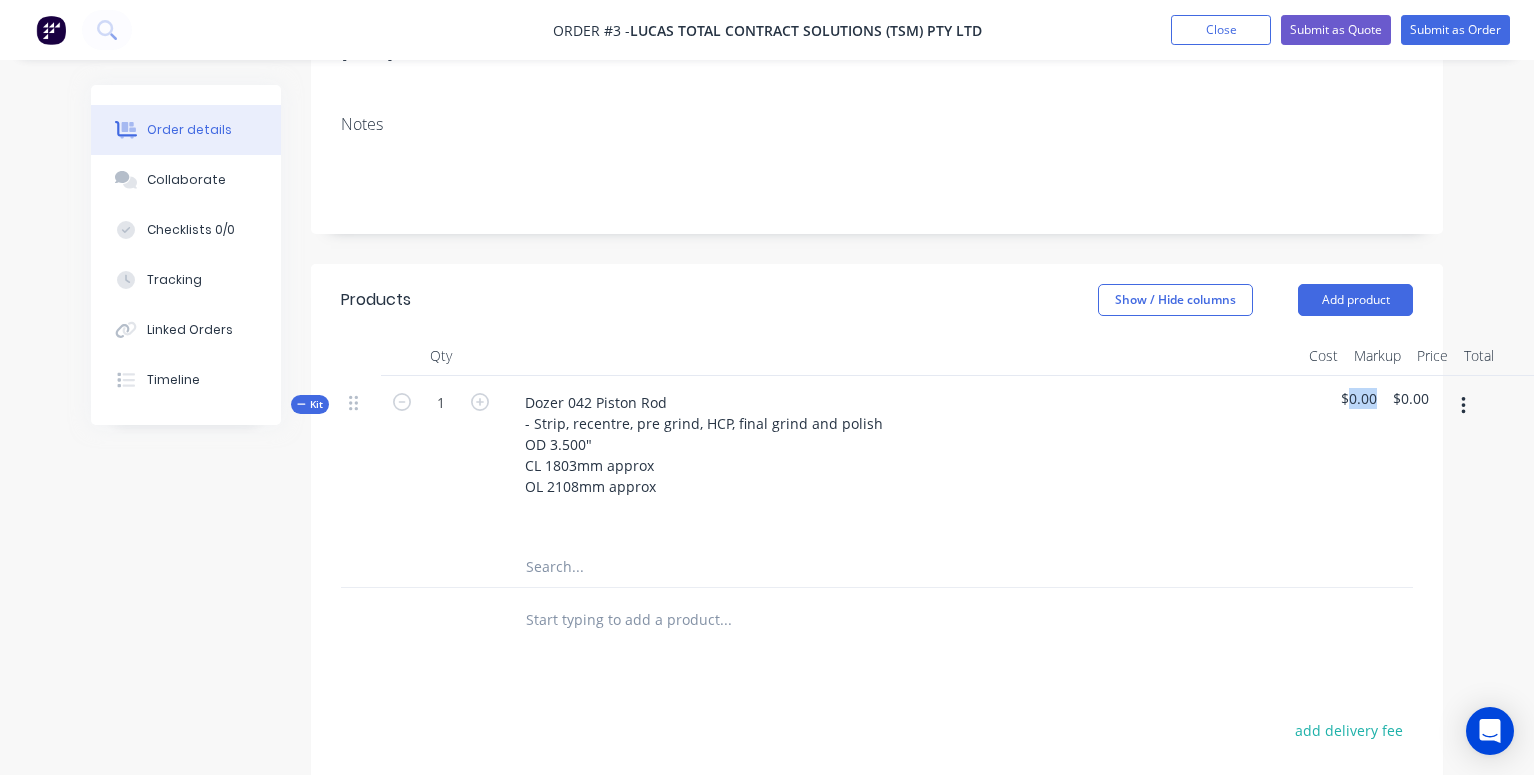 click on "$0.00" at bounding box center [1359, 398] 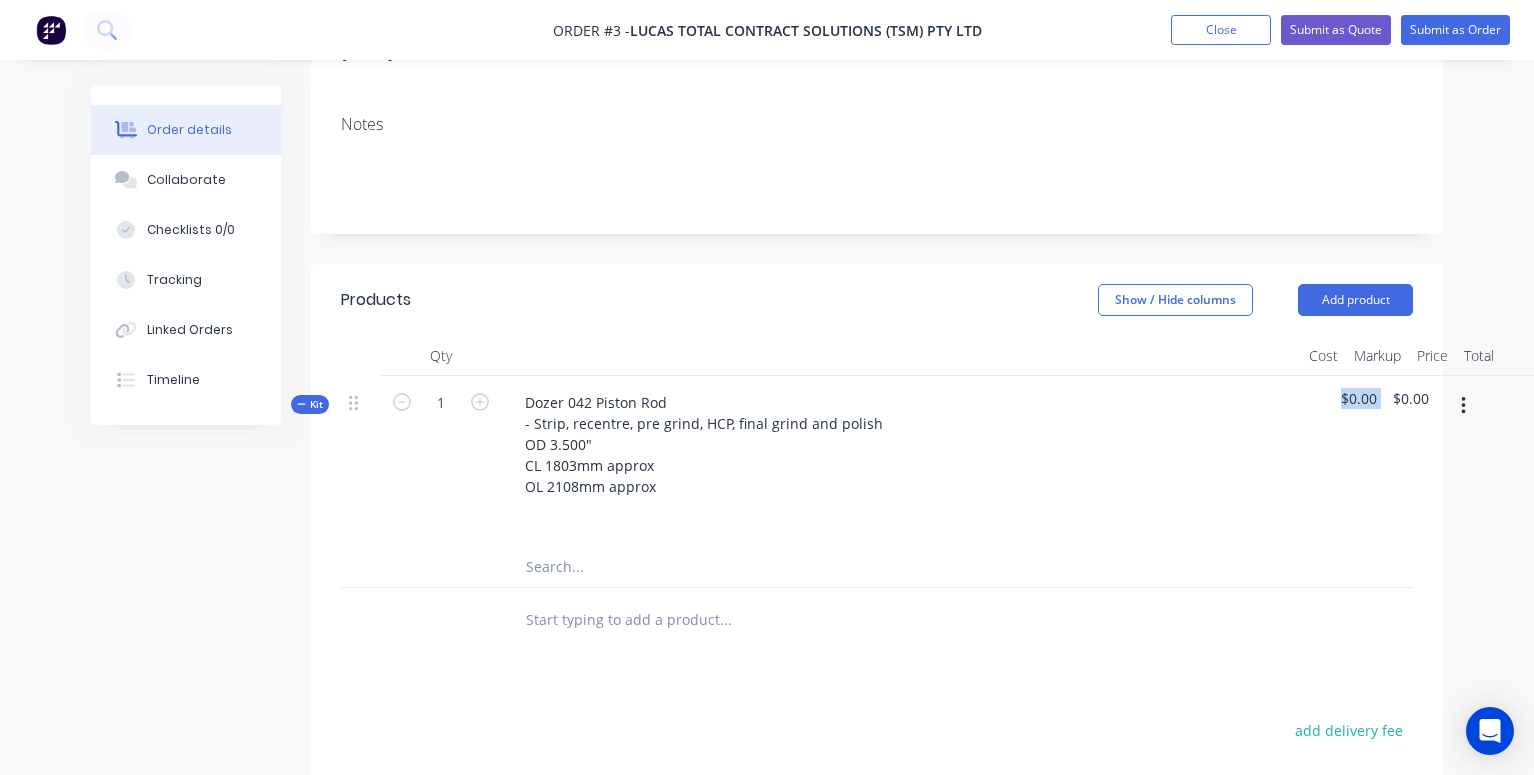 click on "$0.00" at bounding box center (1359, 398) 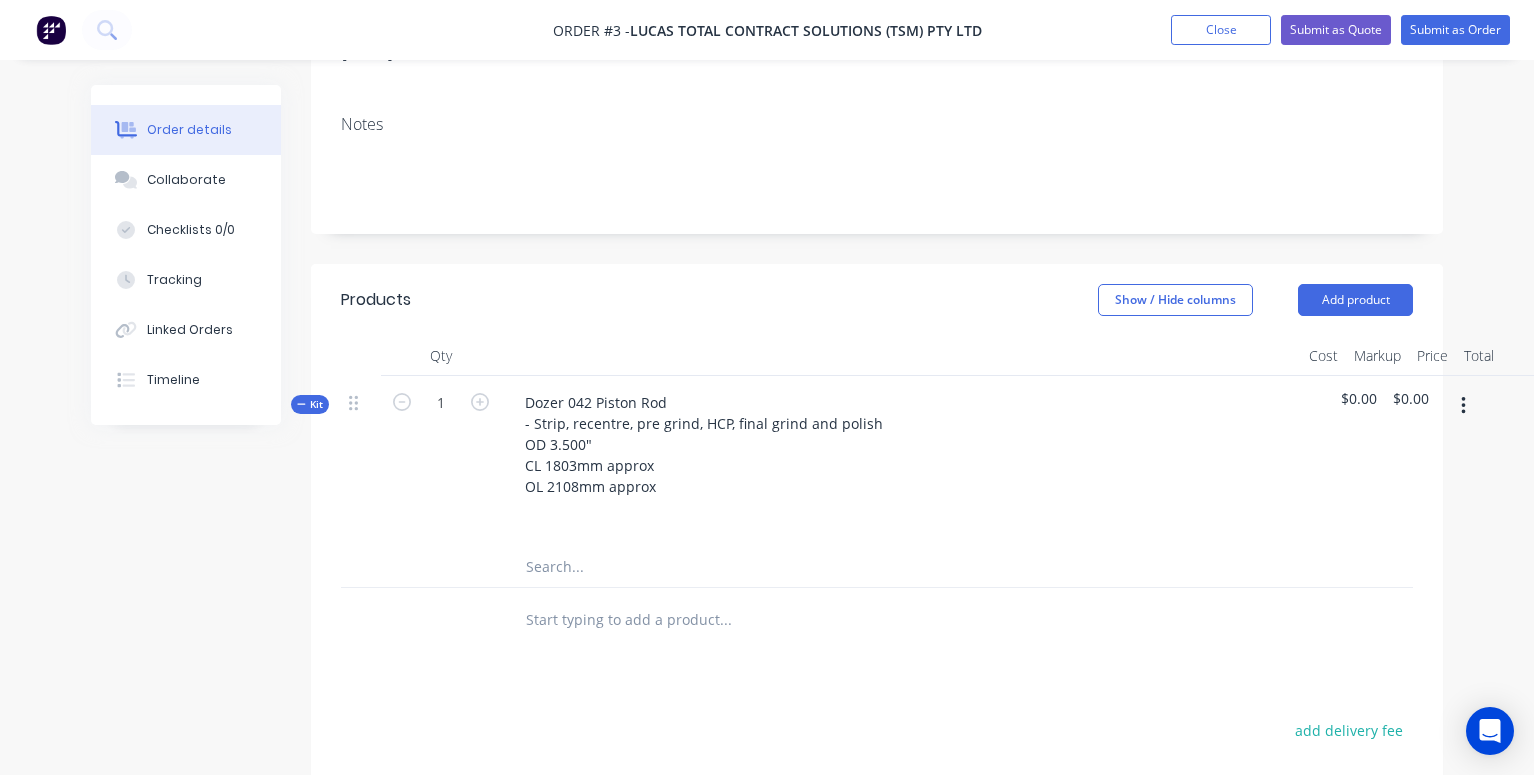 click at bounding box center (901, 515) 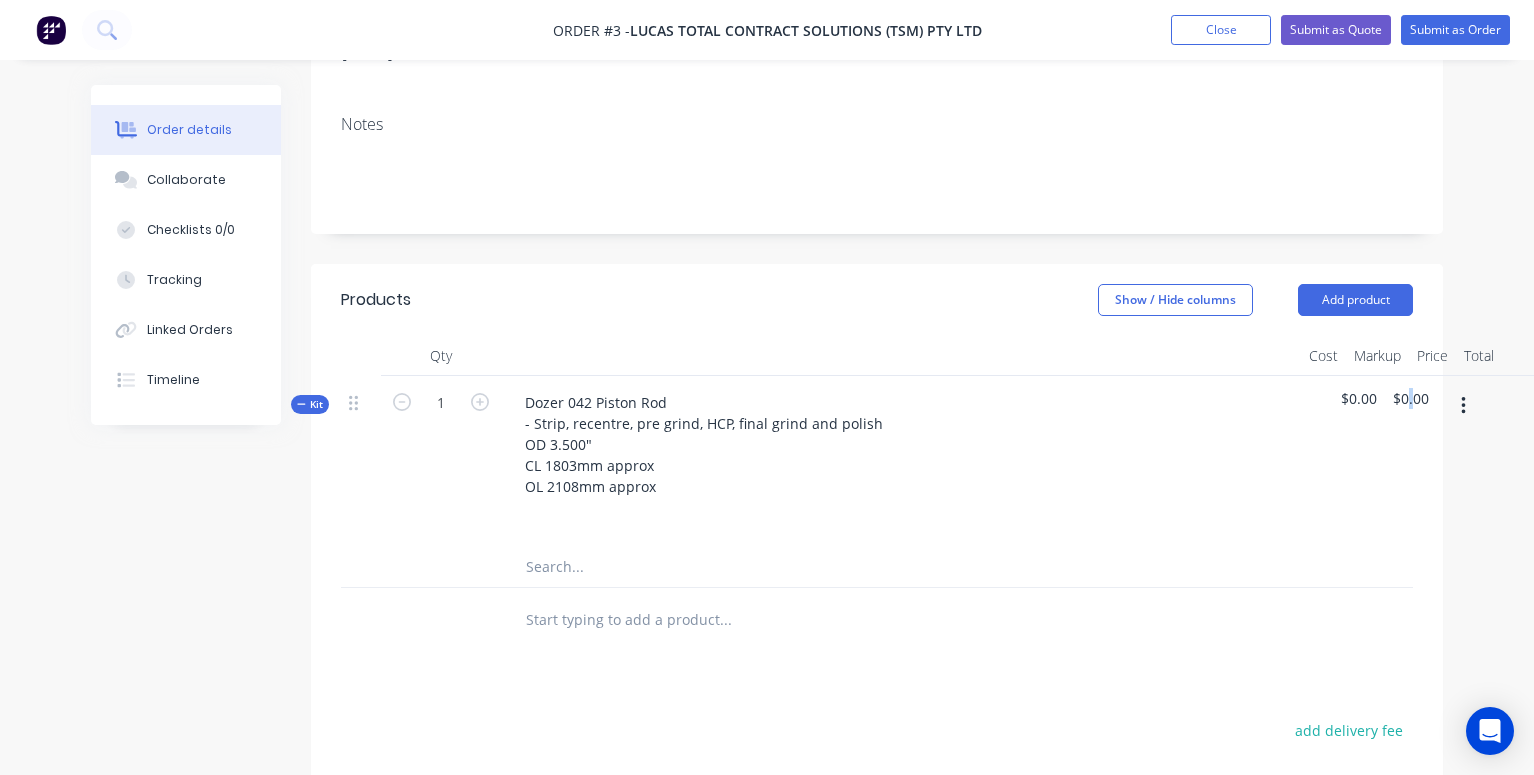 click on "$0.00" at bounding box center (1411, 398) 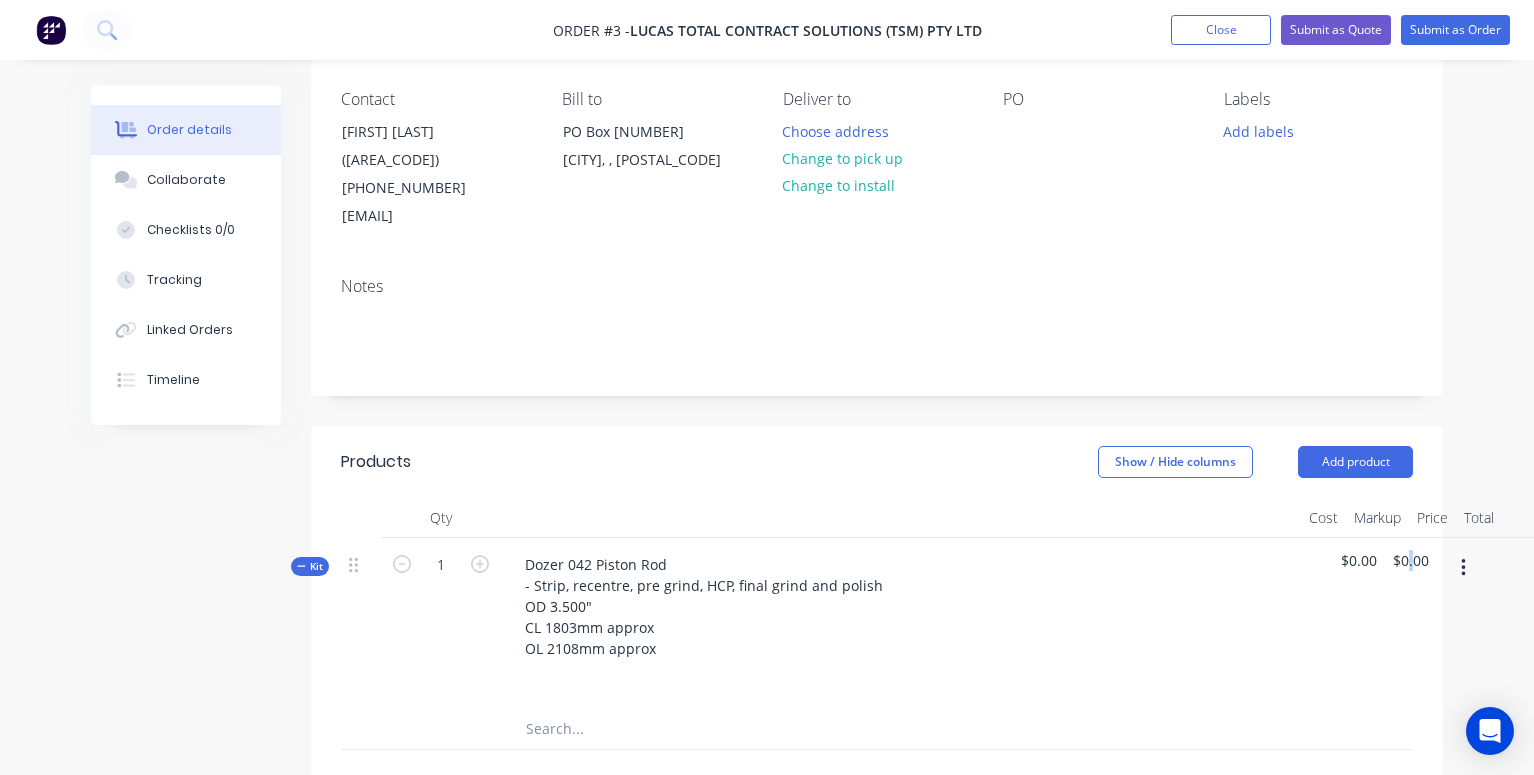 scroll, scrollTop: 409, scrollLeft: 0, axis: vertical 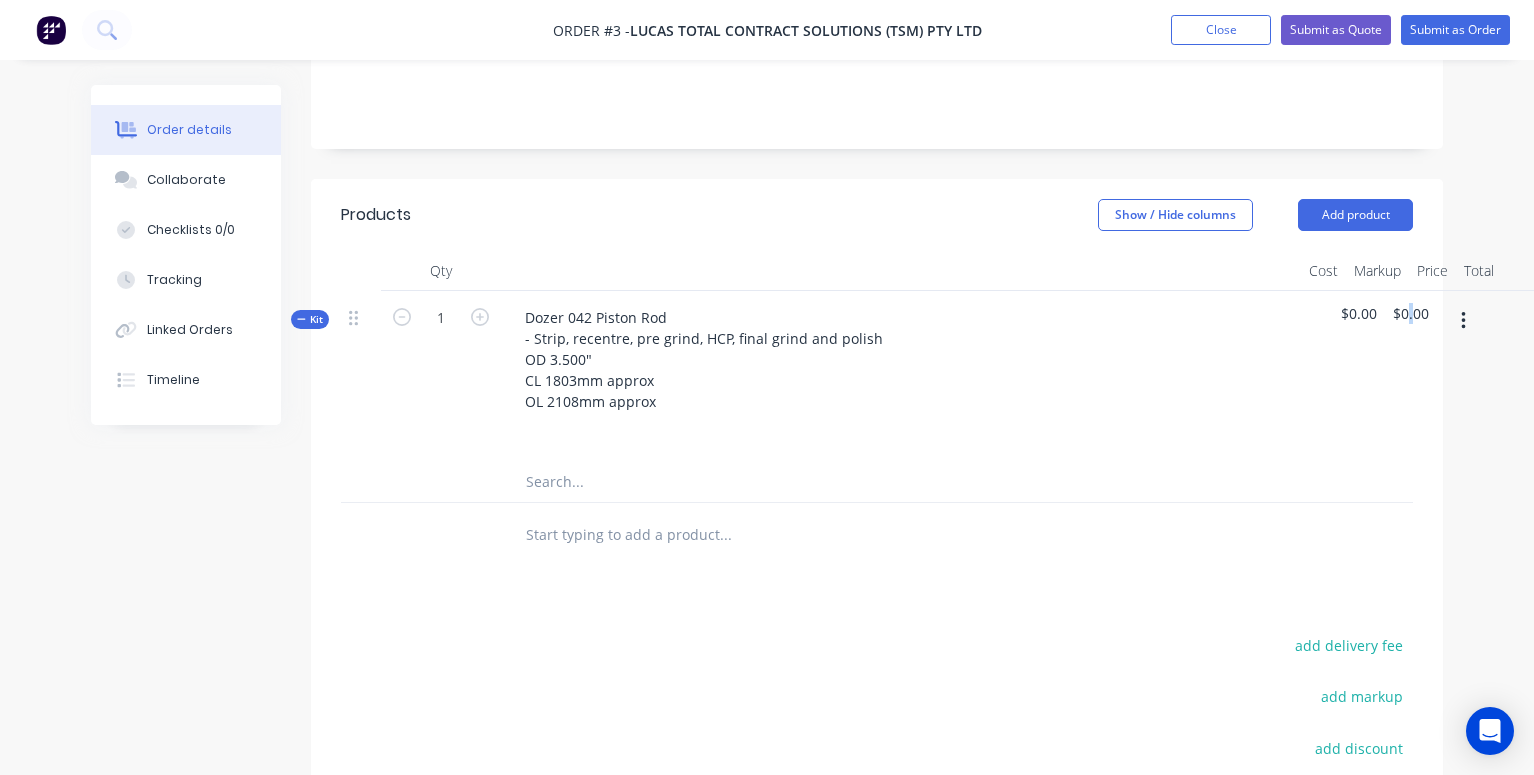click 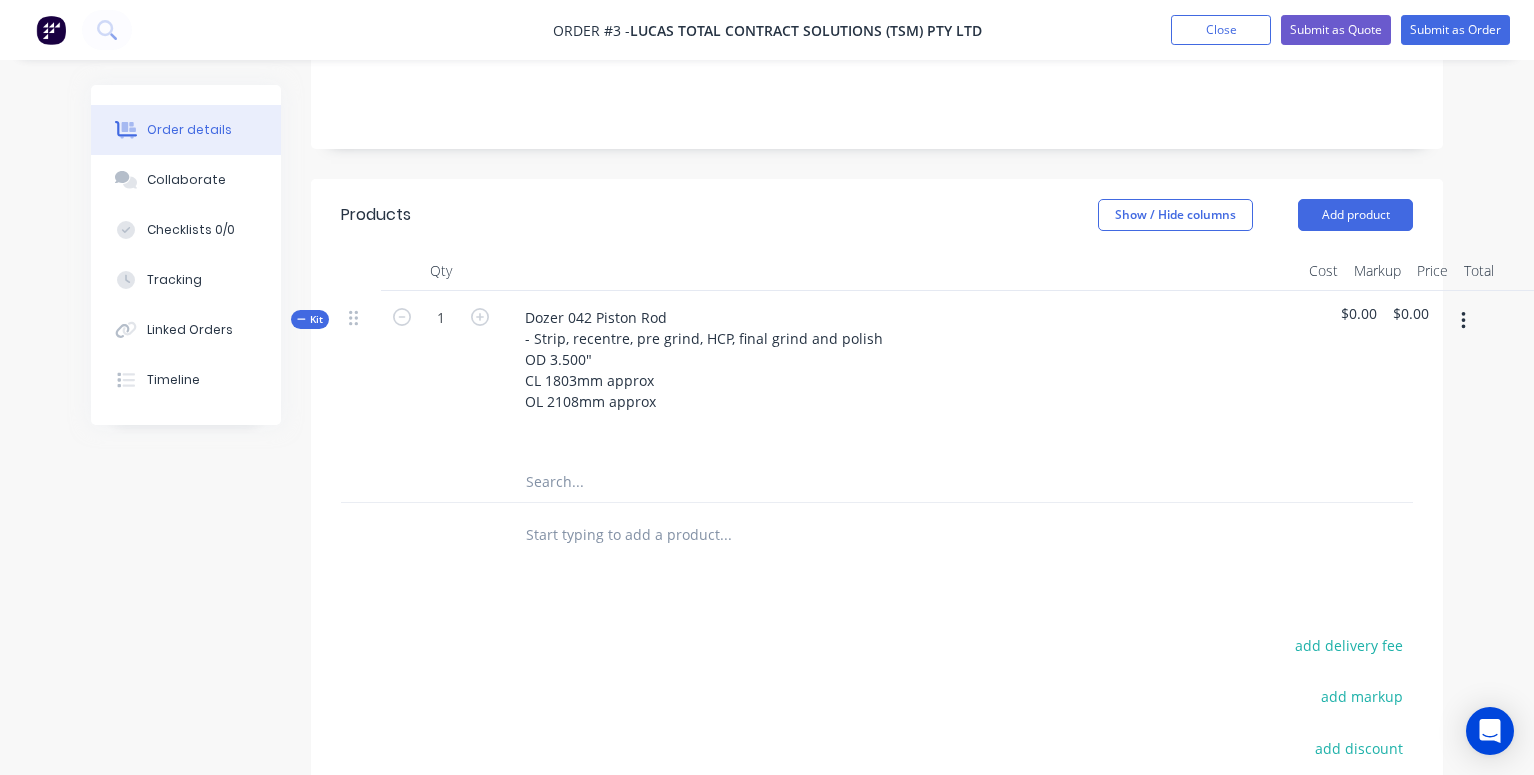 click at bounding box center (901, 430) 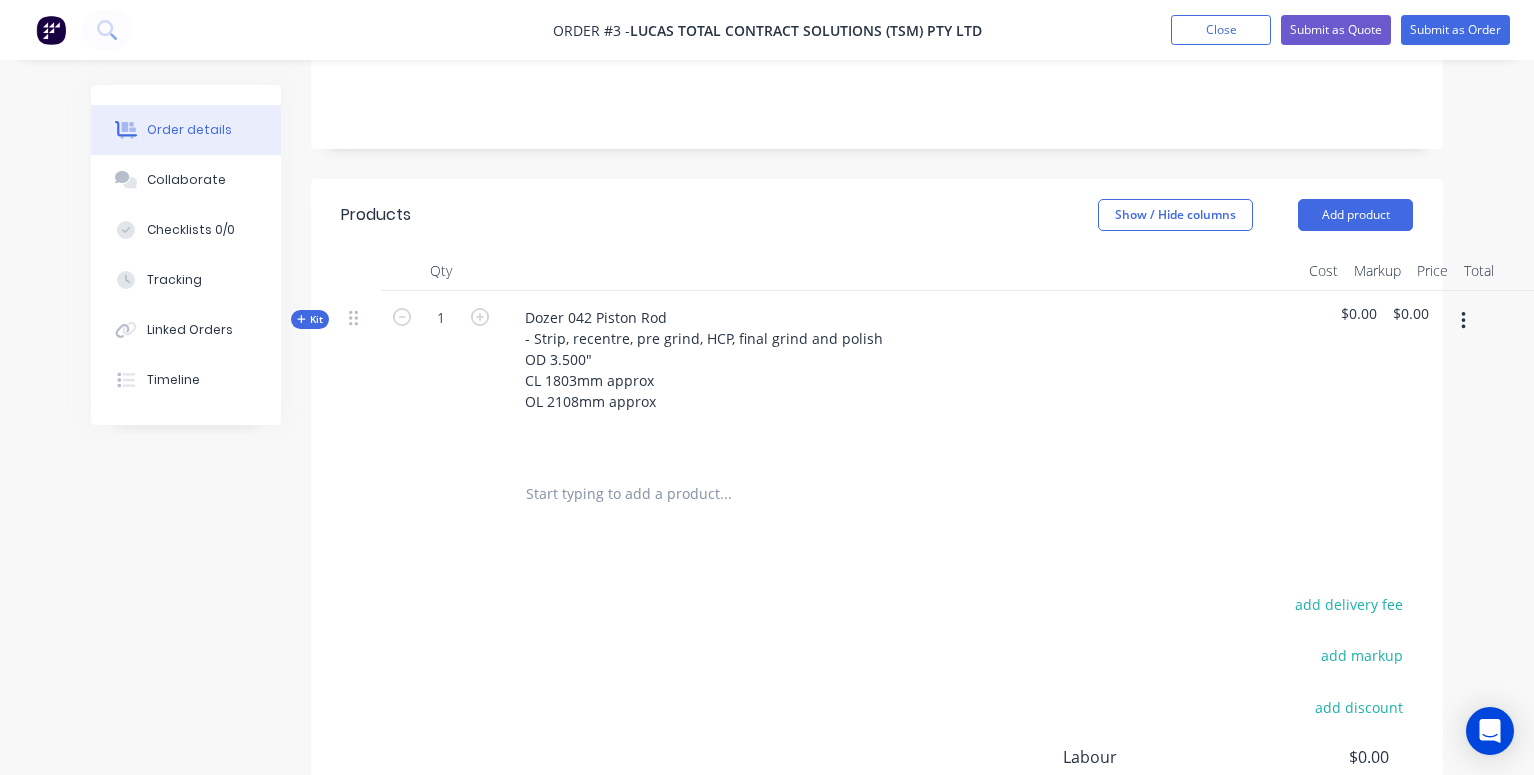 click on "Kit" at bounding box center (310, 319) 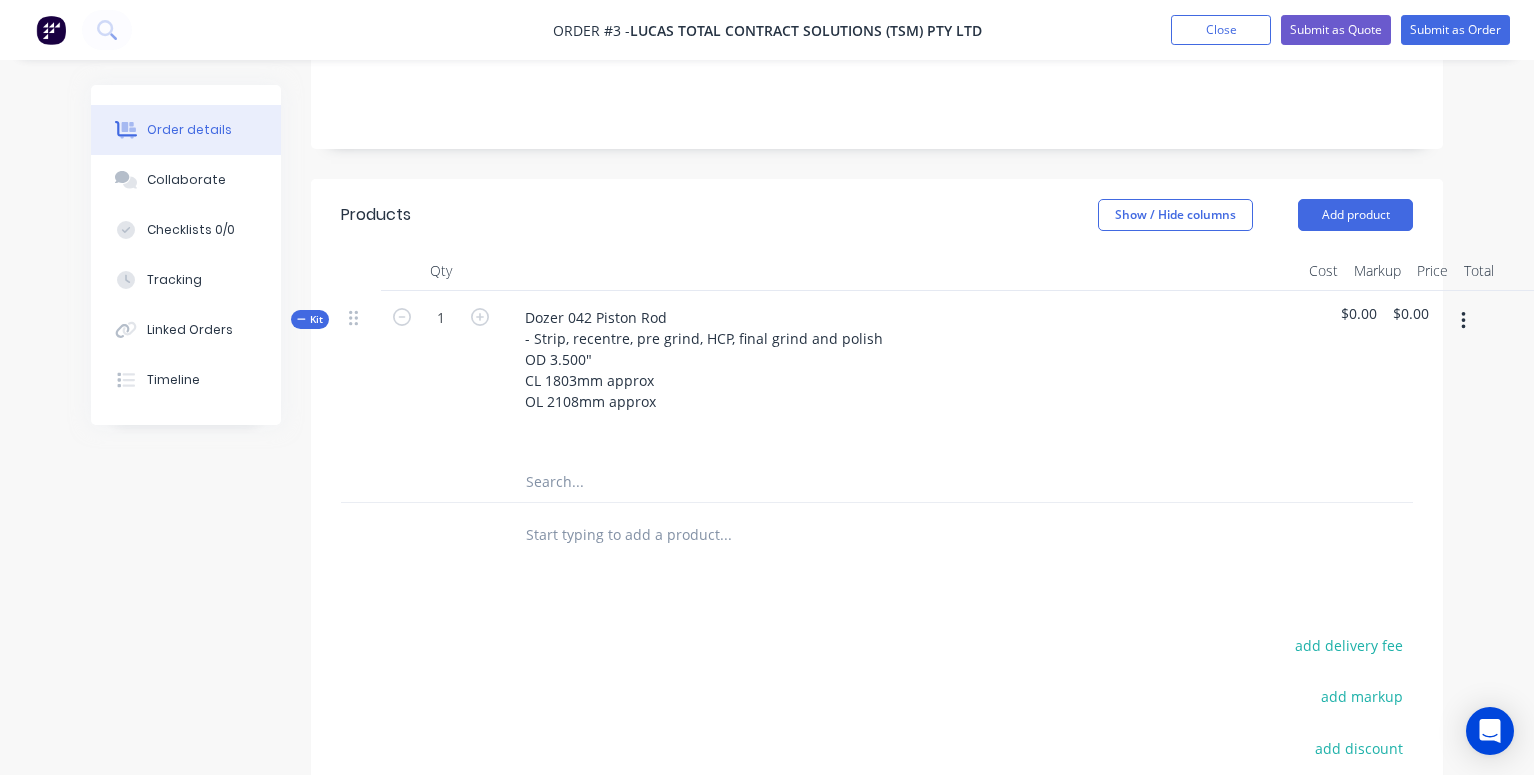 click on "Kit" at bounding box center [310, 319] 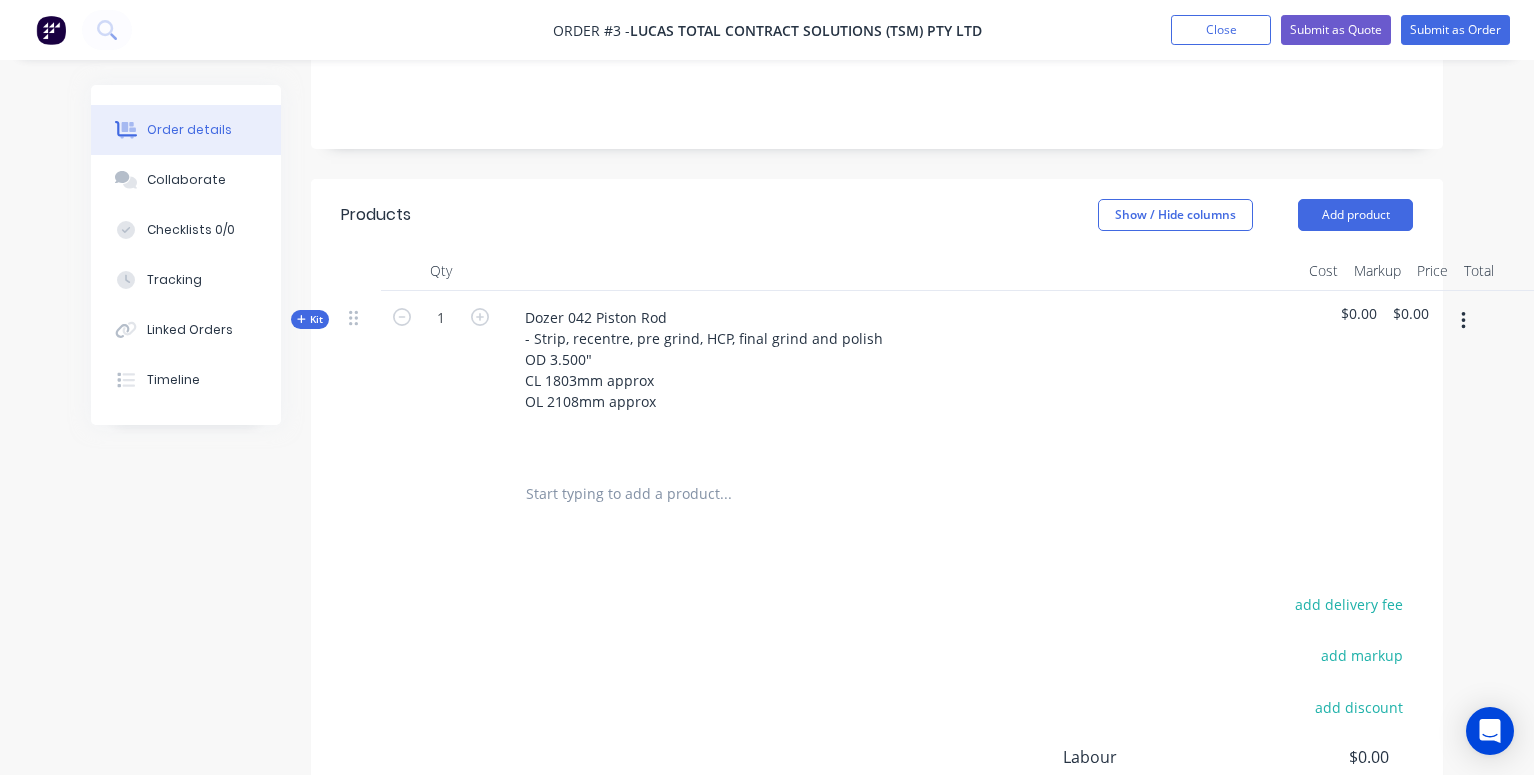 click on "Kit" at bounding box center (310, 319) 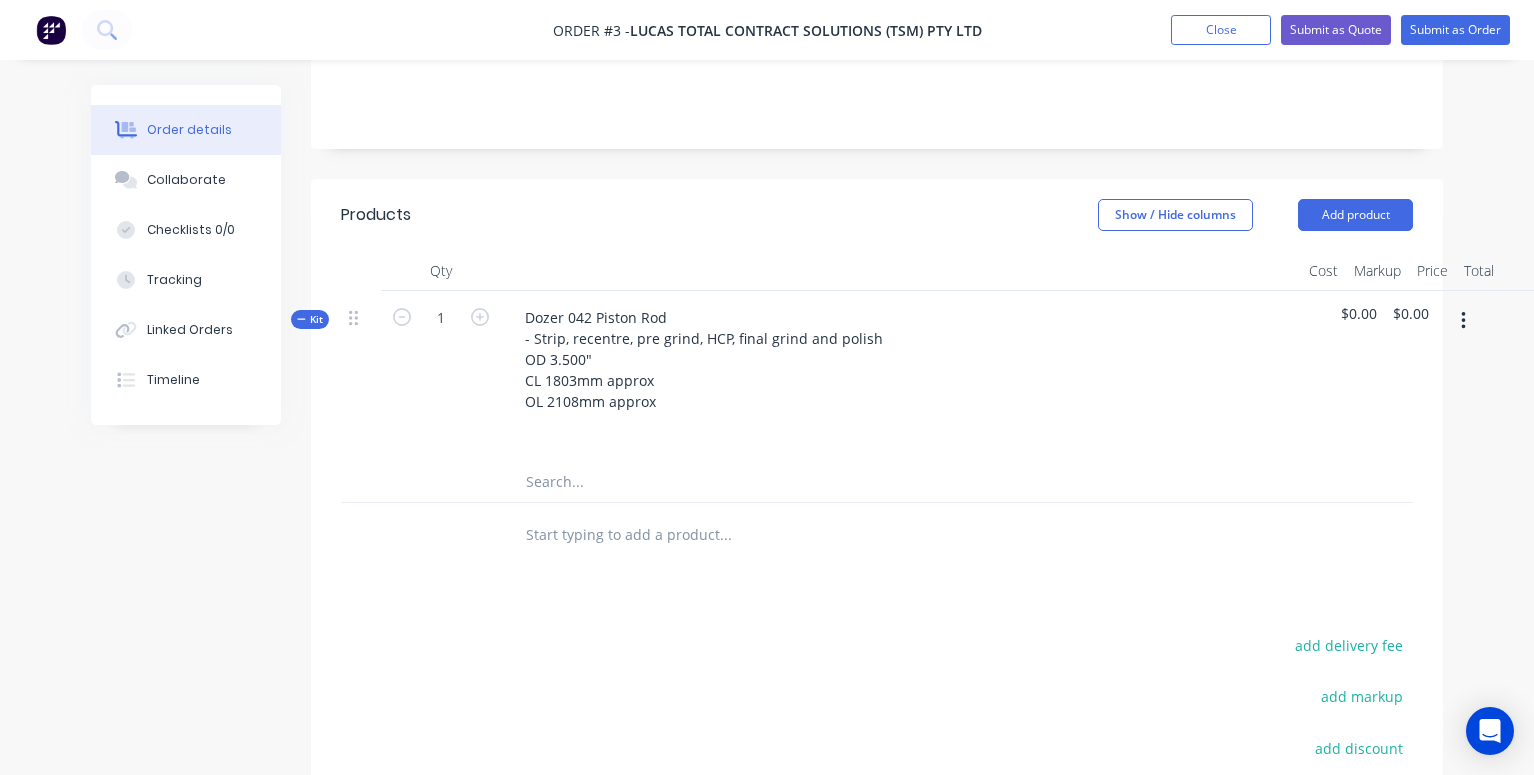 click on "Kit" at bounding box center [310, 319] 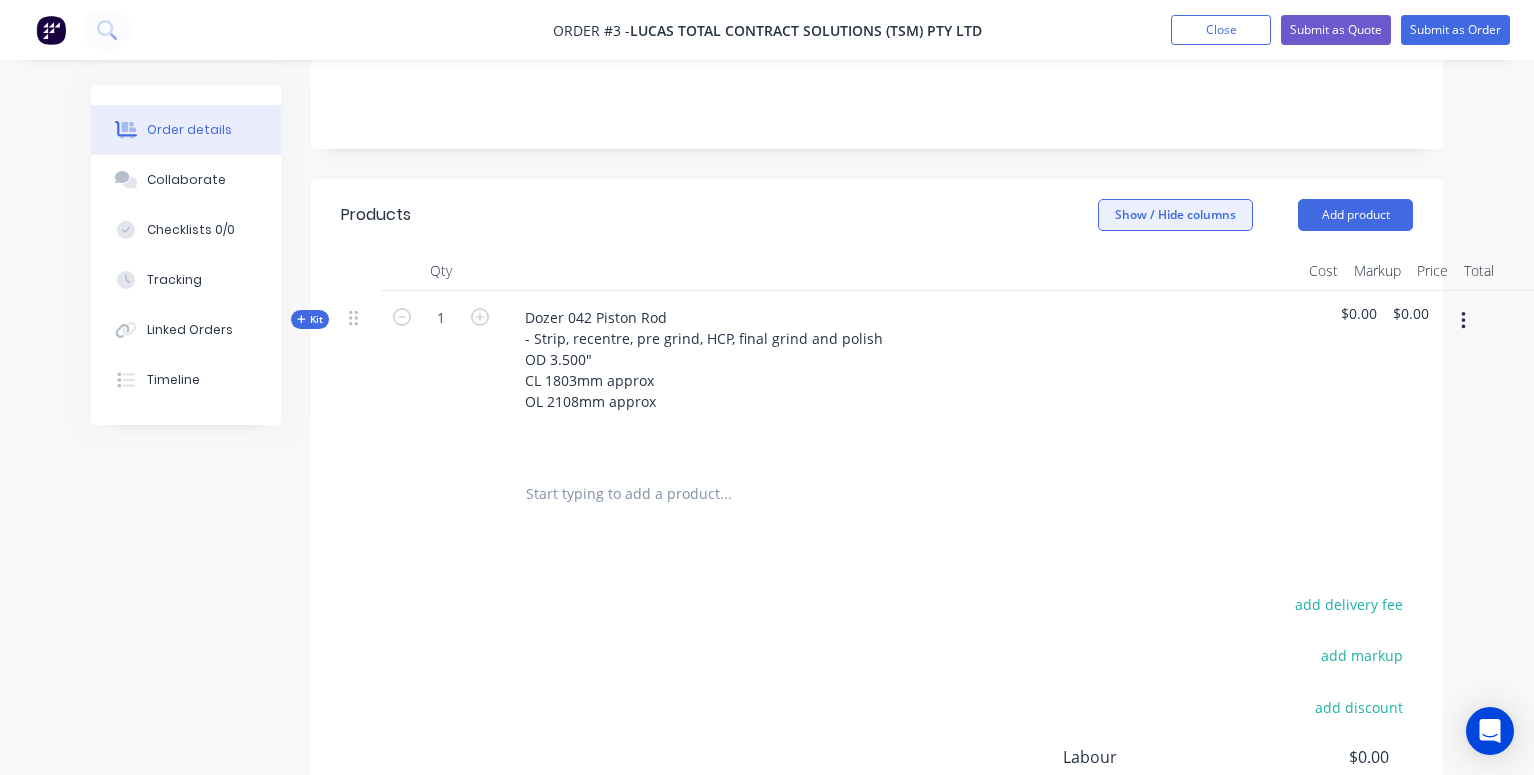 click on "Show / Hide columns" at bounding box center (1175, 215) 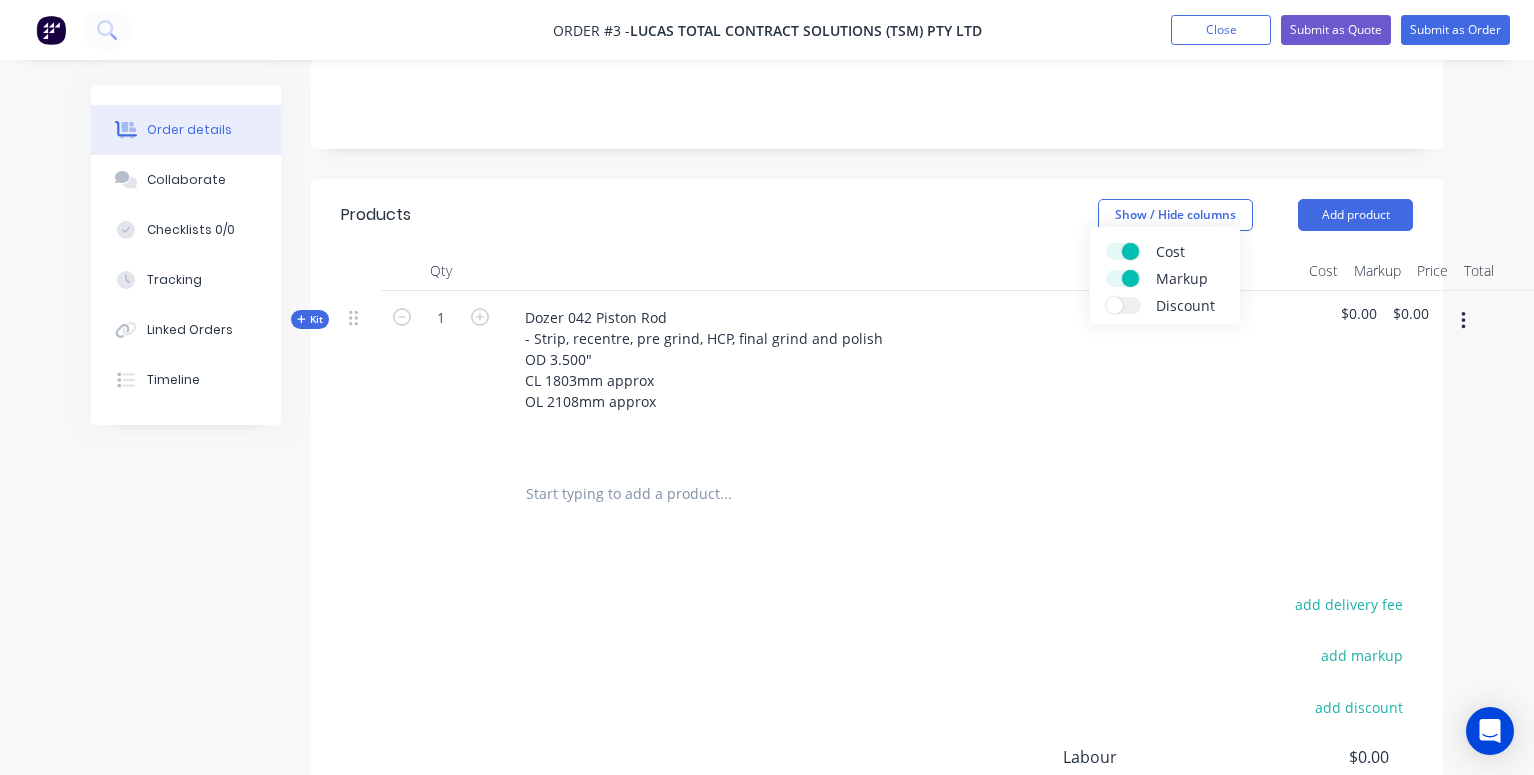 click at bounding box center [1130, 278] 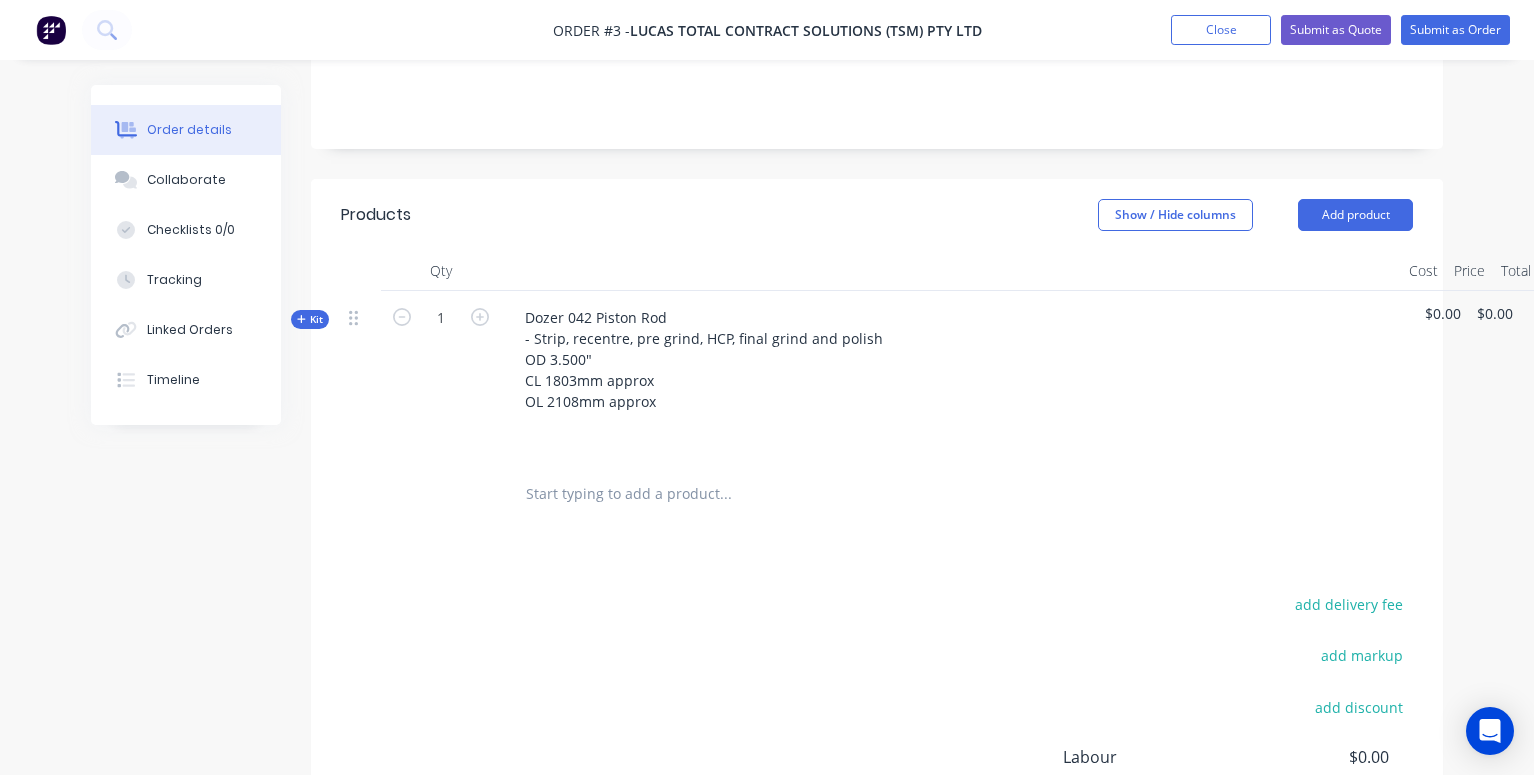 click at bounding box center [951, 430] 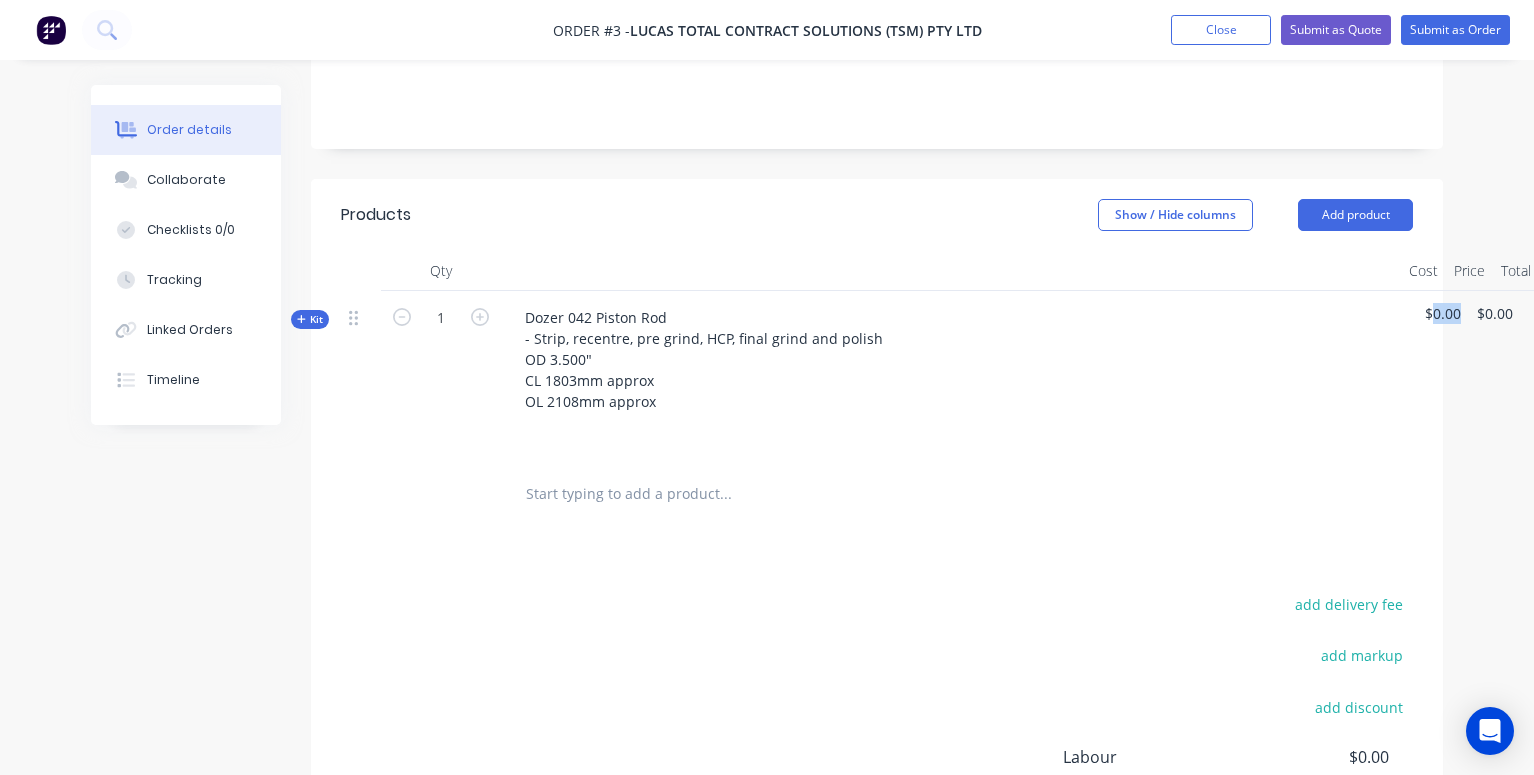 click on "$0.00" at bounding box center (1443, 313) 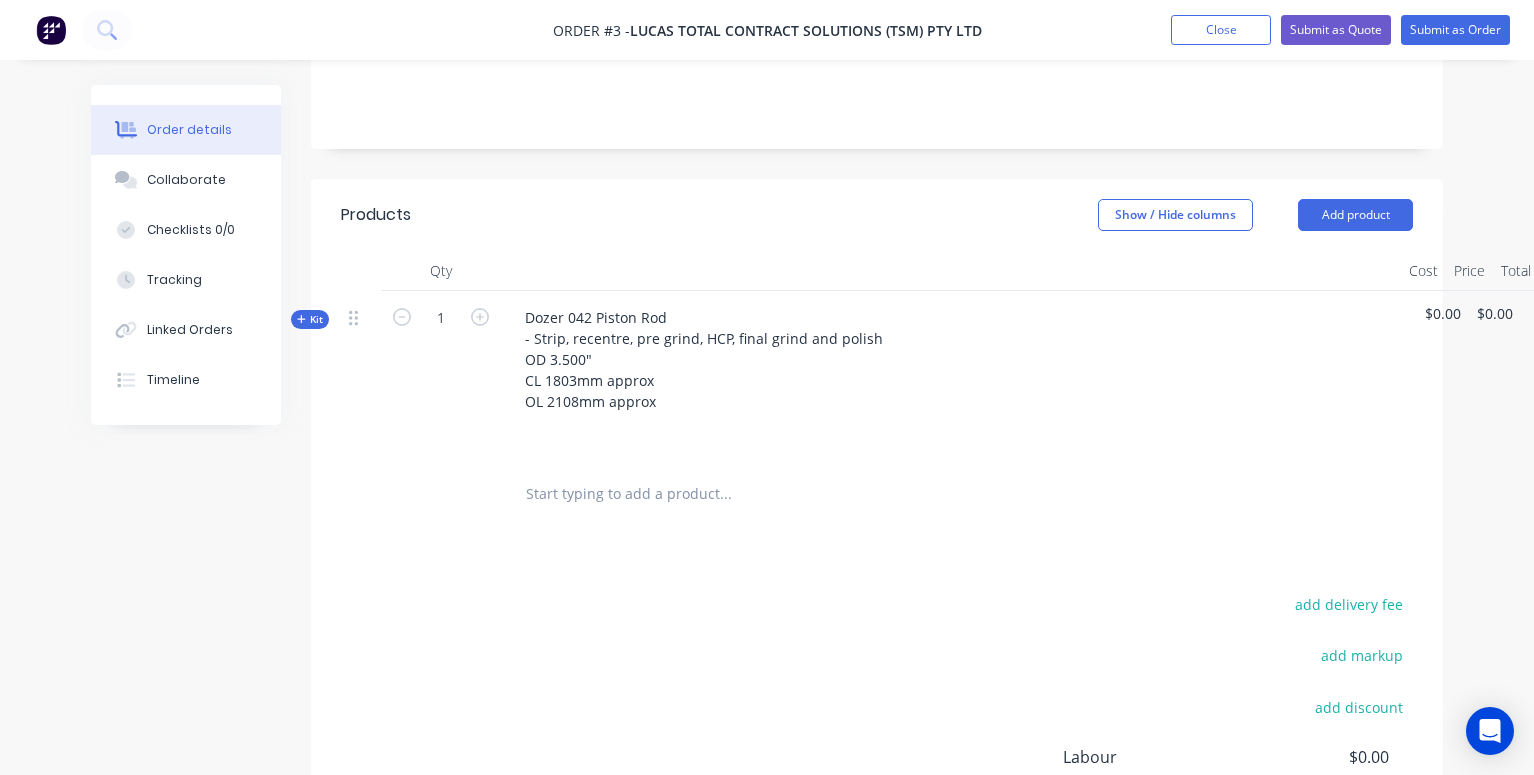 click on "Dozer 042 Piston Rod
- Strip, recentre, pre grind, HCP, final grind and polish
OD 3.500"
CL 1803mm approx
OL 2108mm approx" at bounding box center (951, 376) 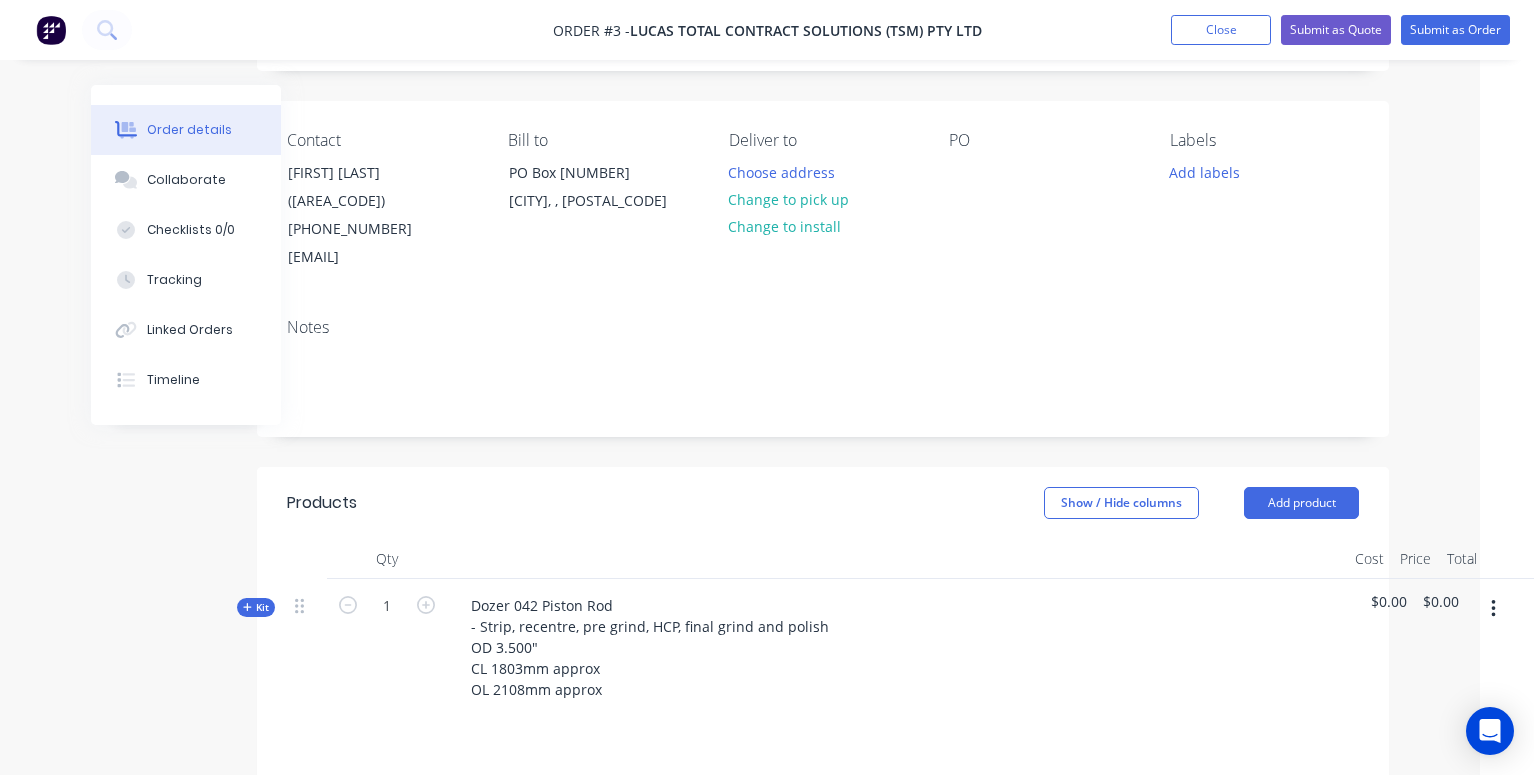 scroll, scrollTop: 124, scrollLeft: 54, axis: both 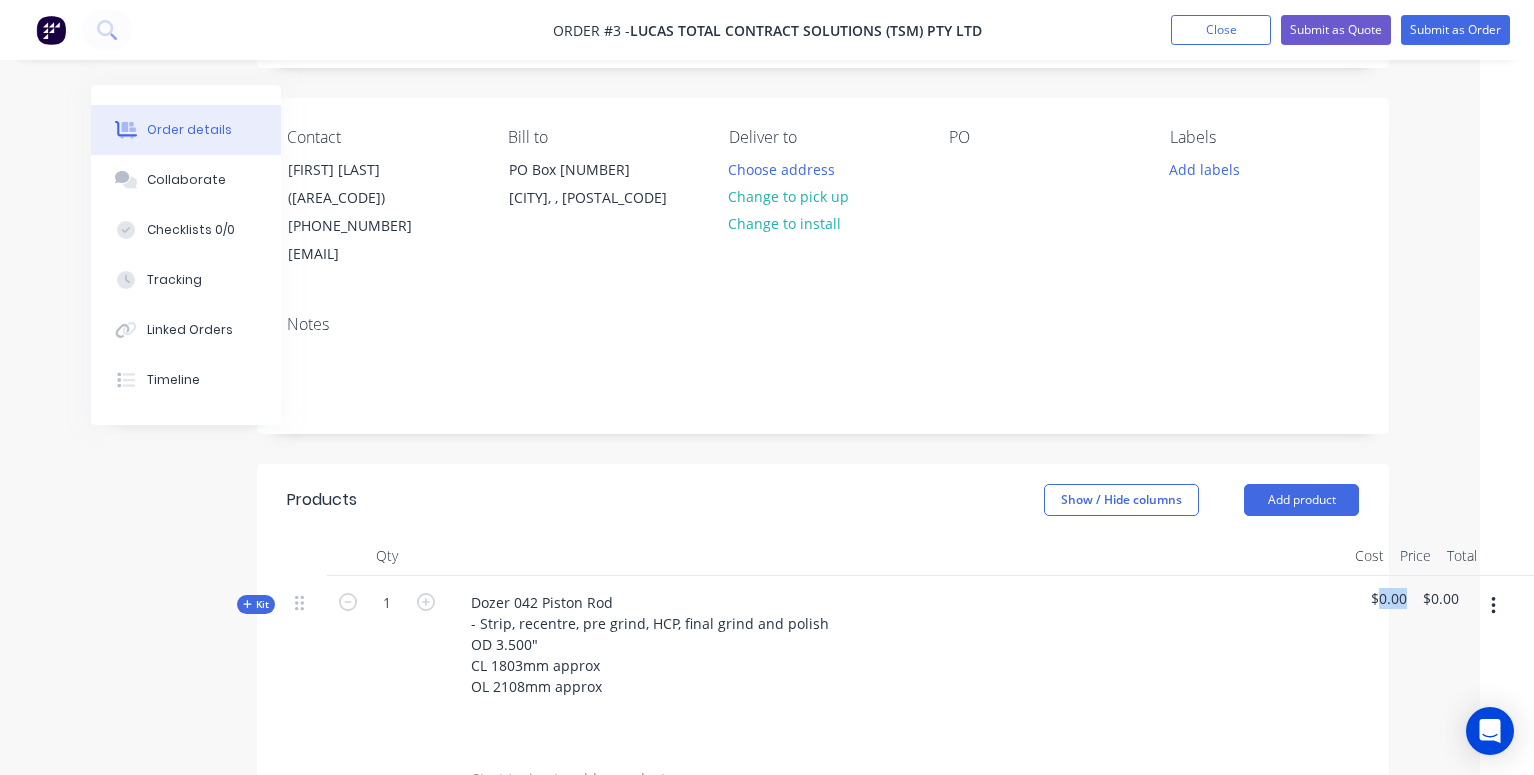 click at bounding box center (1493, 606) 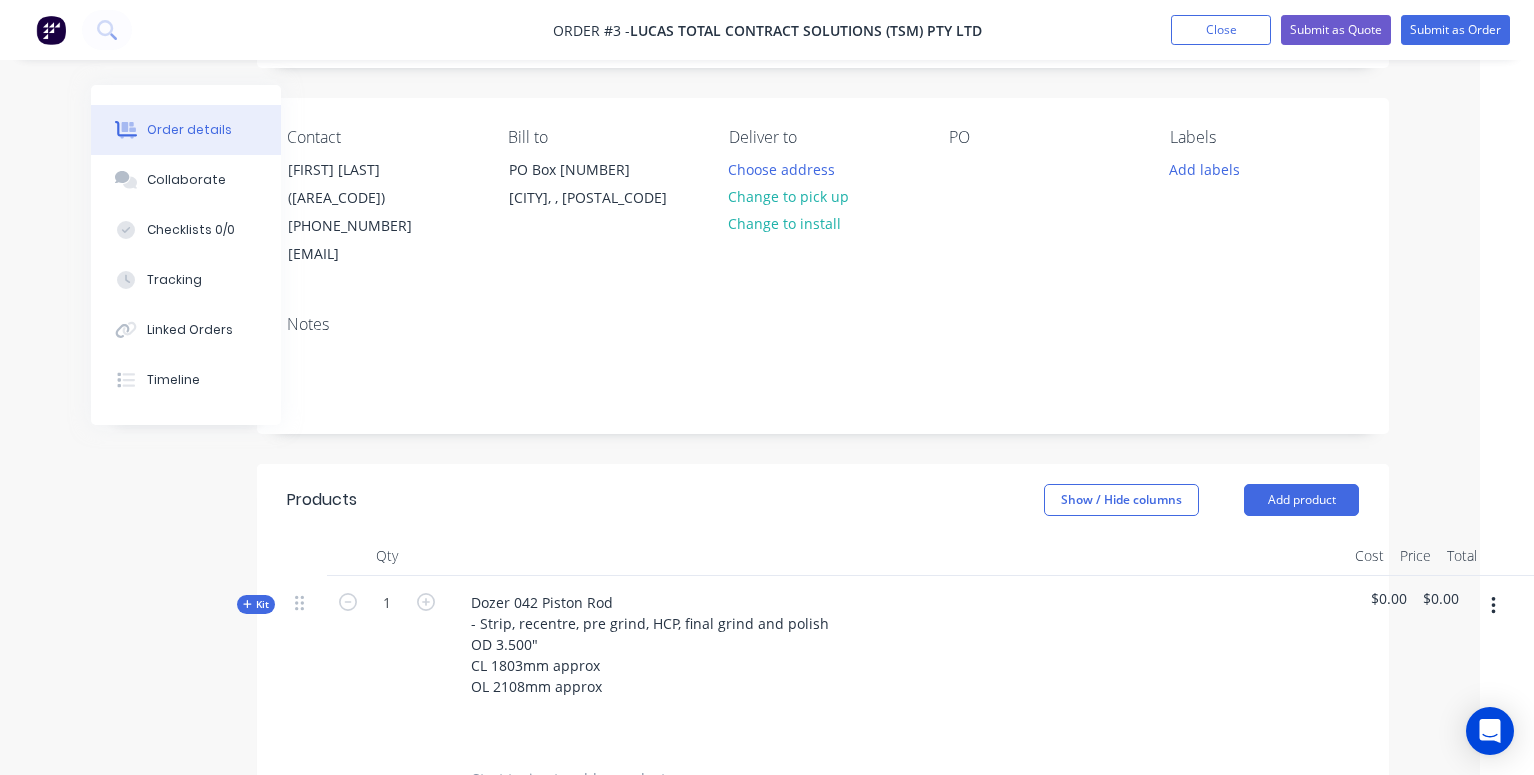 click on "Dozer 042 Piston Rod
- Strip, recentre, pre grind, HCP, final grind and polish
OD 3.500"
CL 1803mm approx
OL 2108mm approx" at bounding box center (897, 661) 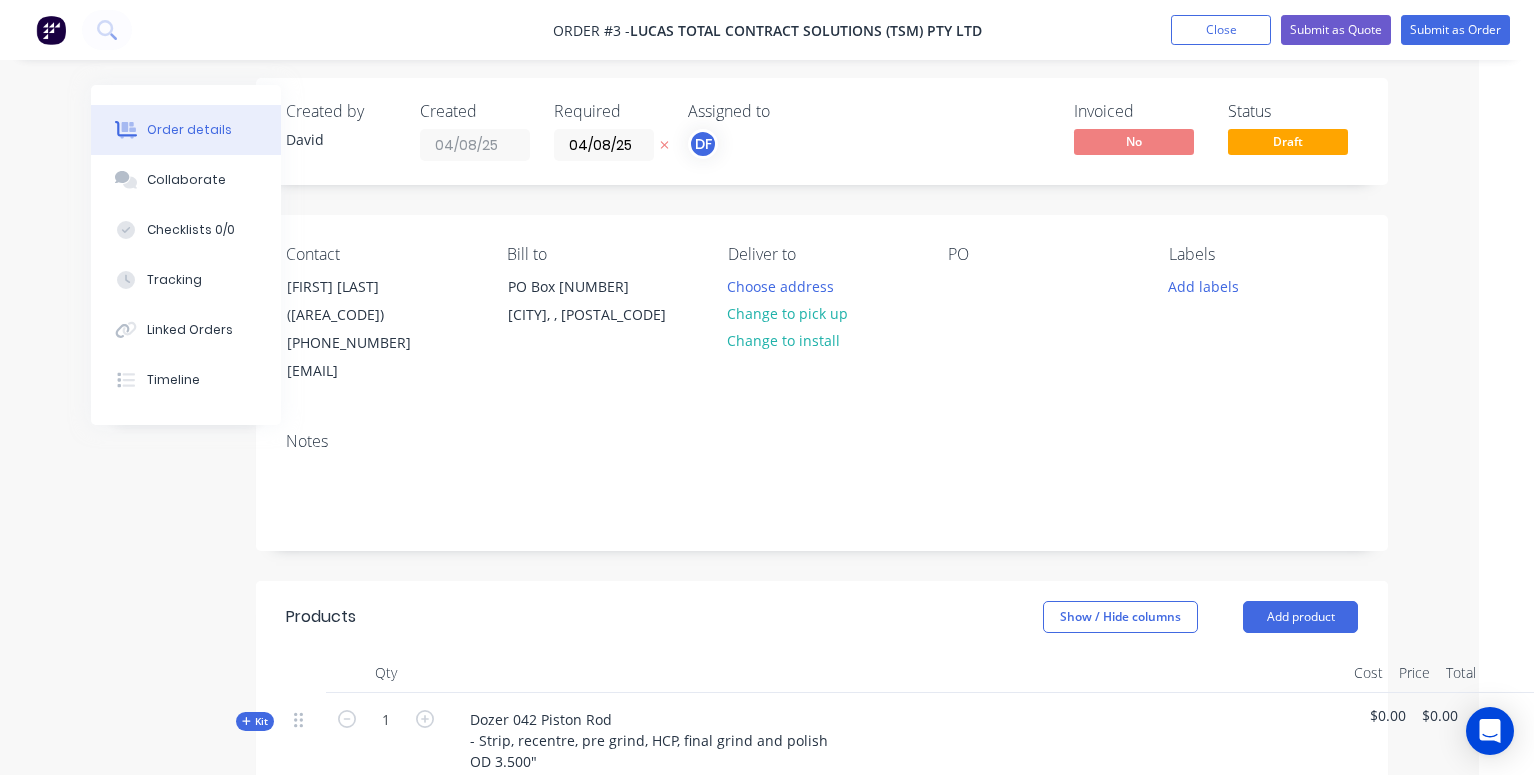 scroll, scrollTop: 7, scrollLeft: 54, axis: both 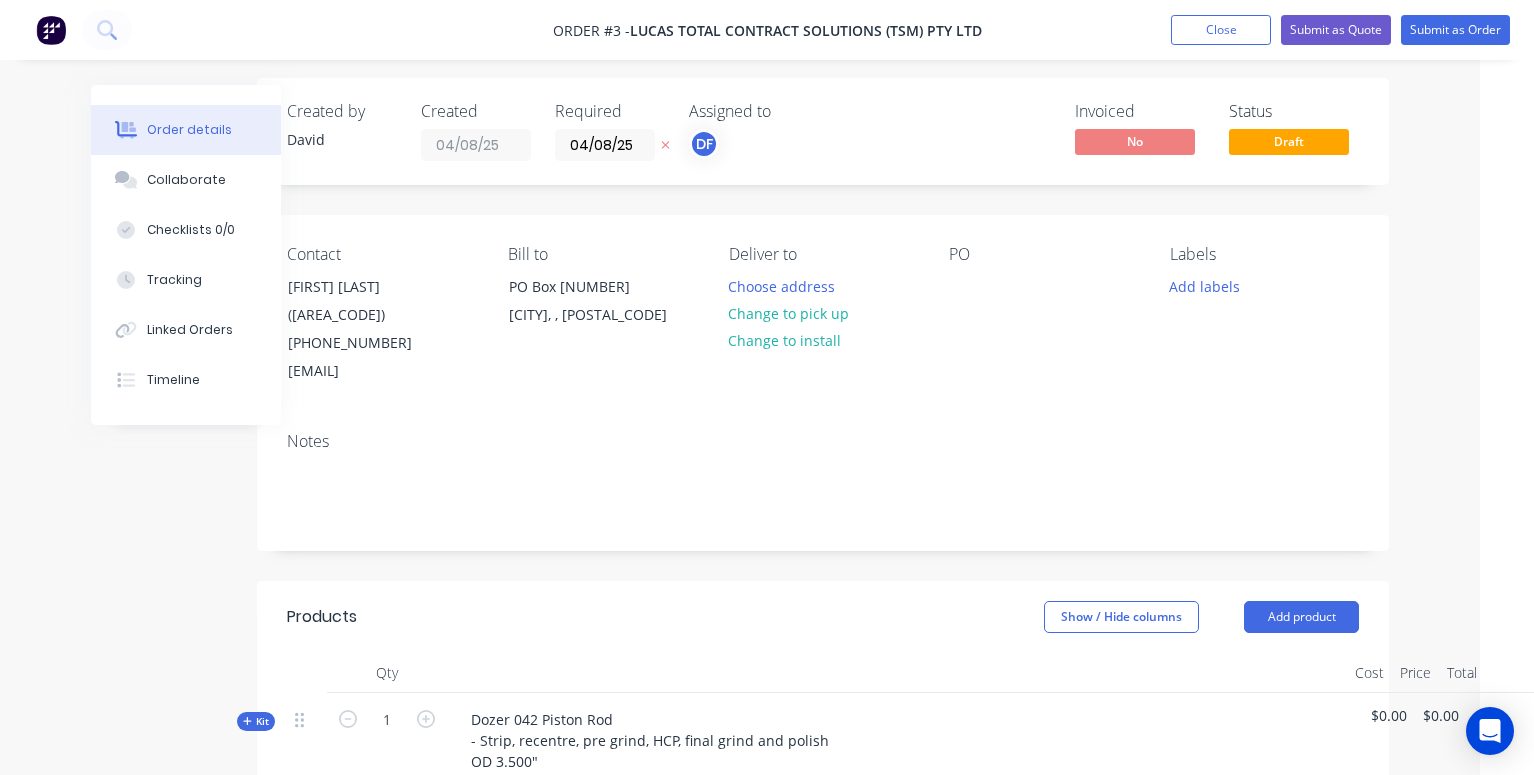 click on "Contact [FIRST] [LAST] ([PHONE]) [EMAIL] Bill to PO Box [NUMBER]  [CITY], , [POSTAL_CODE] Deliver to Choose address Change to pick up Change to install PO Labels Add labels" at bounding box center [823, 315] 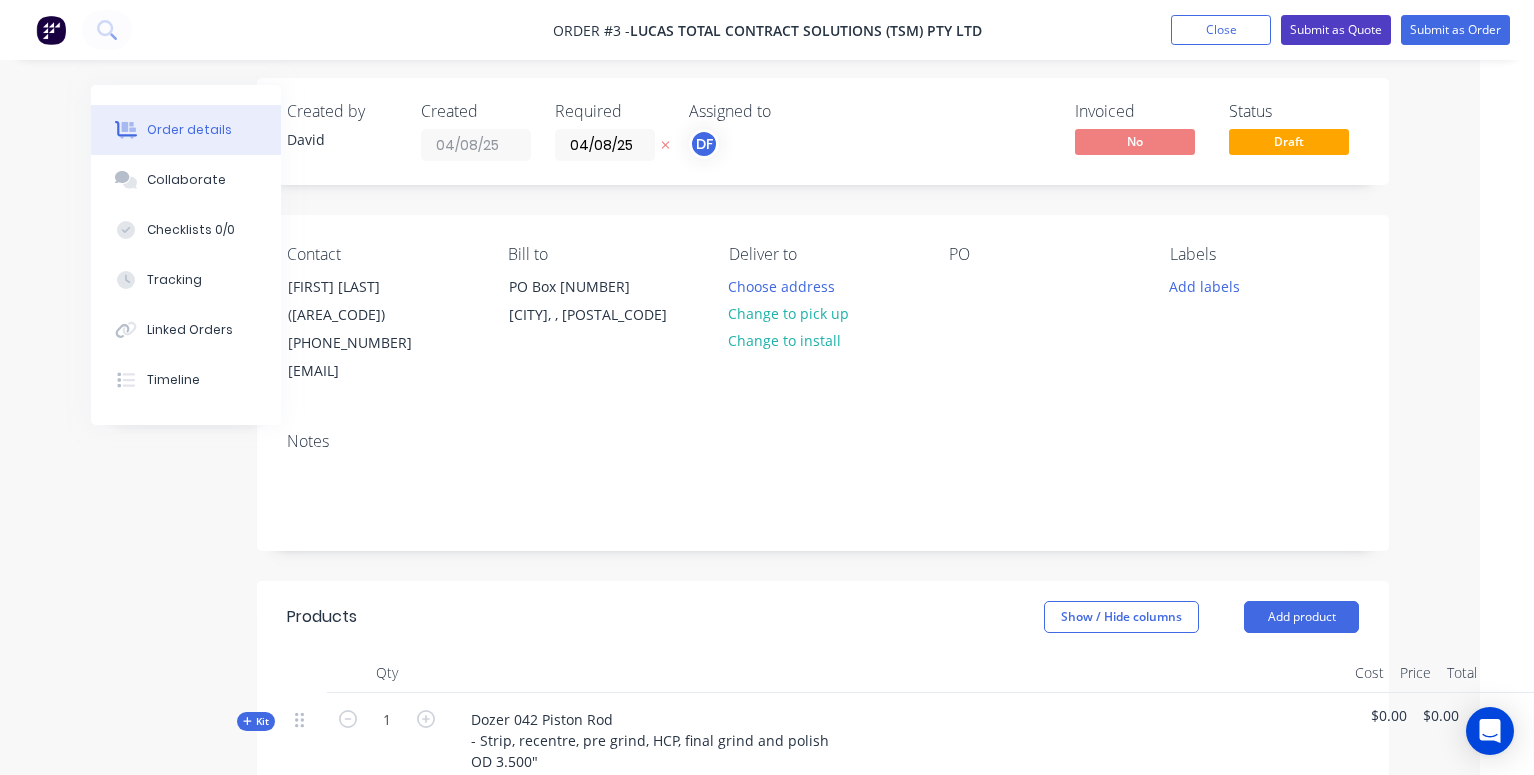 click on "Submit as Quote" at bounding box center [1336, 30] 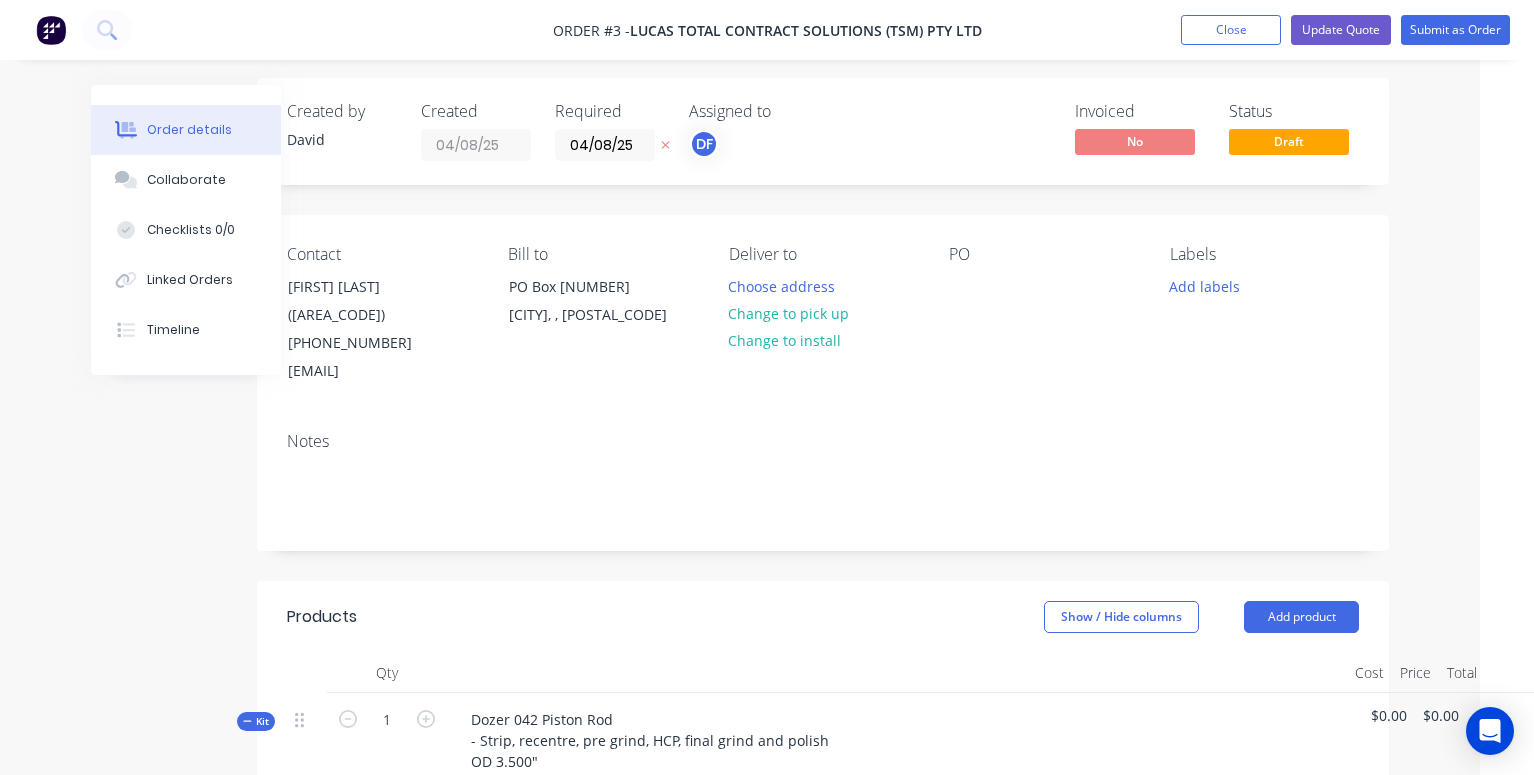 scroll, scrollTop: 0, scrollLeft: 0, axis: both 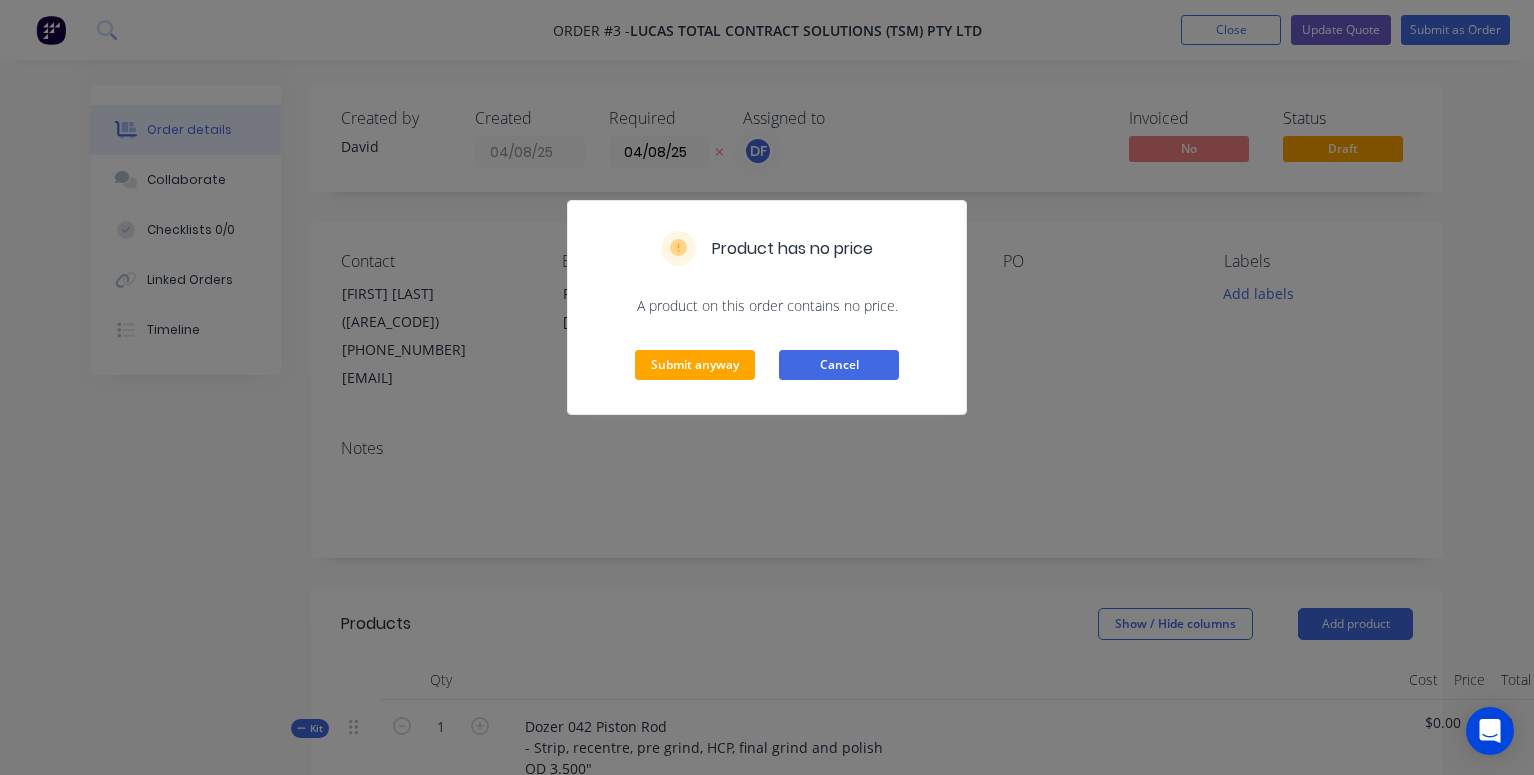 click on "Cancel" at bounding box center [839, 365] 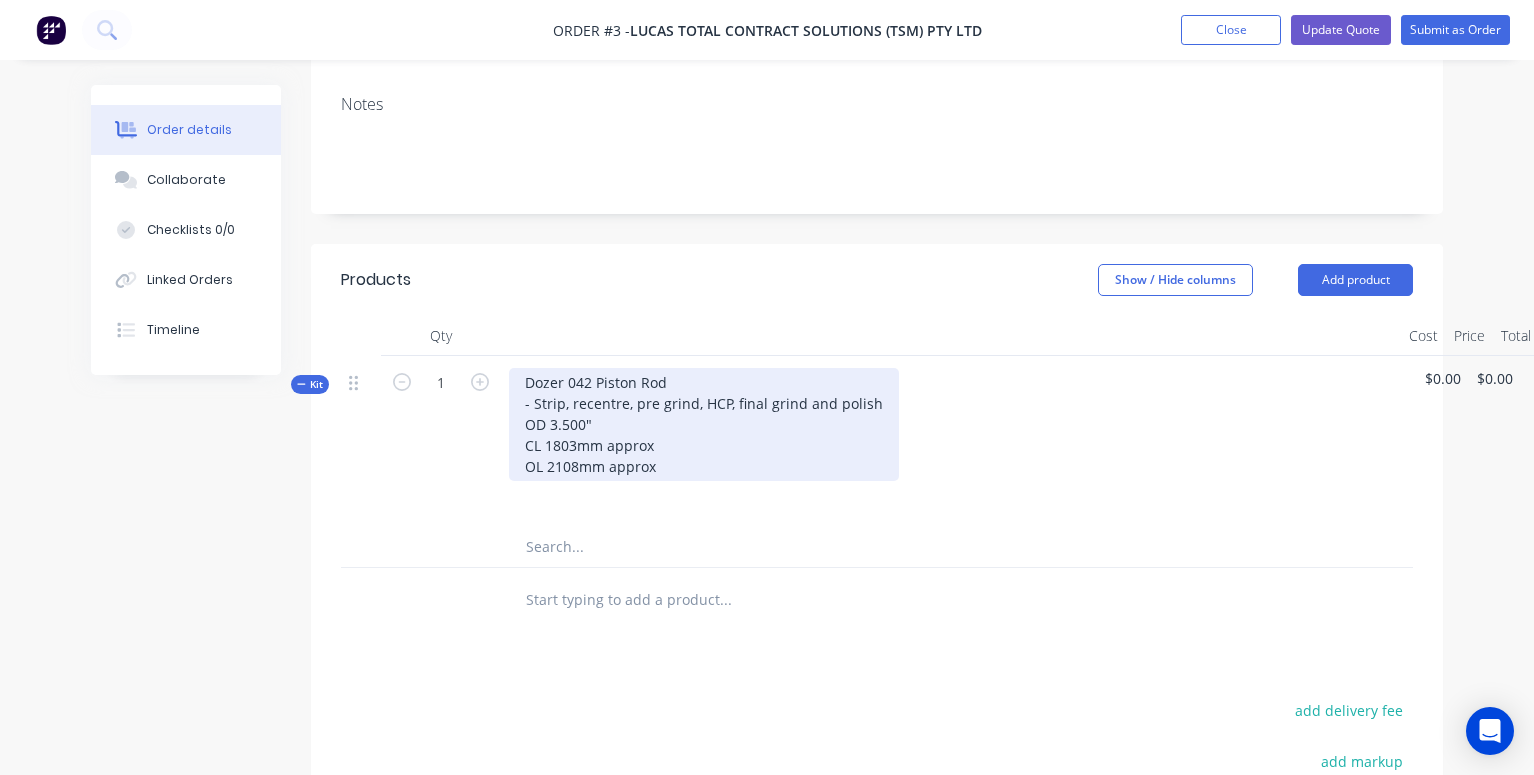 scroll, scrollTop: 406, scrollLeft: 0, axis: vertical 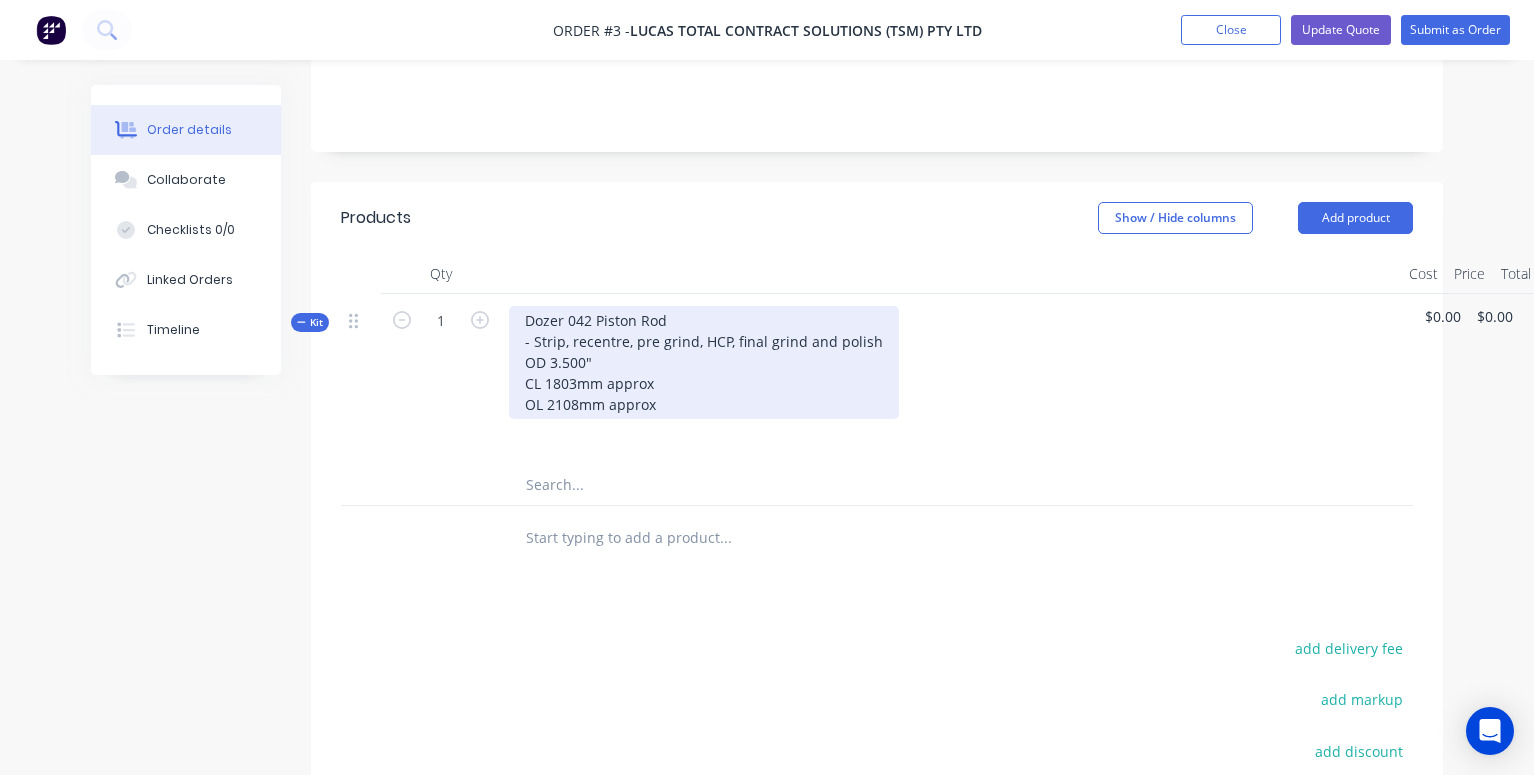 click on "Dozer 042 Piston Rod
- Strip, recentre, pre grind, HCP, final grind and polish
OD 3.500"
CL 1803mm approx
OL 2108mm approx" at bounding box center [704, 362] 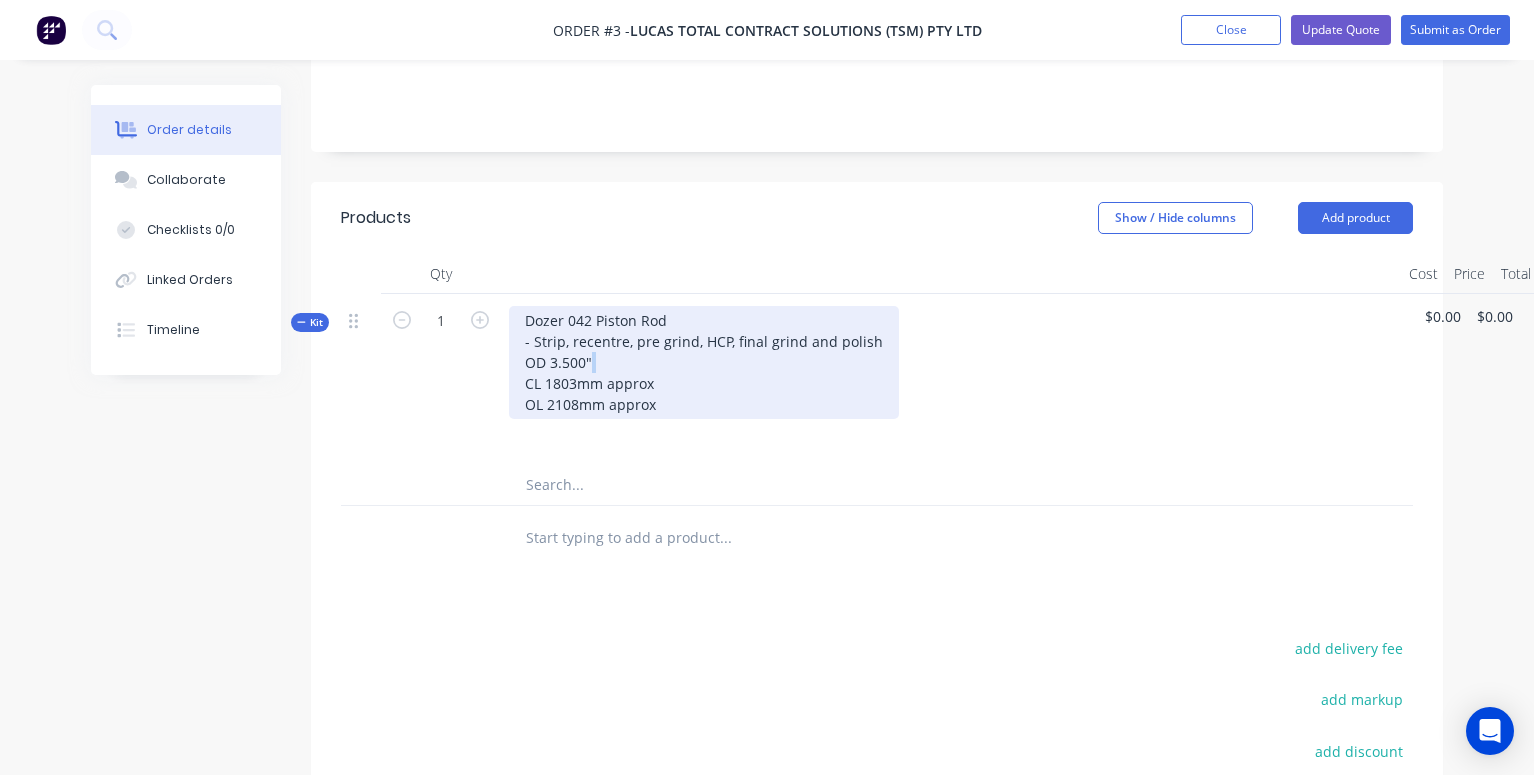 click on "Dozer 042 Piston Rod
- Strip, recentre, pre grind, HCP, final grind and polish
OD 3.500"
CL 1803mm approx
OL 2108mm approx" at bounding box center (704, 362) 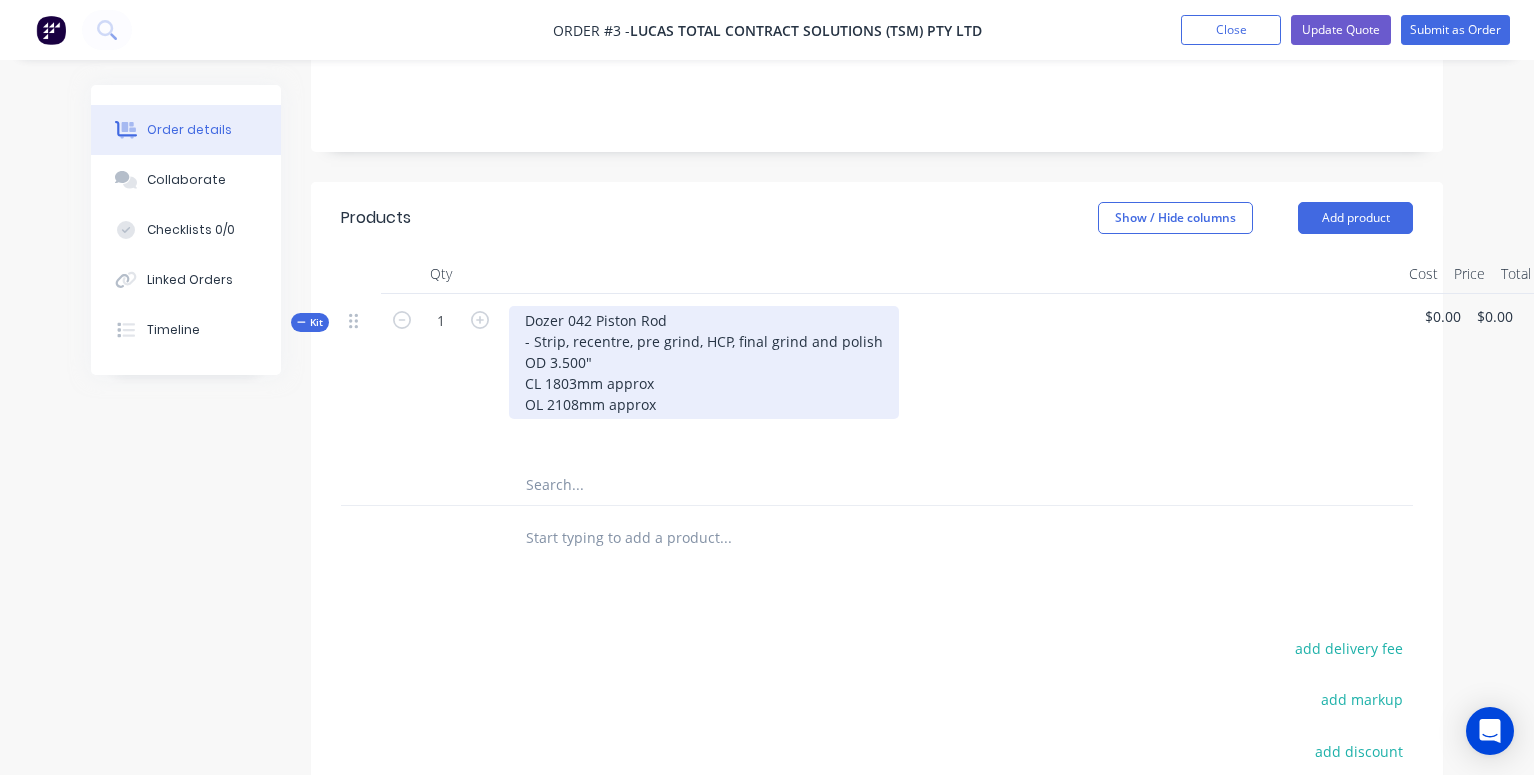click on "Dozer 042 Piston Rod
- Strip, recentre, pre grind, HCP, final grind and polish
OD 3.500"
CL 1803mm approx
OL 2108mm approx" at bounding box center [704, 362] 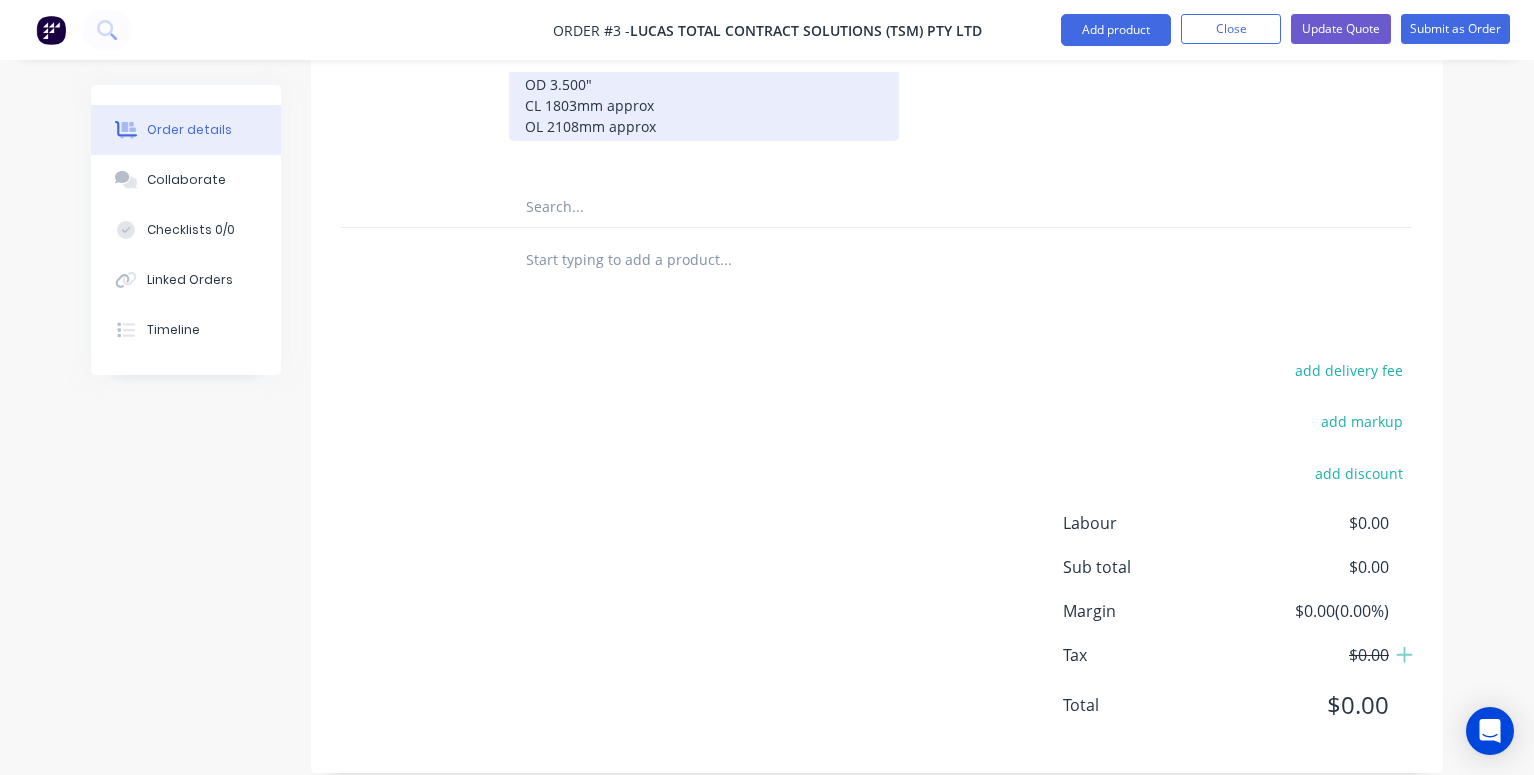 scroll, scrollTop: 683, scrollLeft: 0, axis: vertical 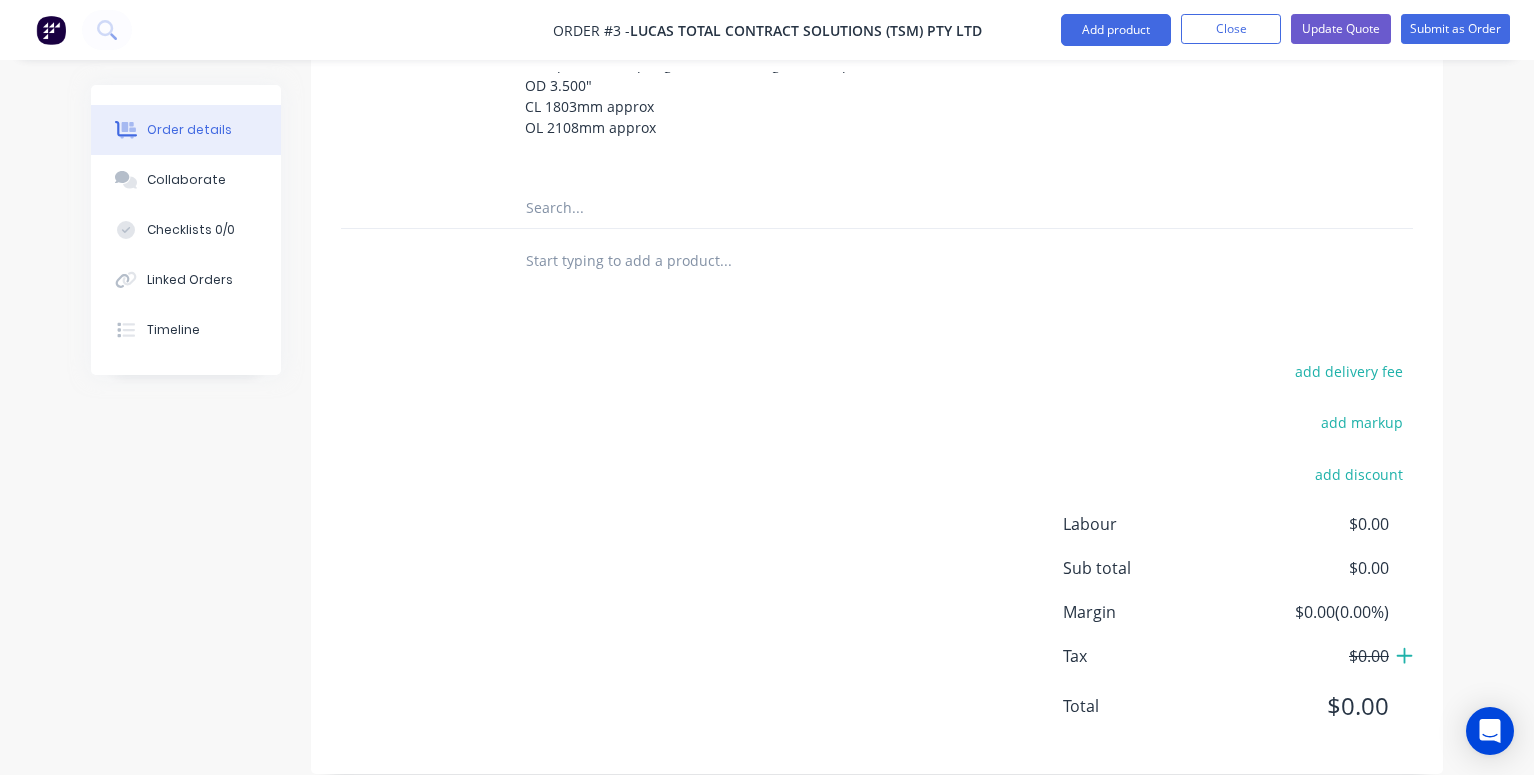 click 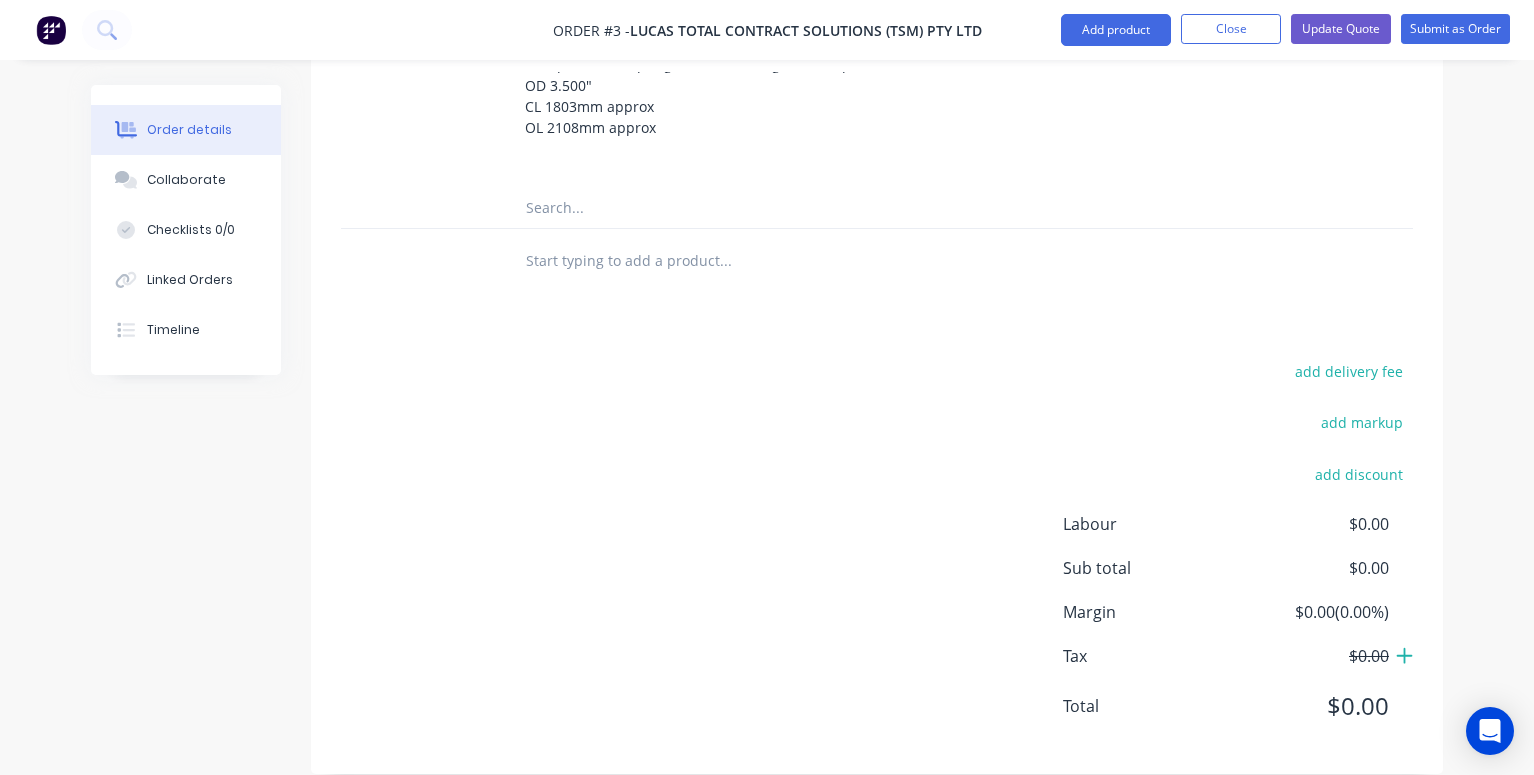 click 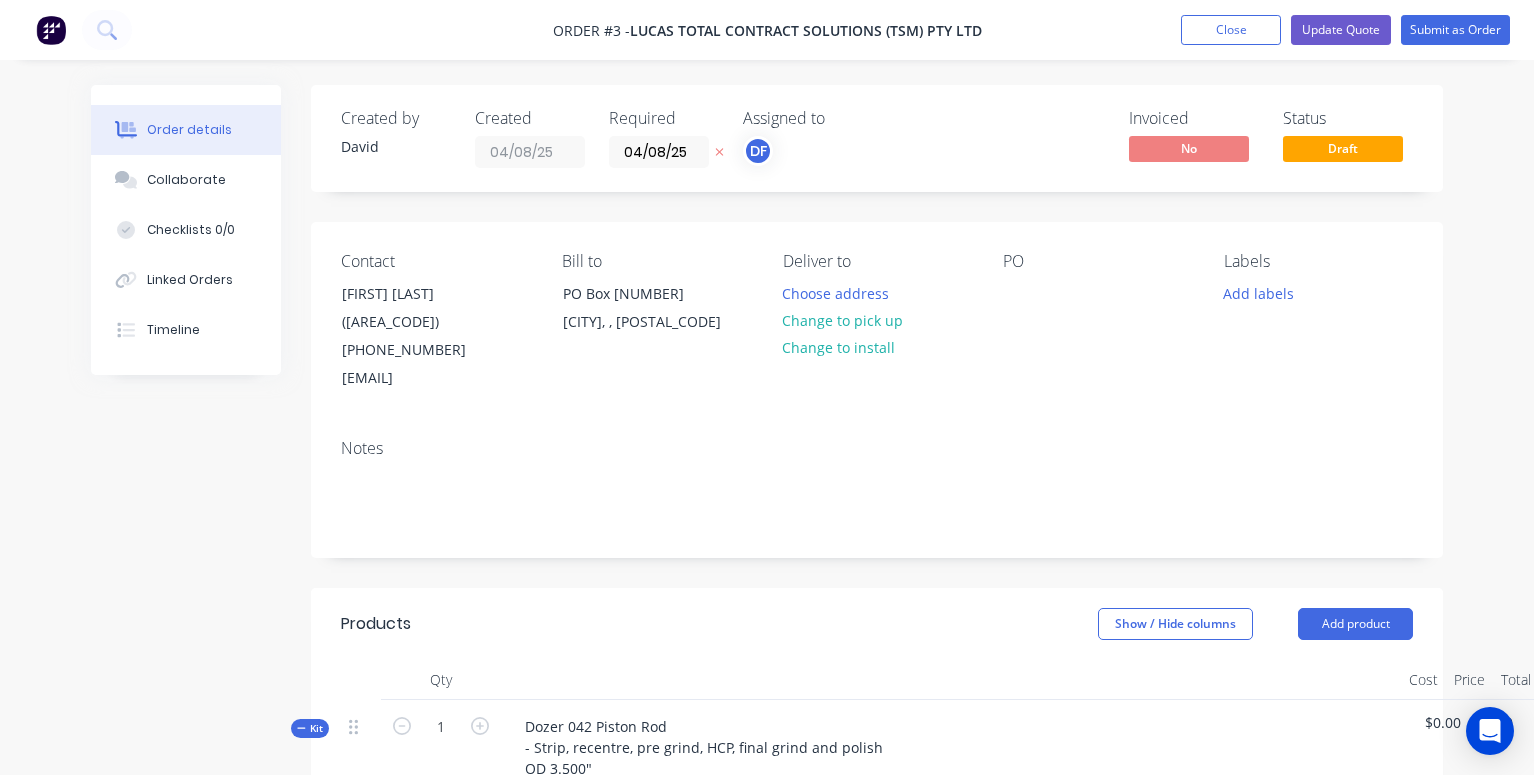scroll, scrollTop: 1, scrollLeft: 0, axis: vertical 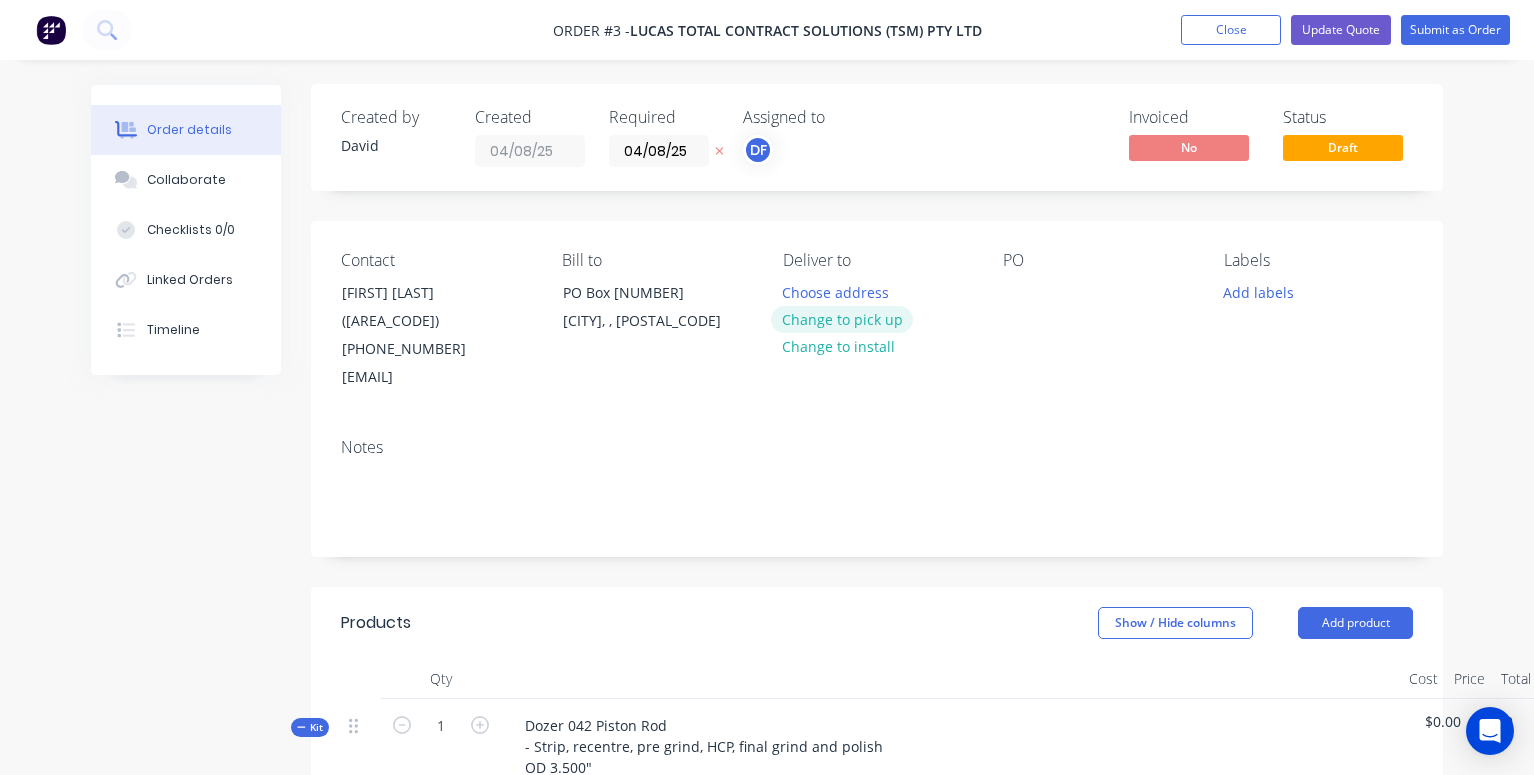 click on "Change to pick up" at bounding box center (842, 319) 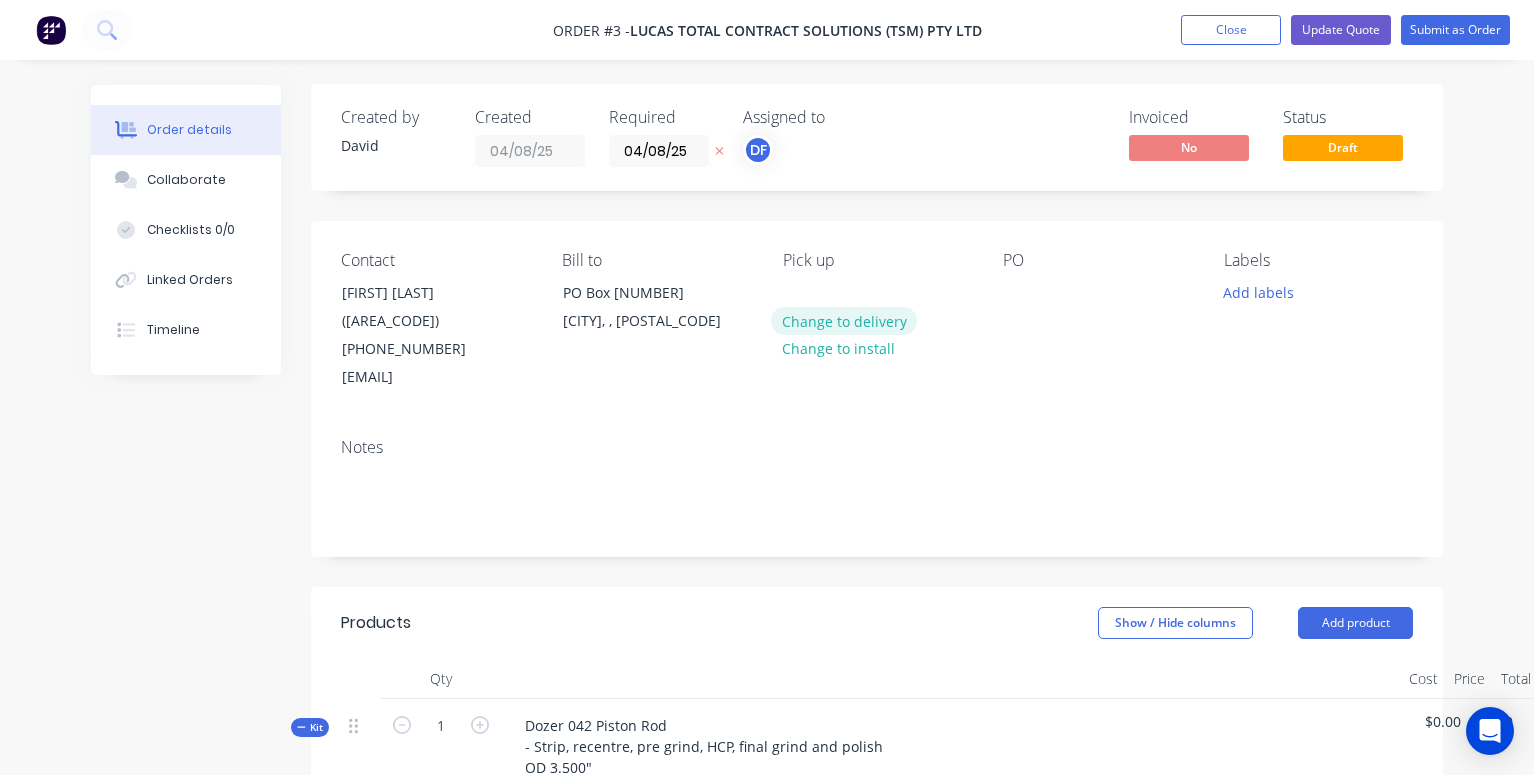 click on "Change to delivery" at bounding box center [844, 320] 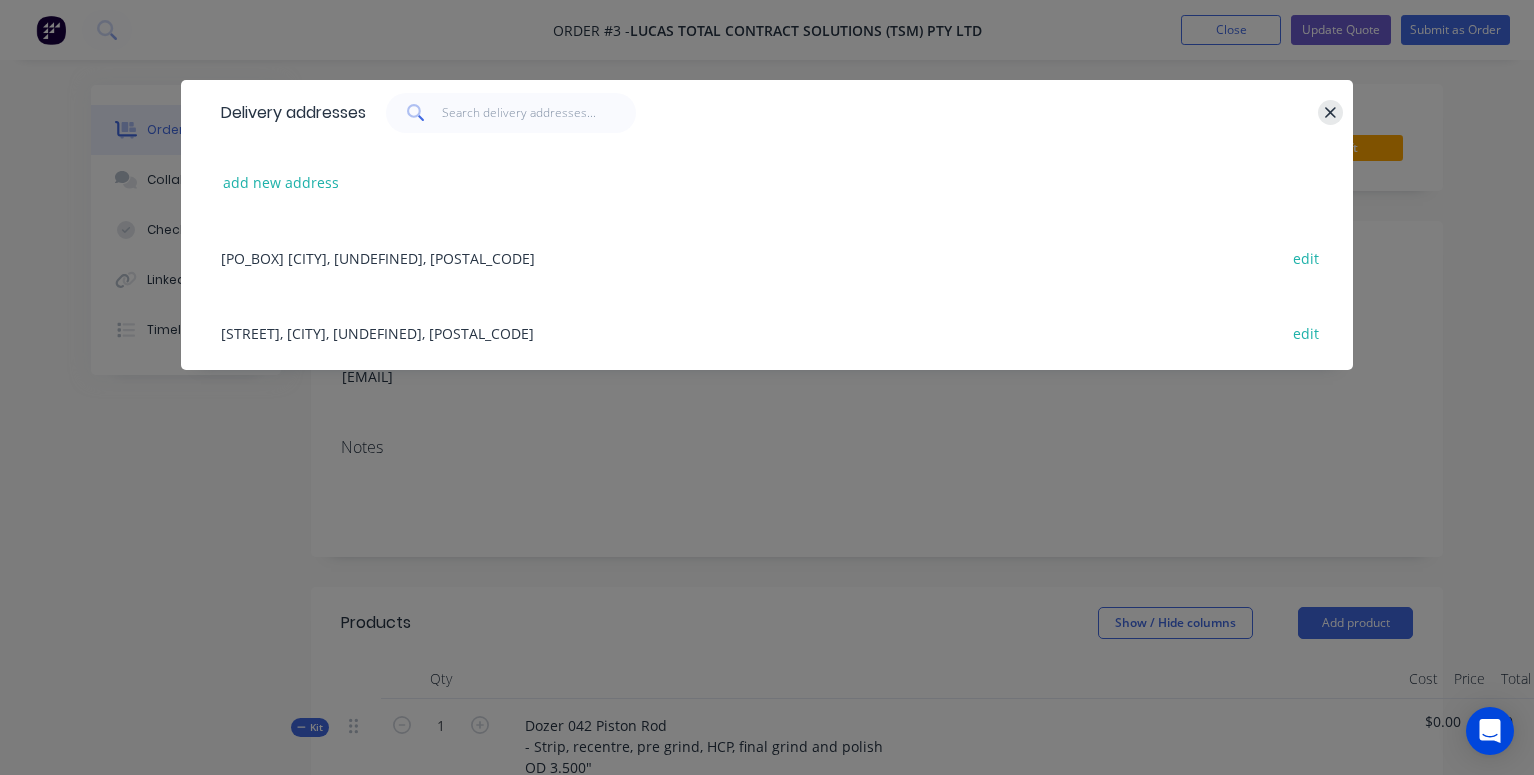 click 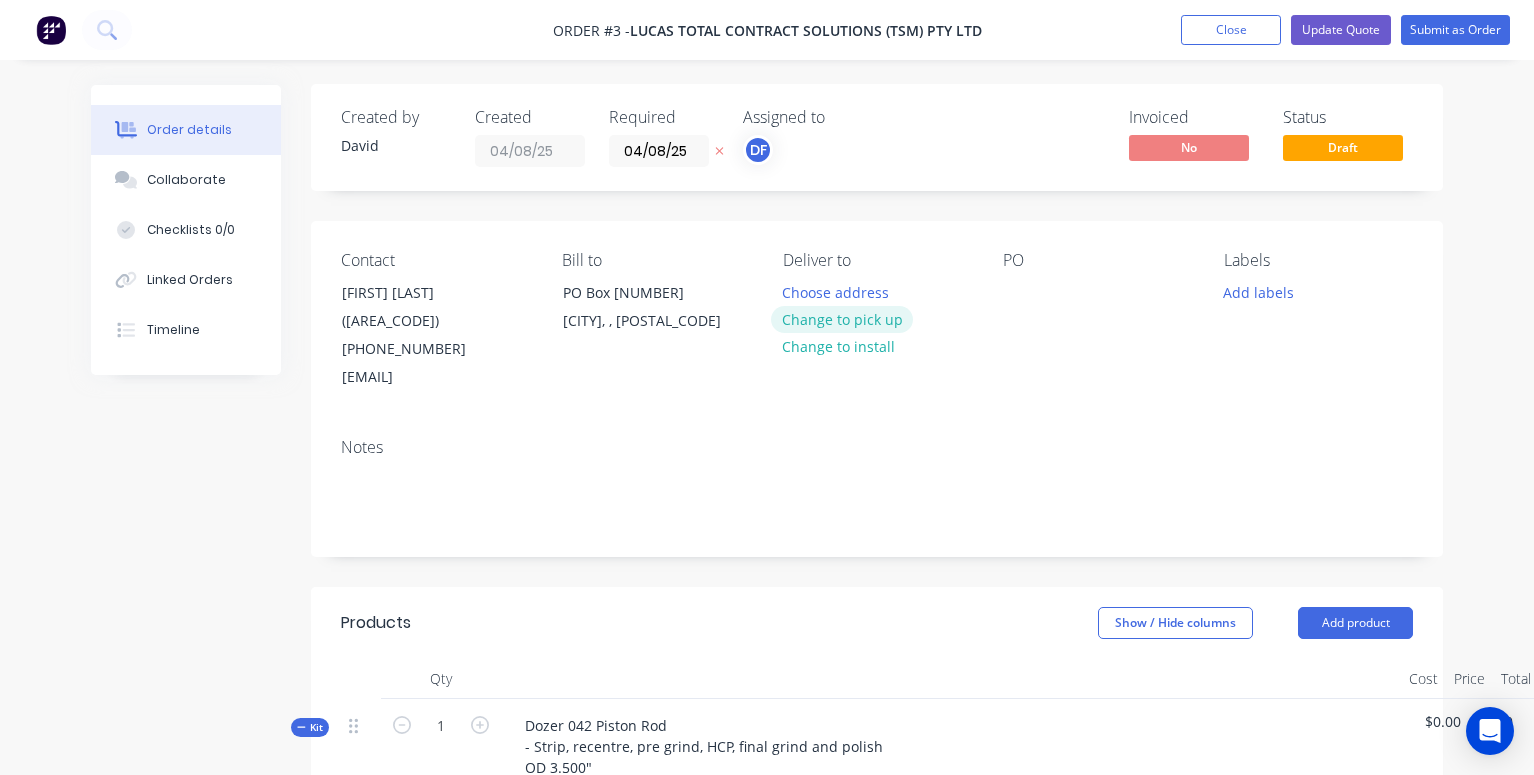 click on "Change to pick up" at bounding box center (842, 319) 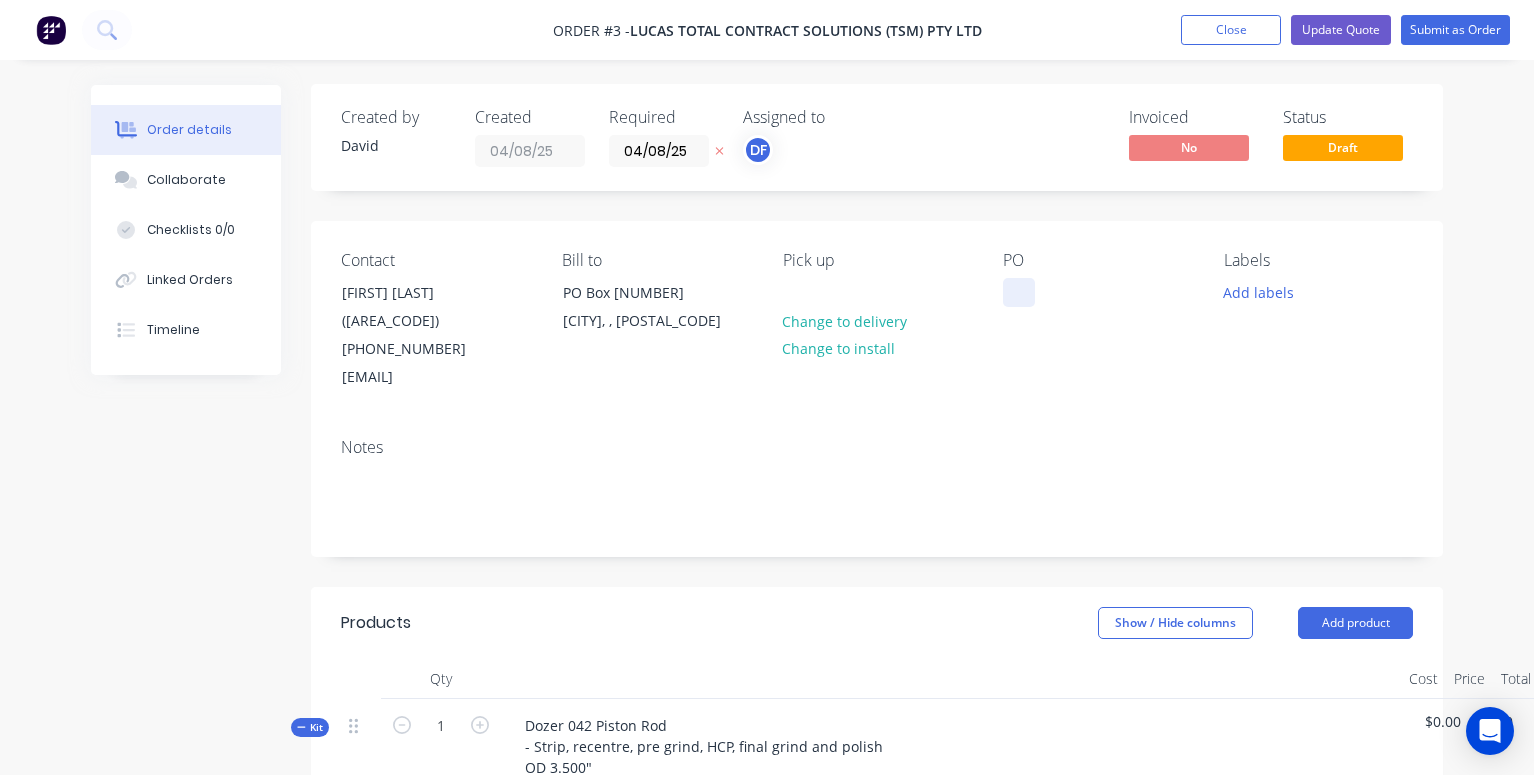 click at bounding box center [1019, 292] 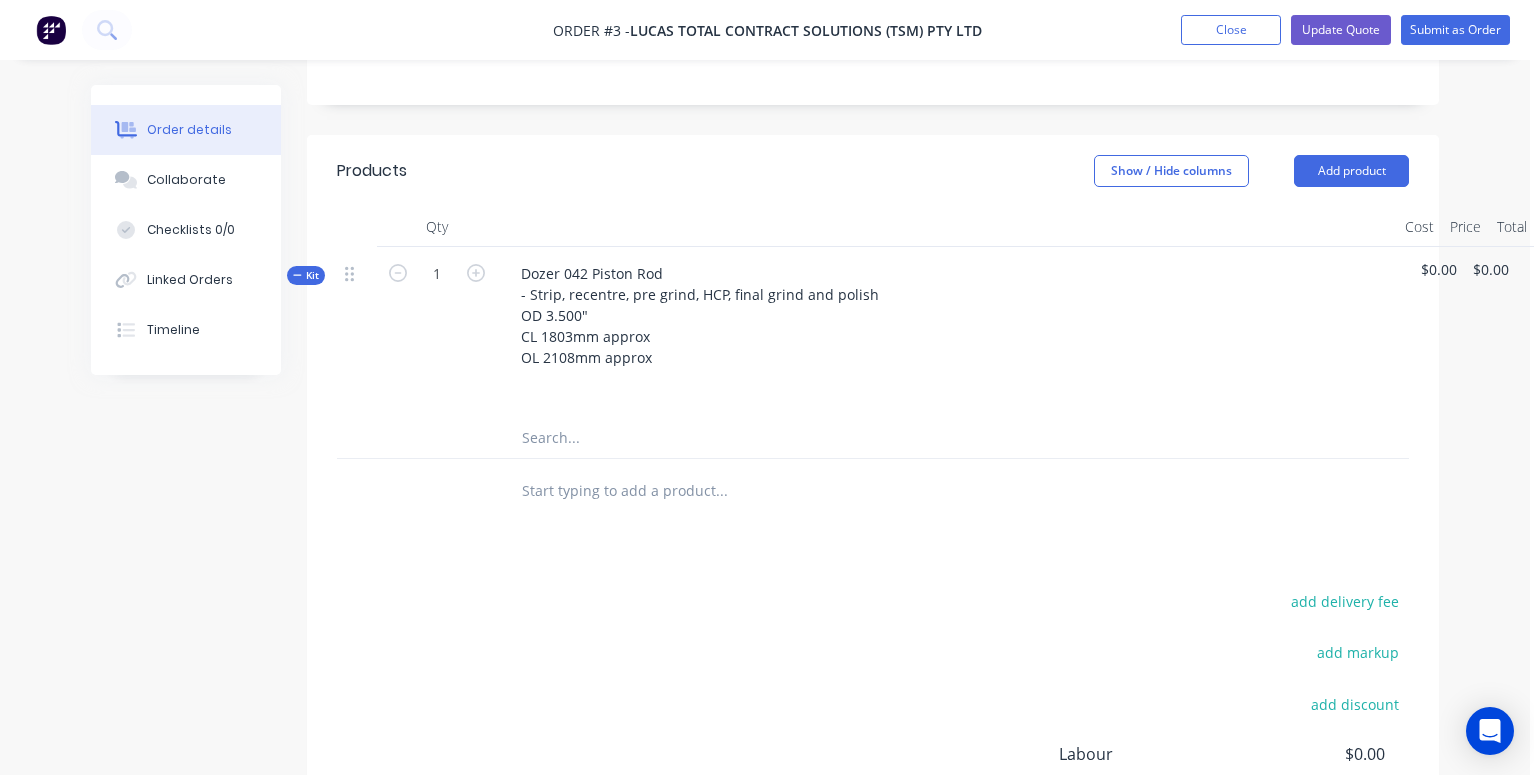 scroll, scrollTop: 454, scrollLeft: 54, axis: both 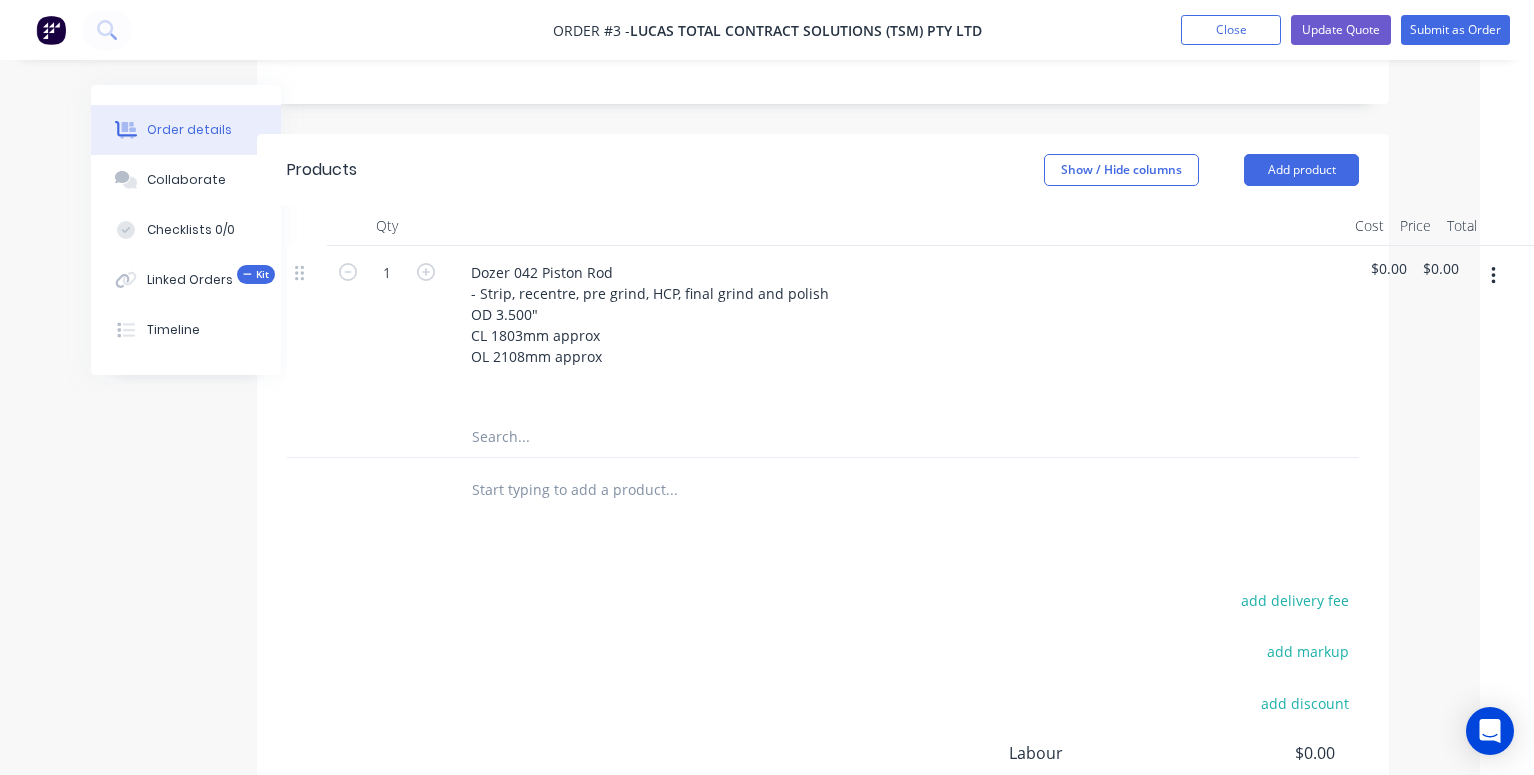 click on "$0.00" at bounding box center (1261, 753) 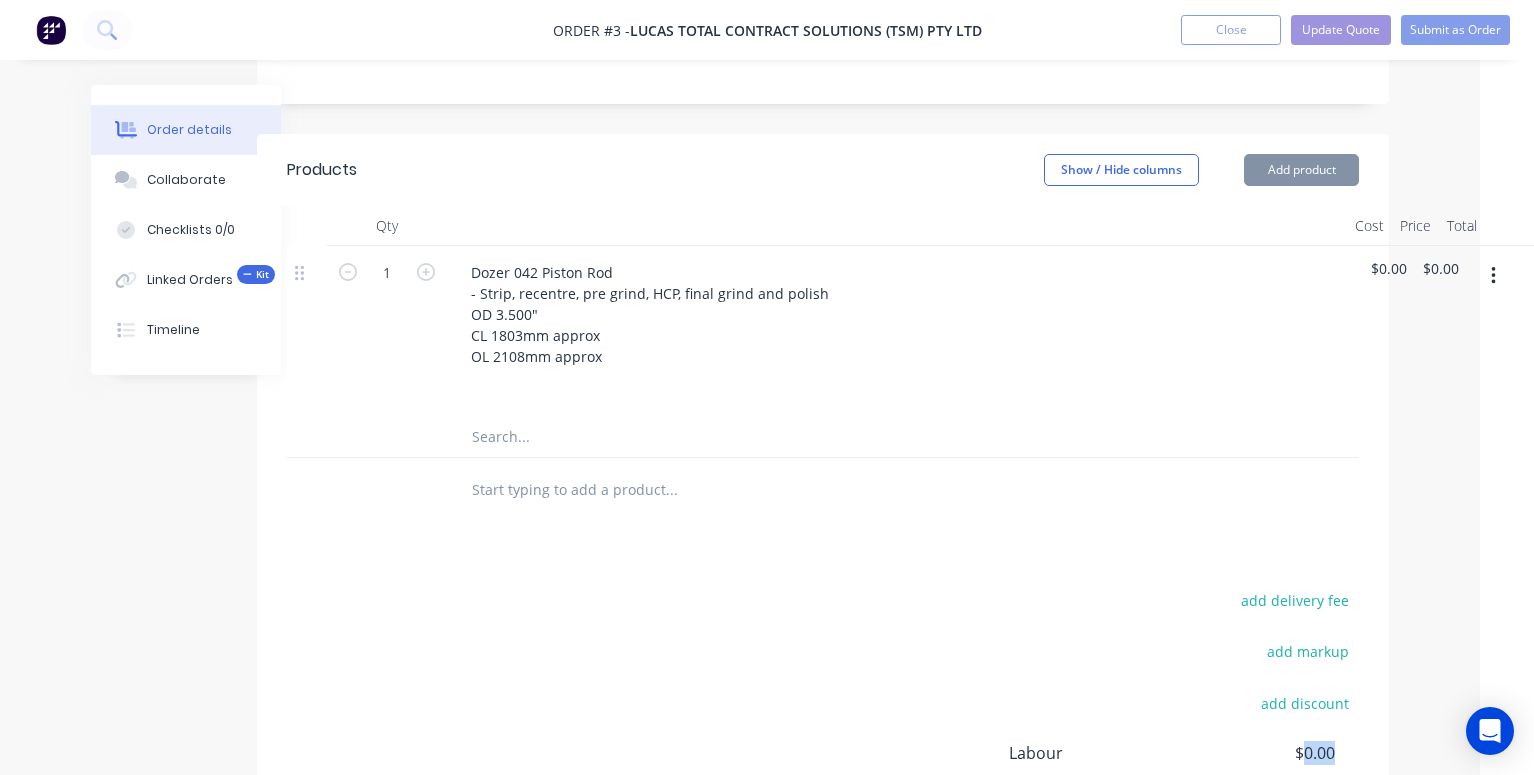 click on "$0.00" at bounding box center (1261, 753) 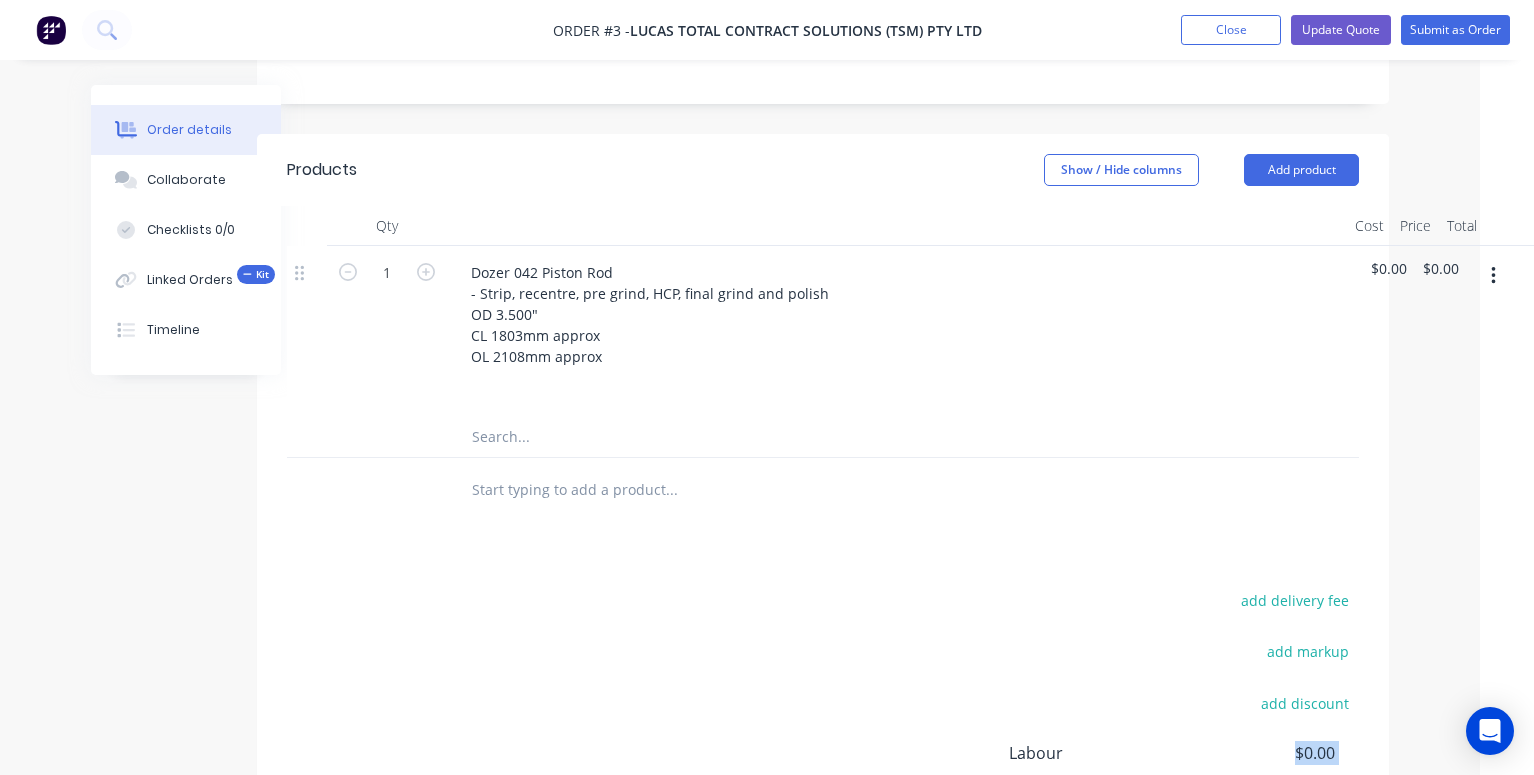 click on "$0.00" at bounding box center (1261, 753) 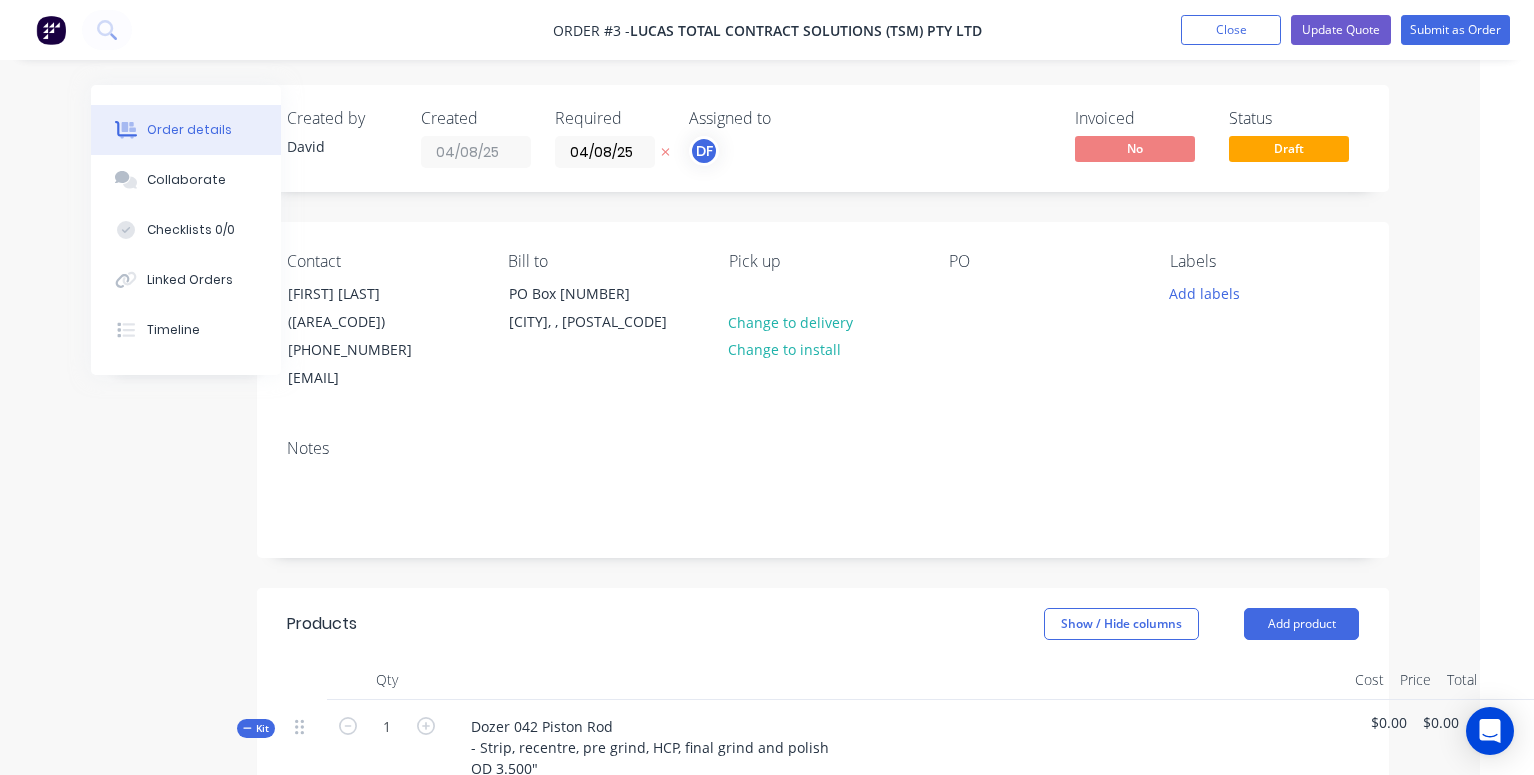 scroll, scrollTop: 0, scrollLeft: 54, axis: horizontal 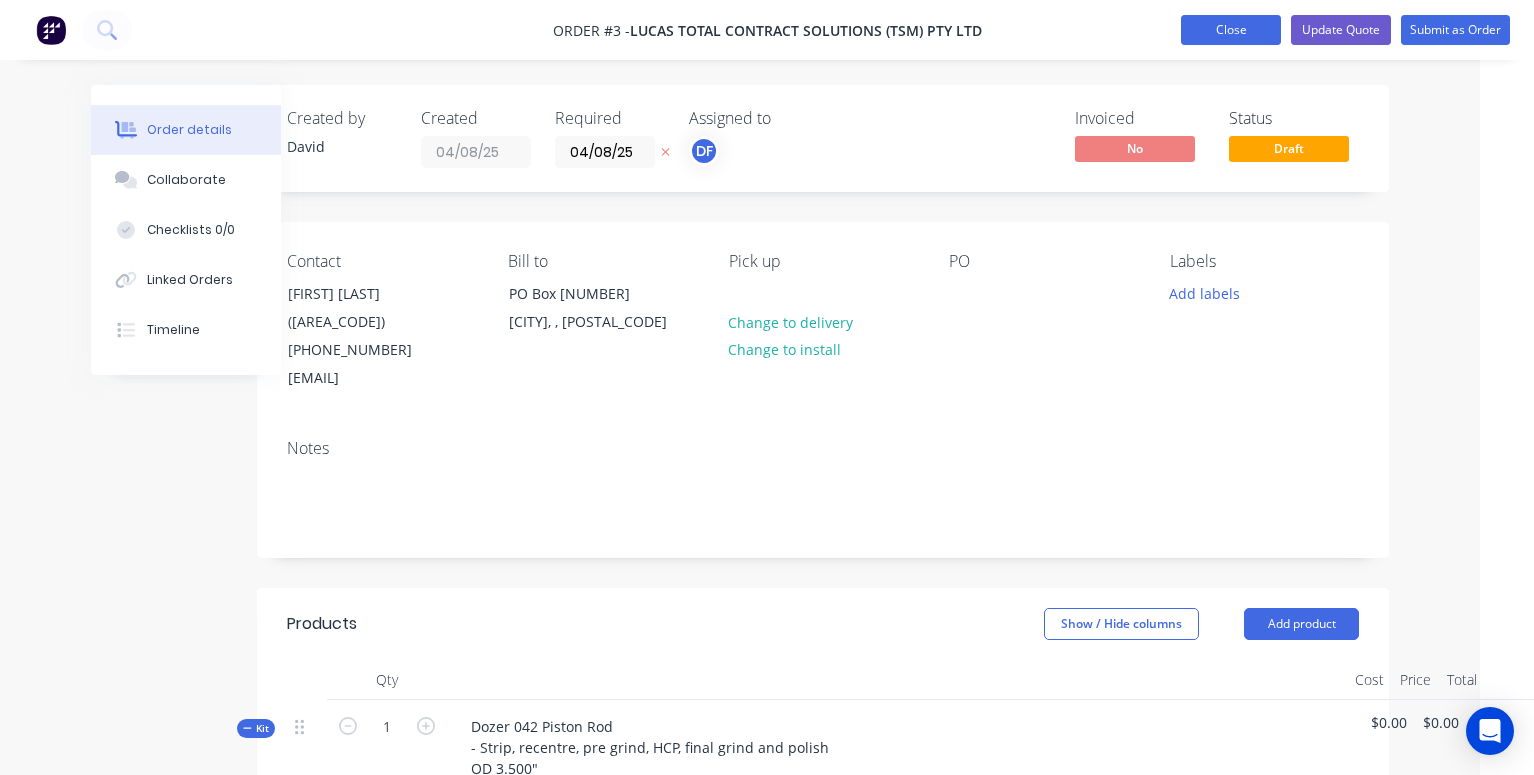click on "Close" at bounding box center [1231, 30] 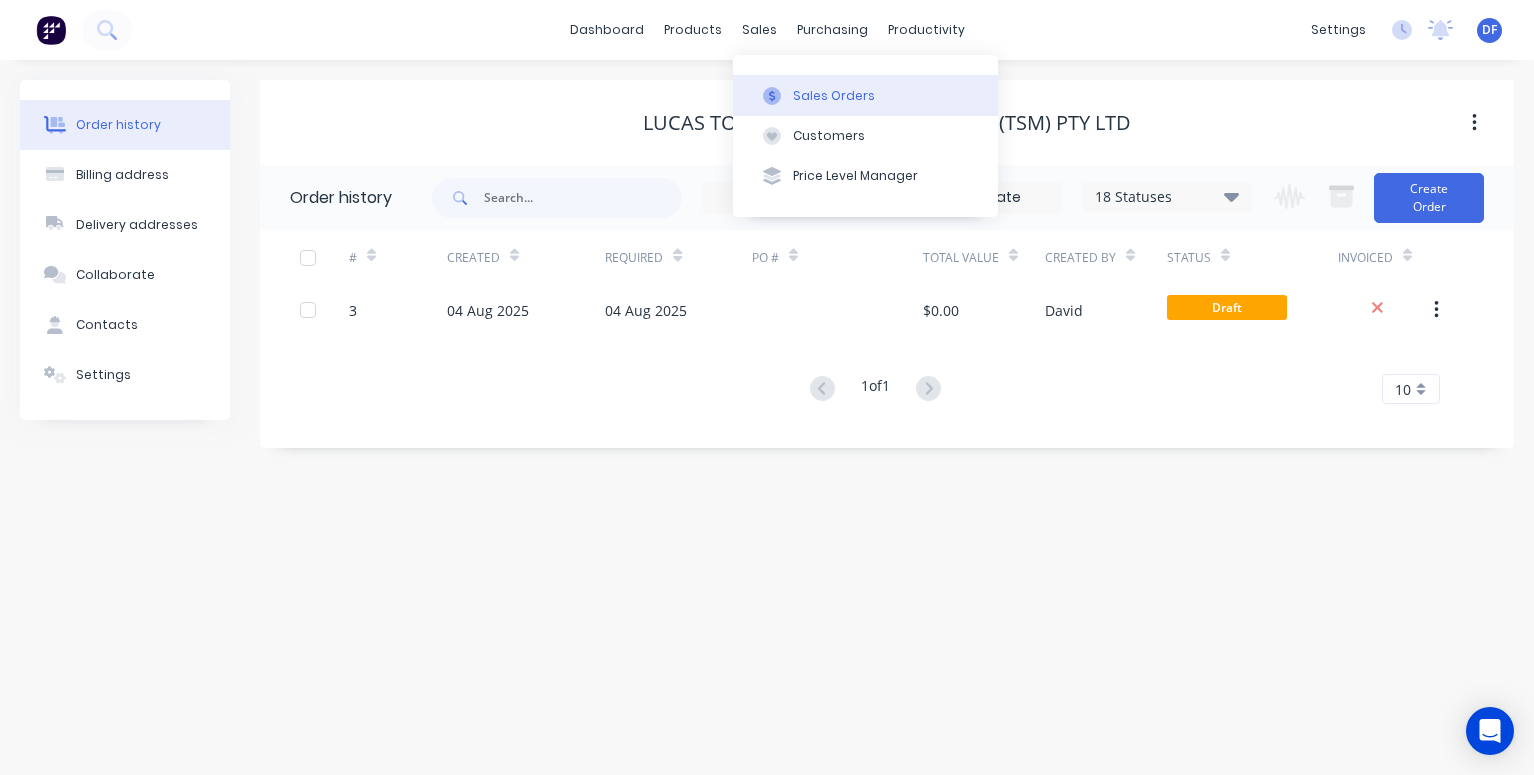 click on "Sales Orders" at bounding box center (834, 96) 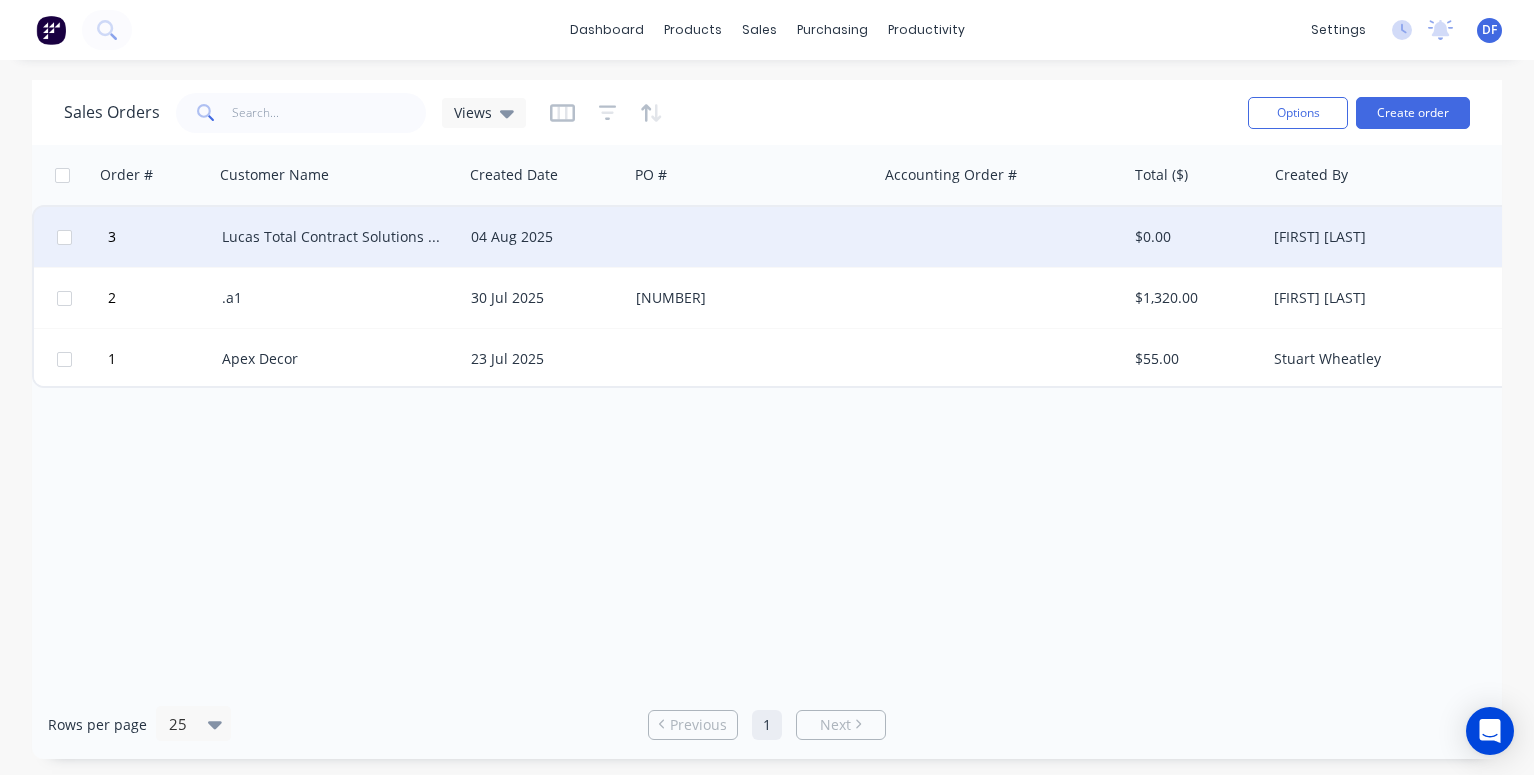 click at bounding box center (64, 237) 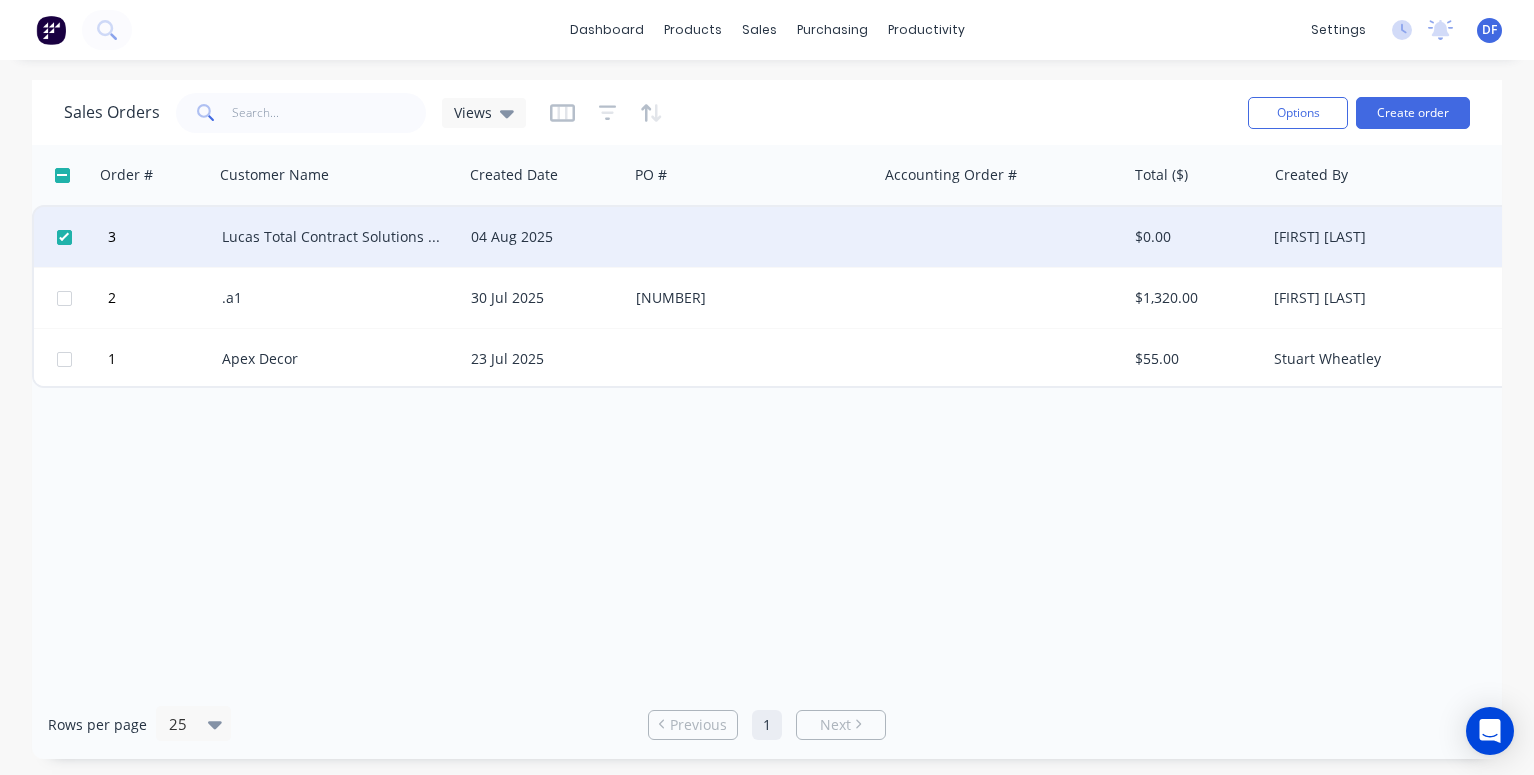 checkbox on "true" 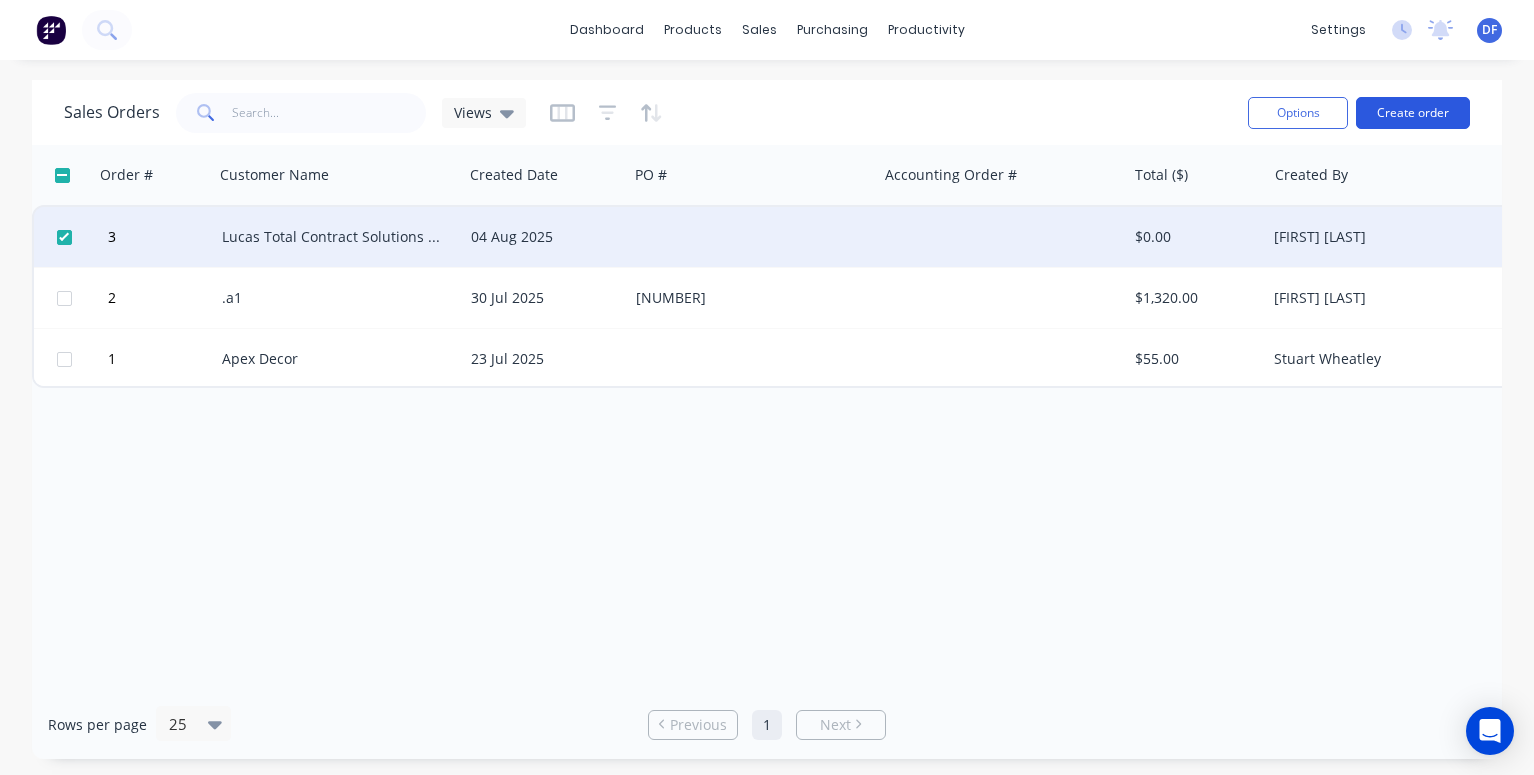 click on "Create order" at bounding box center (1413, 113) 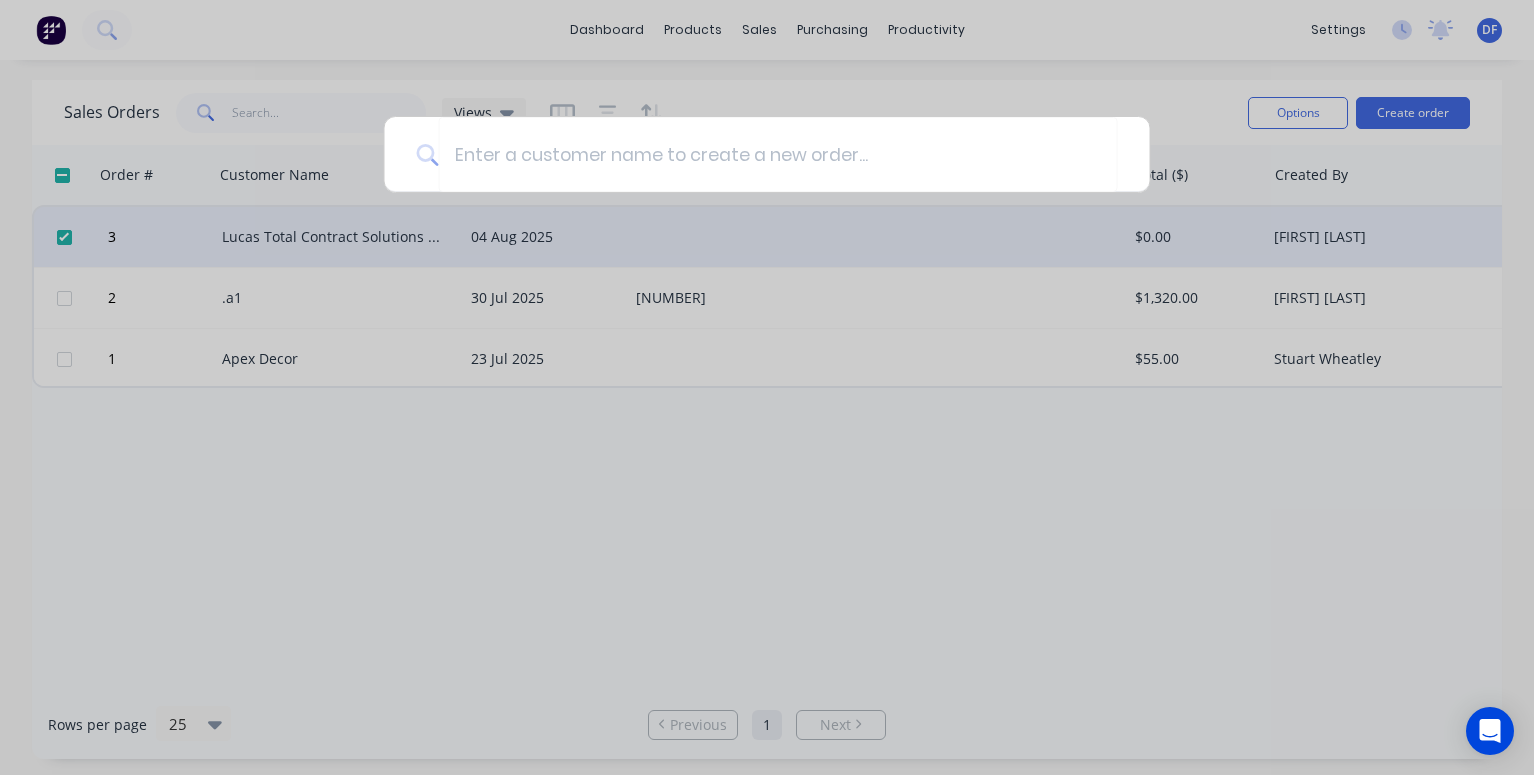 click at bounding box center (767, 387) 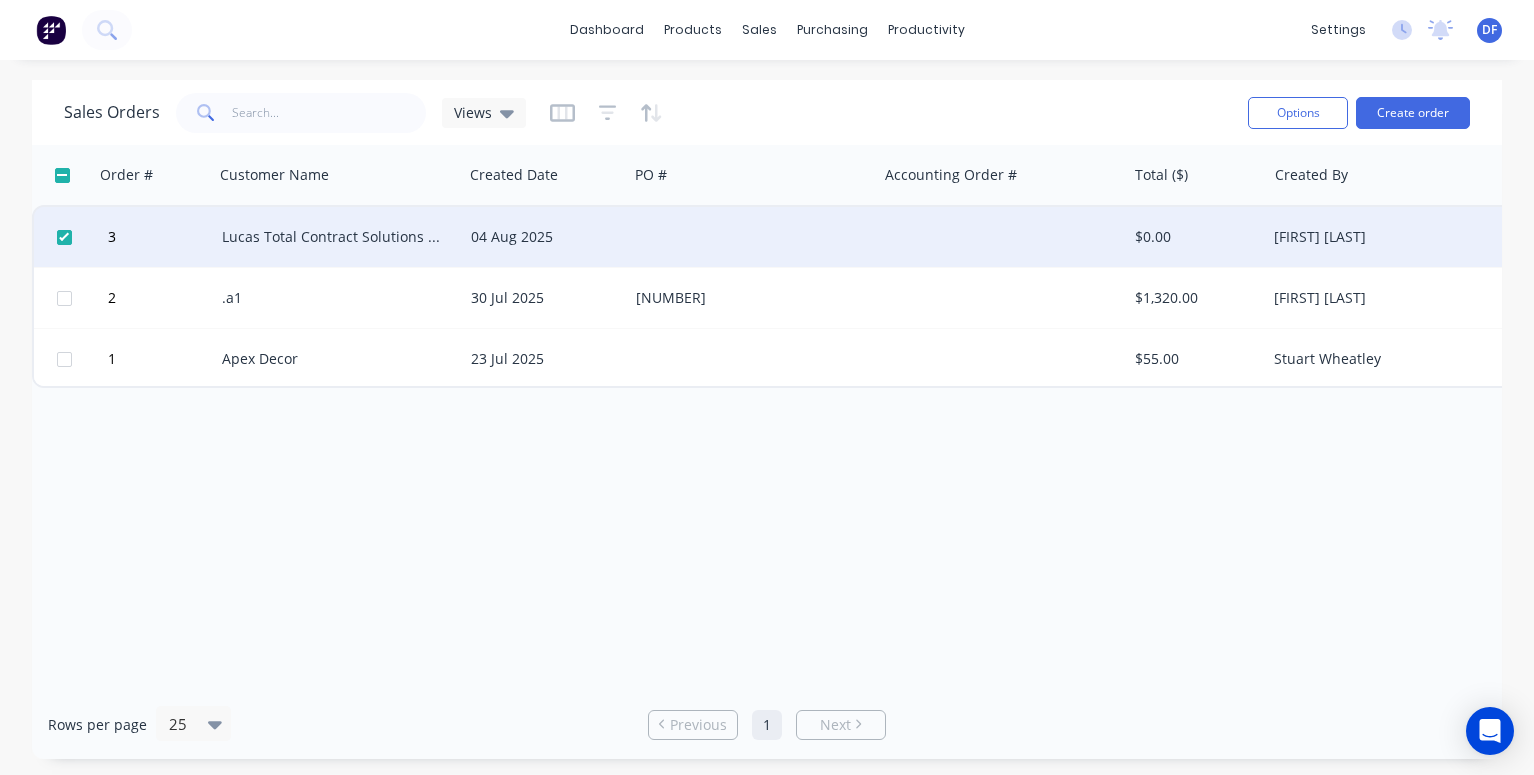 click on "Lucas Total Contract Solutions (TSM) Pty Ltd" at bounding box center [333, 237] 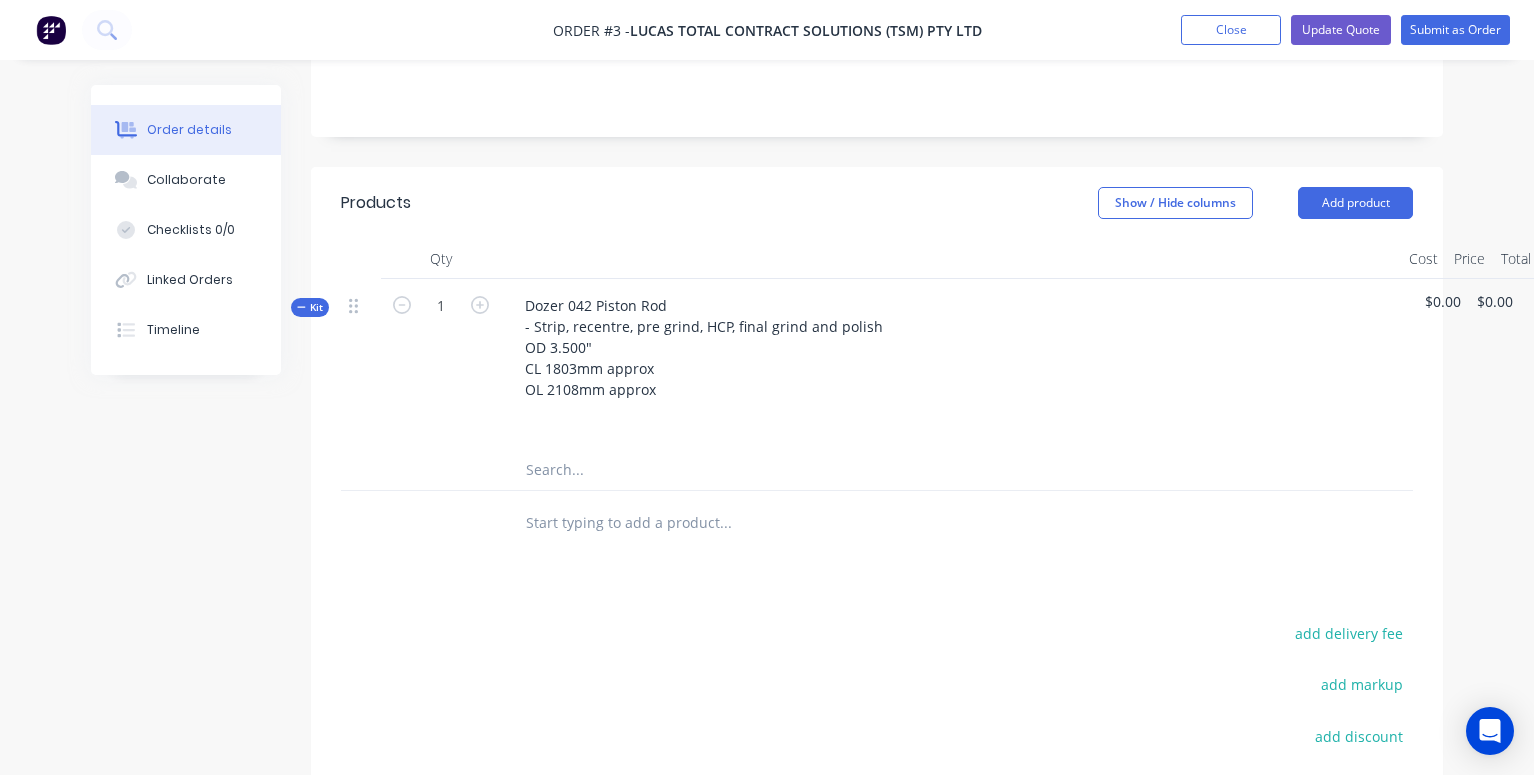 scroll, scrollTop: 495, scrollLeft: 0, axis: vertical 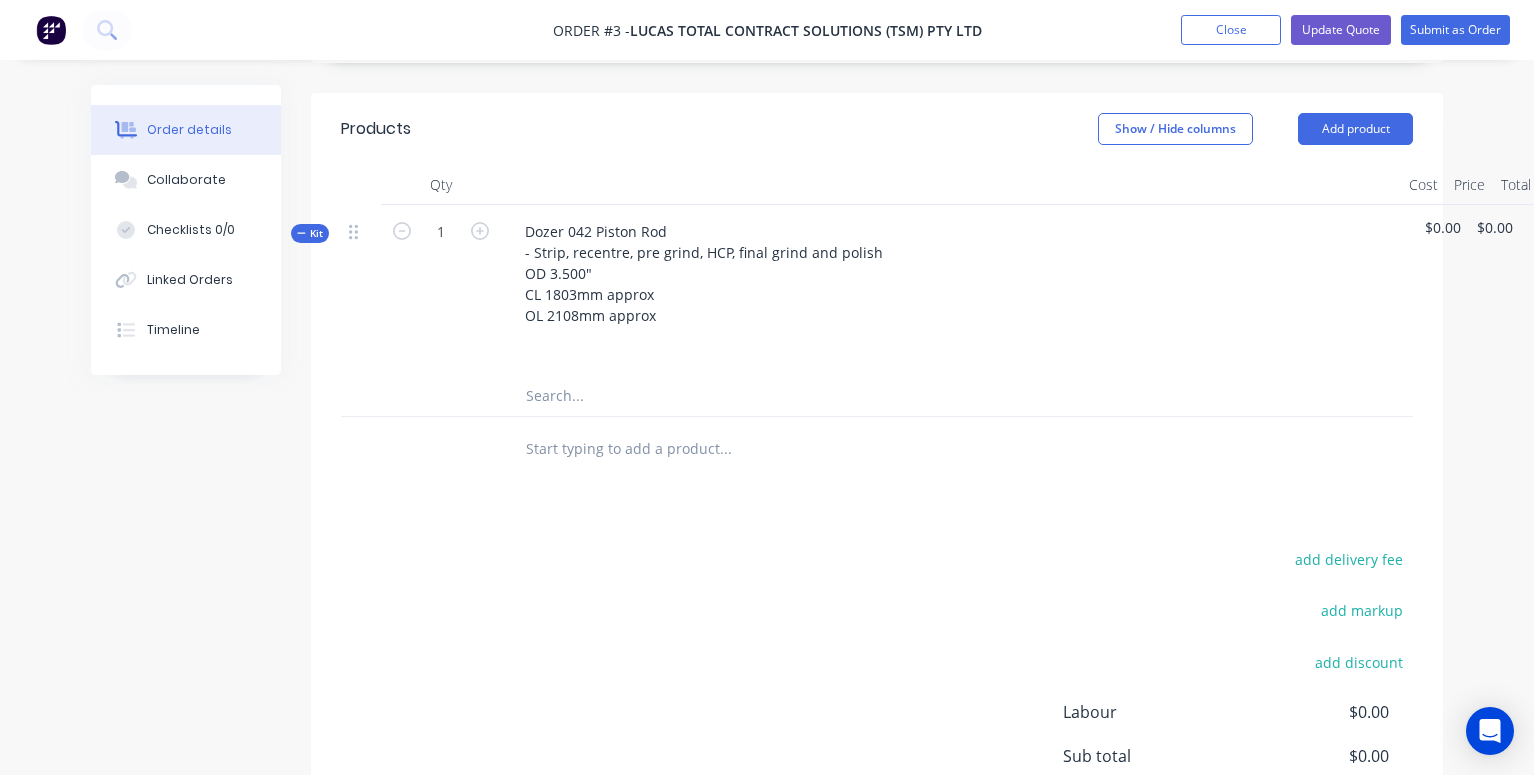 click at bounding box center (951, 344) 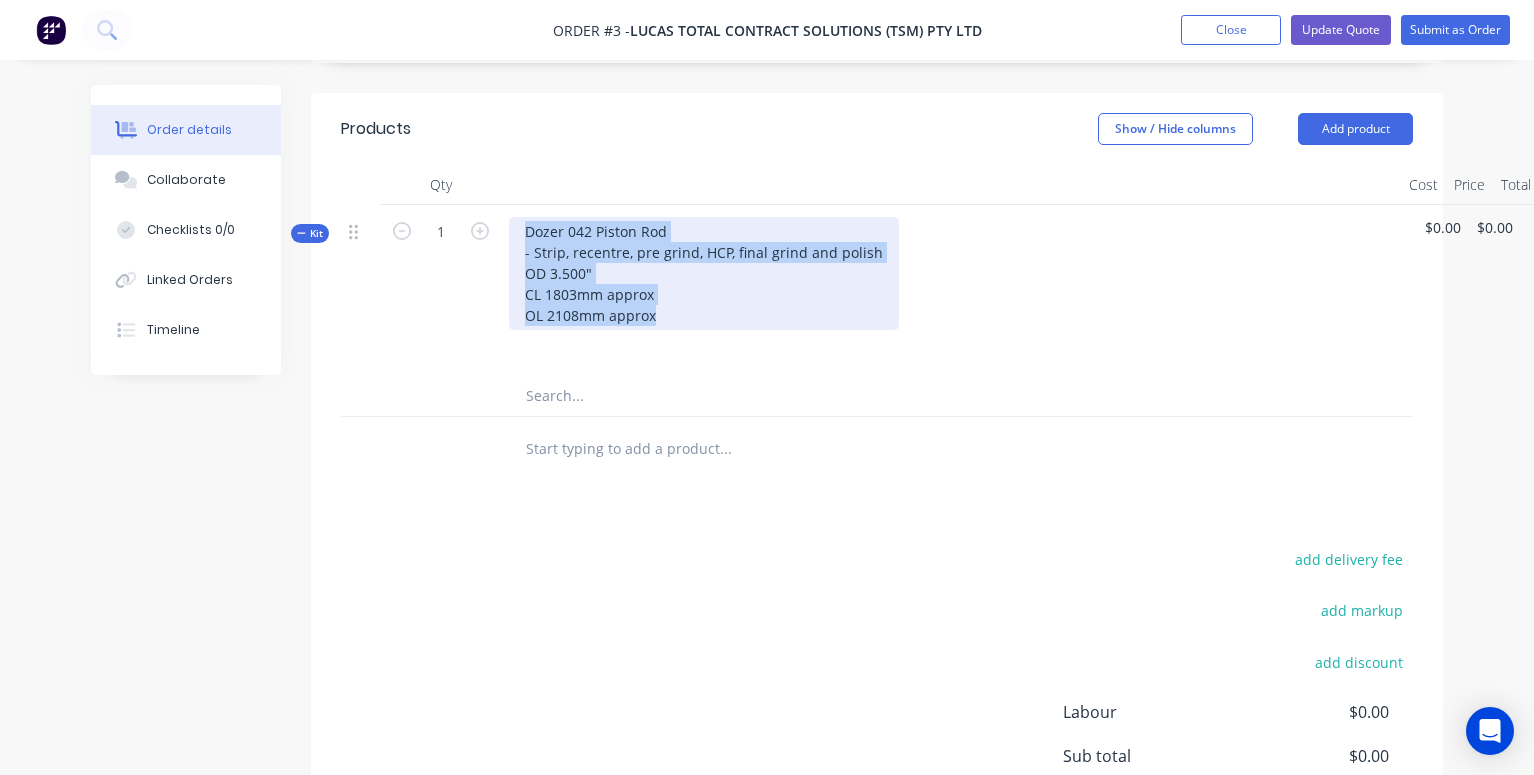 drag, startPoint x: 673, startPoint y: 290, endPoint x: 505, endPoint y: 189, distance: 196.02296 